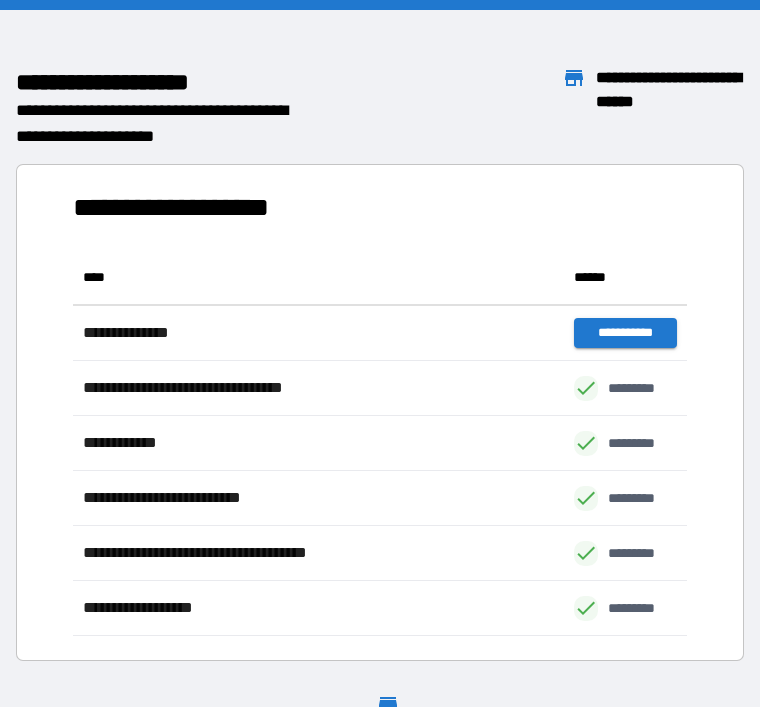 scroll, scrollTop: 0, scrollLeft: 0, axis: both 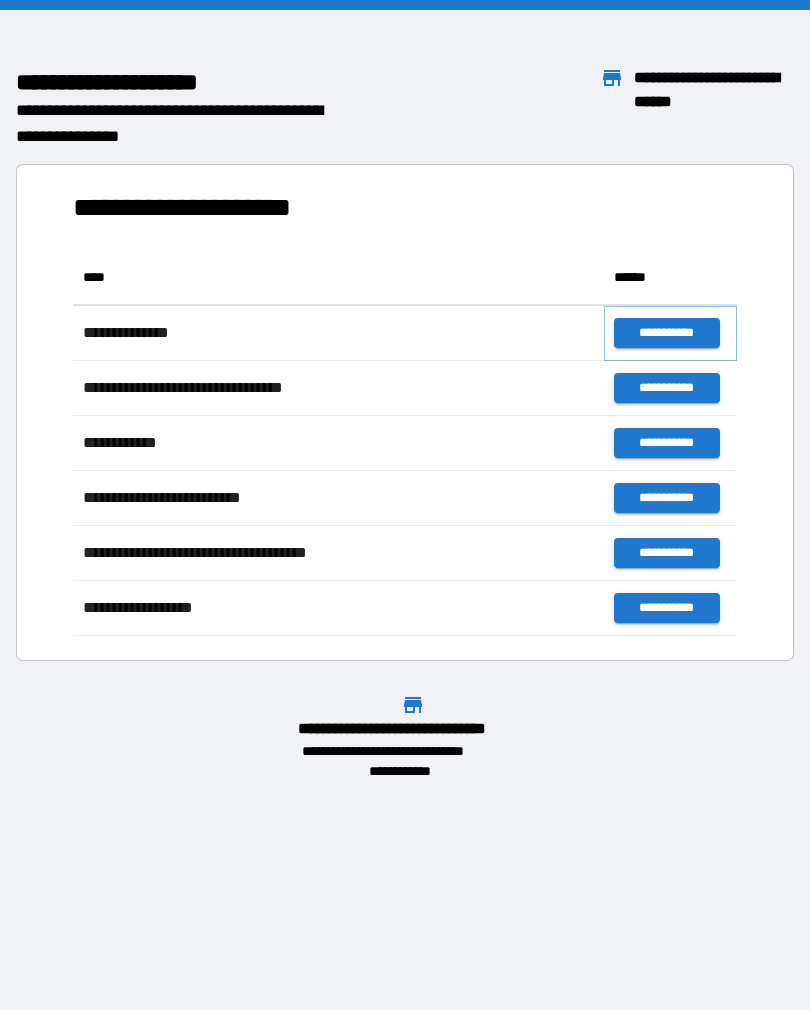 click on "**********" at bounding box center [666, 333] 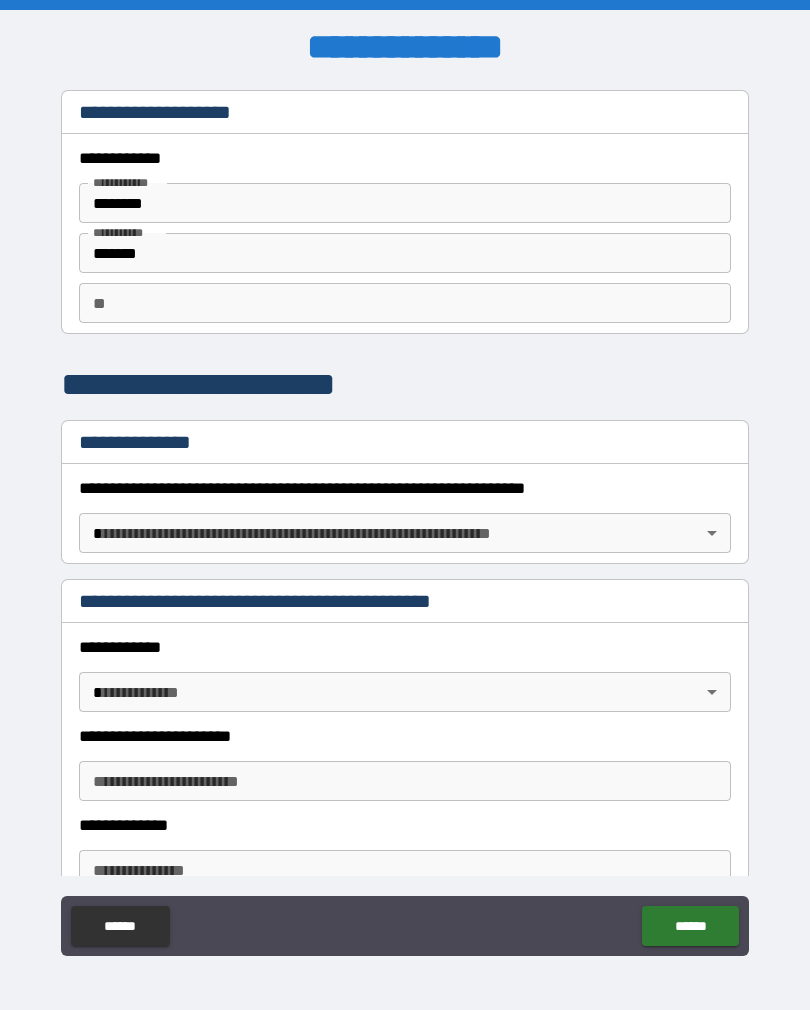 click on "**********" at bounding box center [405, 520] 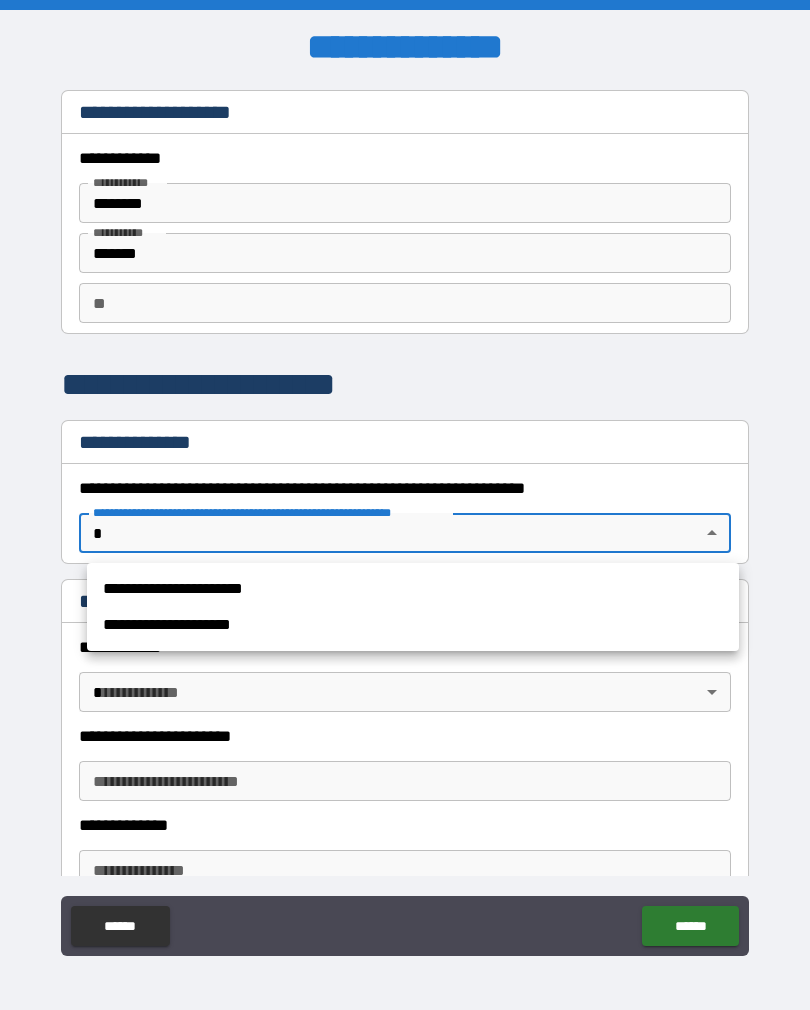 click on "**********" at bounding box center (413, 589) 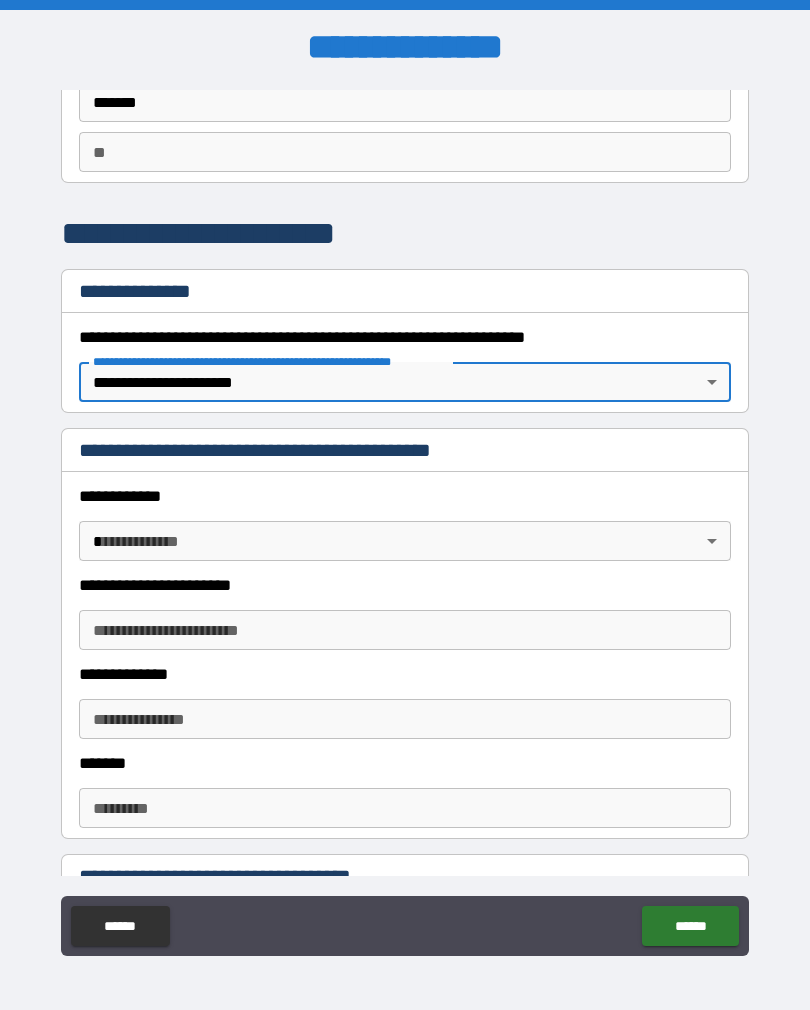 scroll, scrollTop: 157, scrollLeft: 0, axis: vertical 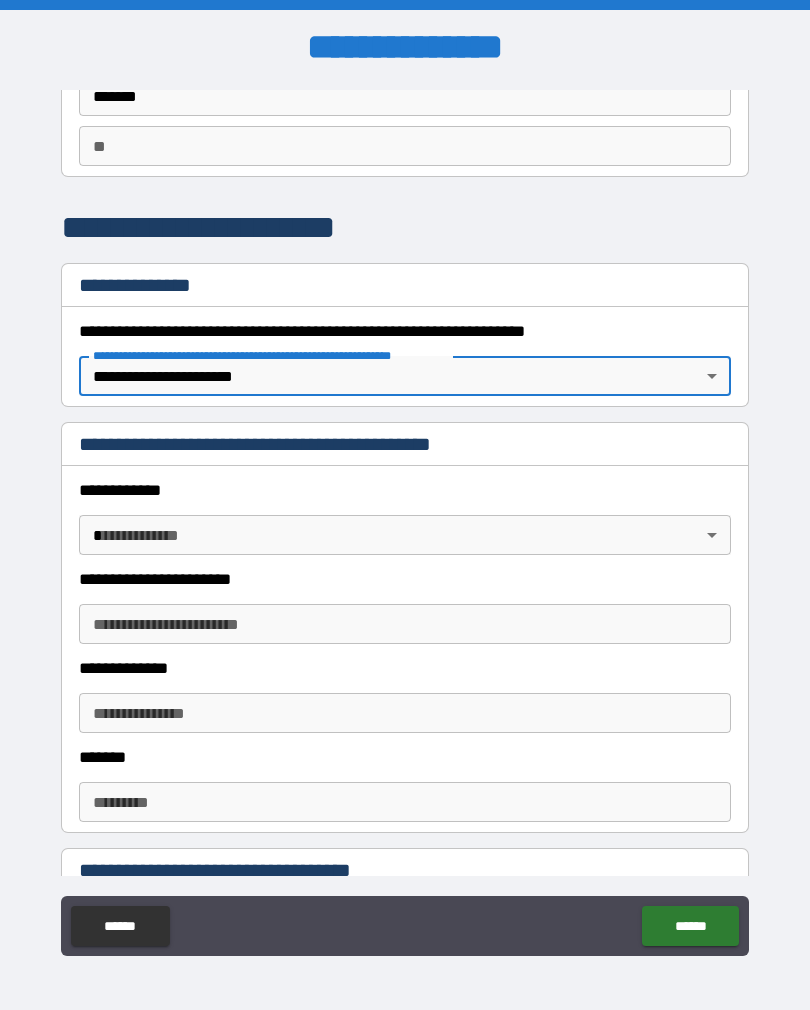 click on "**********" at bounding box center [405, 520] 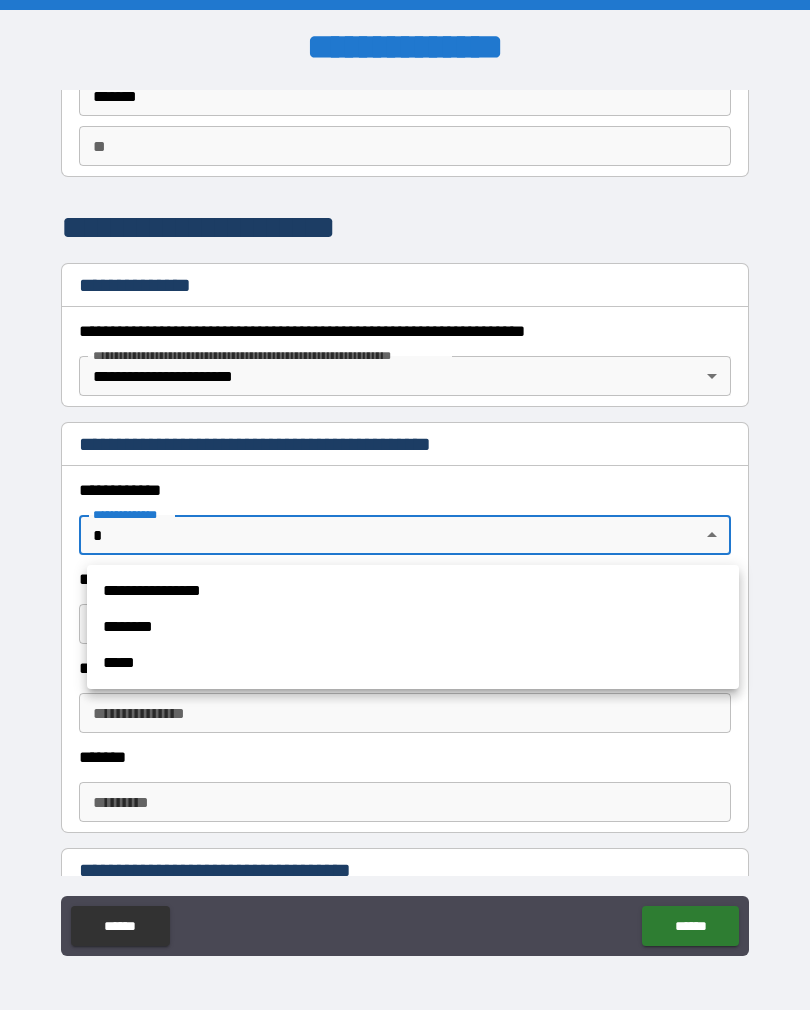 click on "**********" at bounding box center (413, 591) 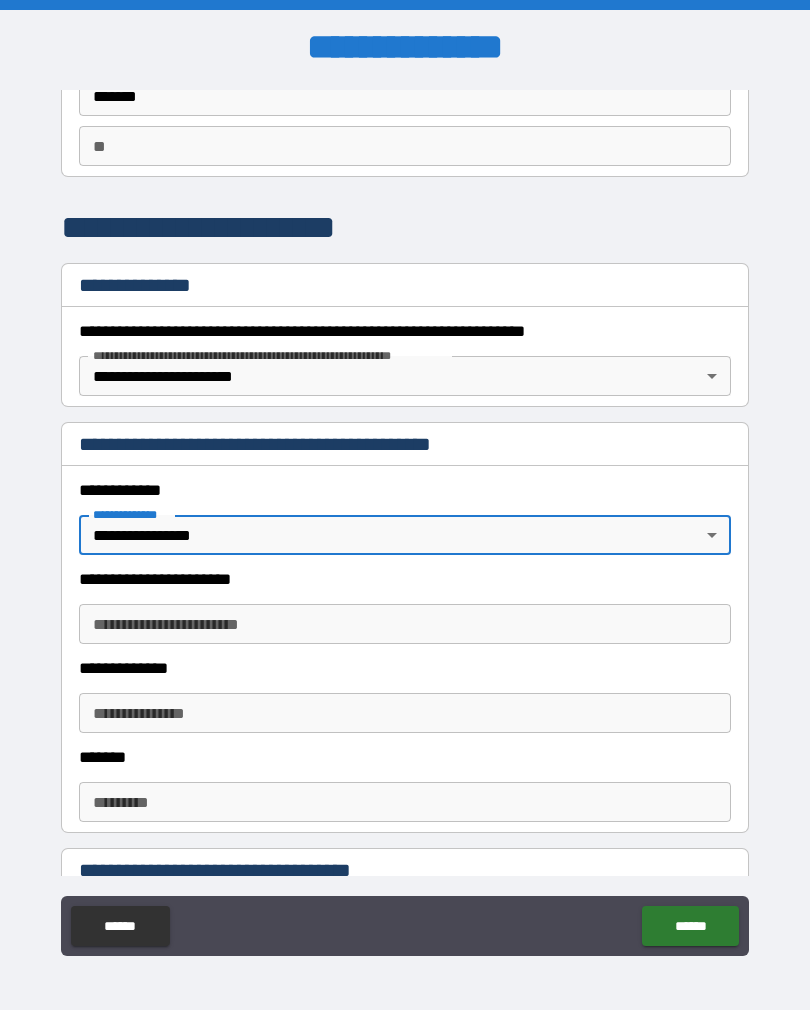 type on "*" 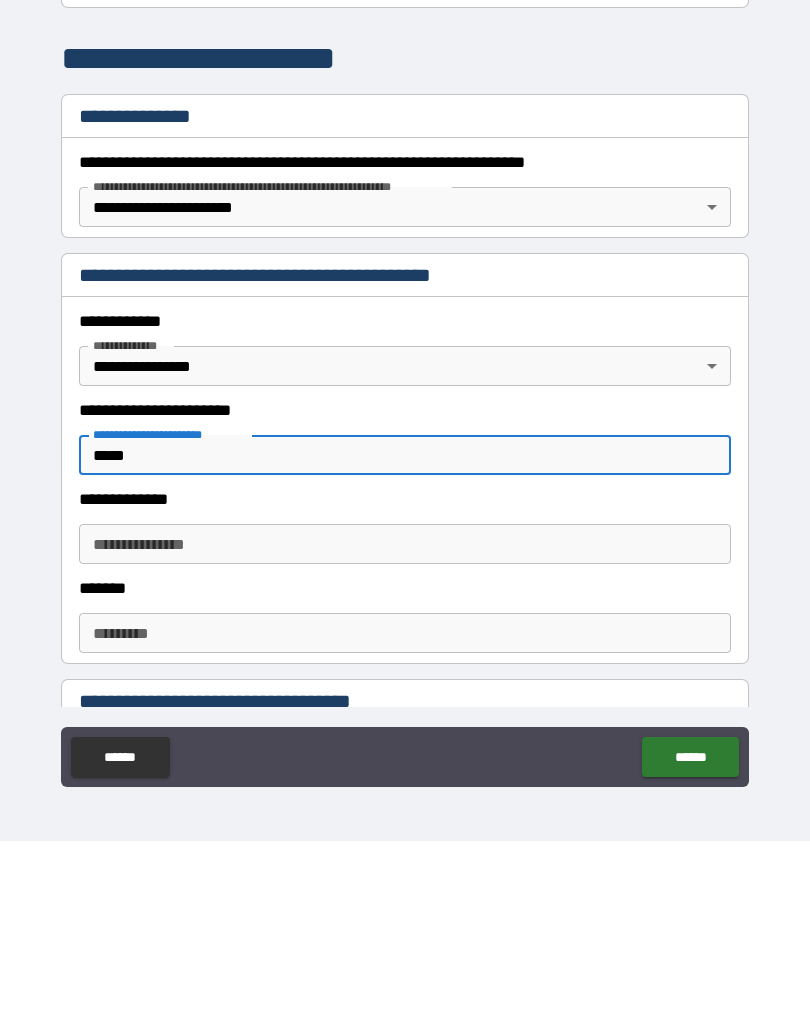 type on "*****" 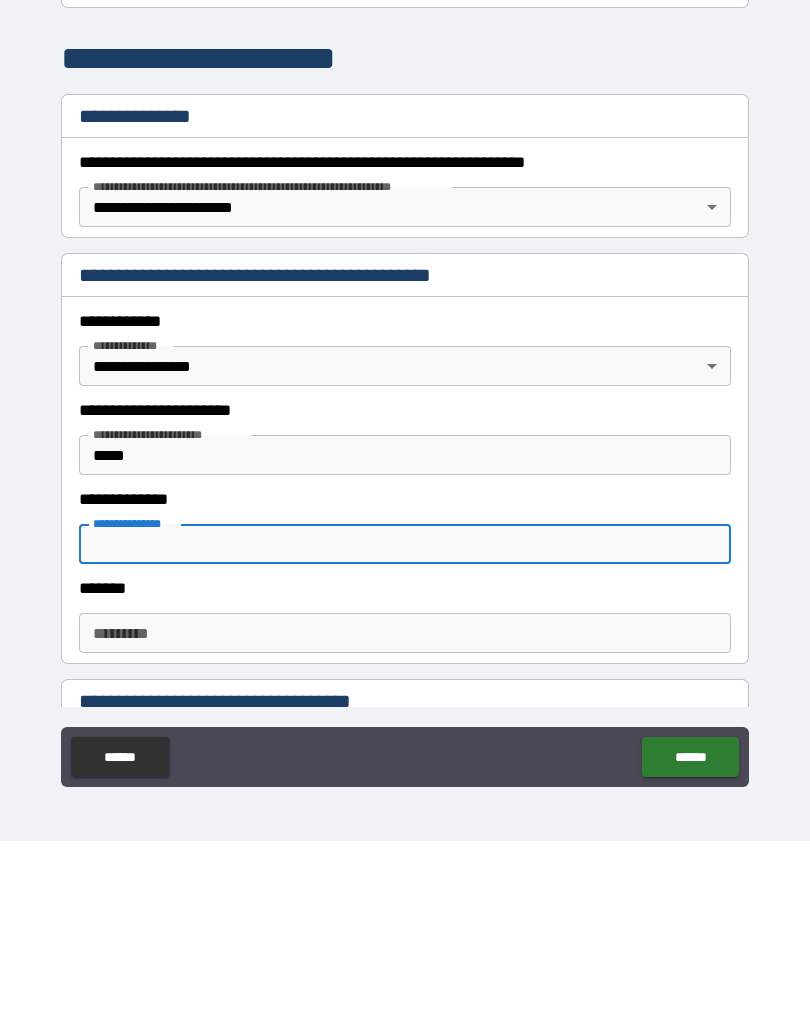 click on "**********" at bounding box center [405, 523] 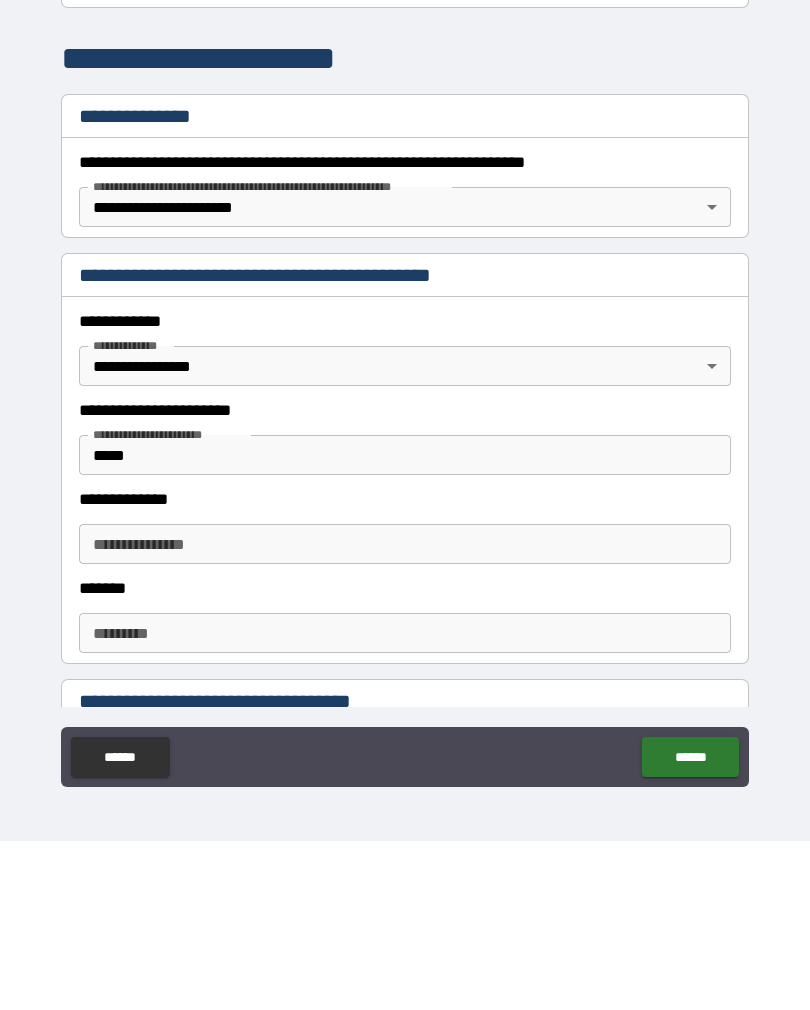scroll, scrollTop: 31, scrollLeft: 0, axis: vertical 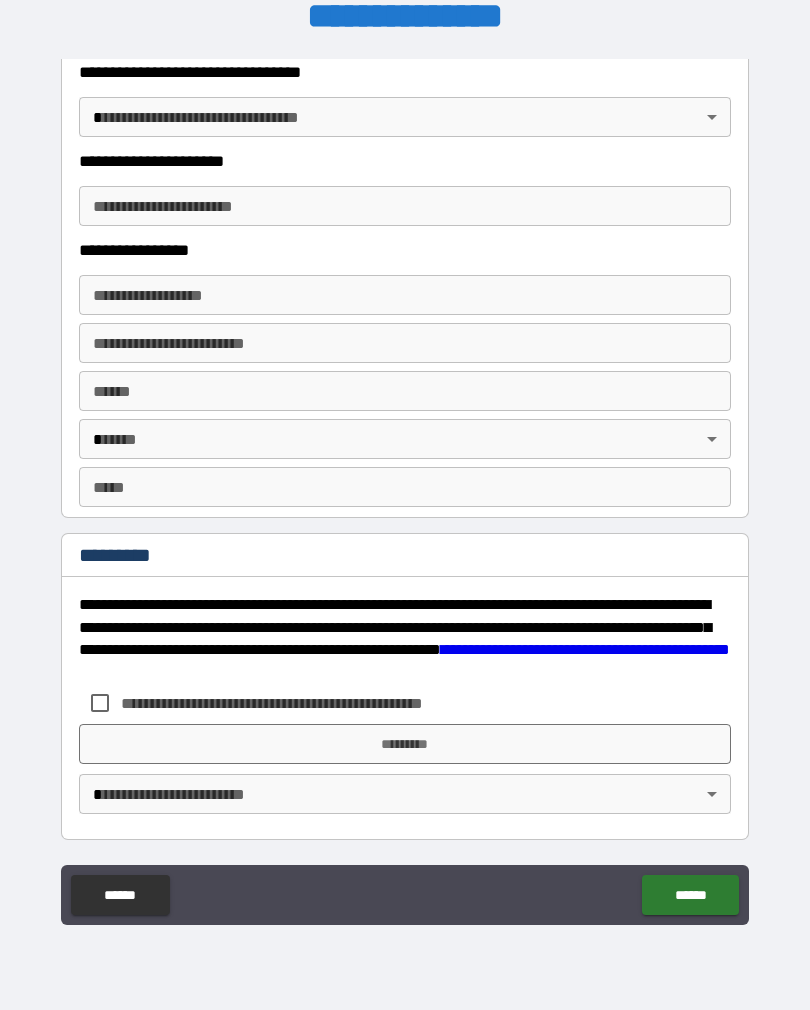 click on "******" at bounding box center (120, 895) 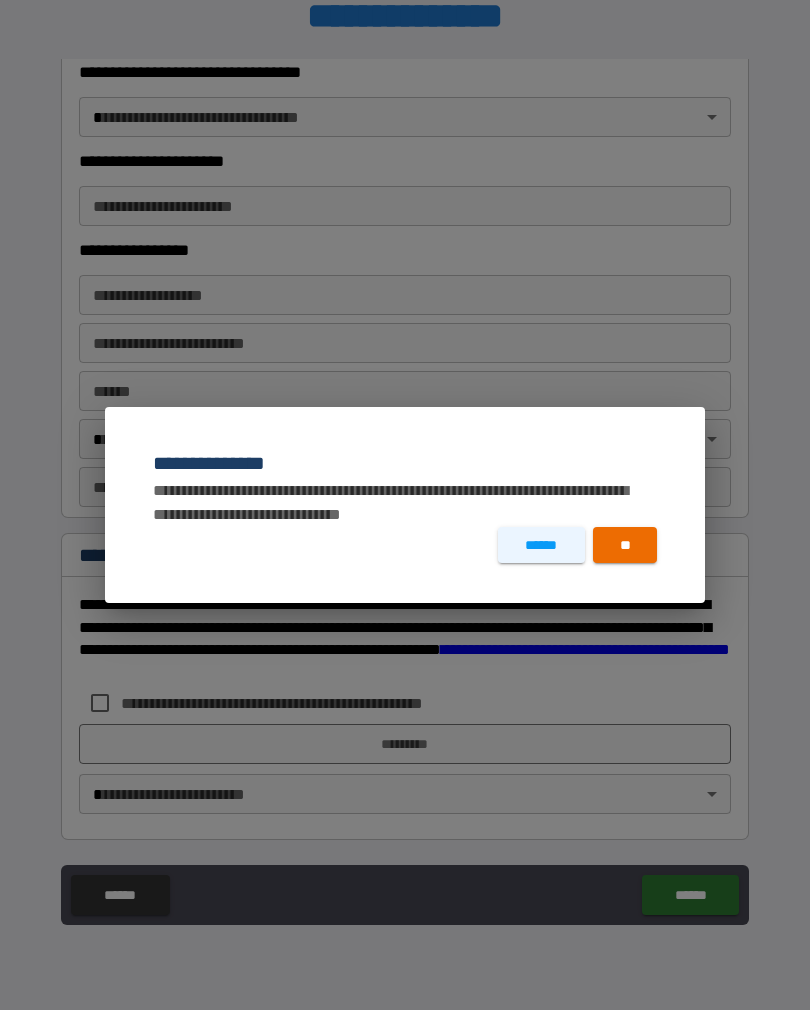 click on "**" at bounding box center [625, 545] 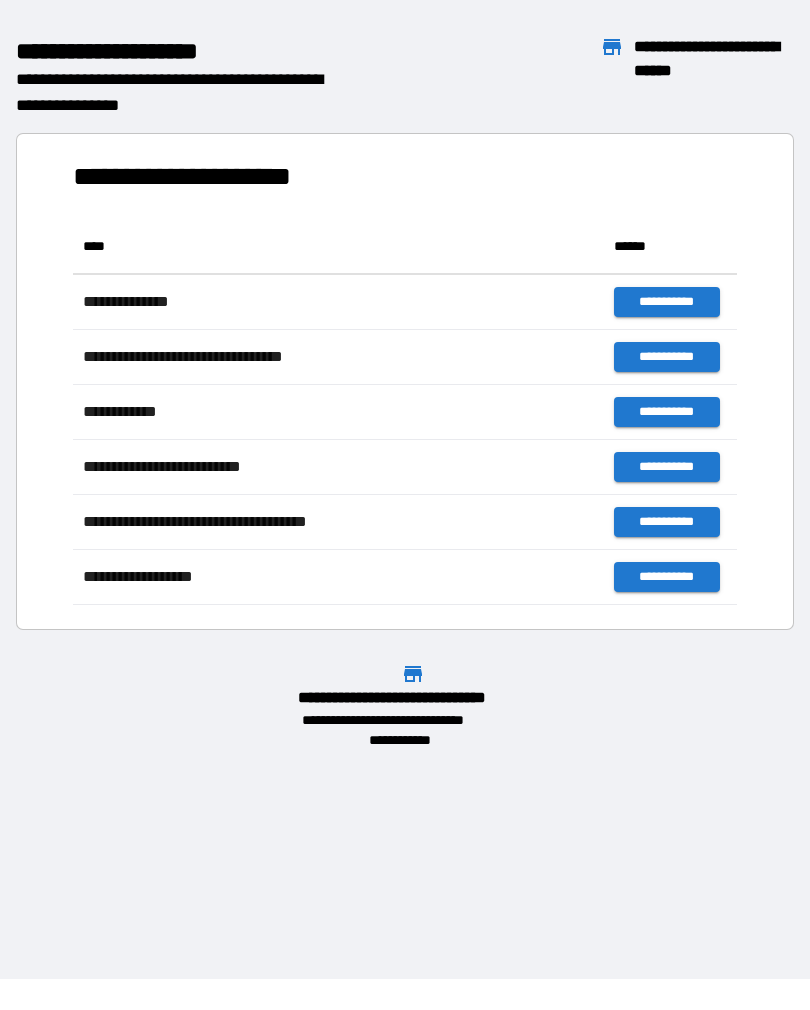 scroll, scrollTop: 386, scrollLeft: 664, axis: both 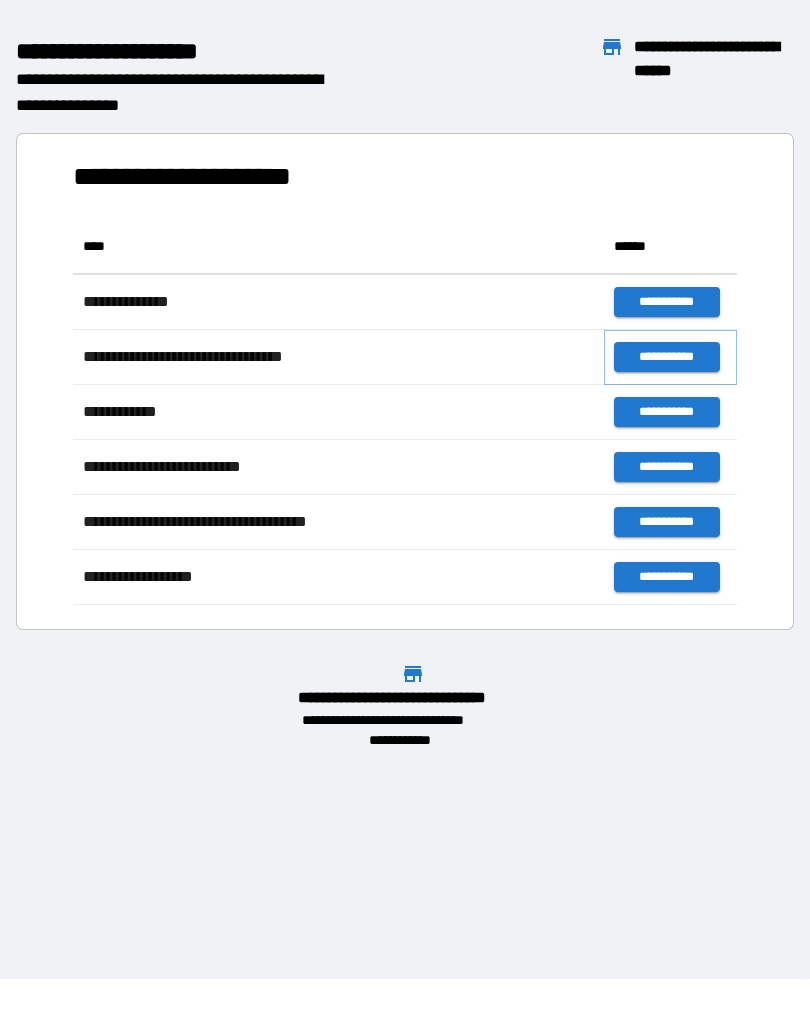click on "**********" at bounding box center (666, 357) 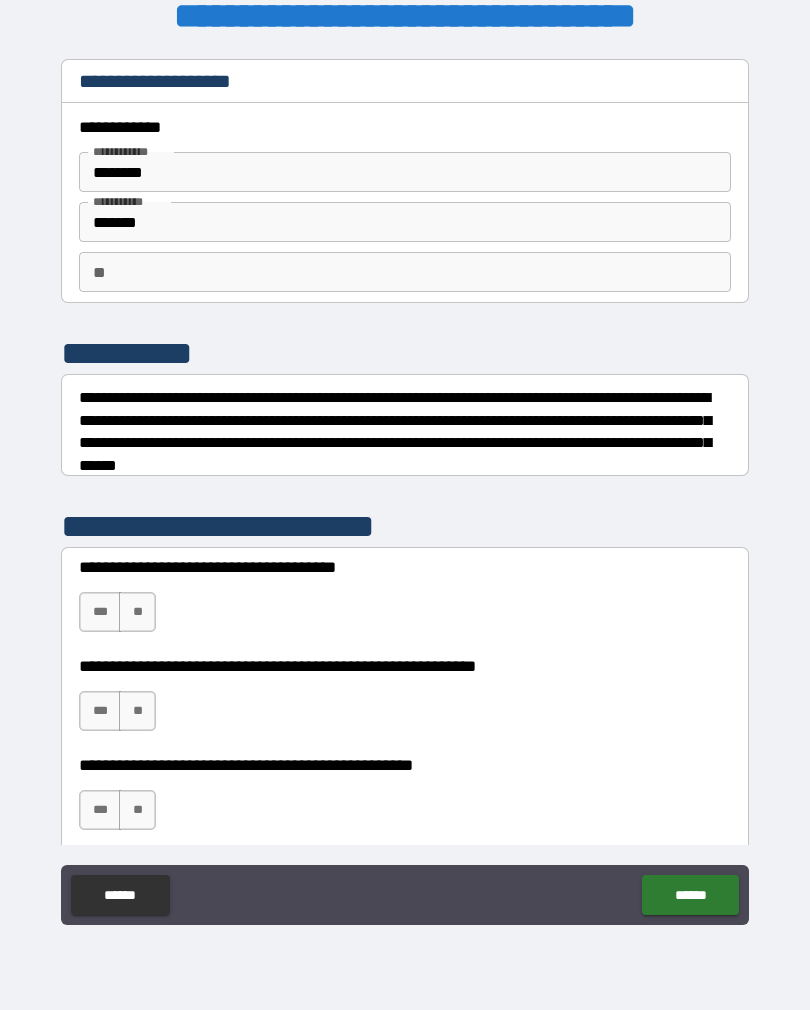 click on "***" at bounding box center [100, 612] 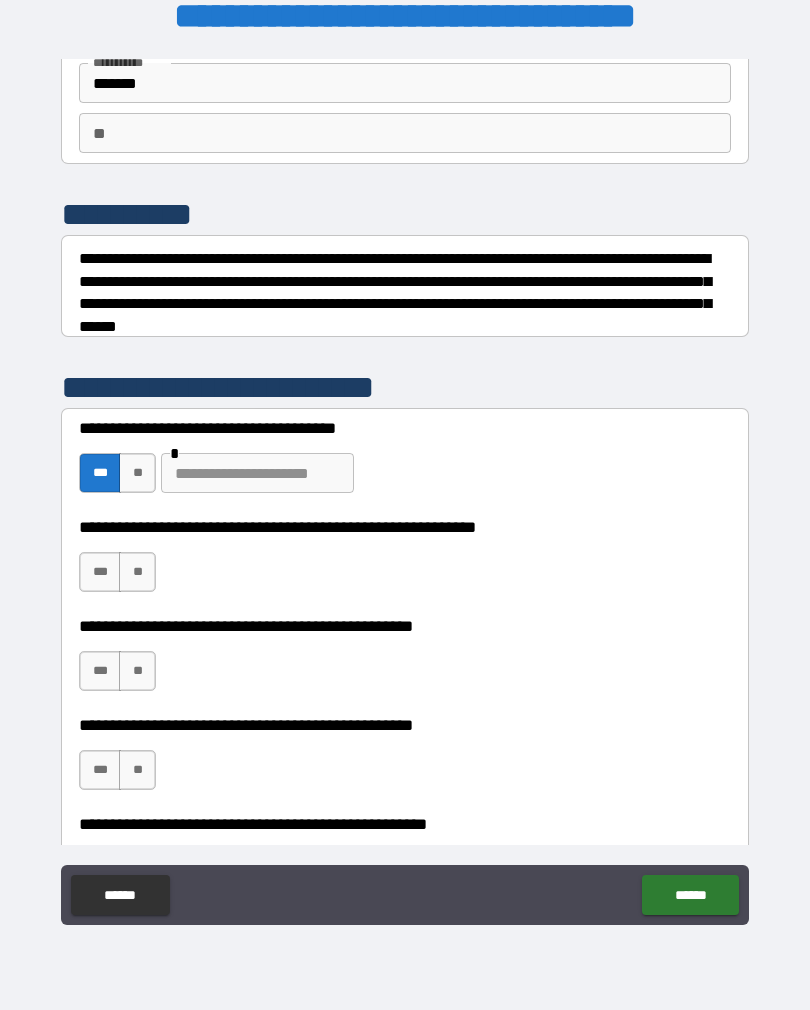 scroll, scrollTop: 142, scrollLeft: 0, axis: vertical 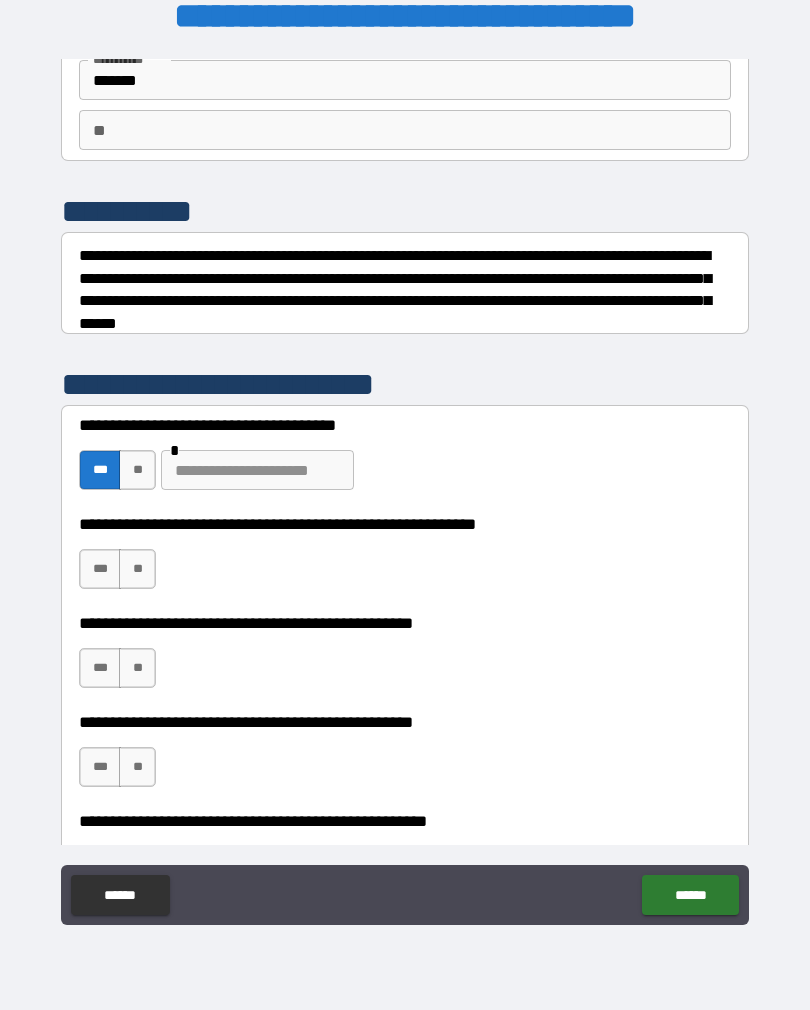 click on "**" at bounding box center [137, 470] 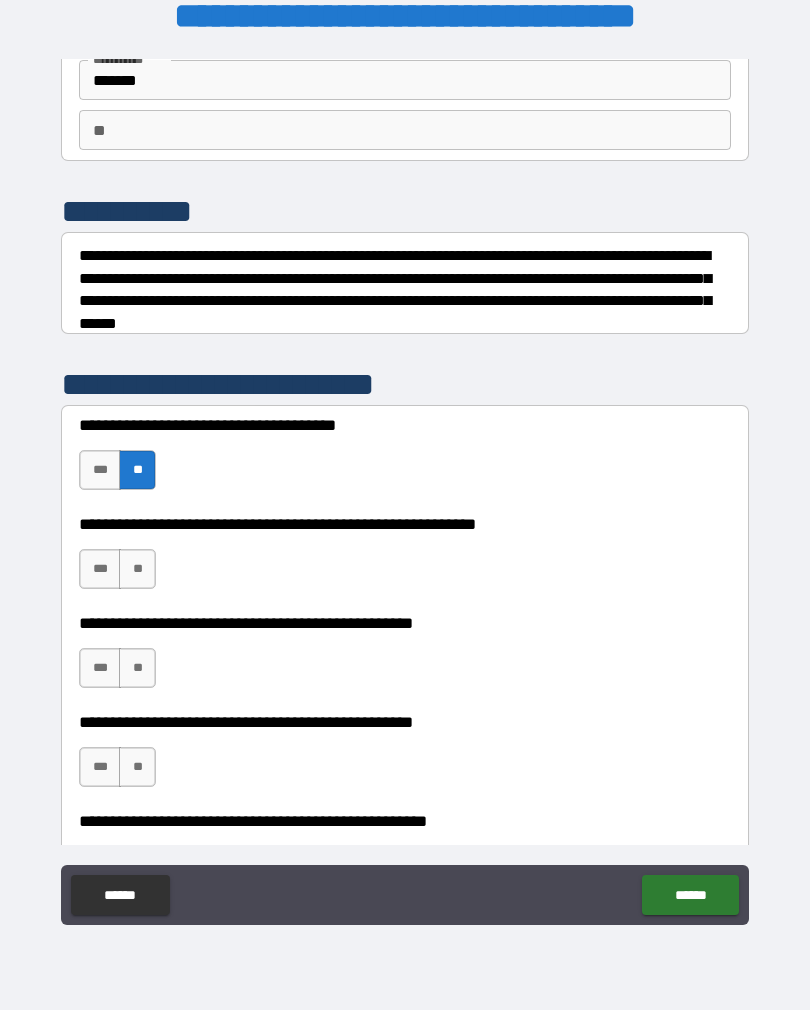 click on "**" at bounding box center [137, 569] 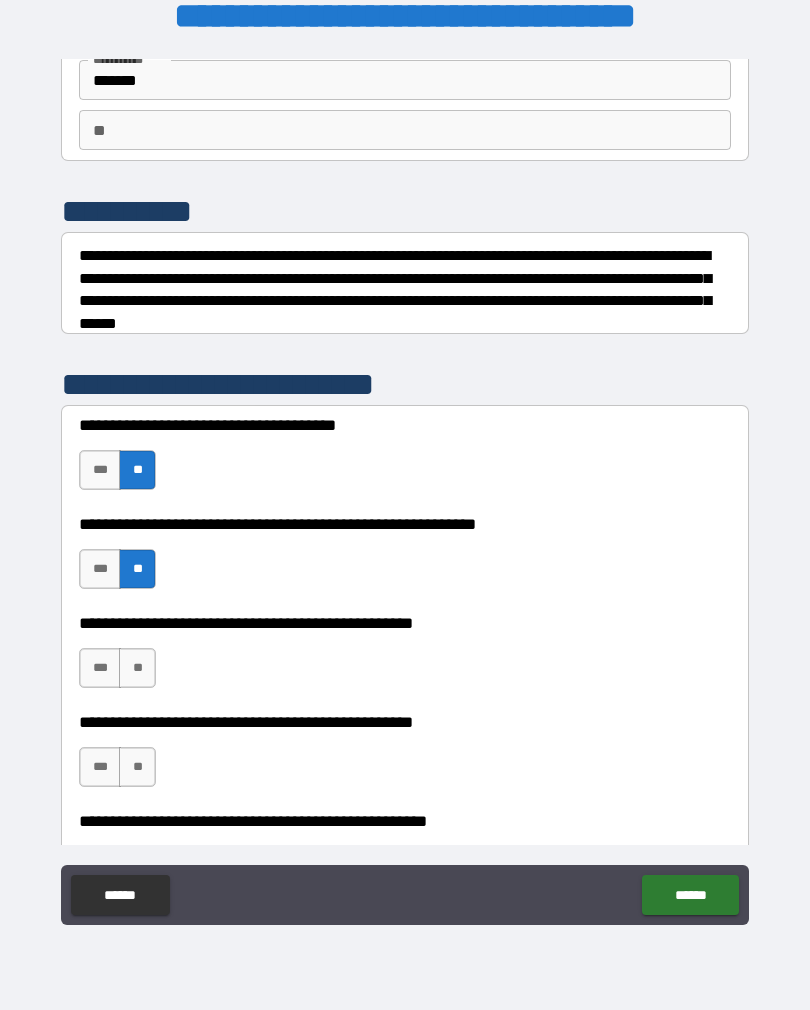 click on "**" at bounding box center [137, 668] 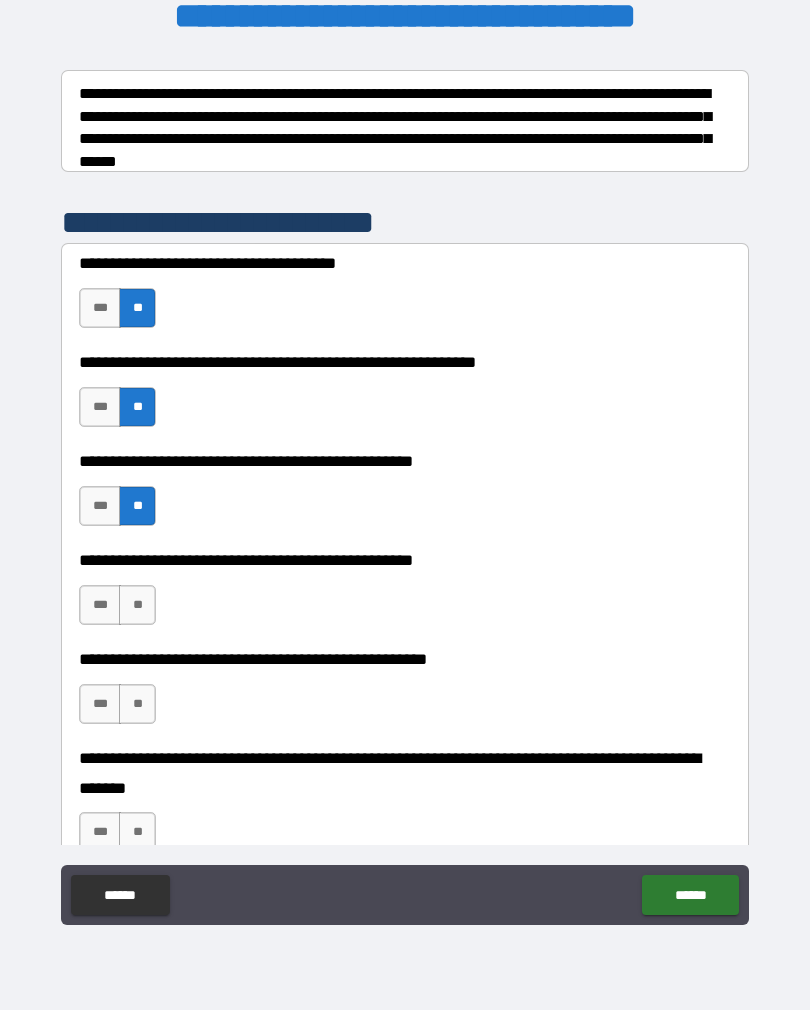 scroll, scrollTop: 300, scrollLeft: 0, axis: vertical 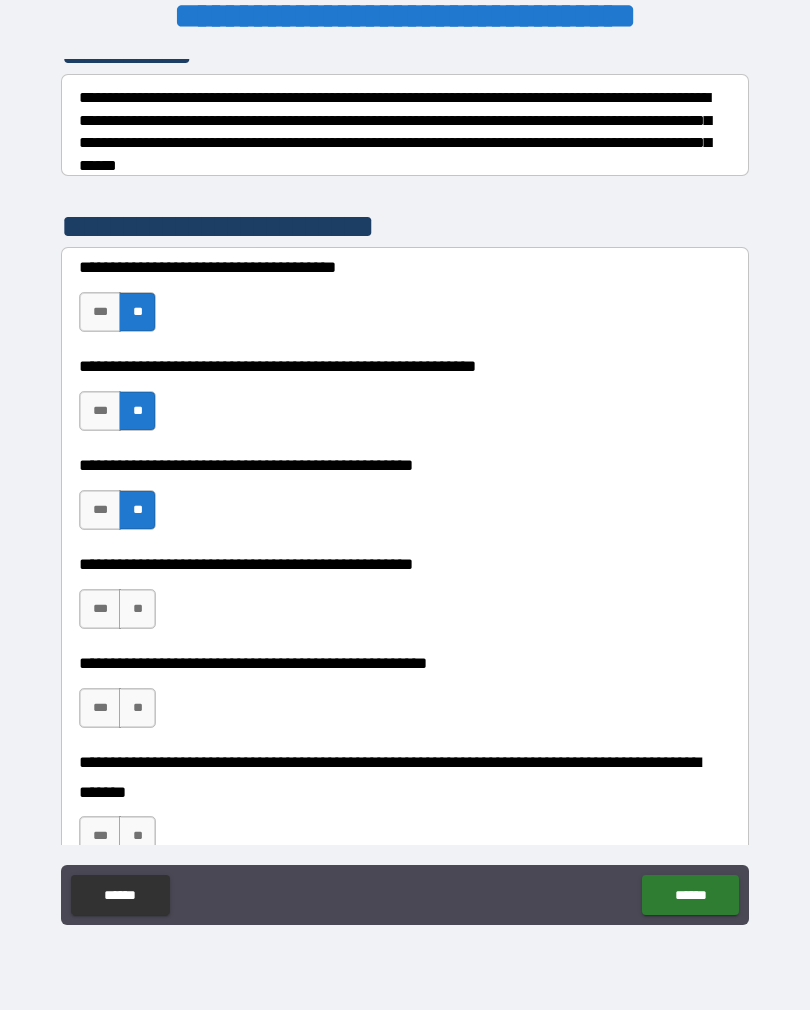 click on "***" at bounding box center [100, 609] 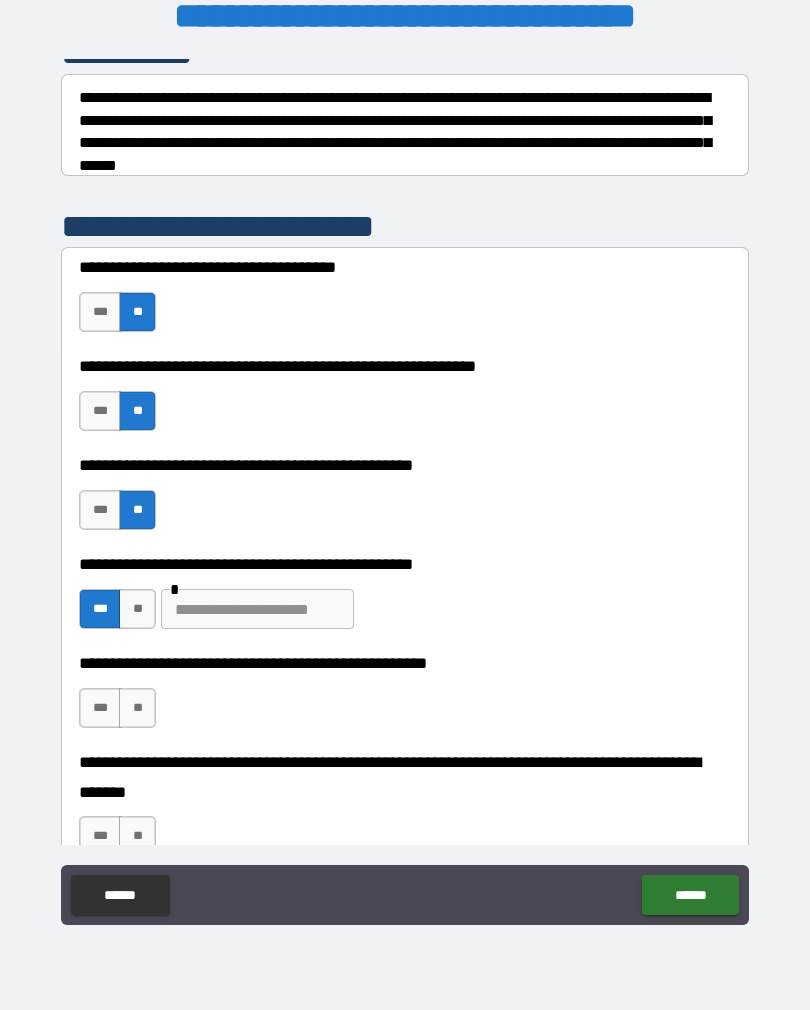 click at bounding box center [257, 609] 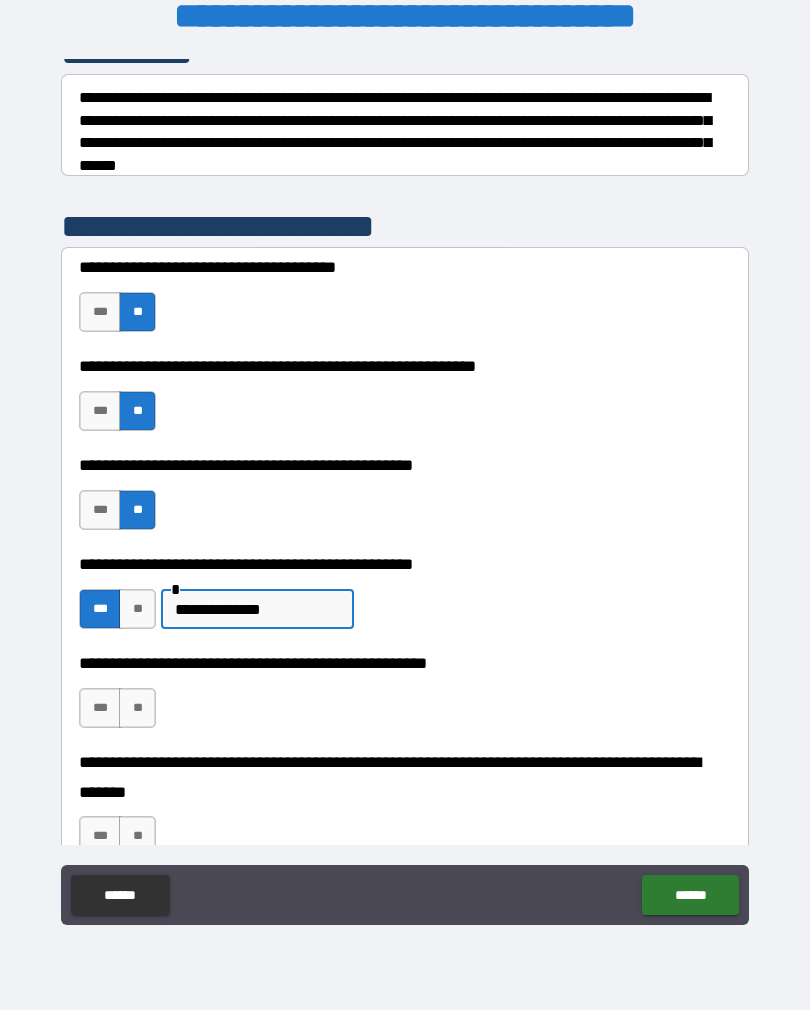 type on "**********" 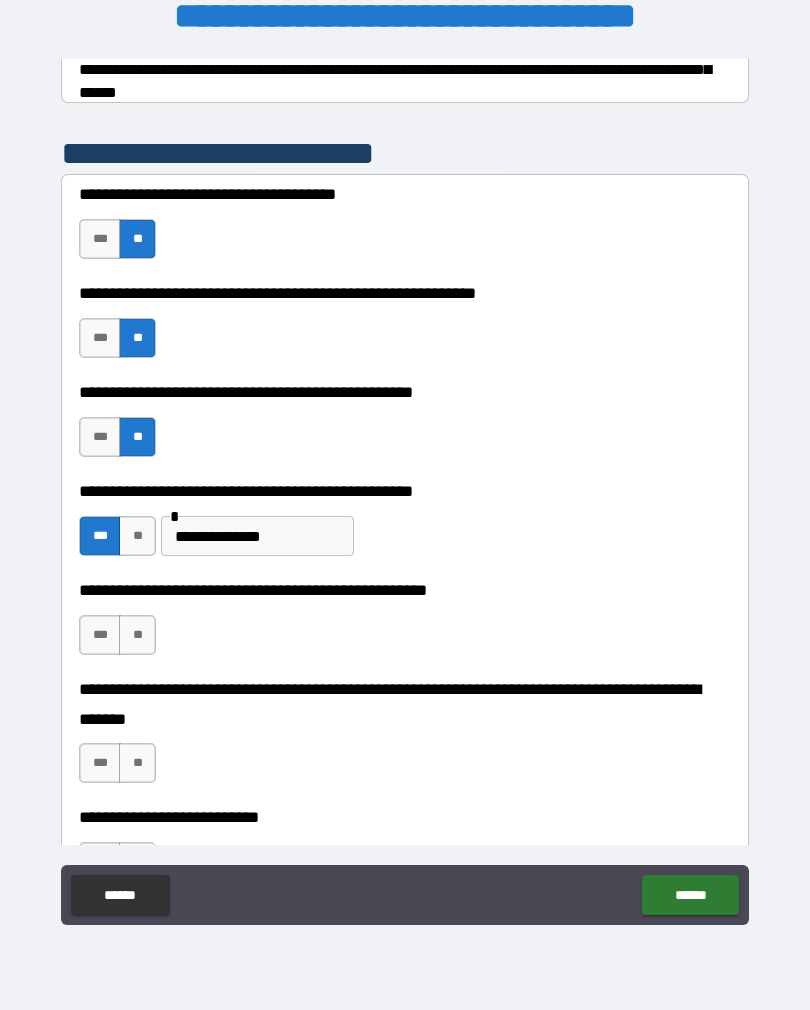 scroll, scrollTop: 463, scrollLeft: 0, axis: vertical 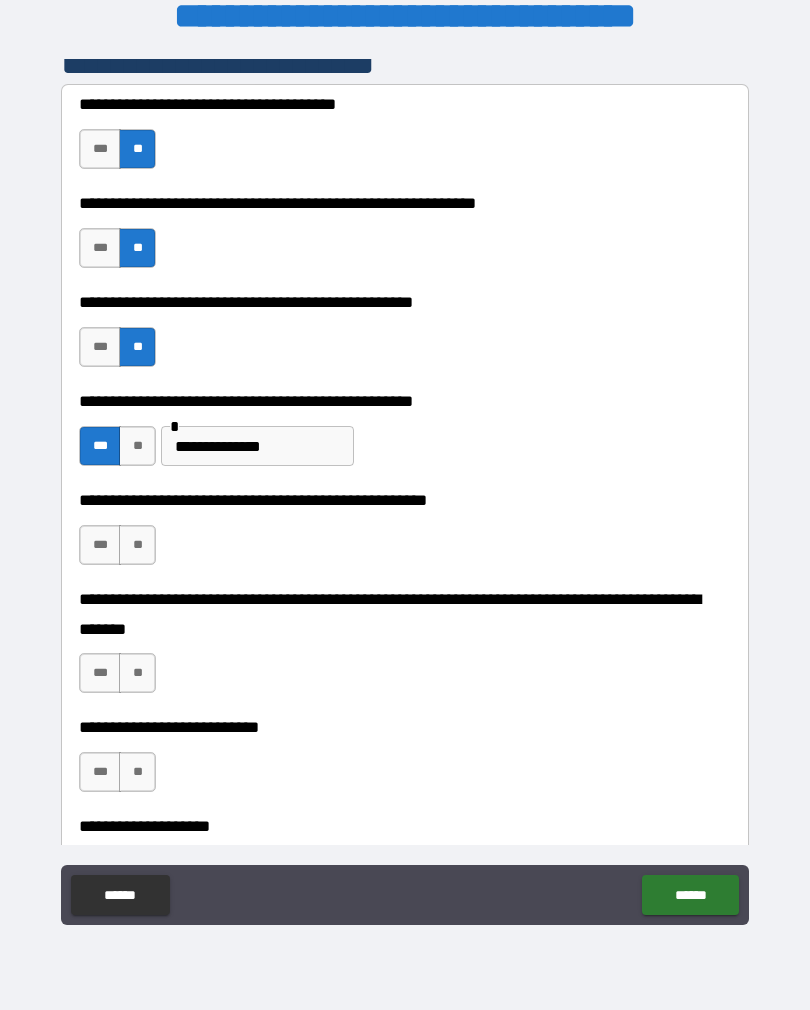 click on "**" at bounding box center [137, 545] 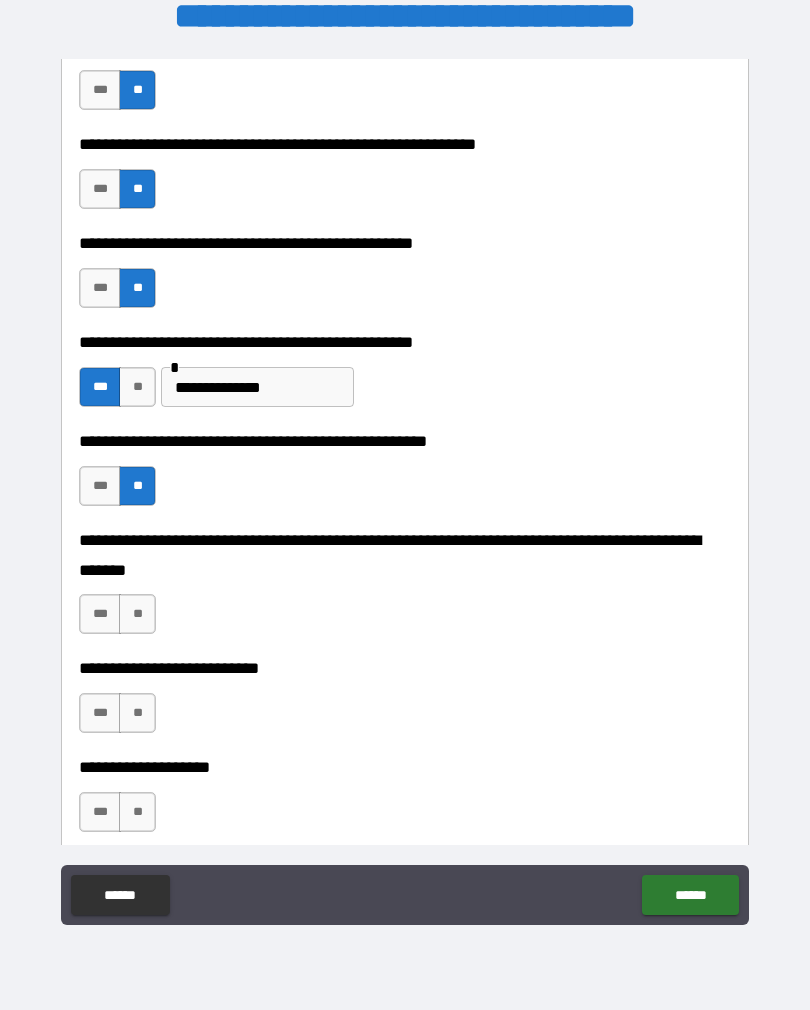 scroll, scrollTop: 523, scrollLeft: 0, axis: vertical 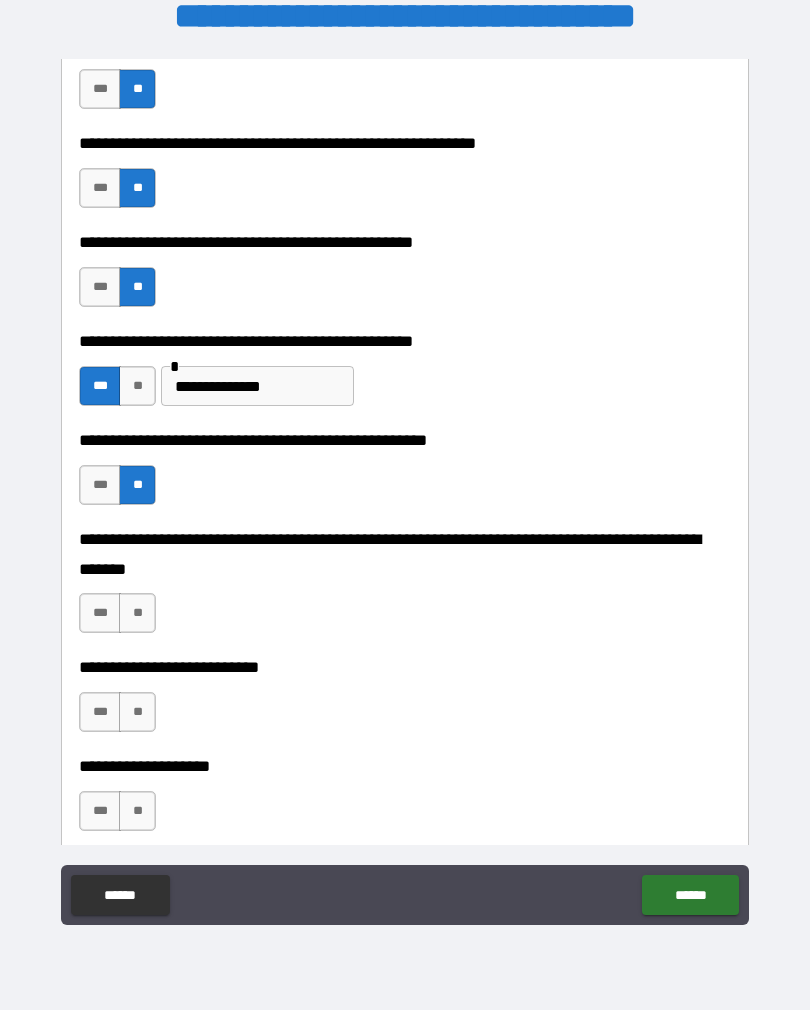 click on "**" at bounding box center (137, 613) 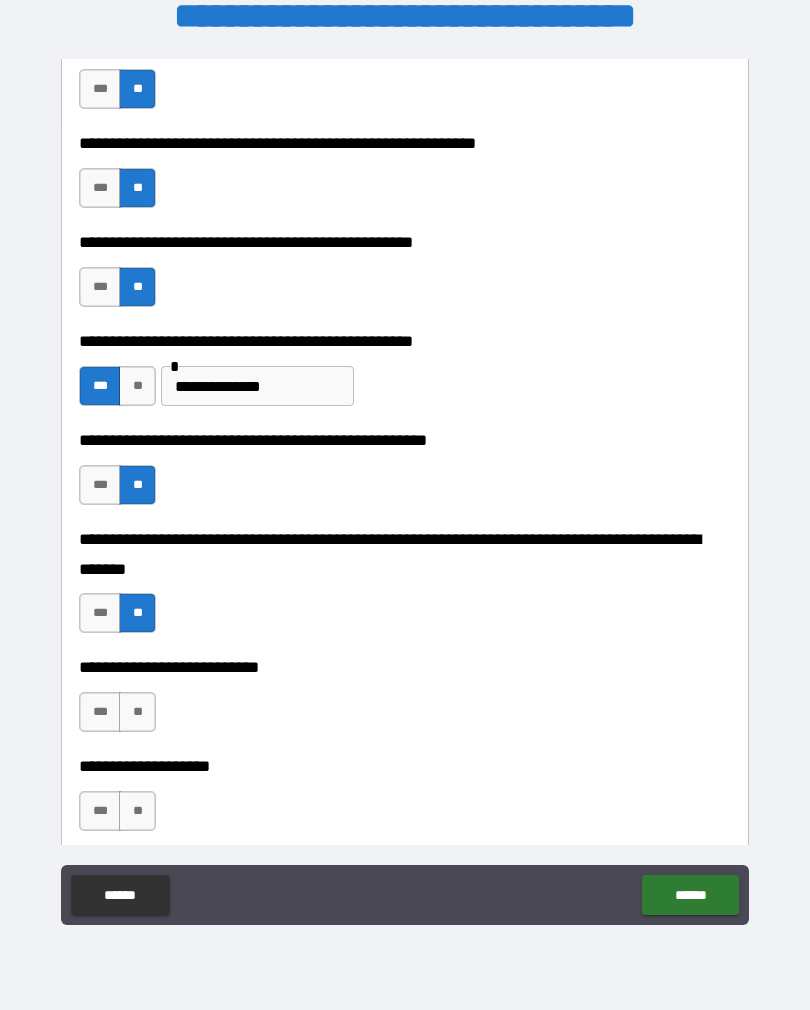 click on "**" at bounding box center (137, 712) 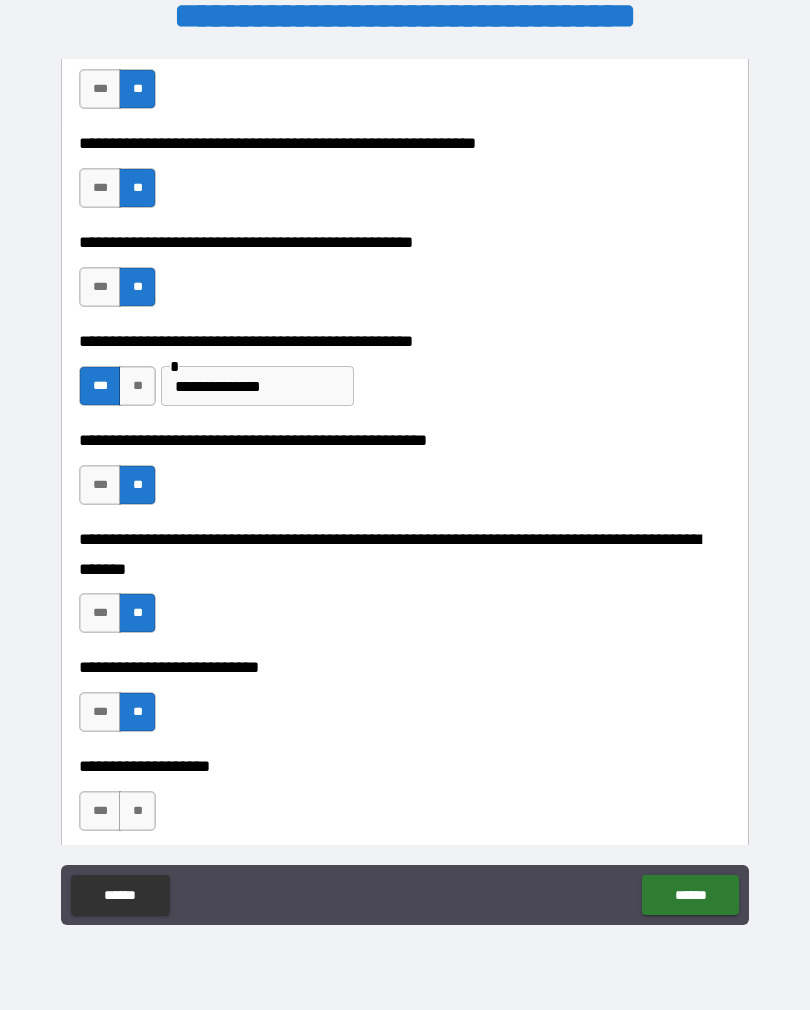 click on "**" at bounding box center (137, 811) 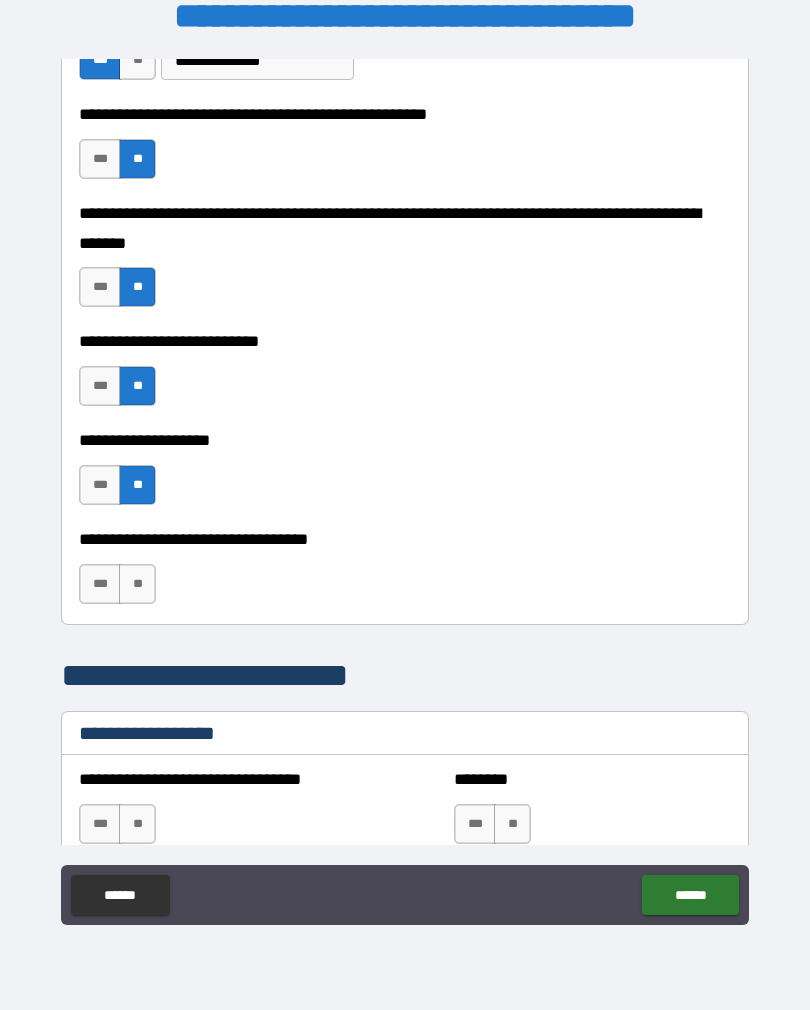 scroll, scrollTop: 859, scrollLeft: 0, axis: vertical 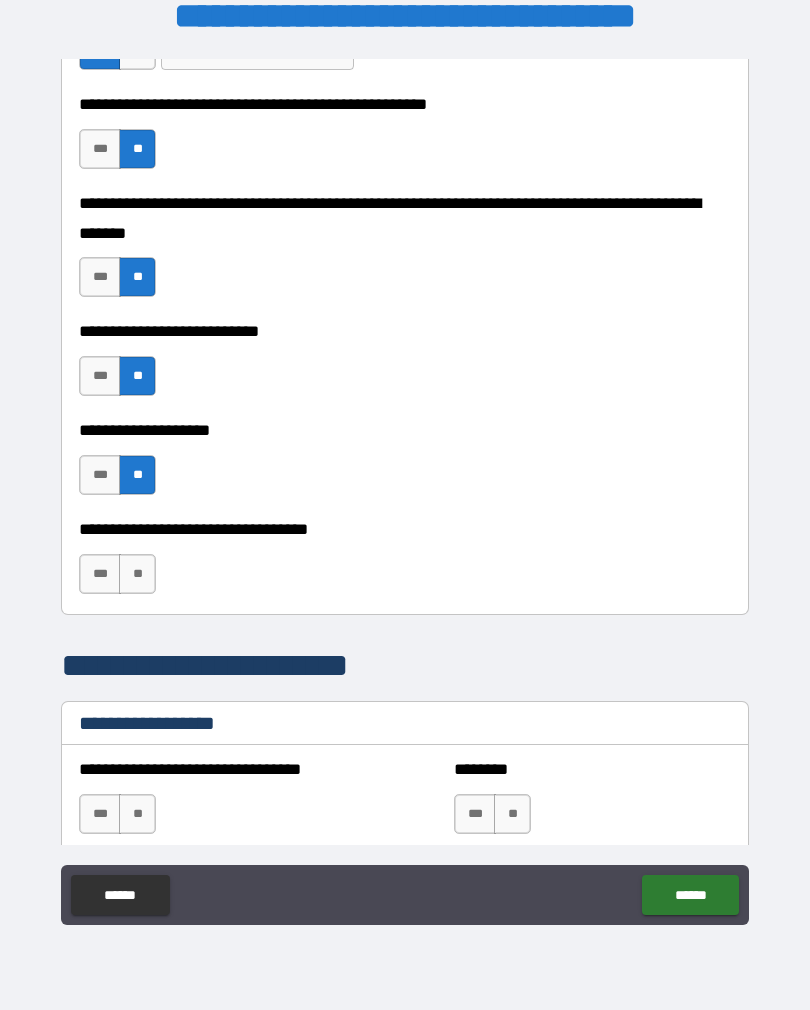 click on "**" at bounding box center (137, 574) 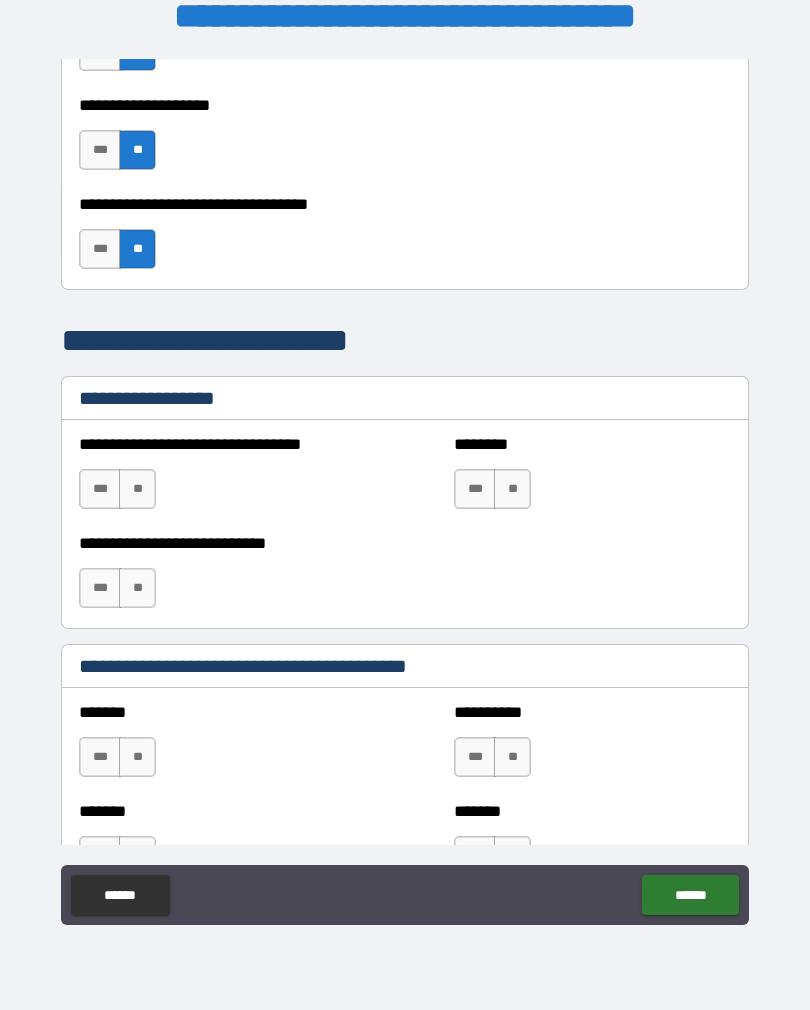 scroll, scrollTop: 1189, scrollLeft: 0, axis: vertical 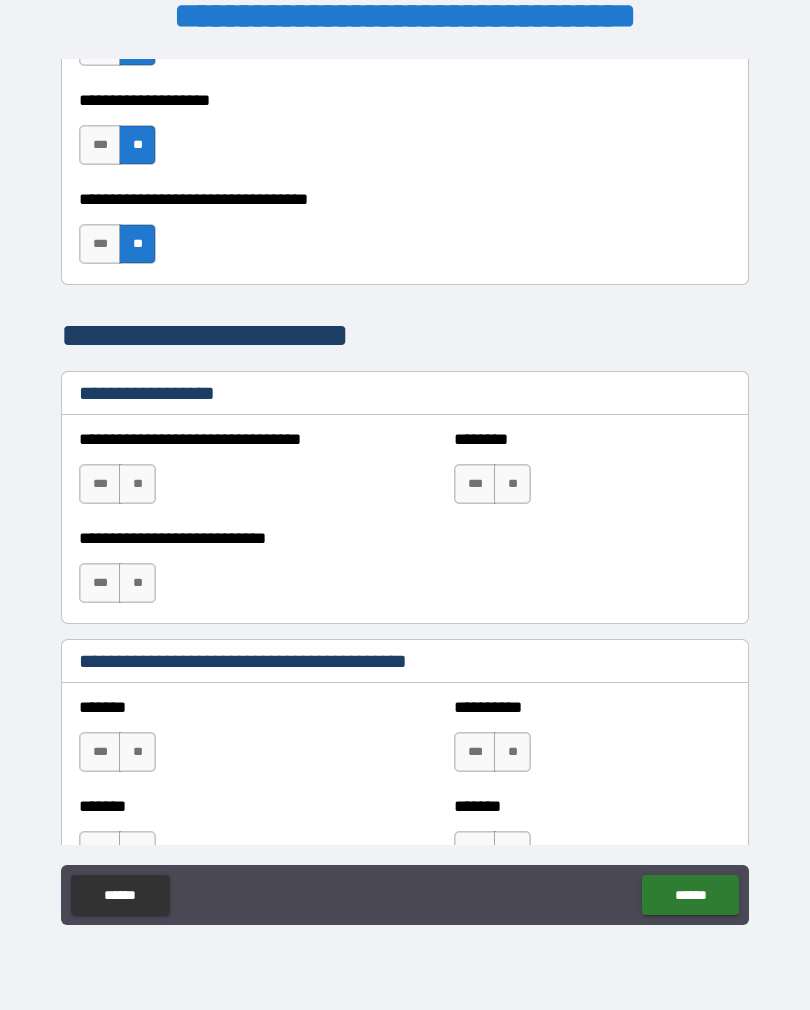 click on "**" at bounding box center [137, 484] 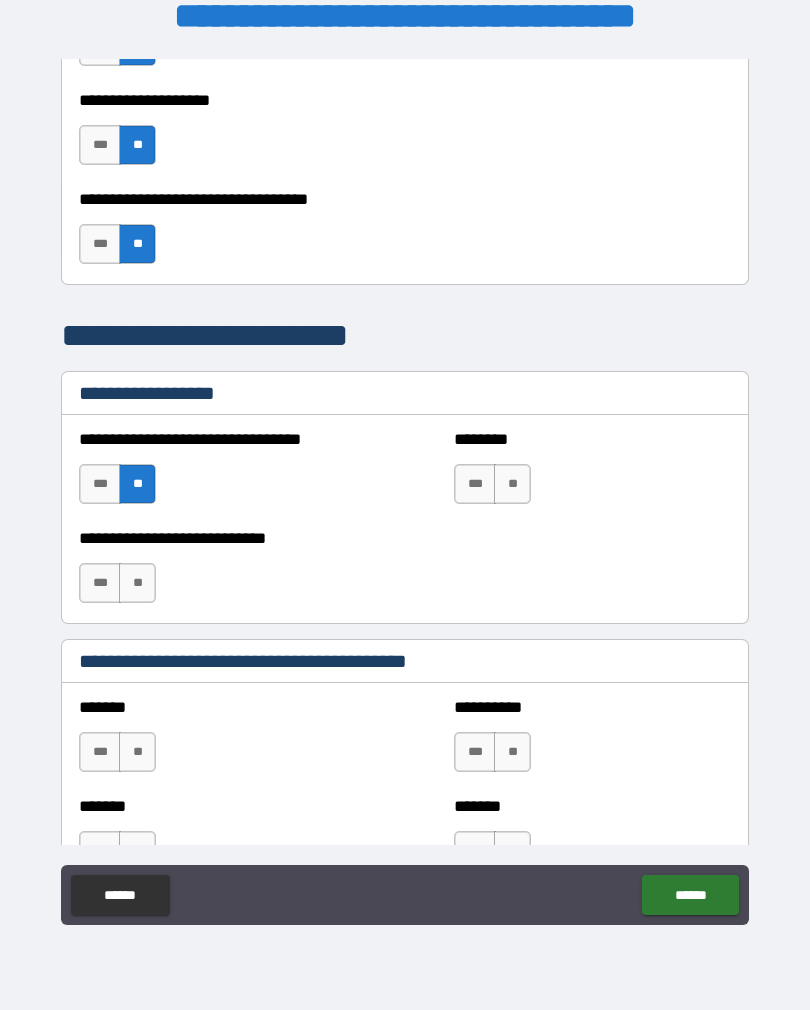 click on "**" at bounding box center (512, 484) 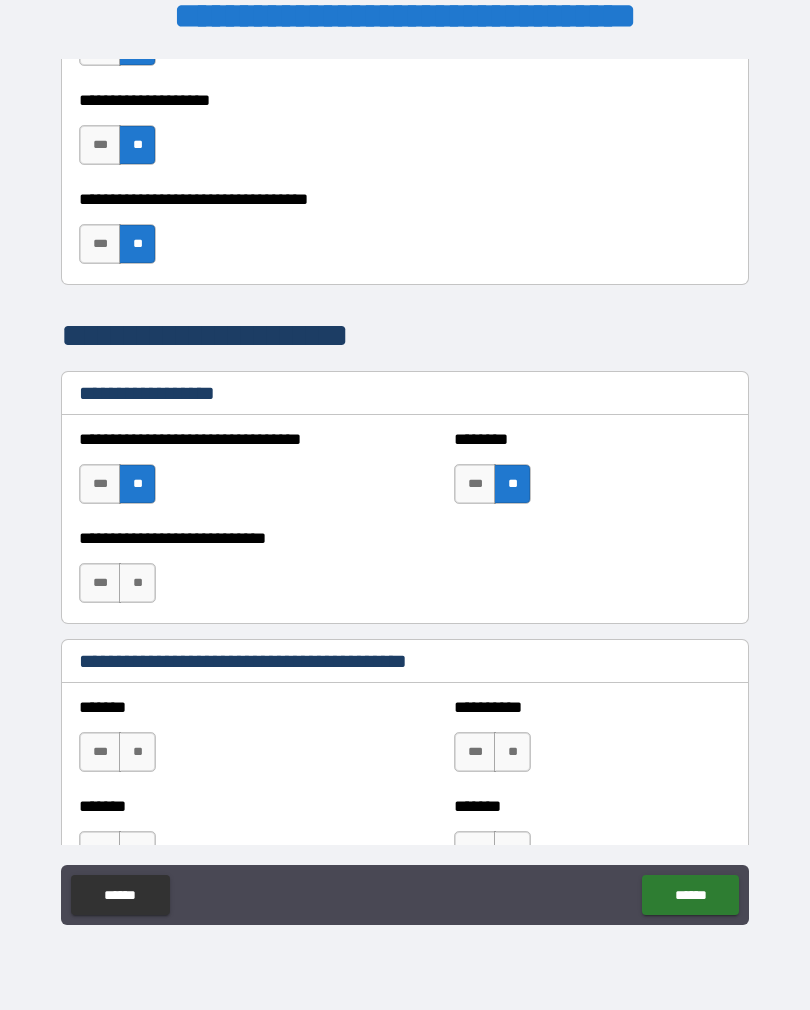 click on "**" at bounding box center (137, 583) 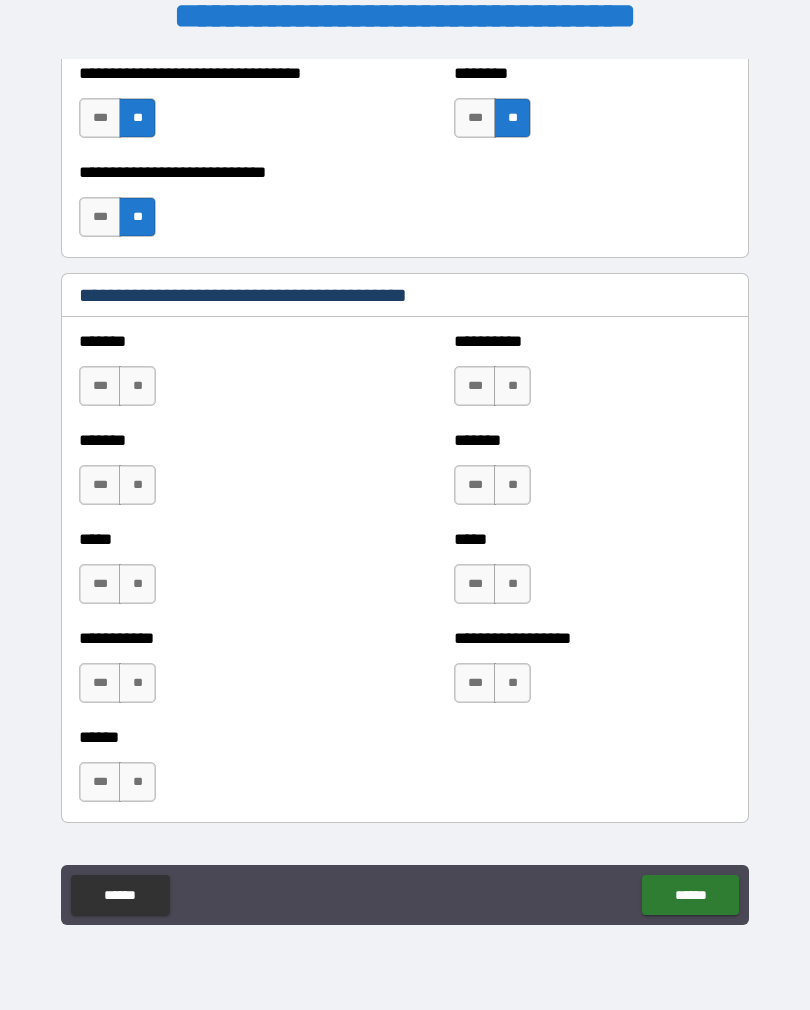 scroll, scrollTop: 1558, scrollLeft: 0, axis: vertical 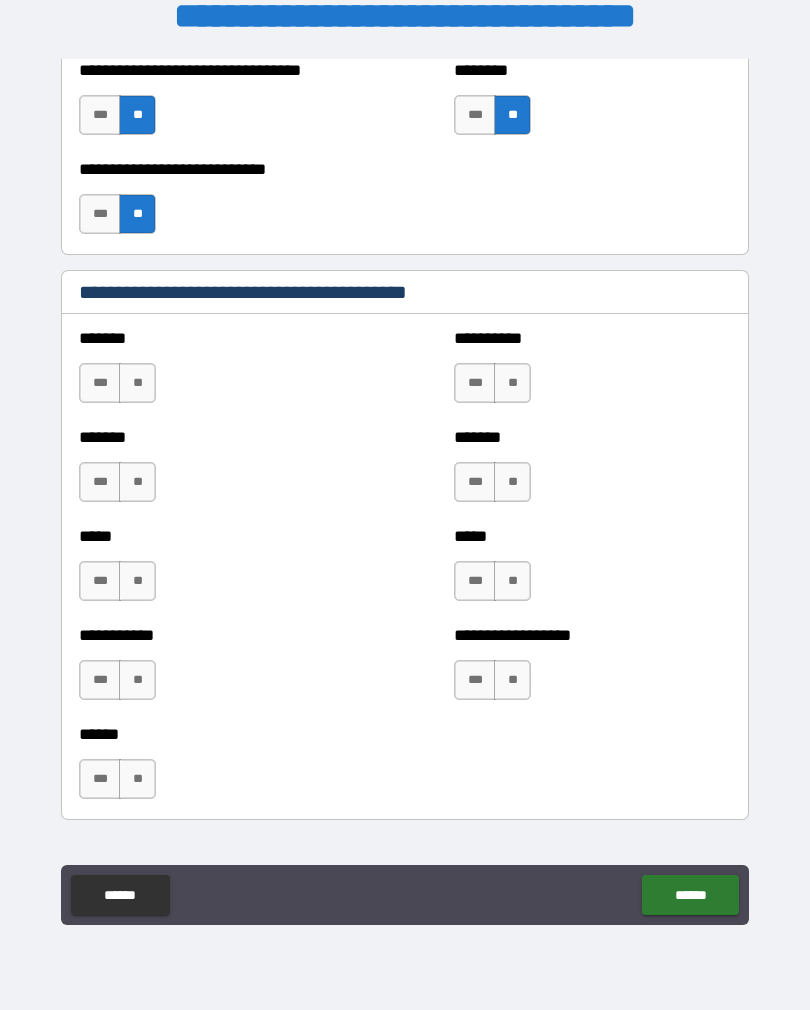 click on "**" at bounding box center [137, 383] 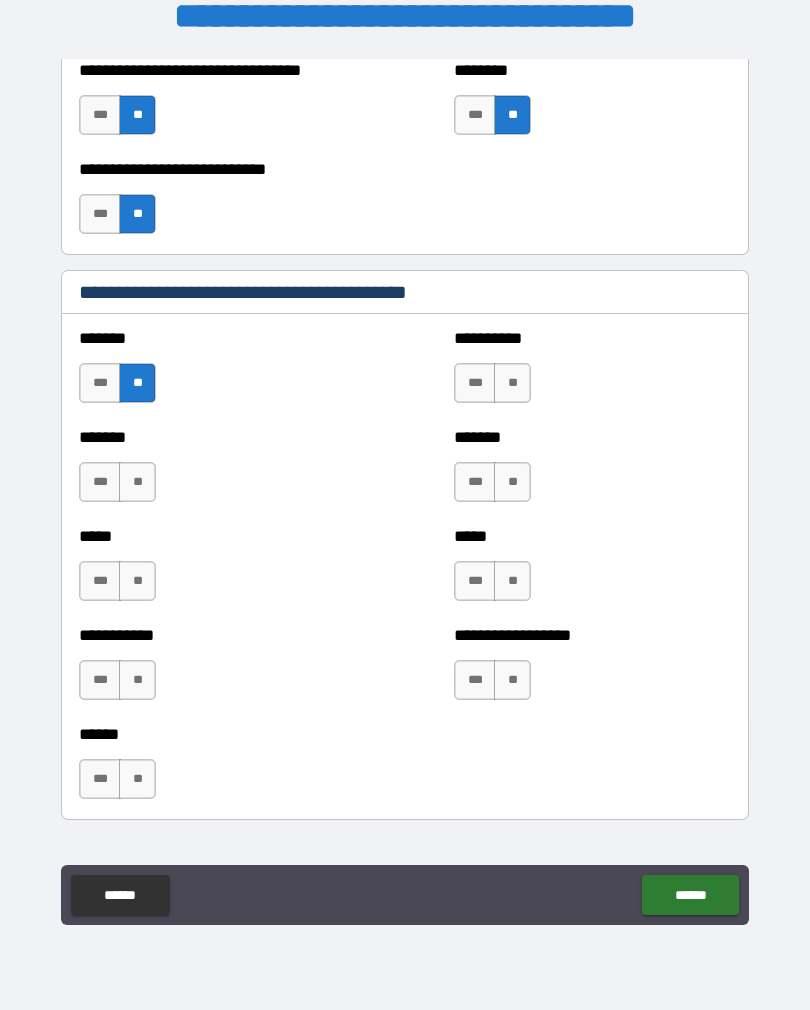 click on "**" at bounding box center [512, 383] 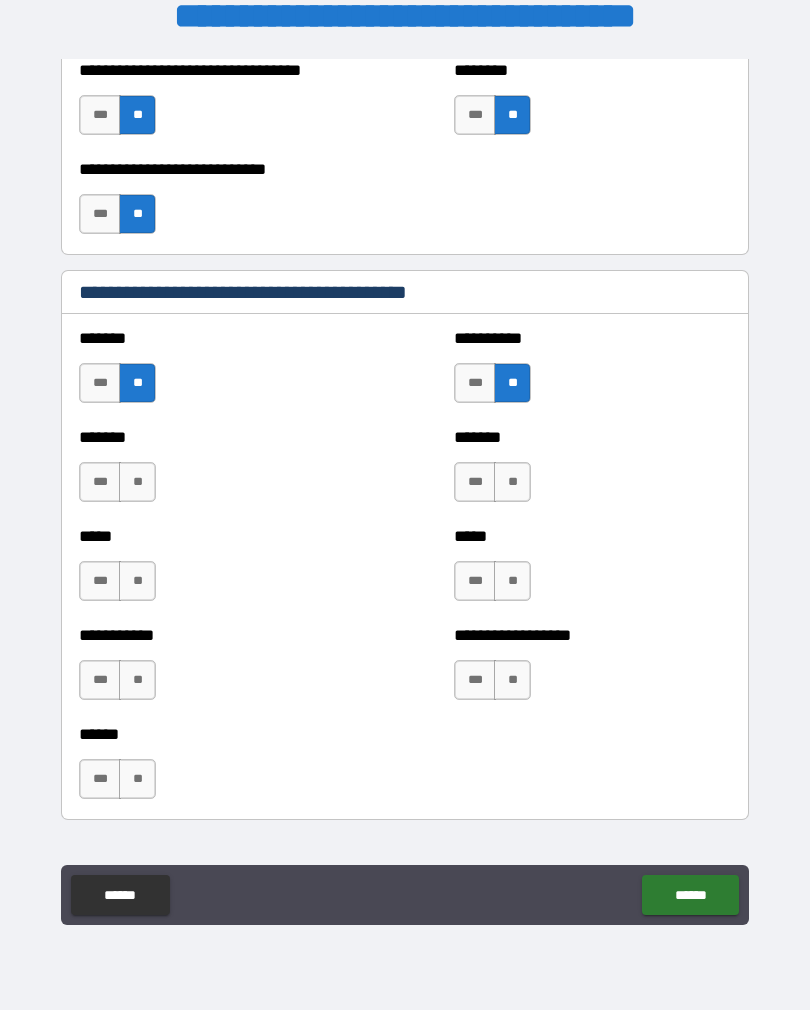 click on "**" at bounding box center [137, 482] 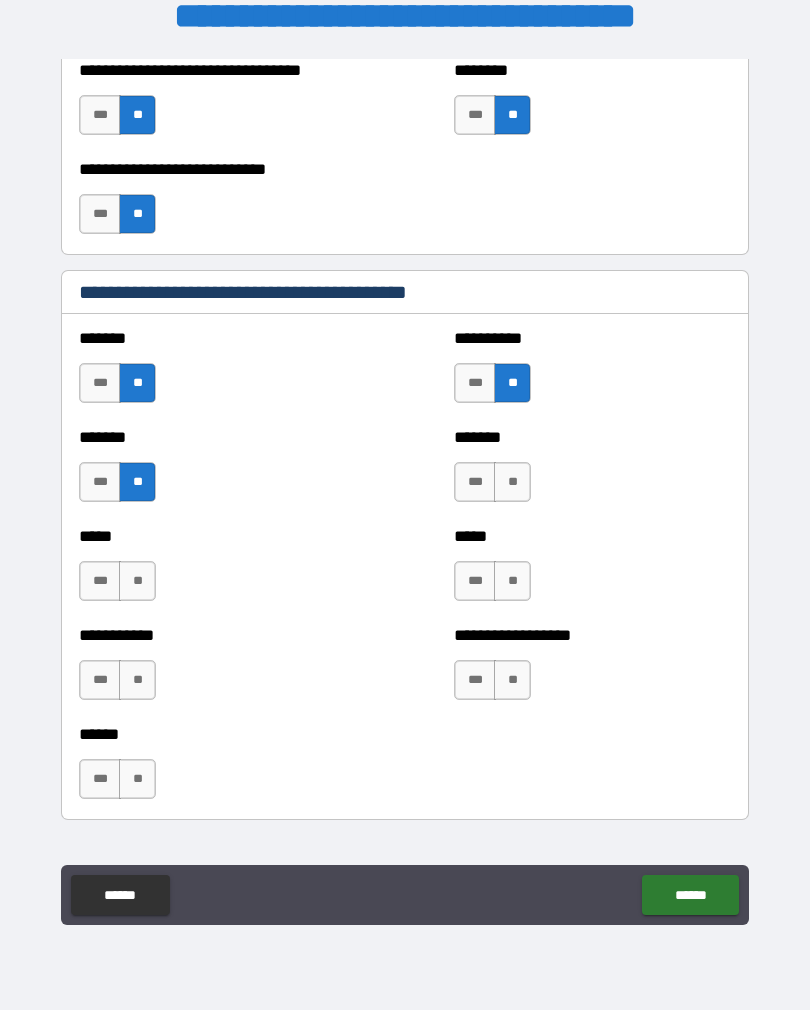 click on "**" at bounding box center [512, 482] 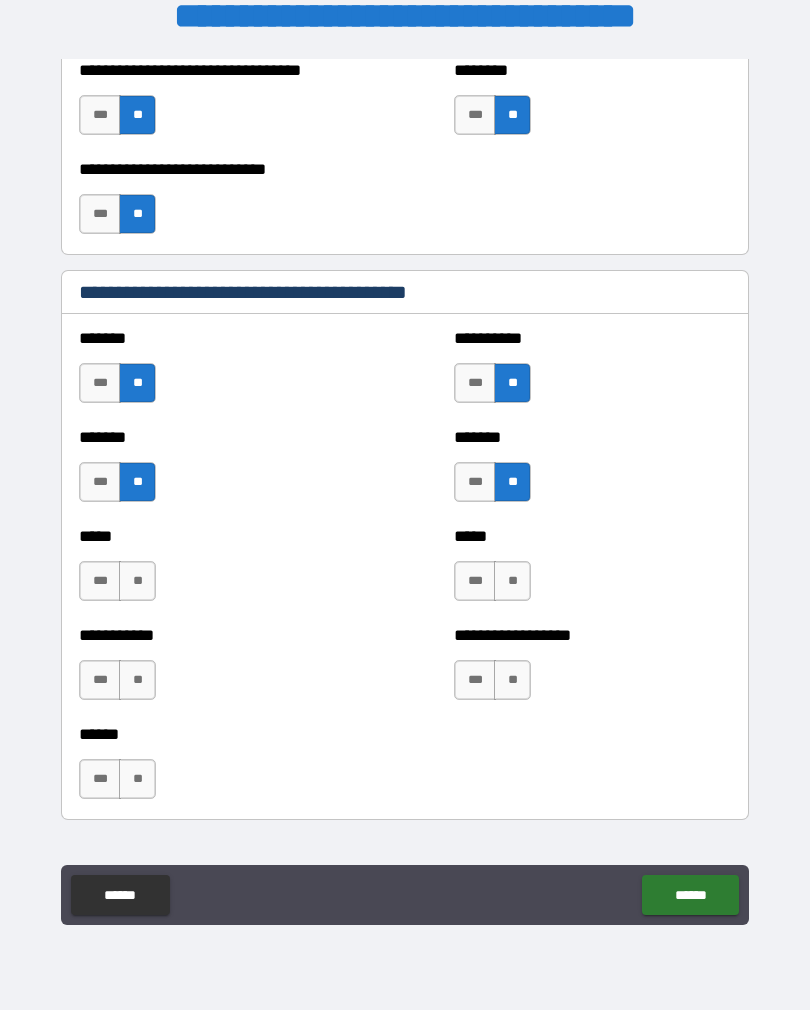 click on "**" at bounding box center [137, 581] 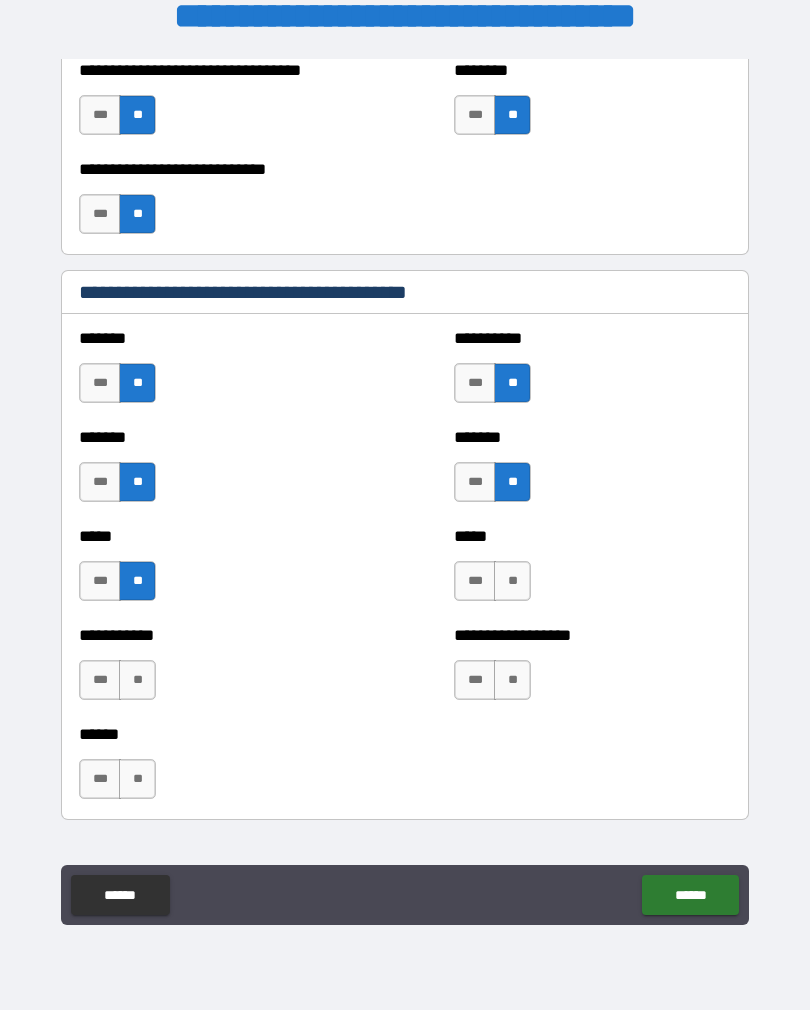 click on "**" at bounding box center [512, 581] 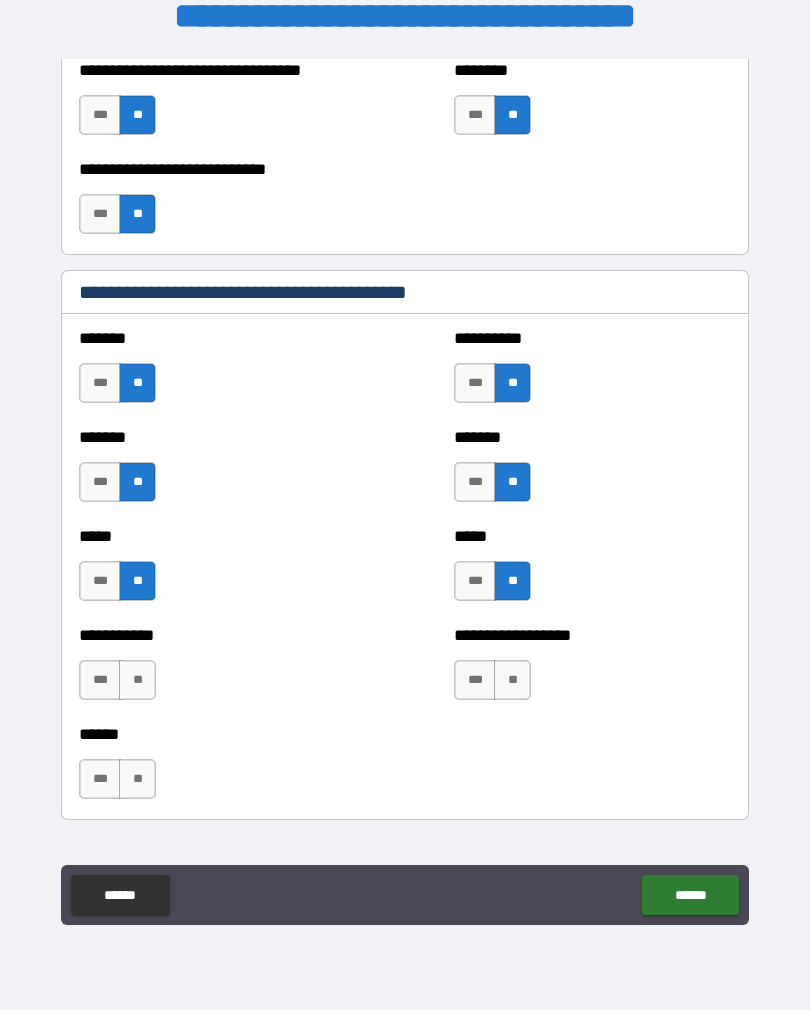 click on "**" at bounding box center (137, 680) 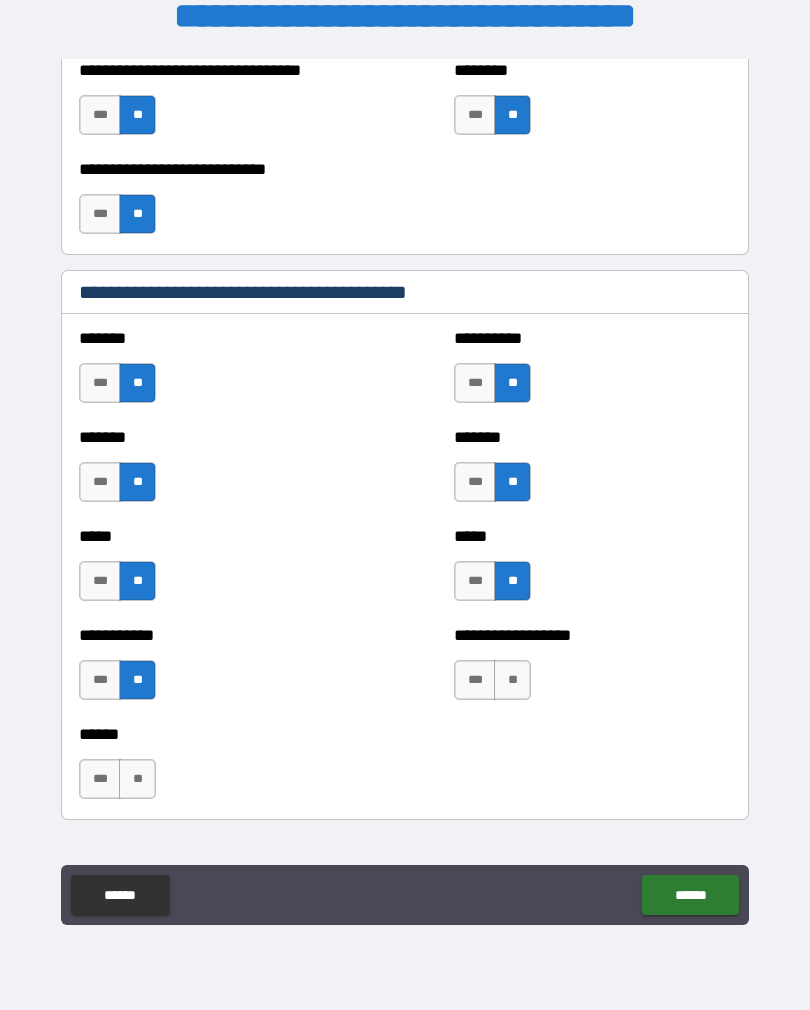 click on "**" at bounding box center (512, 680) 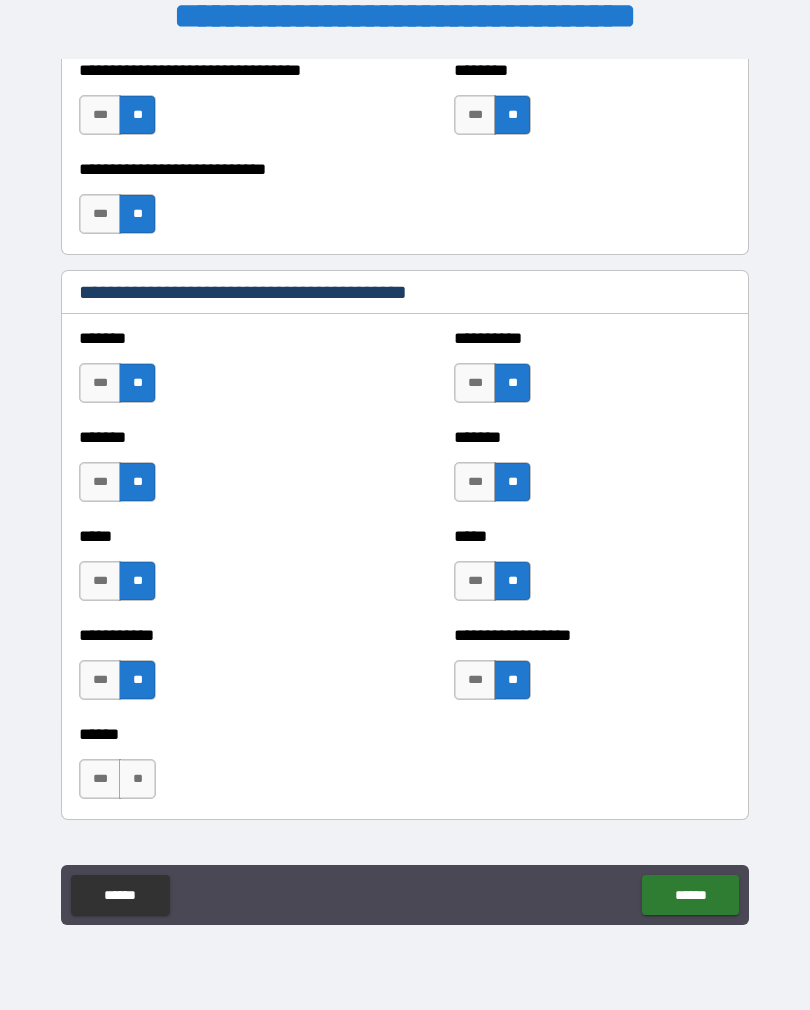 click on "**" at bounding box center [137, 779] 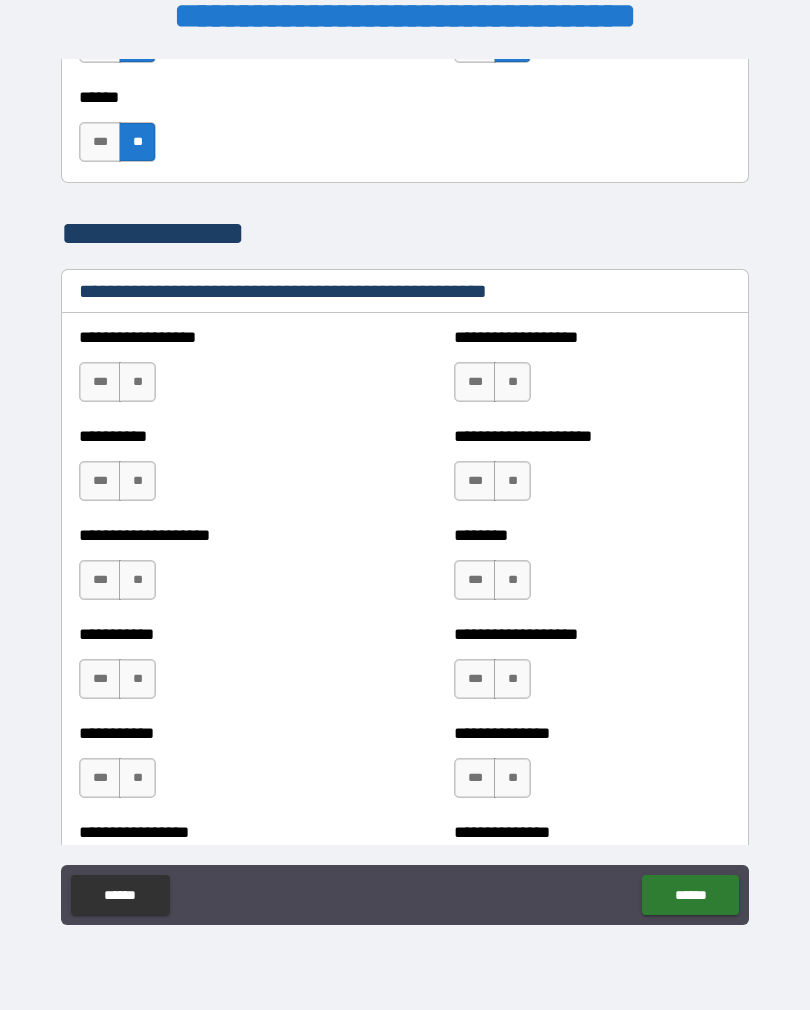 scroll, scrollTop: 2205, scrollLeft: 0, axis: vertical 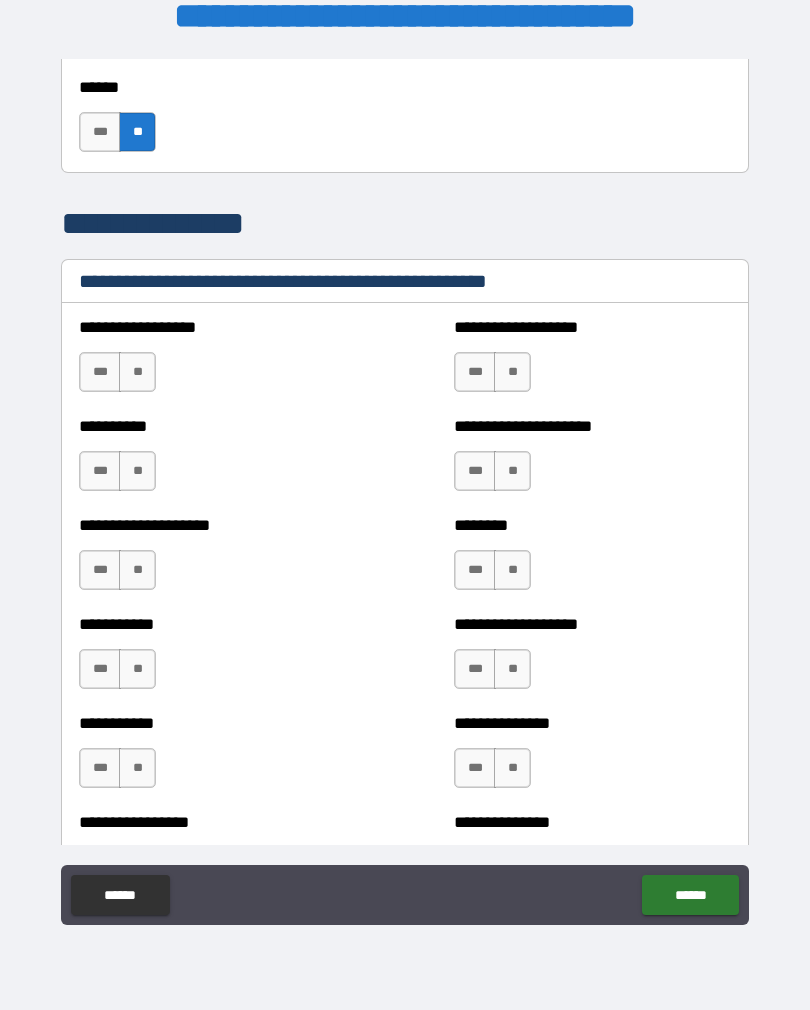 click on "**" at bounding box center (137, 372) 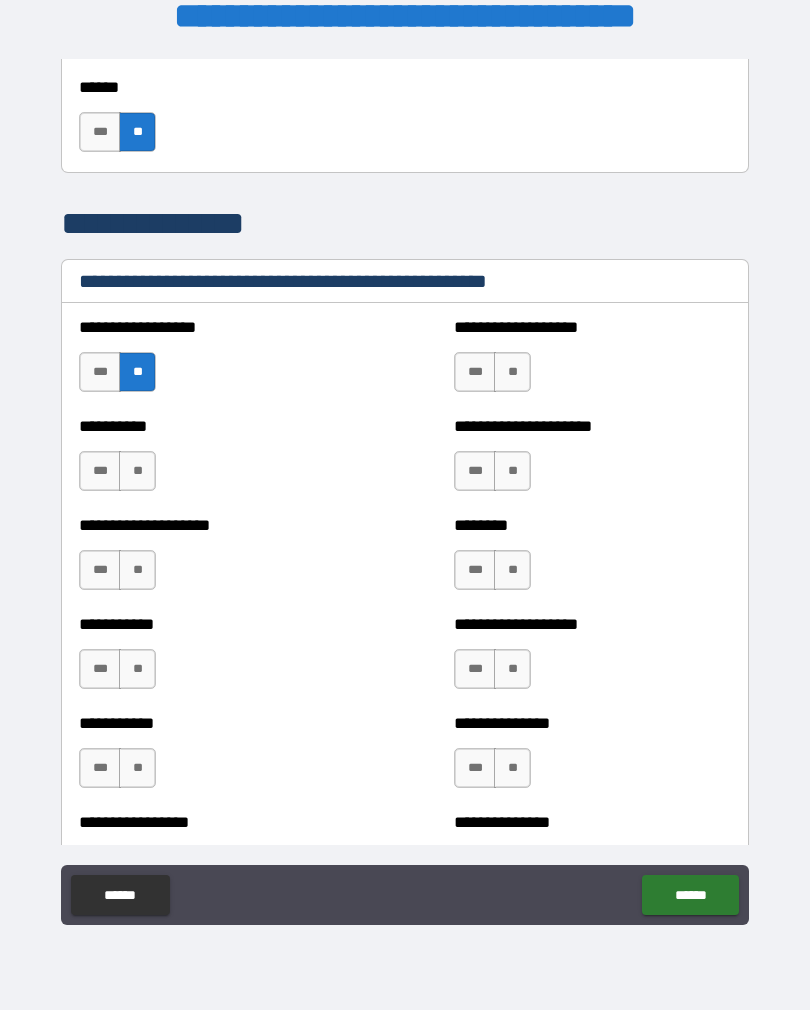 click on "**" at bounding box center [512, 372] 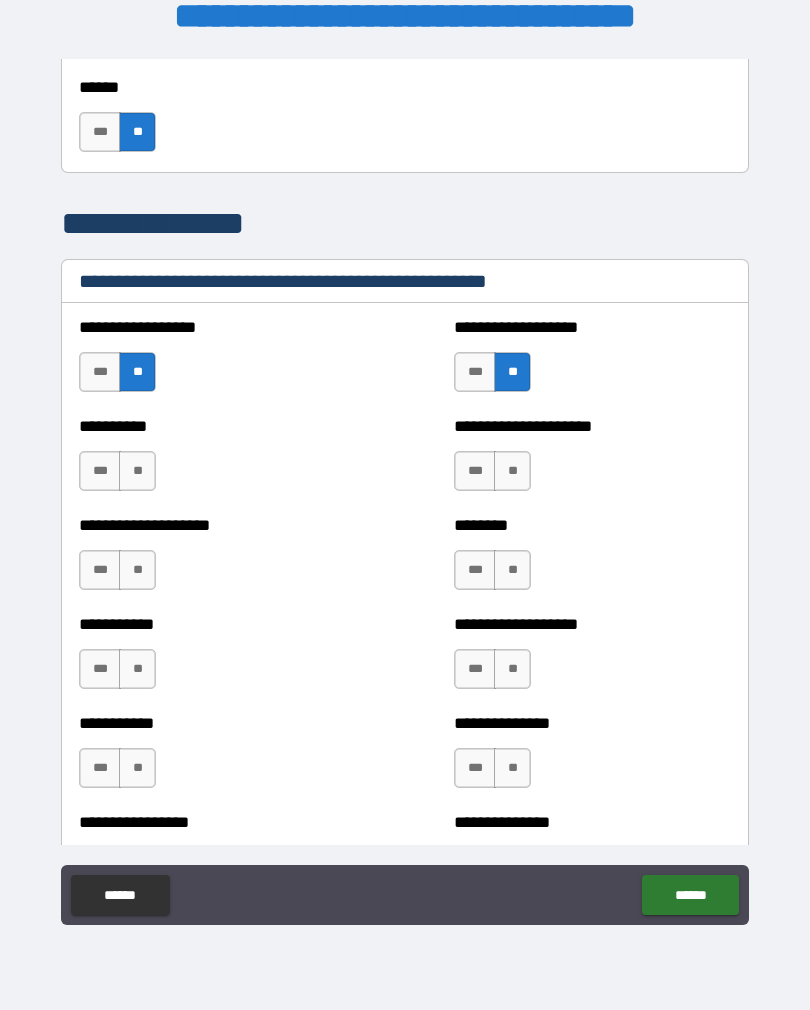 click on "**" at bounding box center (137, 471) 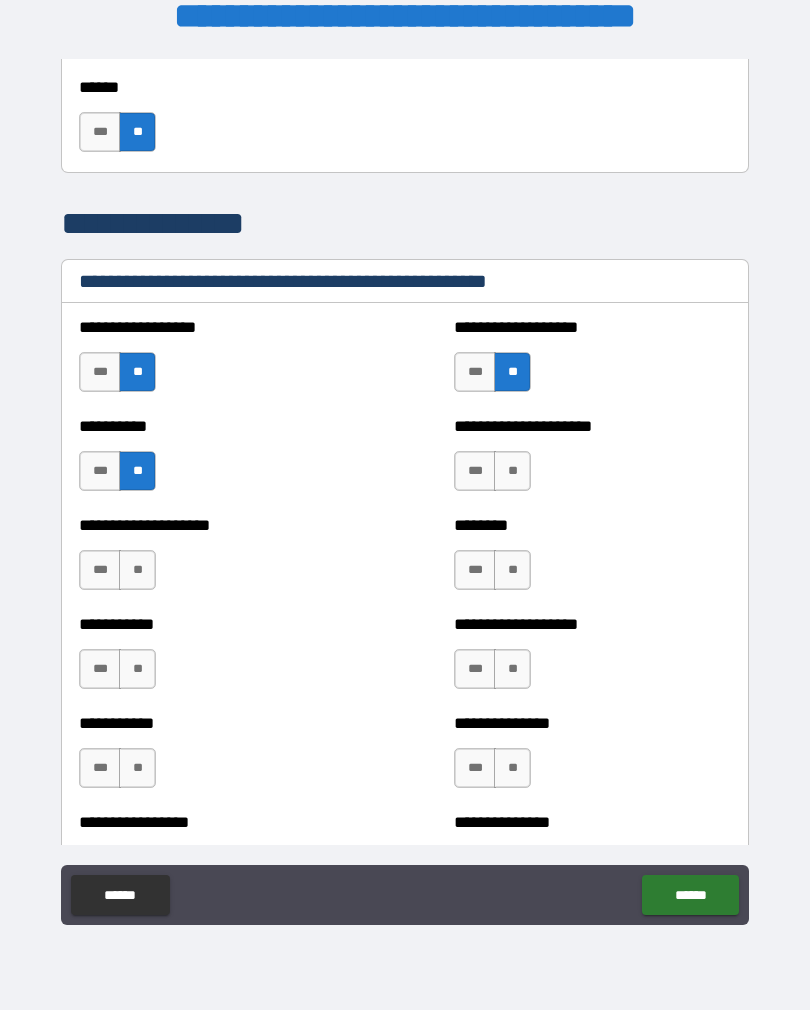 click on "**" at bounding box center (512, 471) 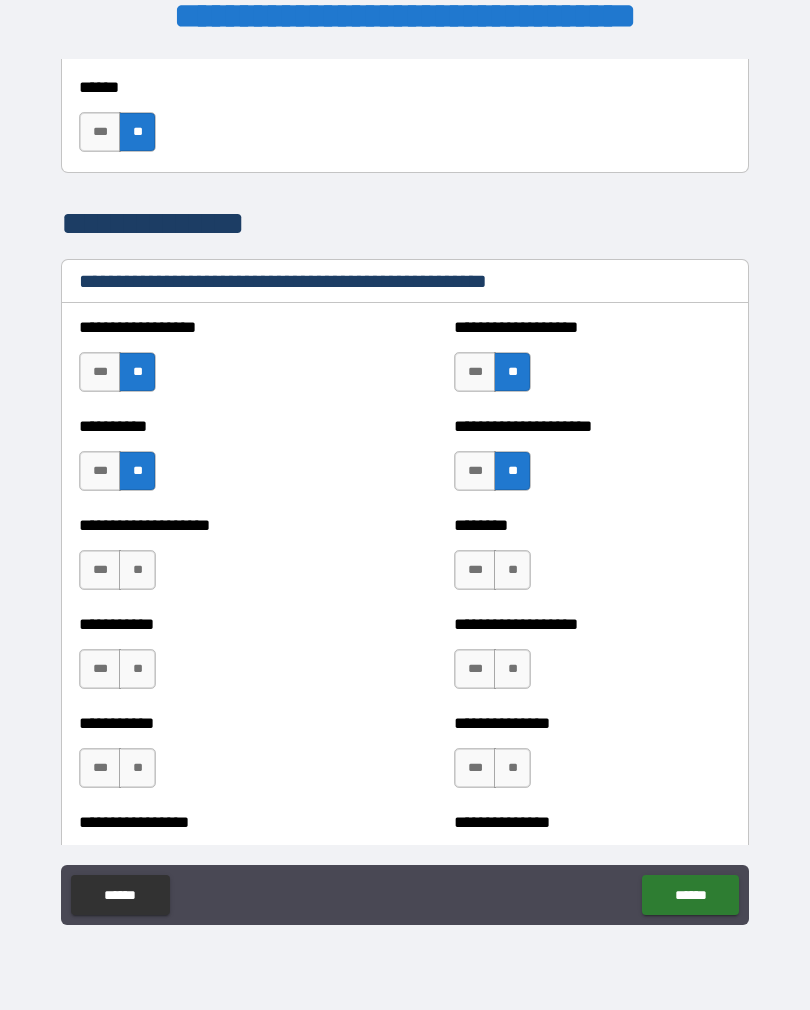 click on "**" at bounding box center [137, 570] 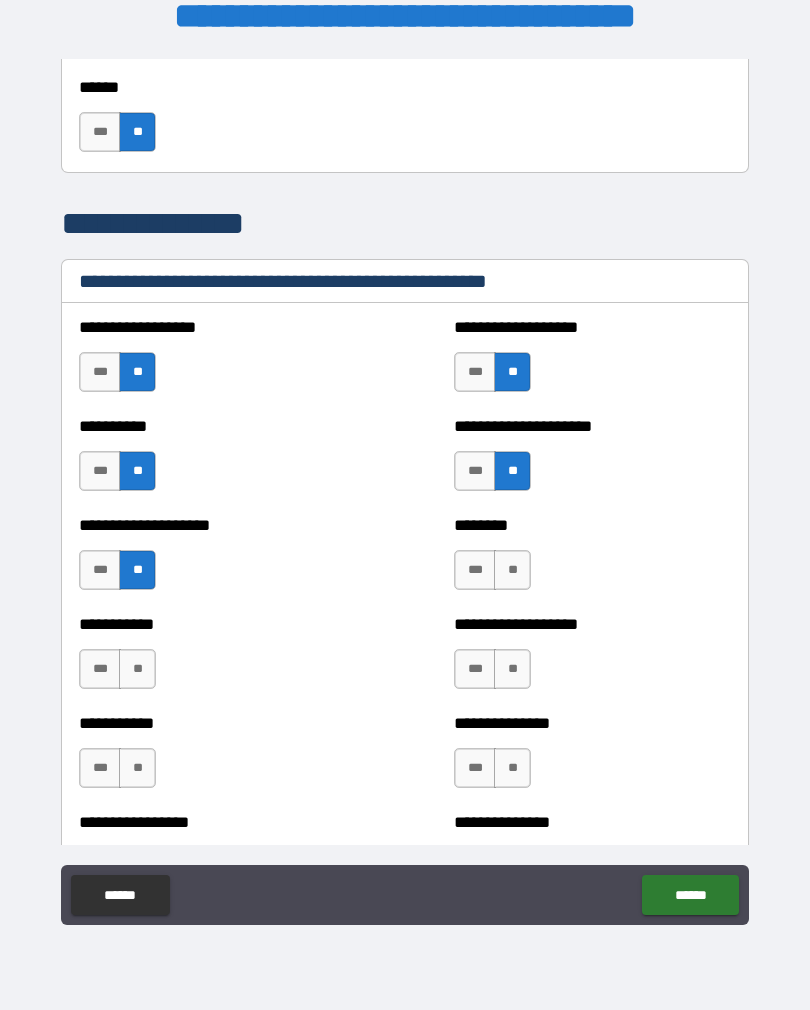 click on "**" at bounding box center (512, 570) 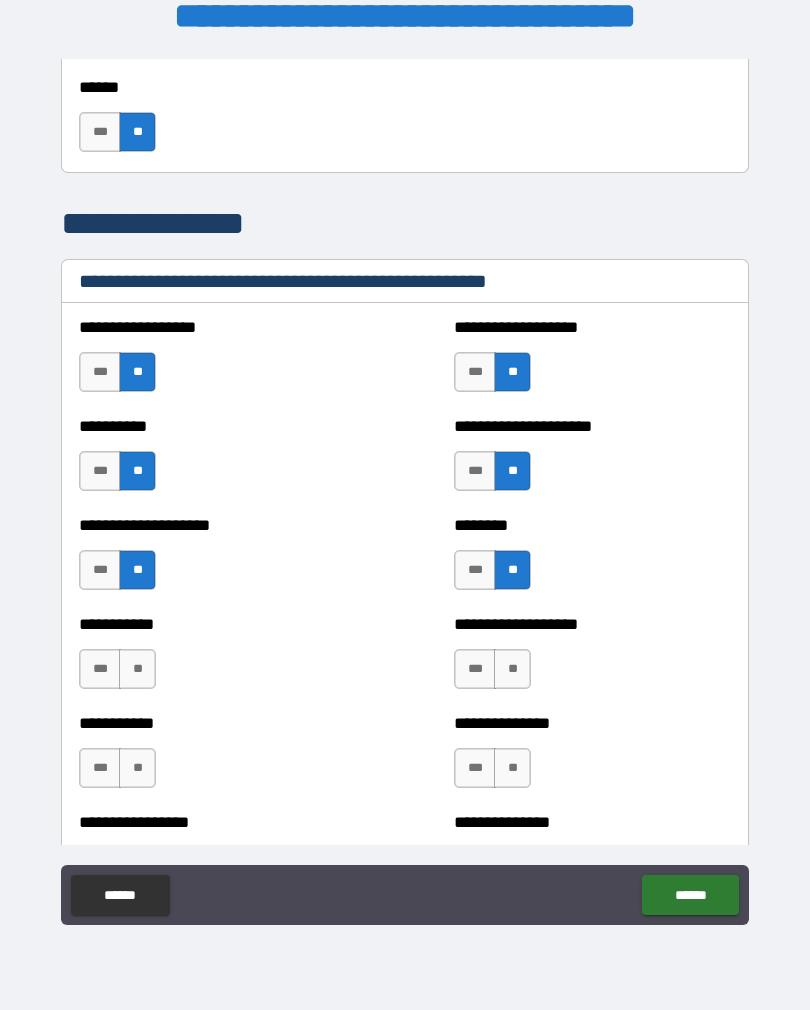 click on "**" at bounding box center (137, 669) 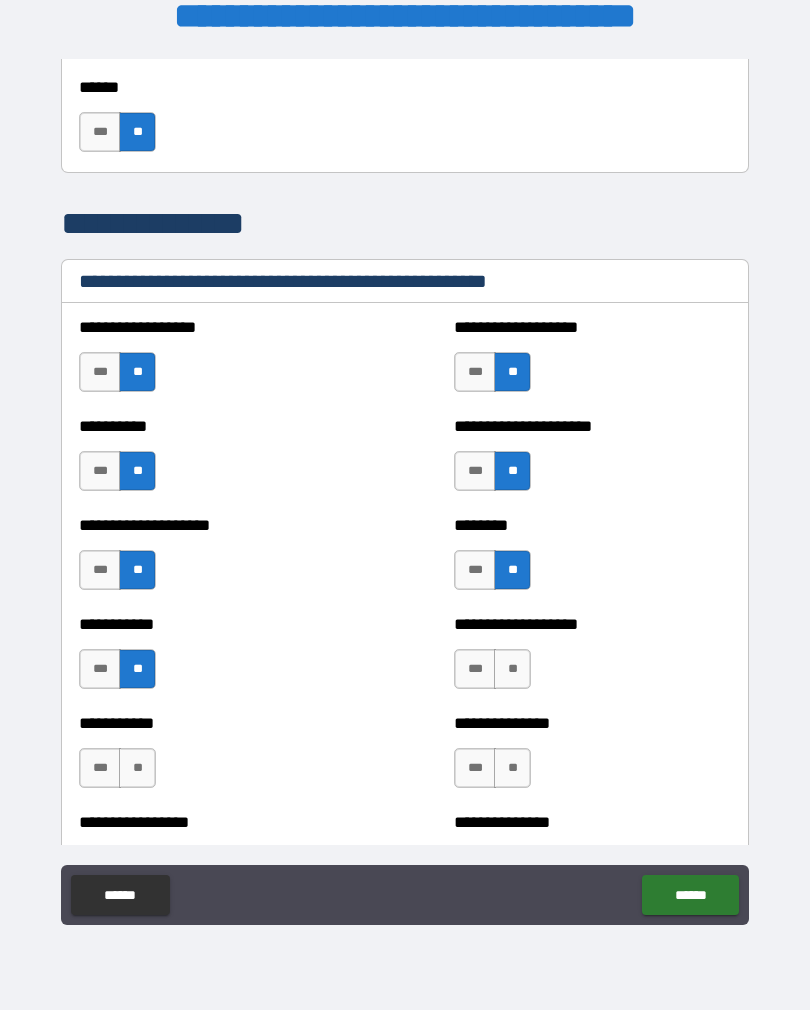 click on "**" at bounding box center (512, 669) 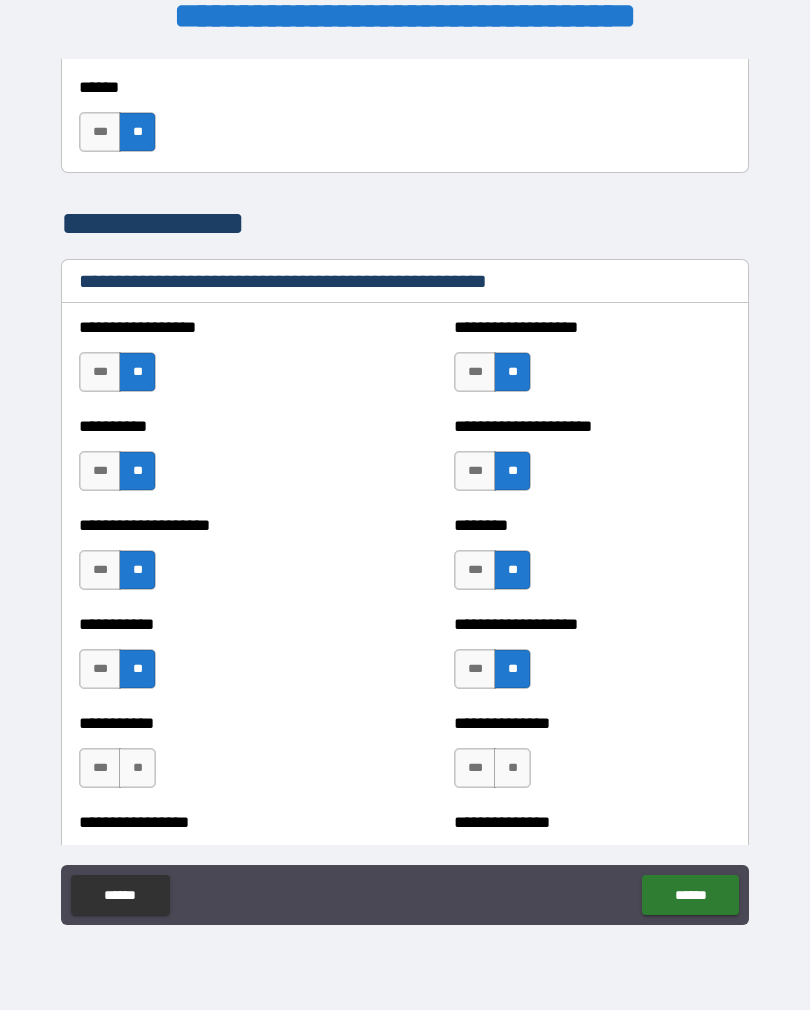click on "**" at bounding box center (137, 768) 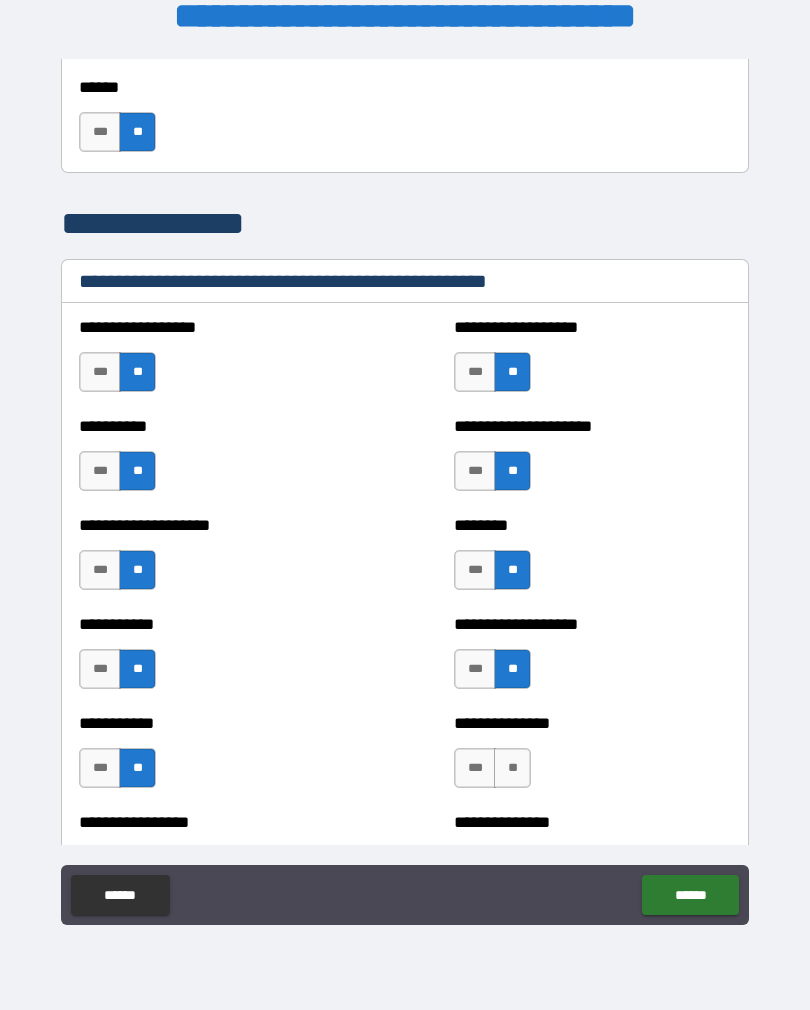 click on "**" at bounding box center [512, 768] 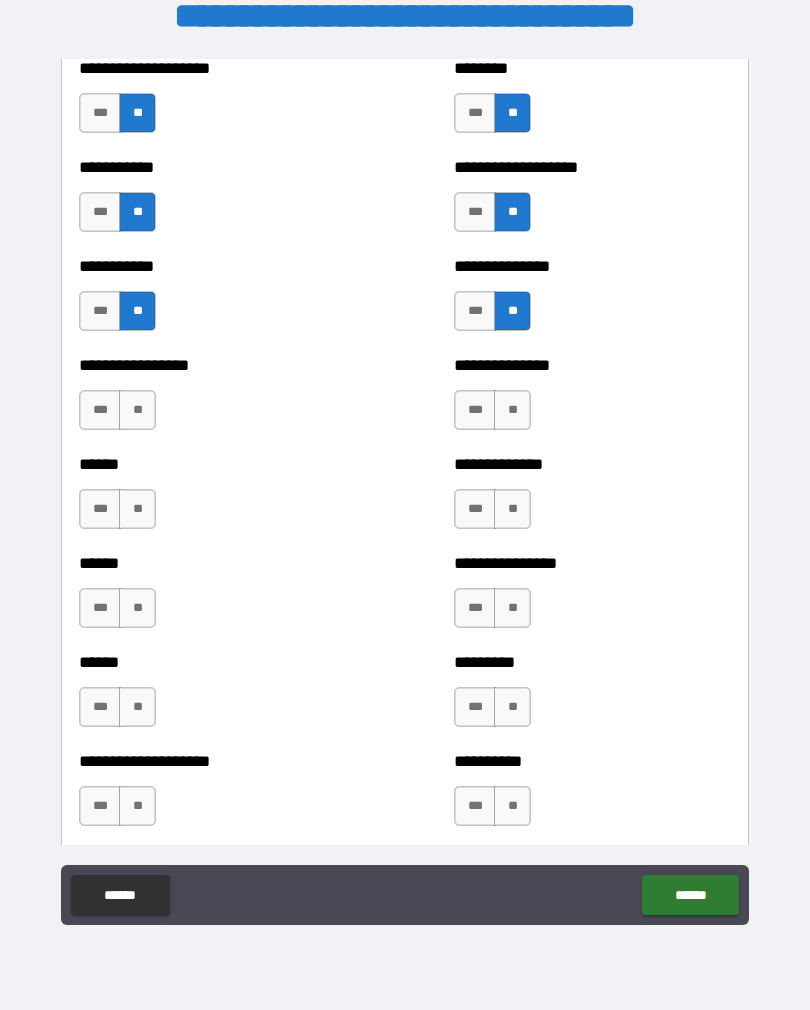 scroll, scrollTop: 2660, scrollLeft: 0, axis: vertical 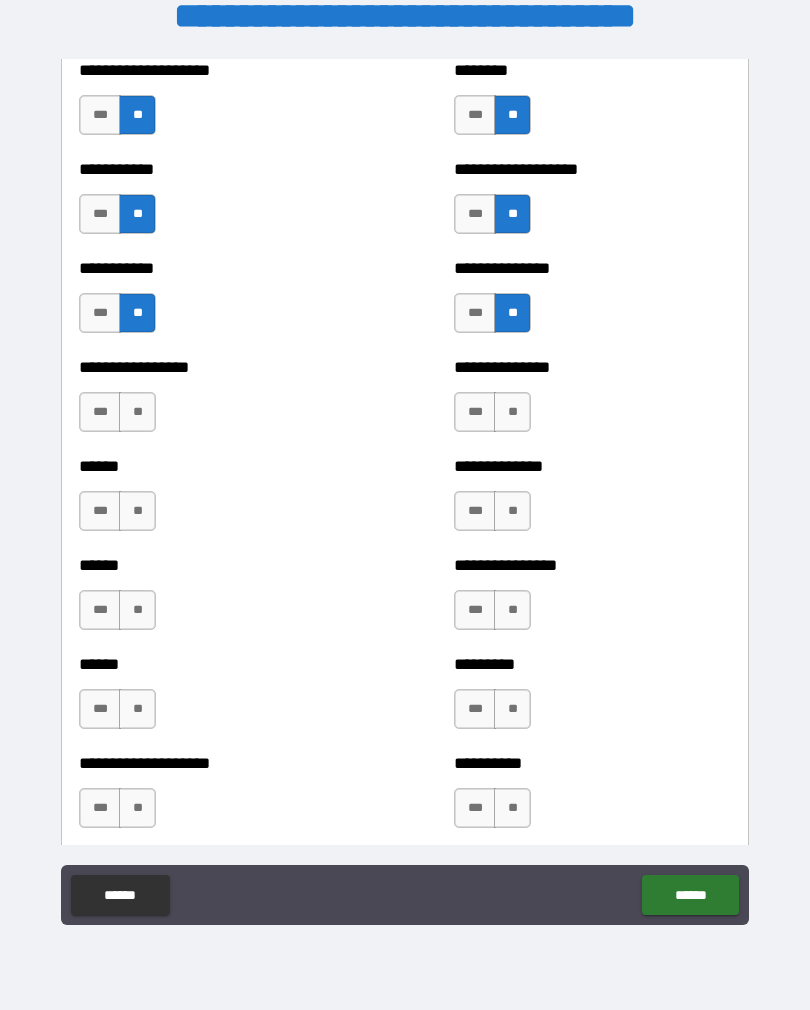 click on "**" at bounding box center (137, 412) 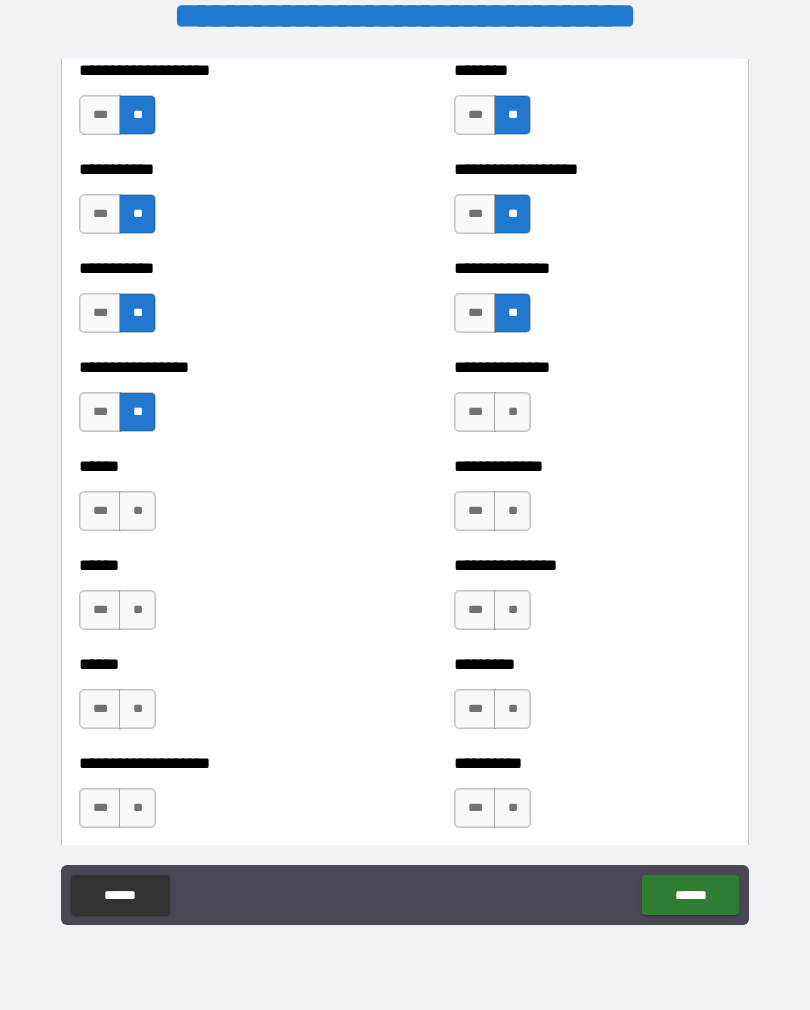click on "**" at bounding box center (512, 412) 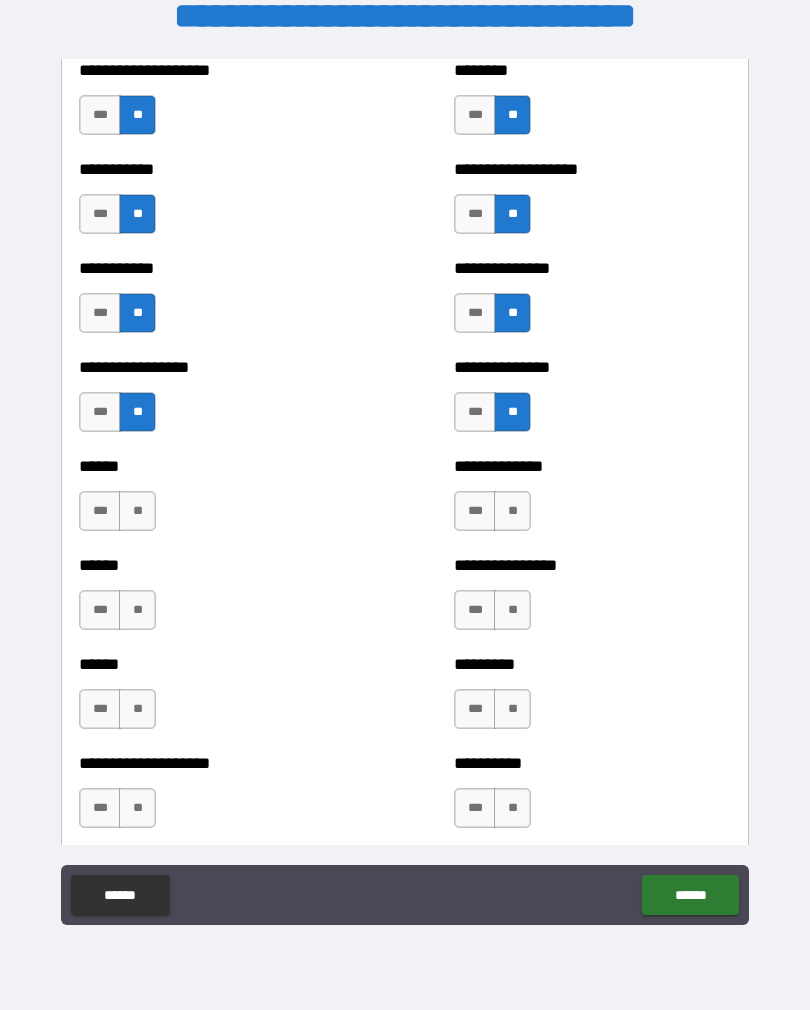 click on "**" at bounding box center [137, 511] 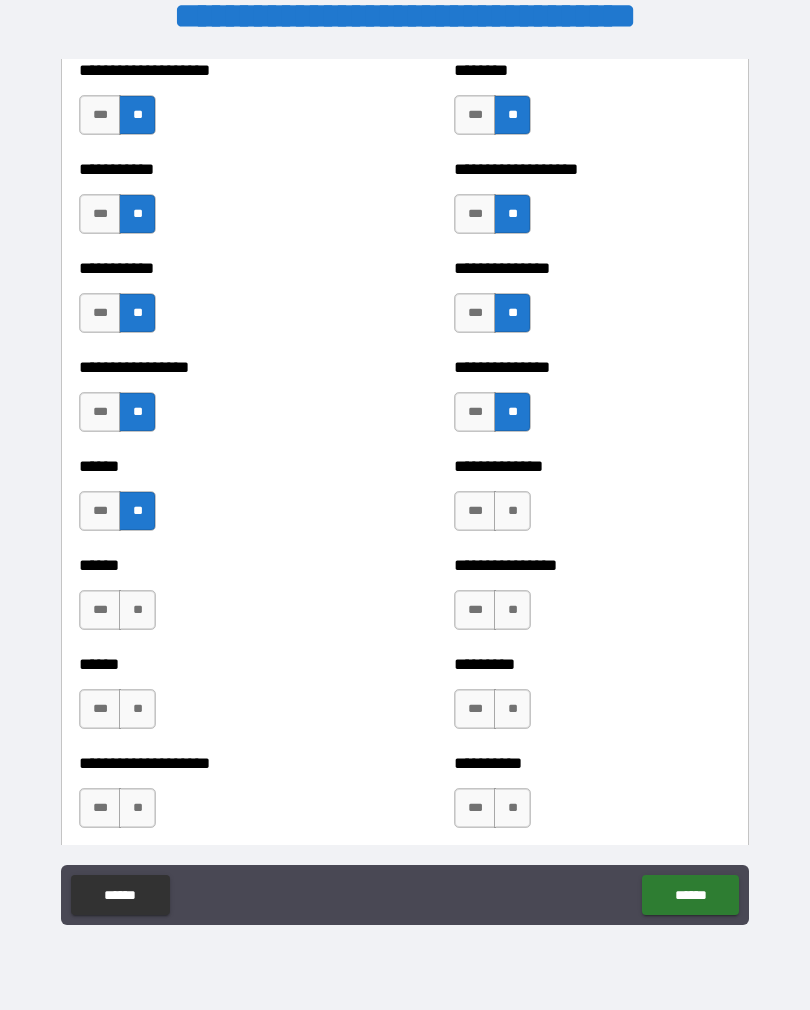 click on "**" at bounding box center [512, 511] 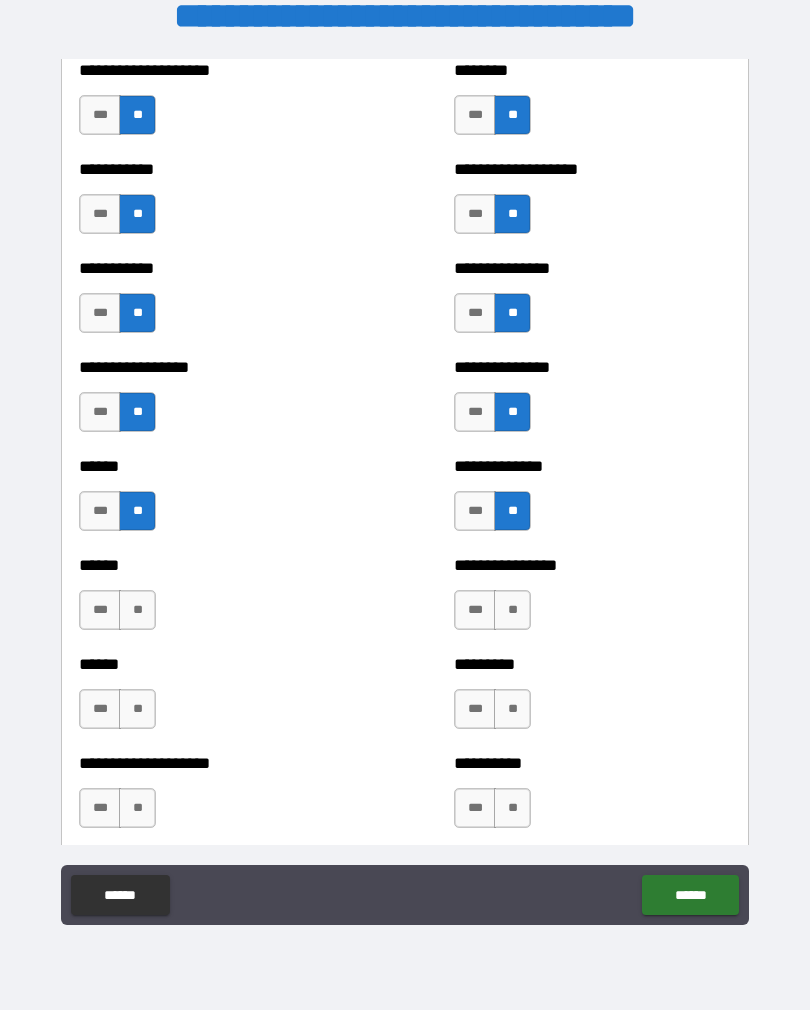 click on "**" at bounding box center [137, 610] 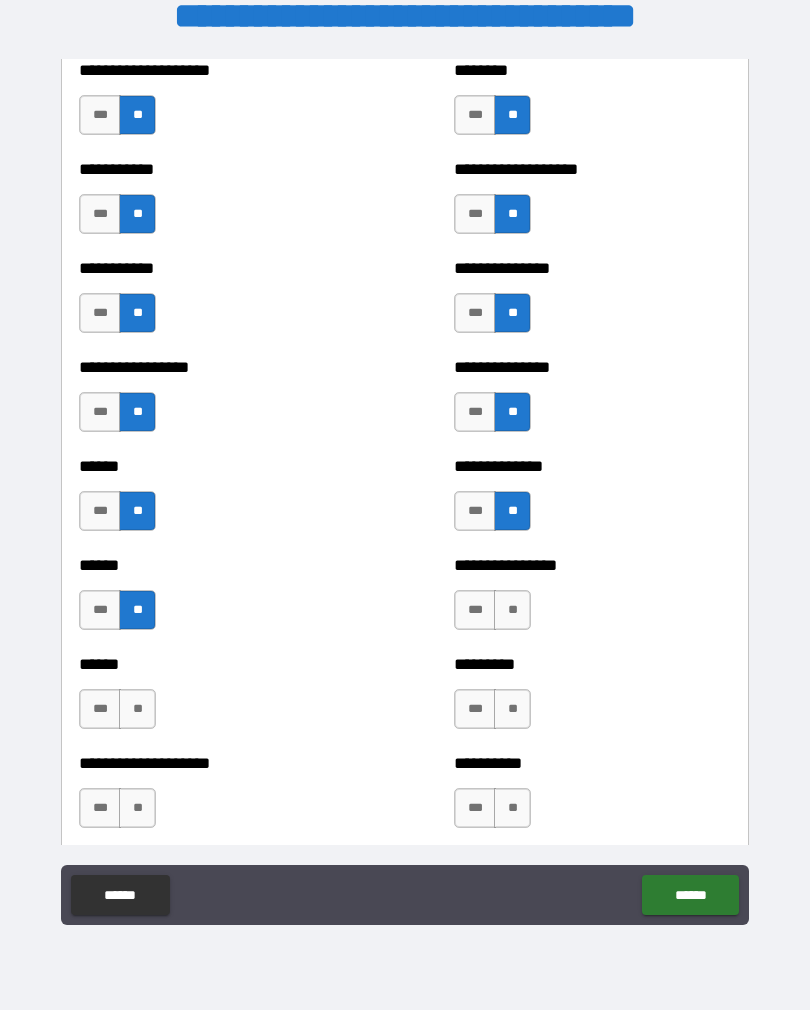 click on "**" at bounding box center [512, 610] 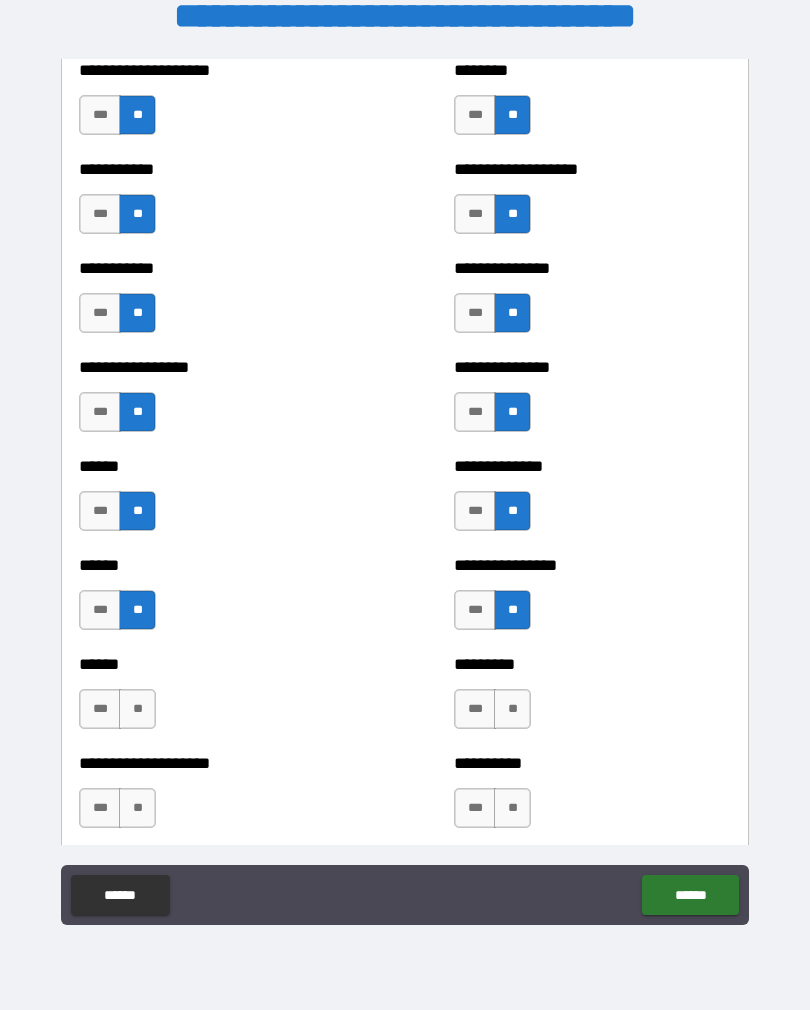 click on "**" at bounding box center [137, 709] 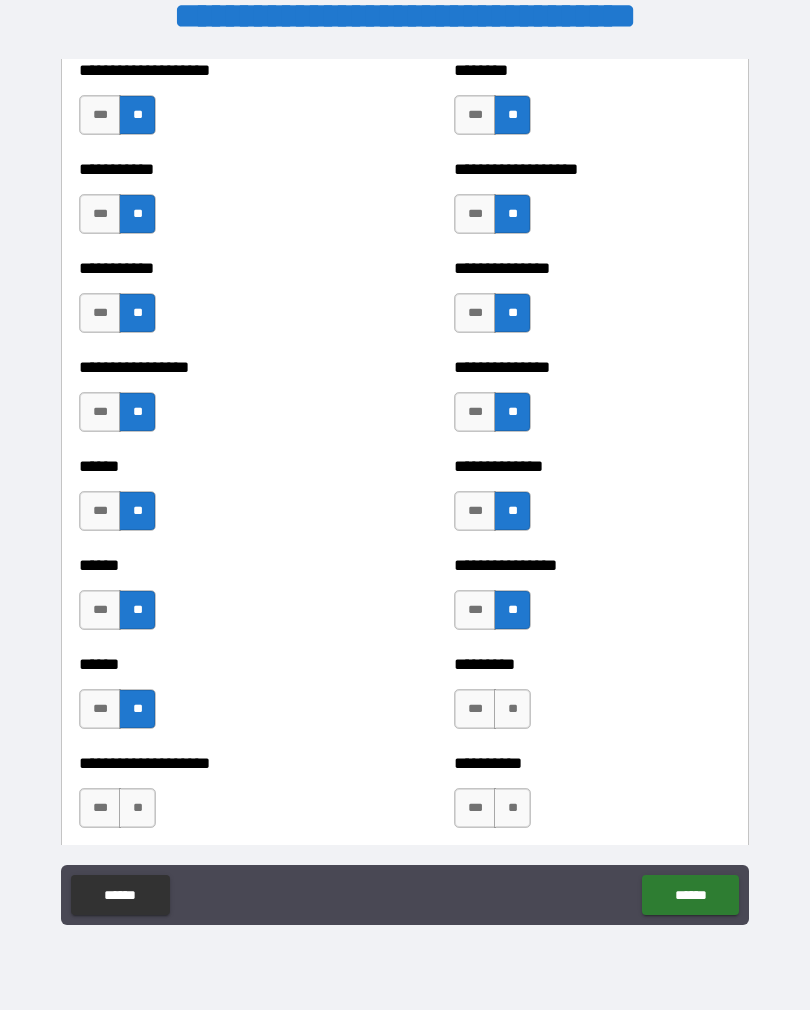 click on "**" at bounding box center (512, 709) 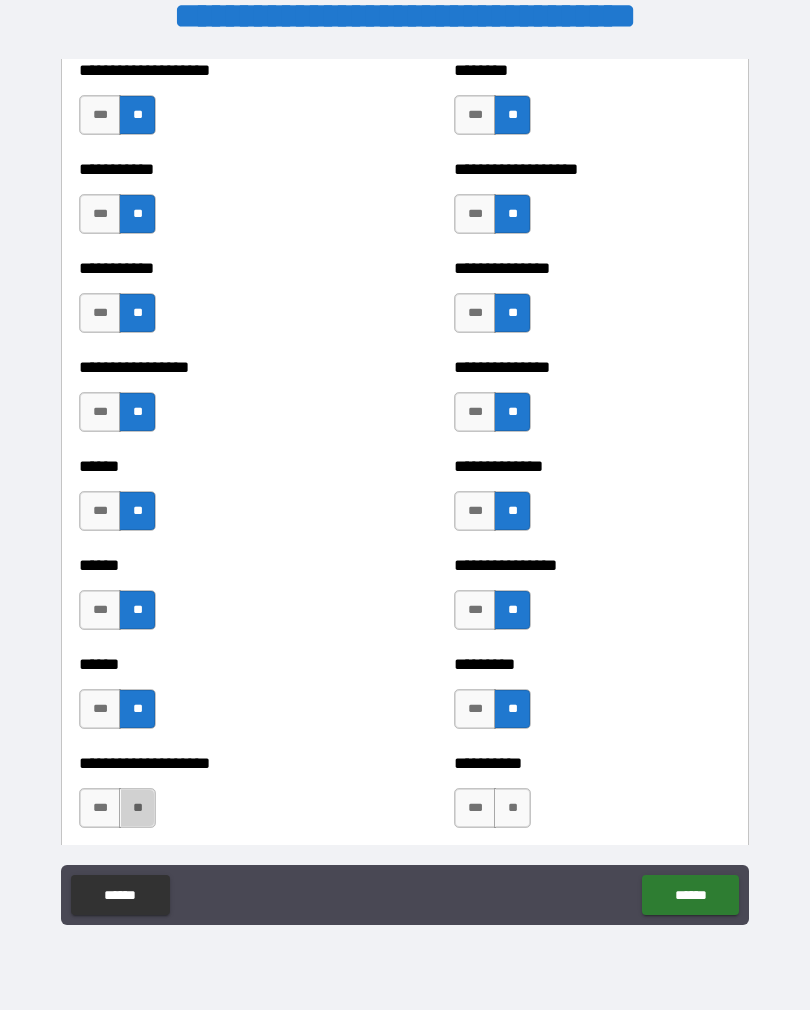 click on "**" at bounding box center [137, 808] 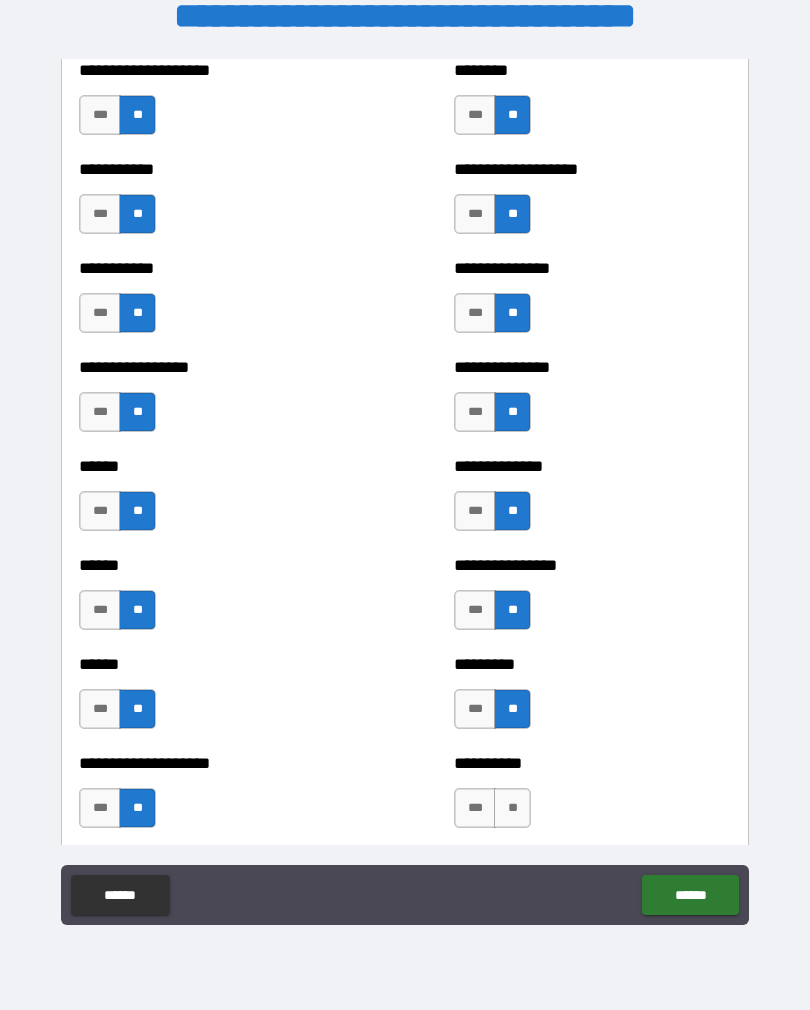 click on "**" at bounding box center (512, 808) 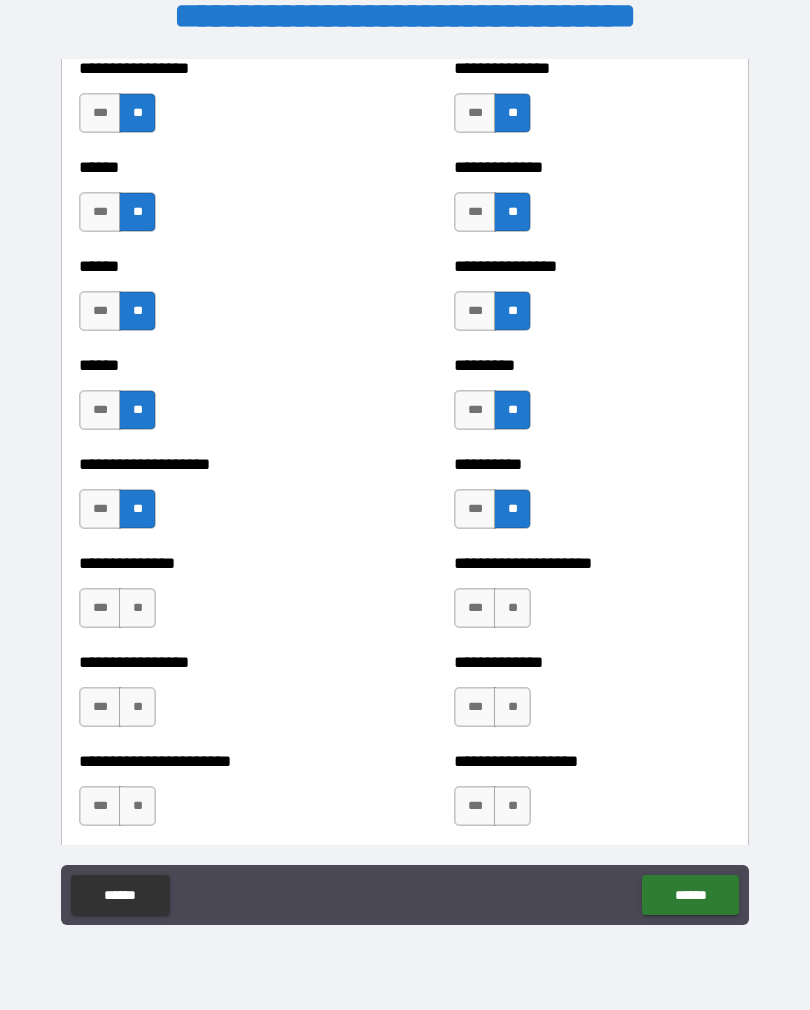 scroll, scrollTop: 2969, scrollLeft: 0, axis: vertical 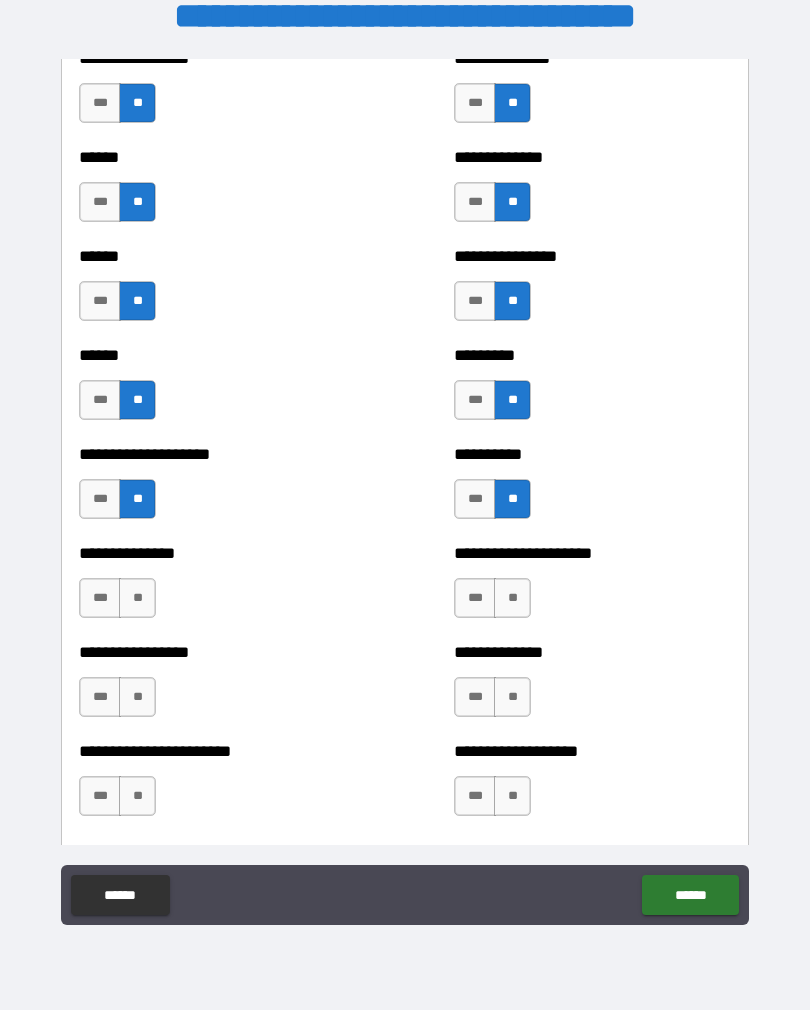 click on "**" at bounding box center [137, 598] 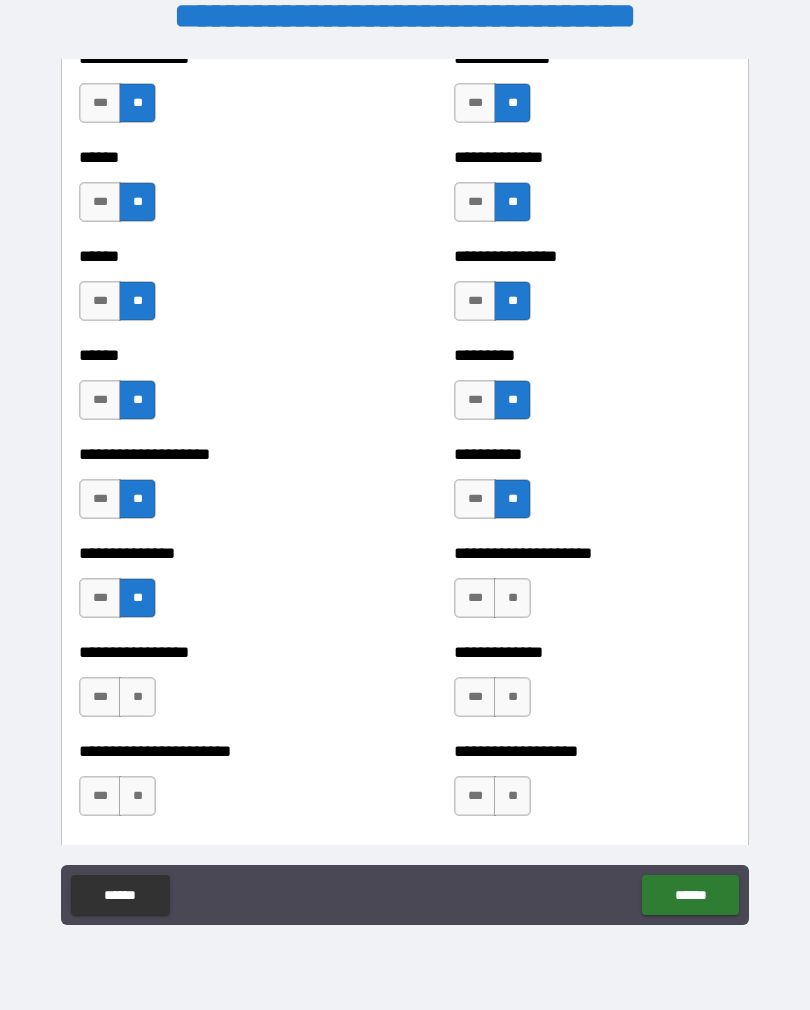 click on "**" at bounding box center (512, 598) 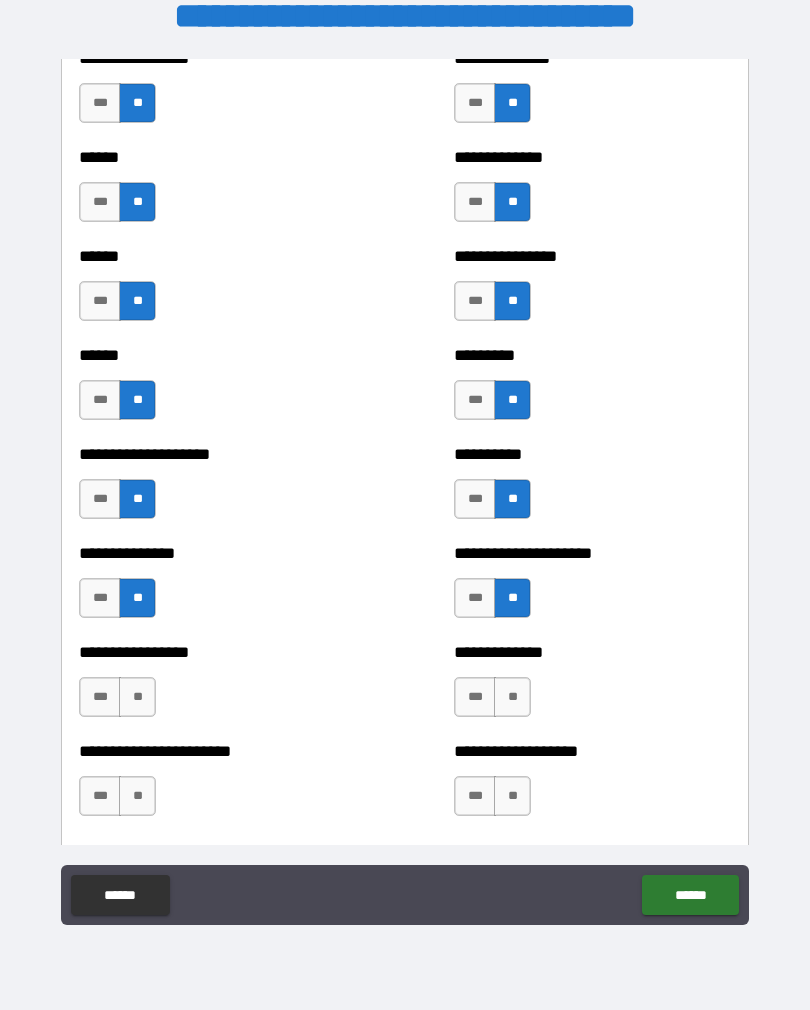 click on "**" at bounding box center (137, 697) 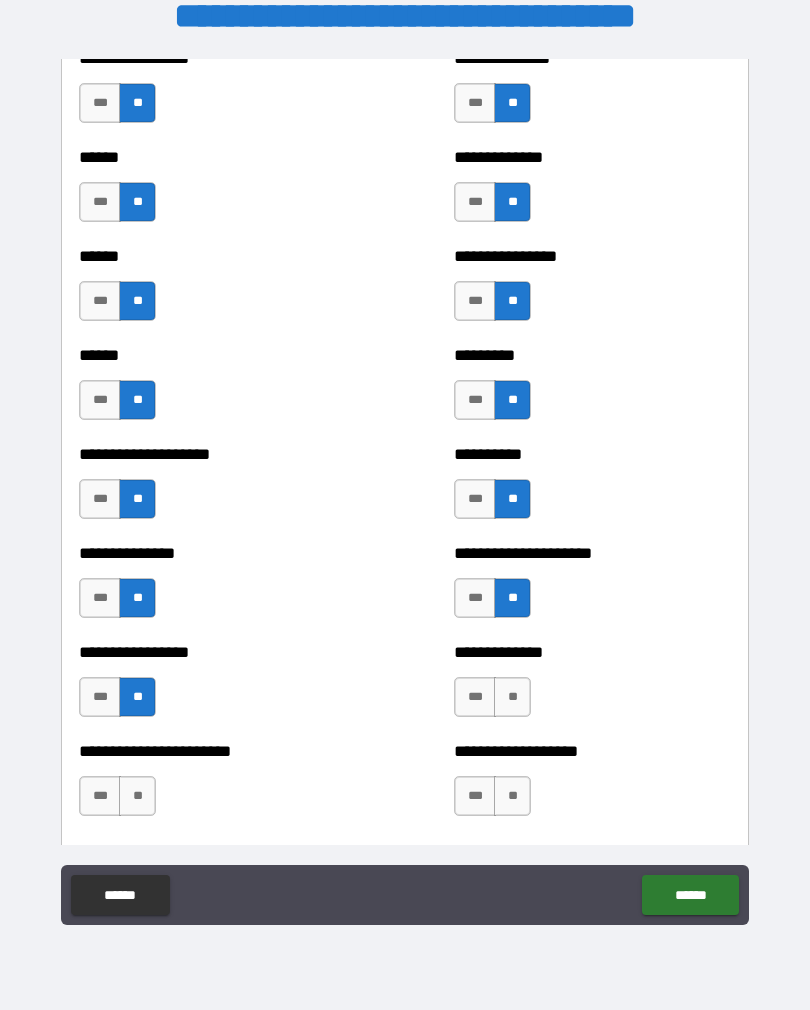 click on "**" at bounding box center (512, 697) 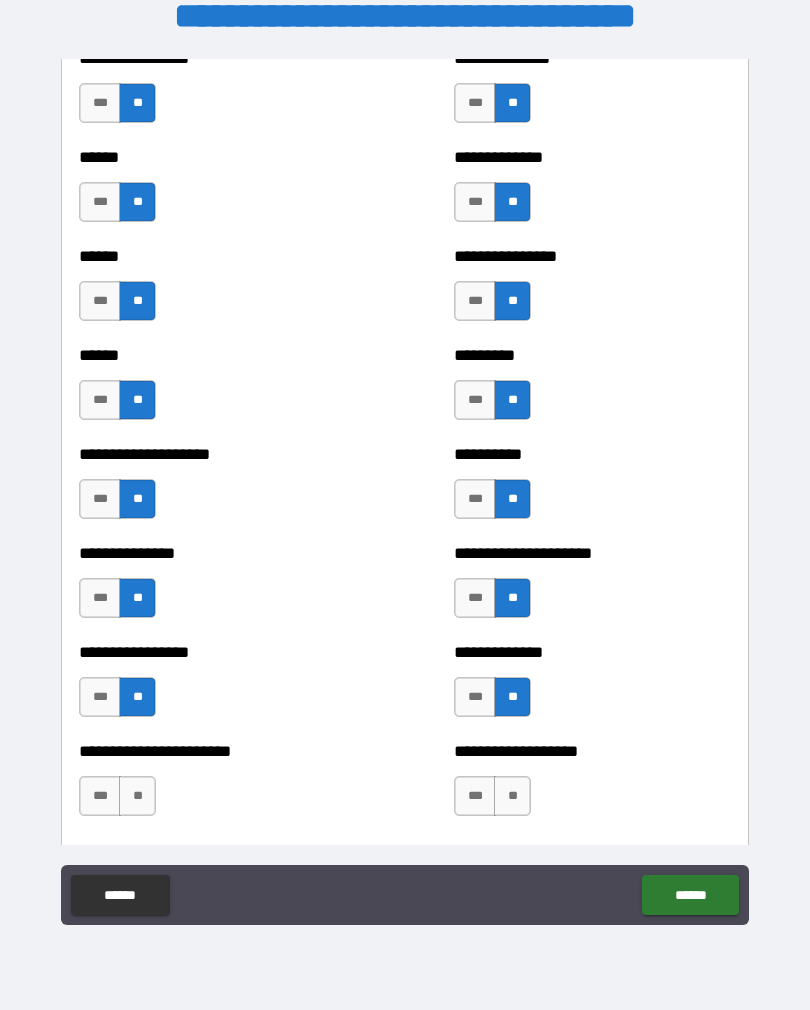 click on "**" at bounding box center (137, 796) 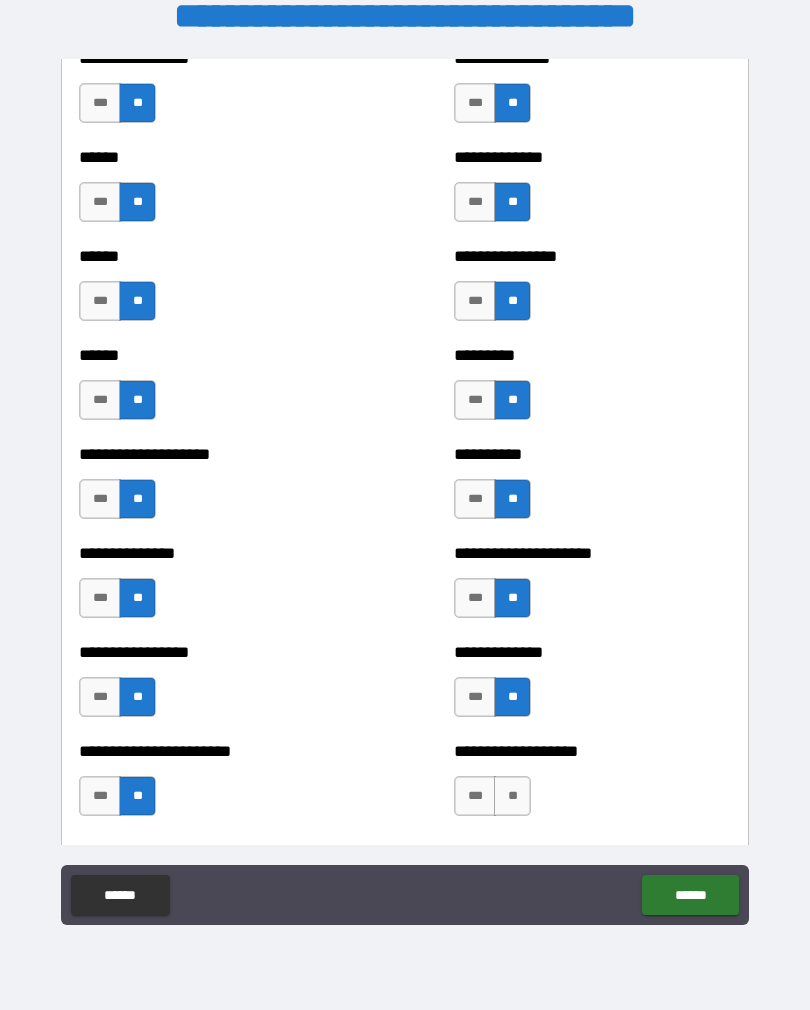 click on "**" at bounding box center [512, 796] 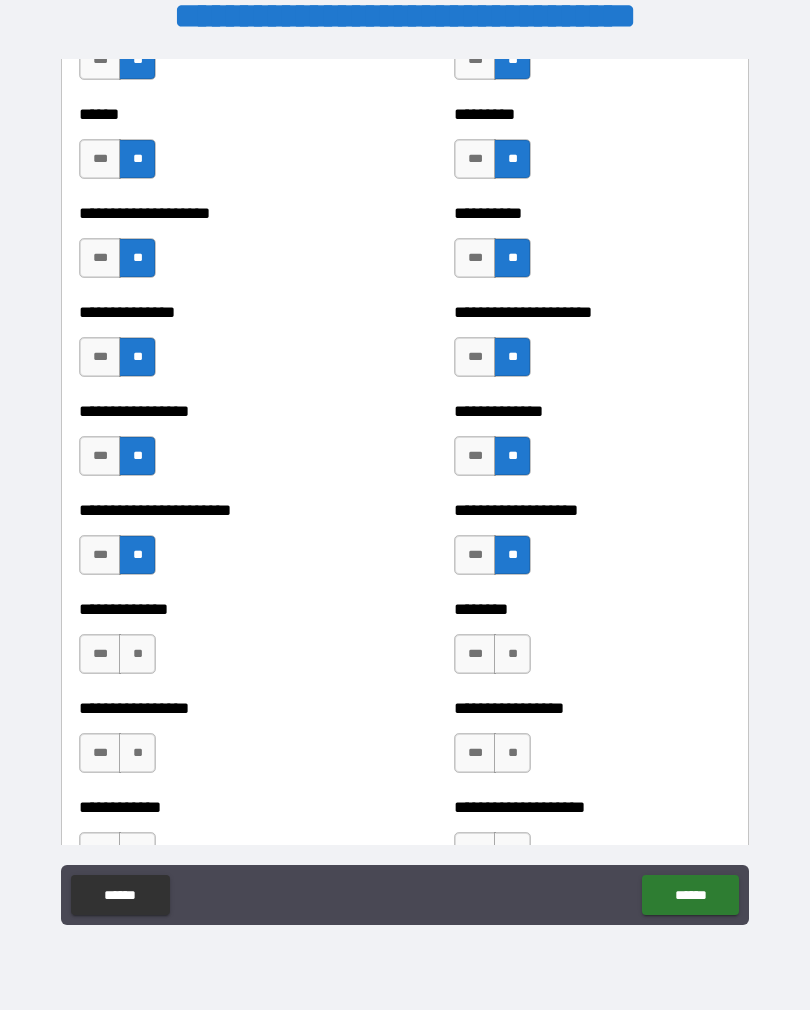 scroll, scrollTop: 3217, scrollLeft: 0, axis: vertical 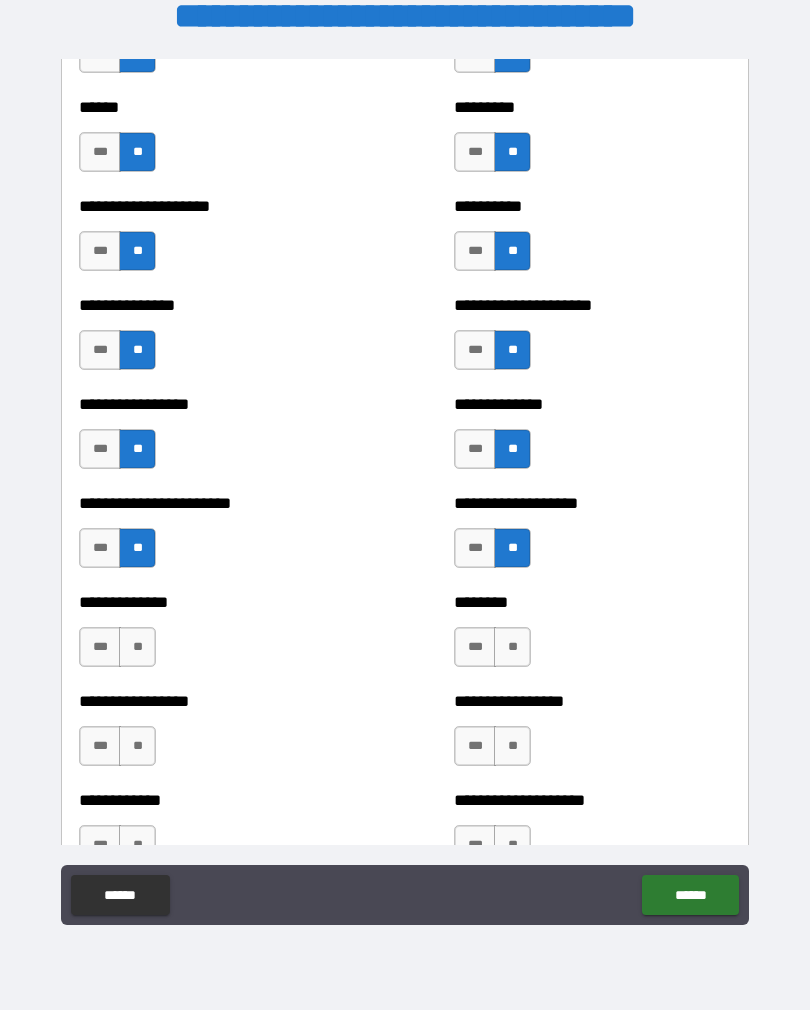 click on "**" at bounding box center [137, 647] 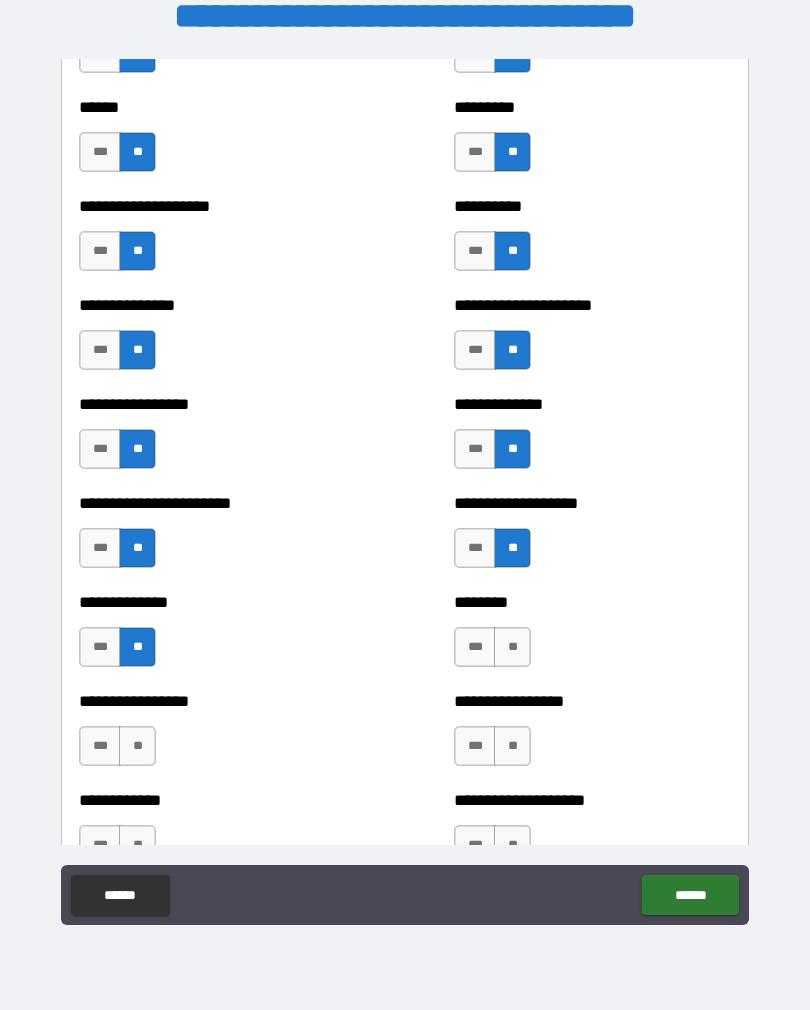 click on "**" at bounding box center (512, 647) 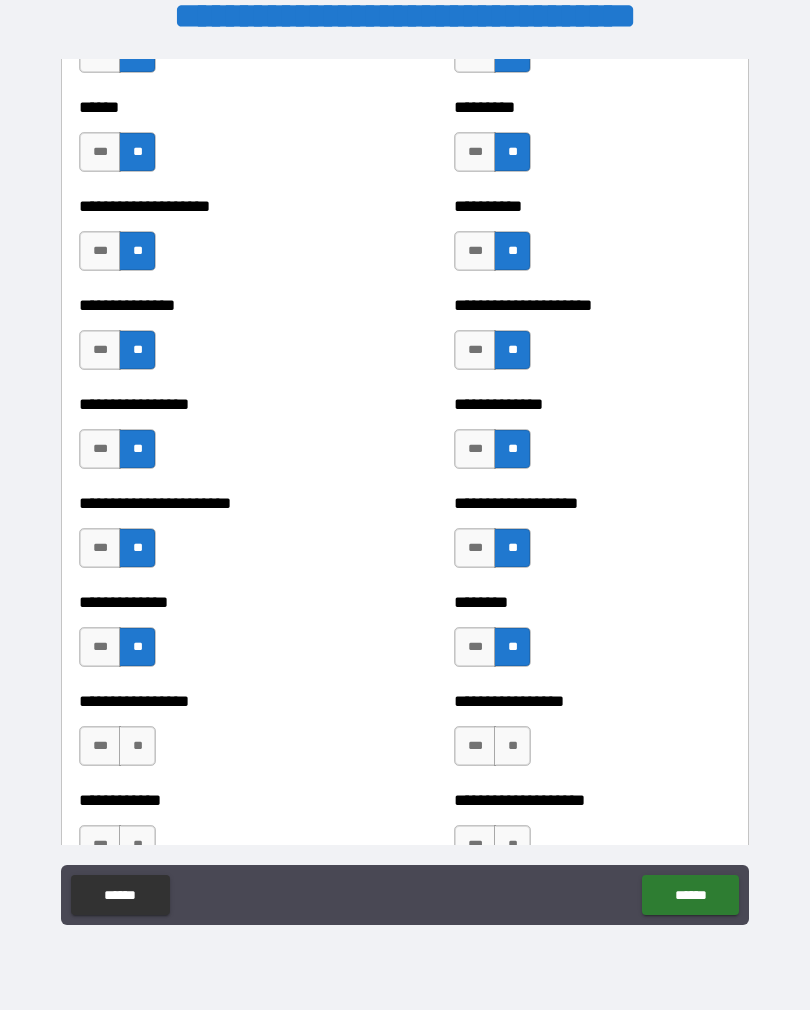 click on "**" at bounding box center (137, 746) 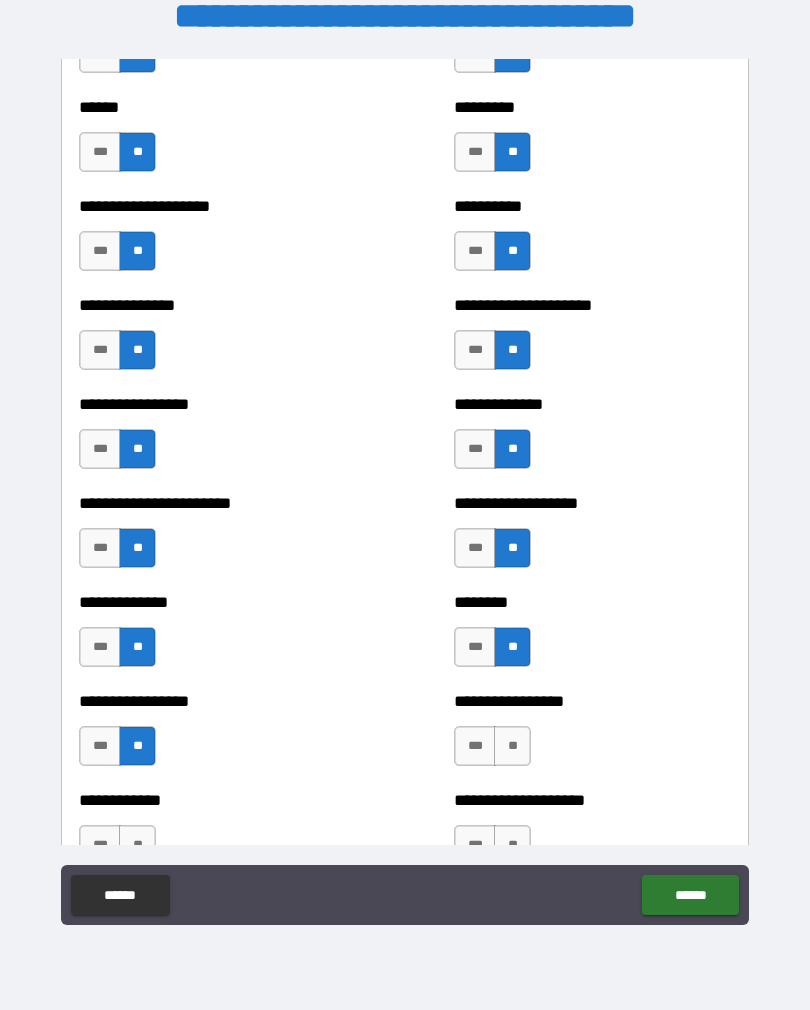click on "**" at bounding box center (512, 746) 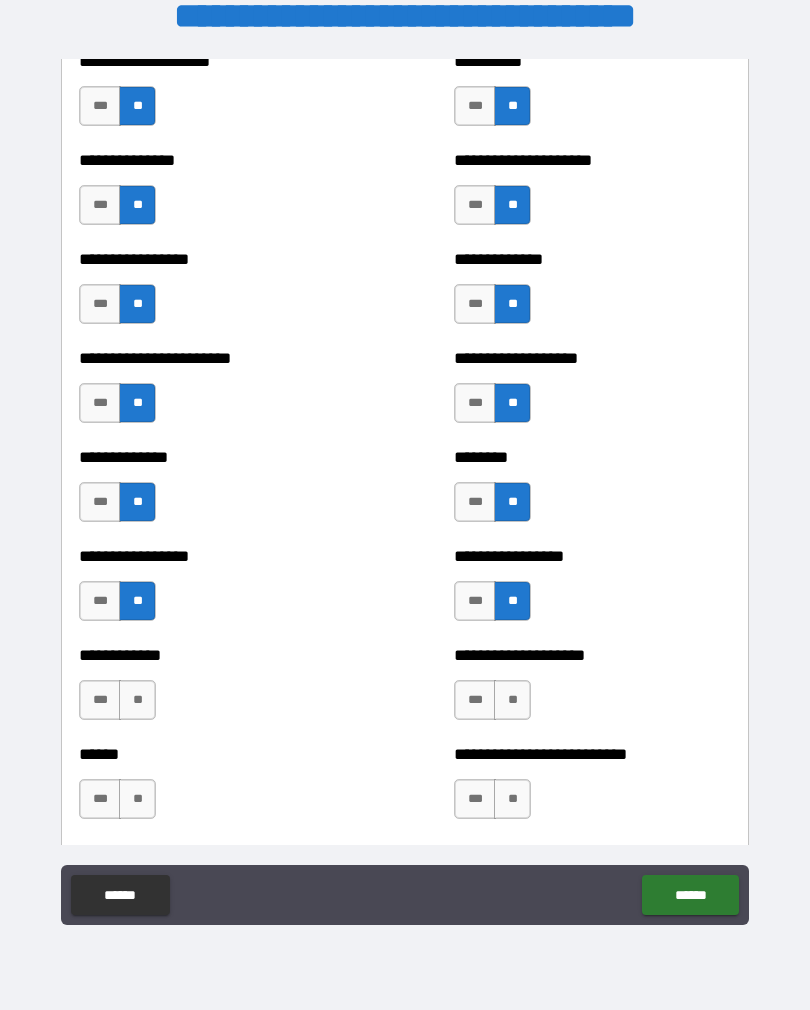 scroll, scrollTop: 3367, scrollLeft: 0, axis: vertical 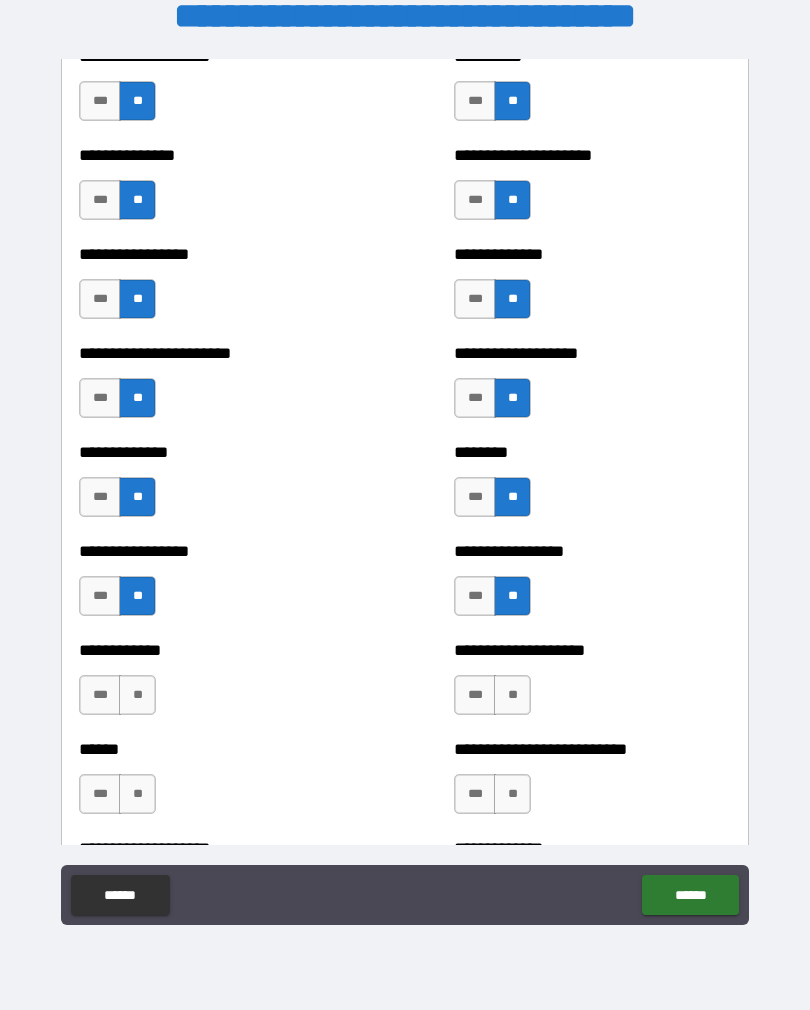 click on "**" at bounding box center [137, 695] 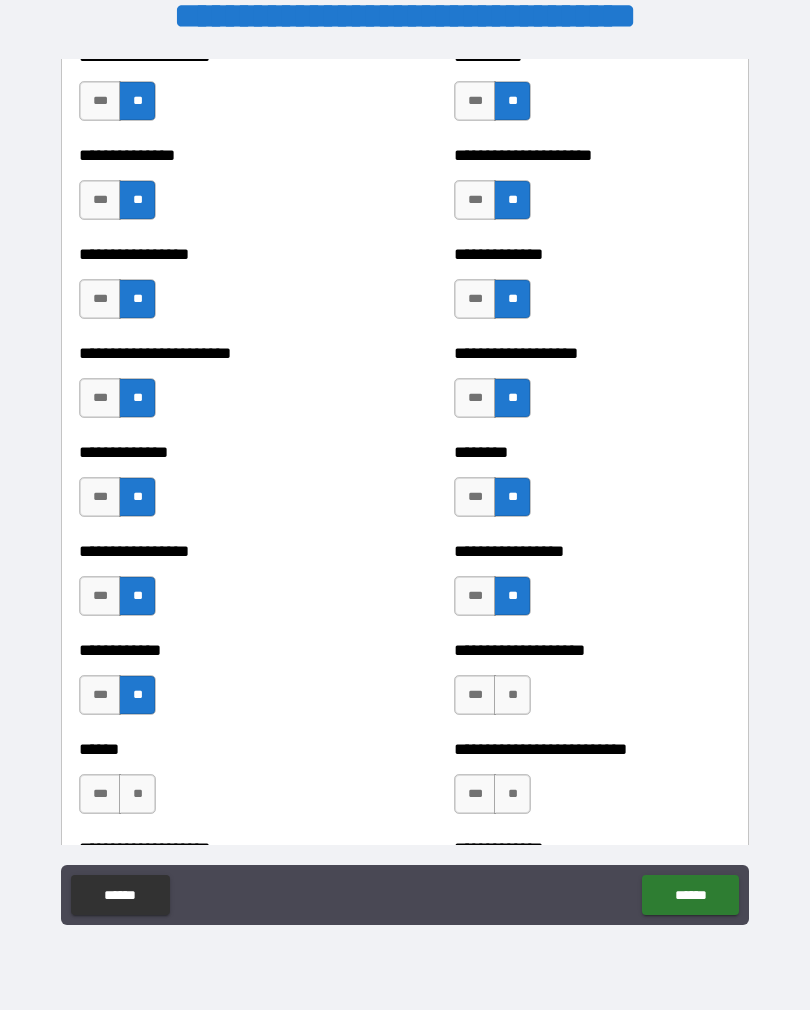 click on "**" at bounding box center [512, 695] 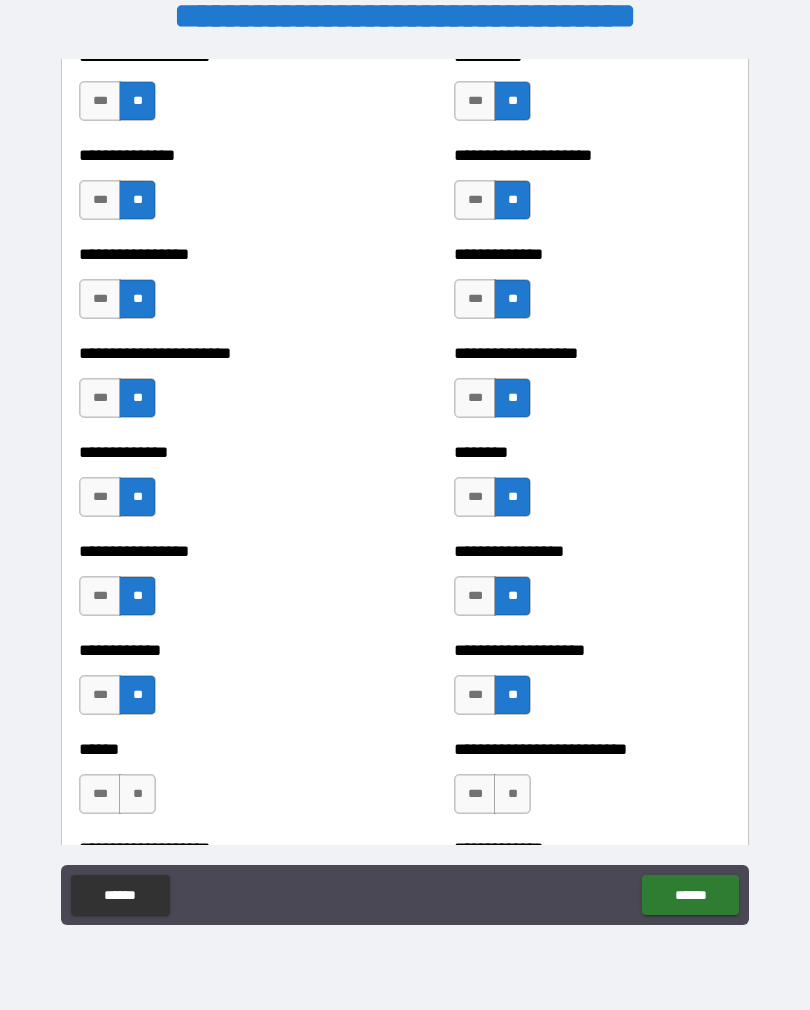 click on "**" at bounding box center (137, 794) 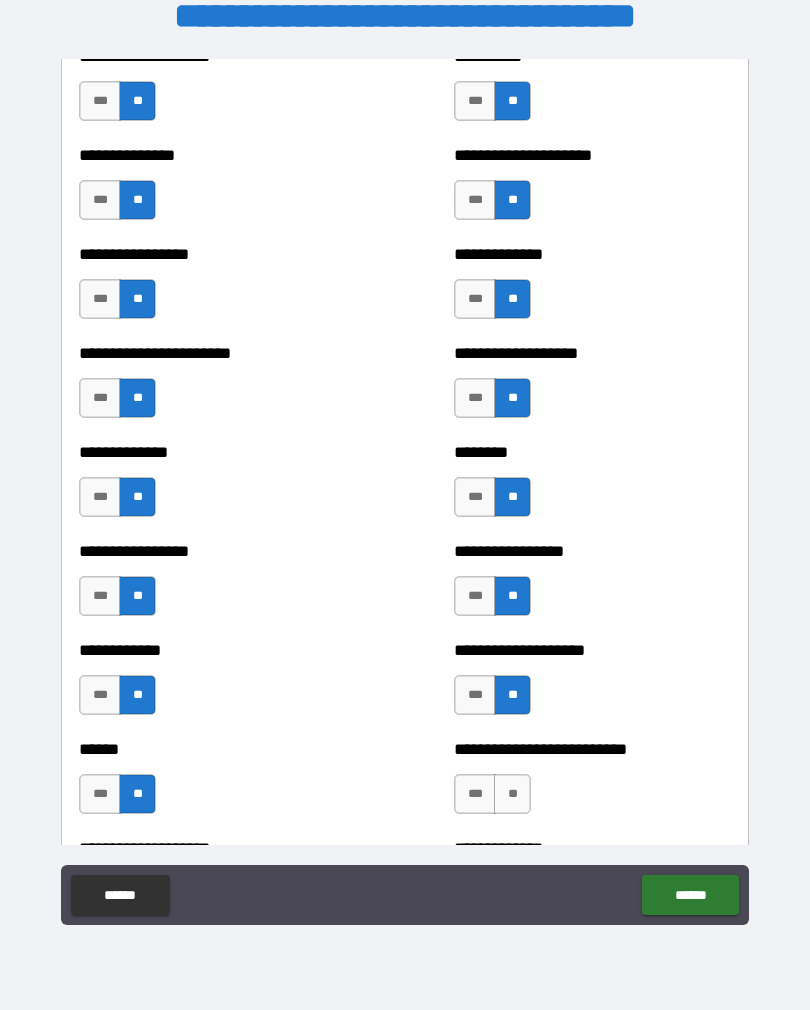 click on "**" at bounding box center (512, 794) 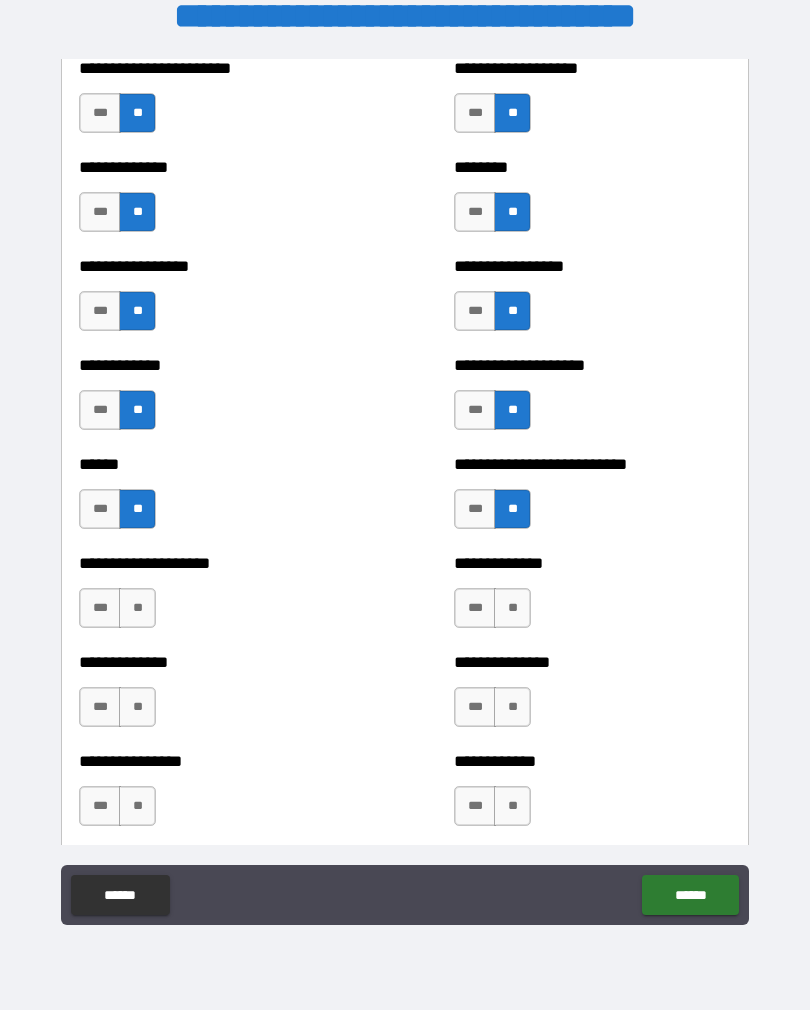 scroll, scrollTop: 3666, scrollLeft: 0, axis: vertical 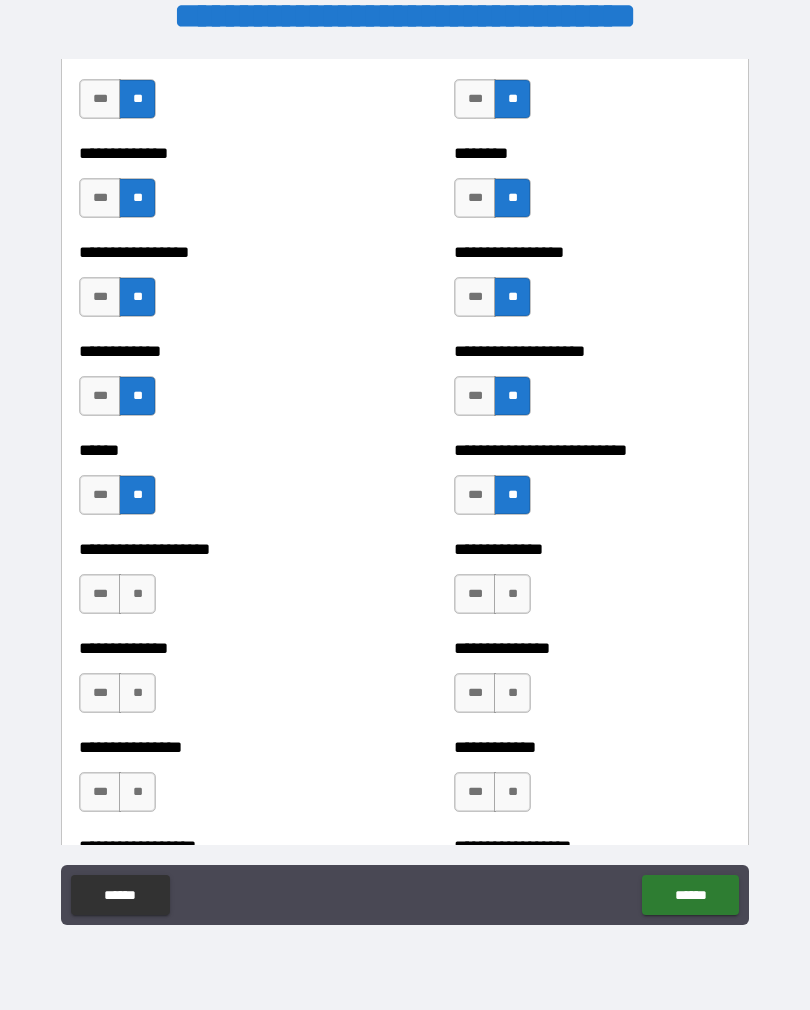 click on "**" at bounding box center (137, 594) 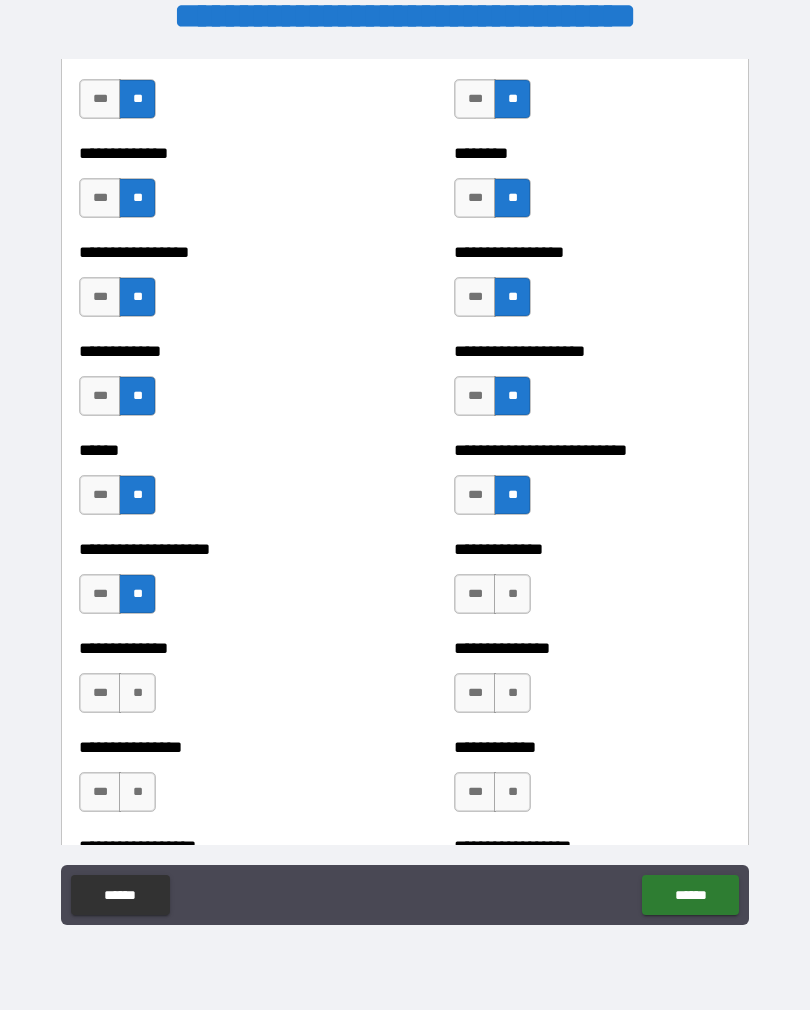 click on "**" at bounding box center [512, 594] 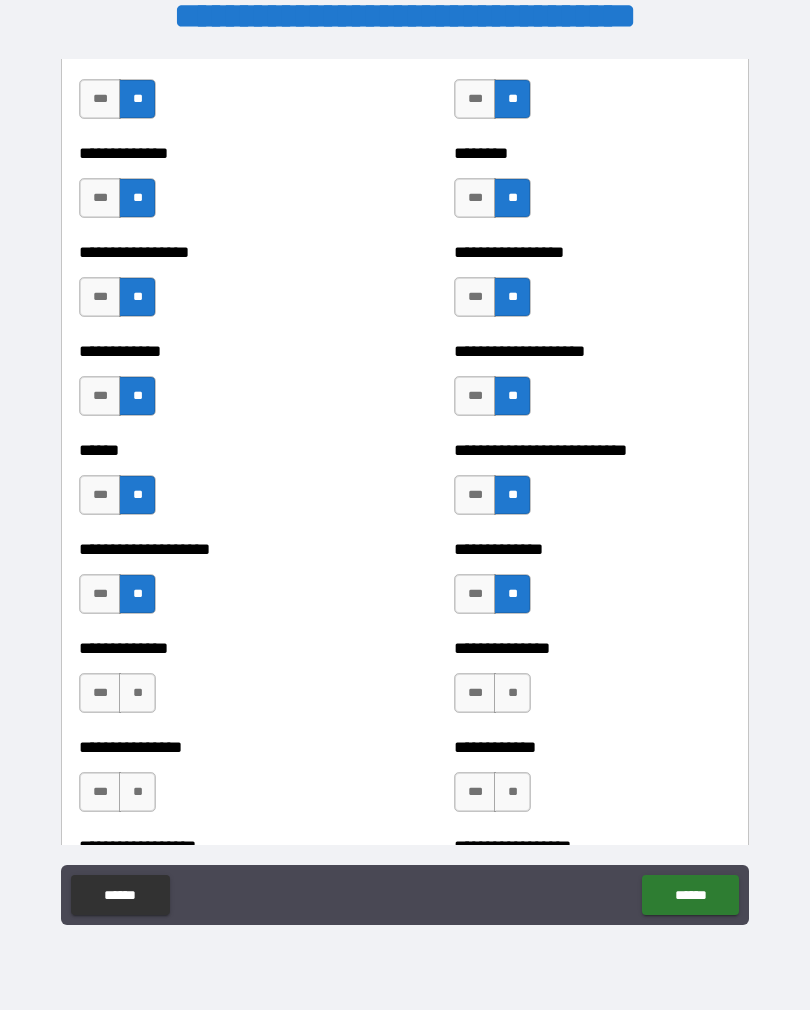 click on "**" at bounding box center (137, 693) 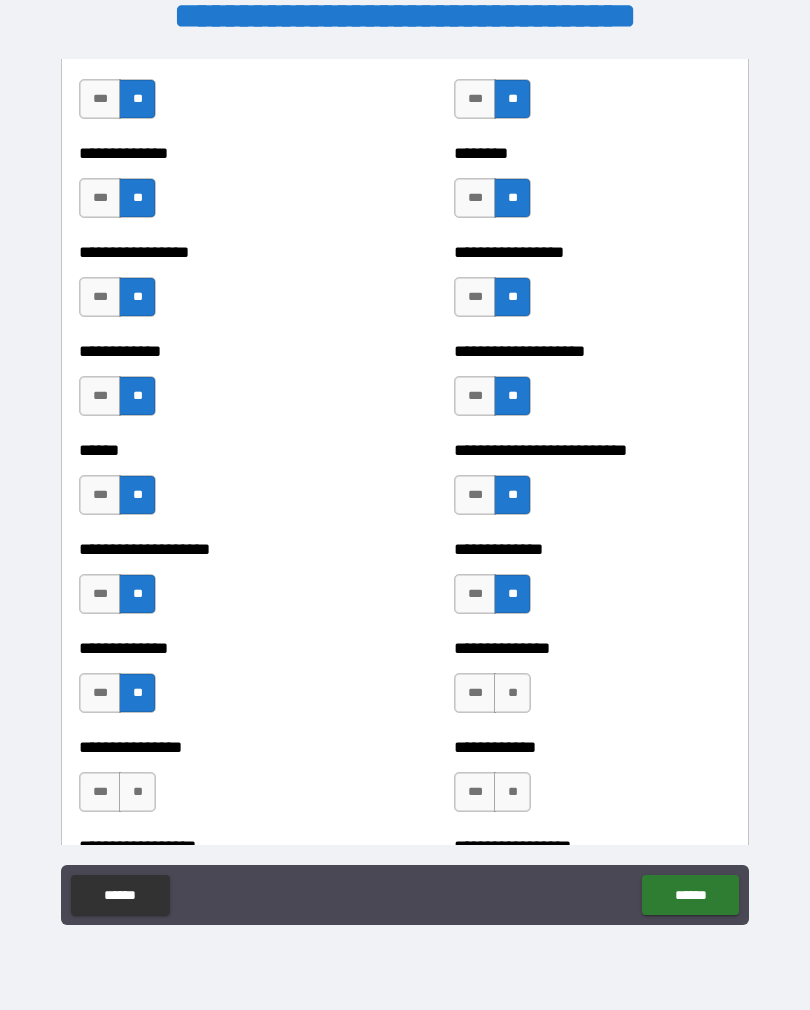 click on "**" at bounding box center (512, 693) 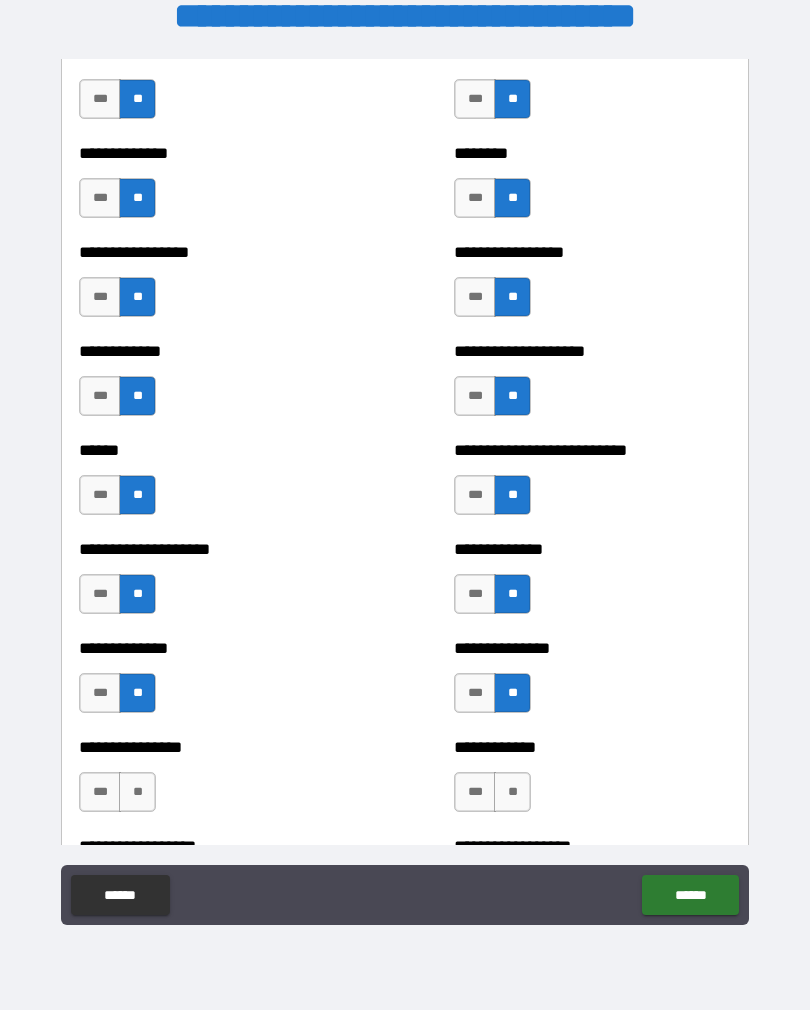 click on "**" at bounding box center (137, 792) 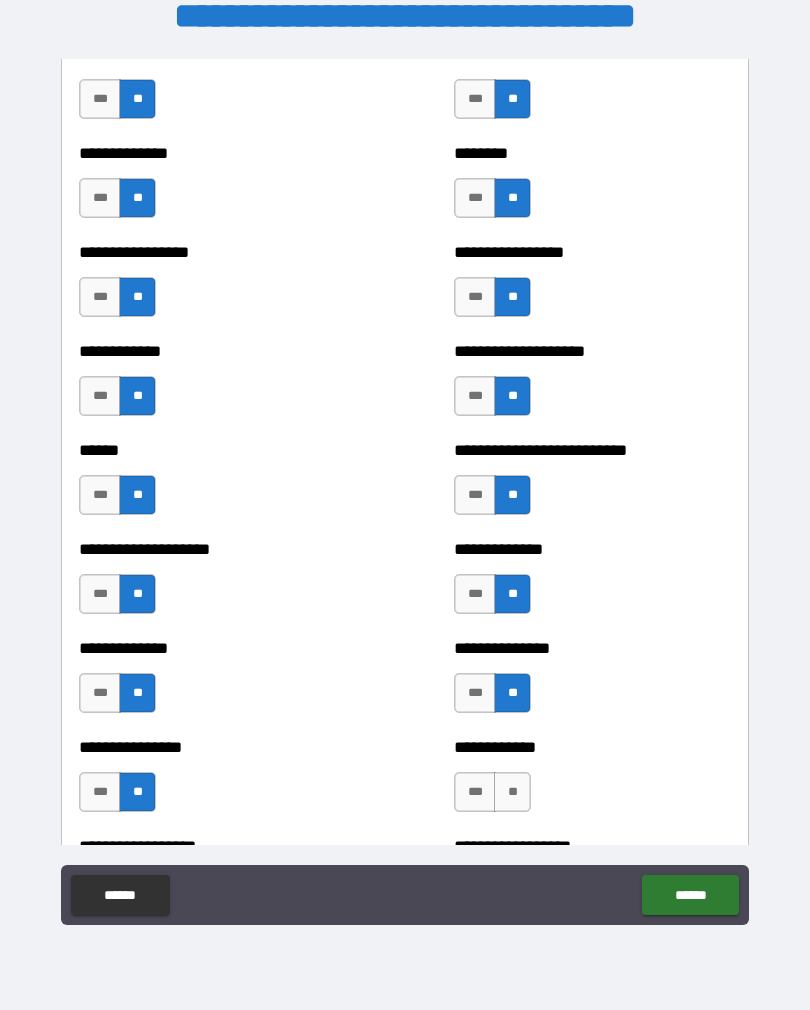 click on "**" at bounding box center (512, 792) 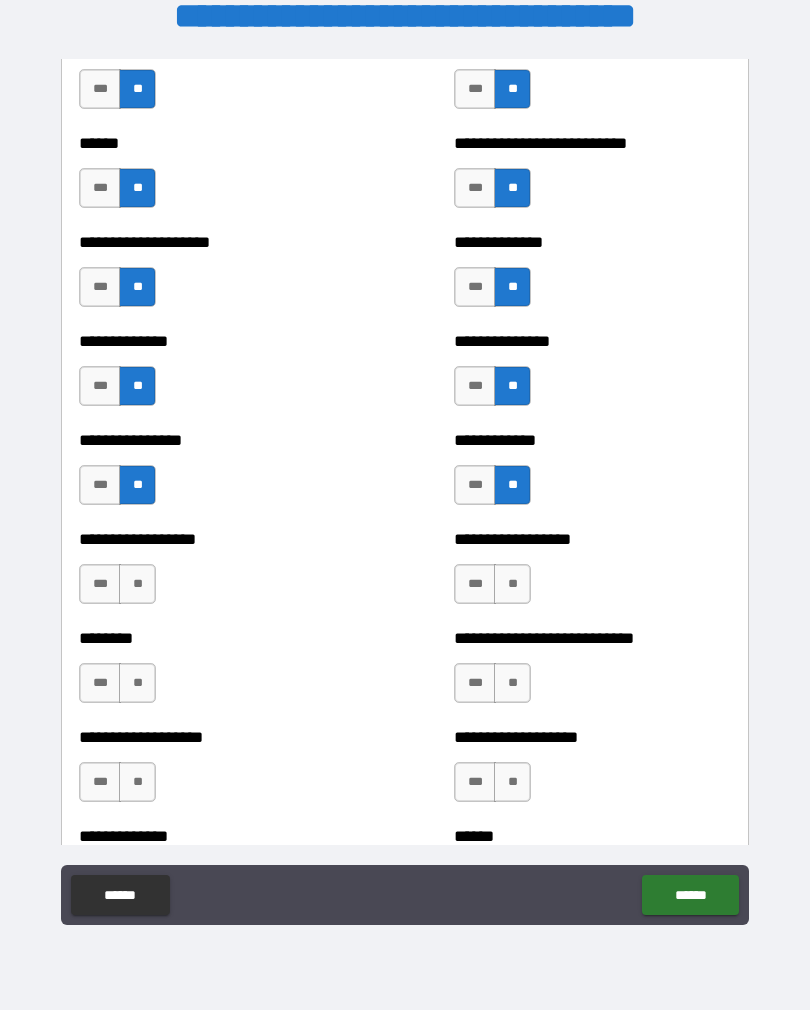 scroll, scrollTop: 3982, scrollLeft: 0, axis: vertical 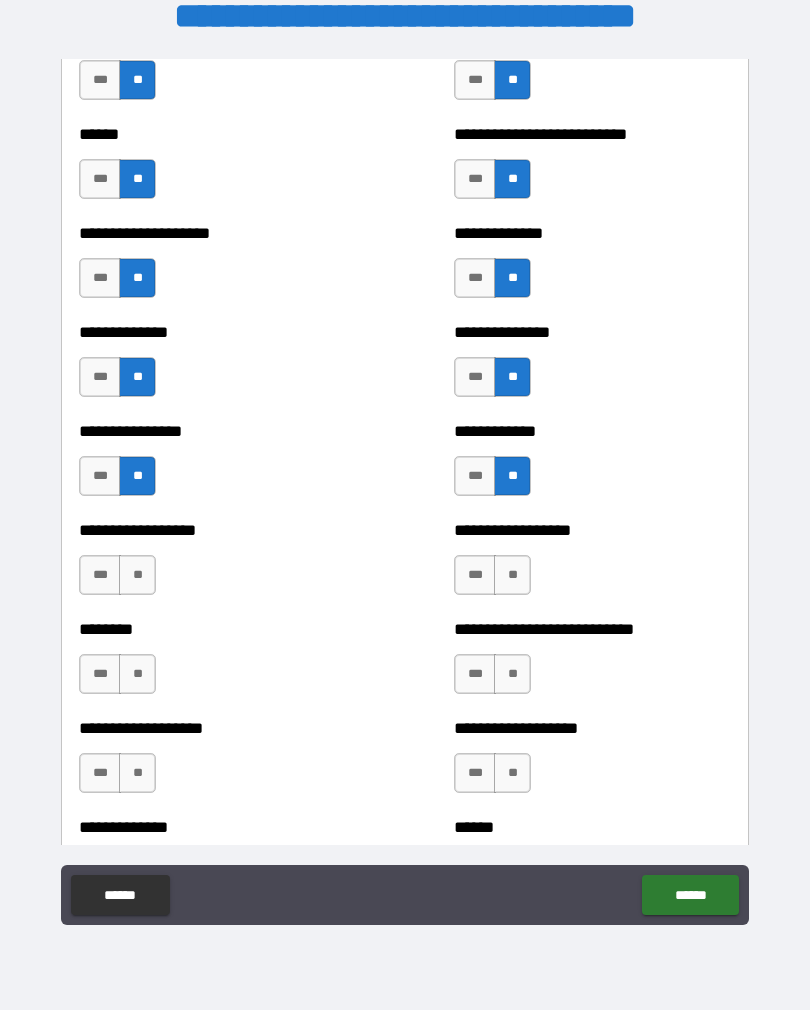 click on "**" at bounding box center [137, 575] 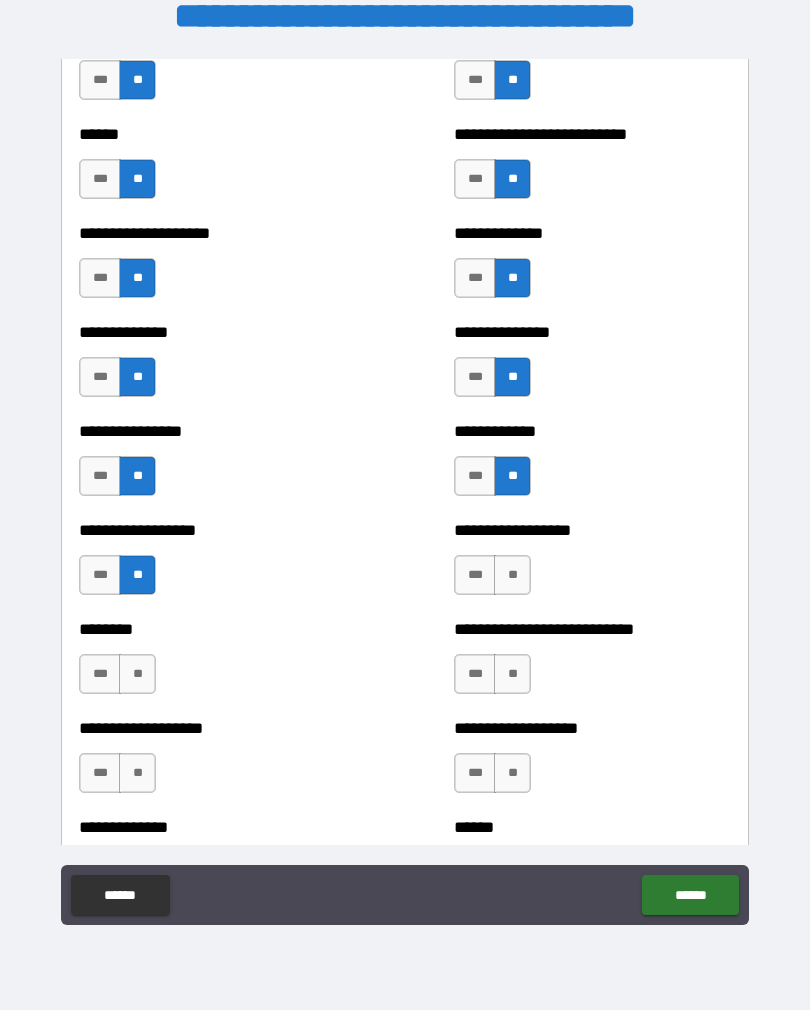 click on "**" at bounding box center [512, 575] 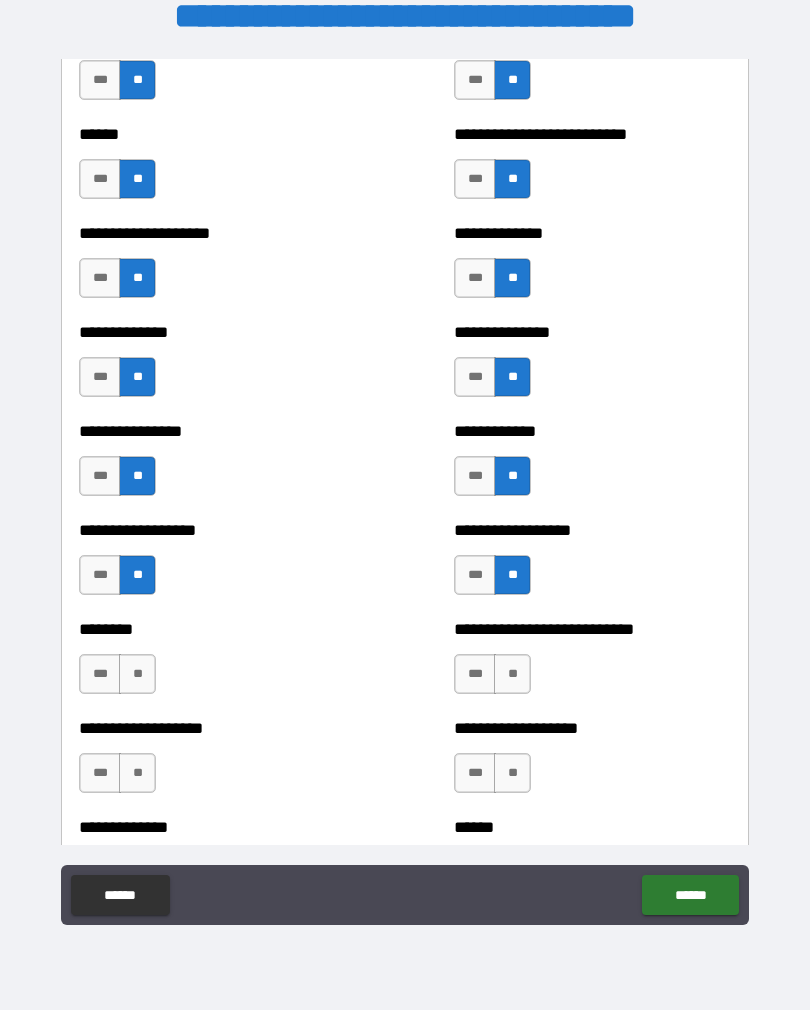 click on "**" at bounding box center [137, 674] 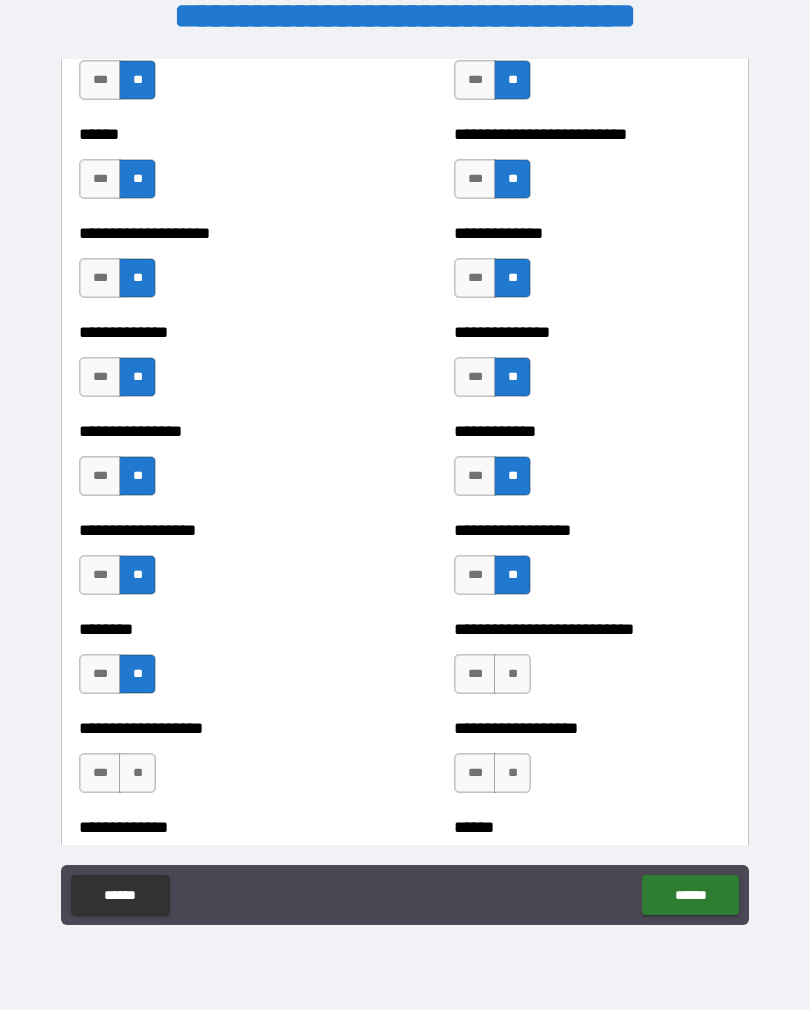 click on "**" at bounding box center [512, 674] 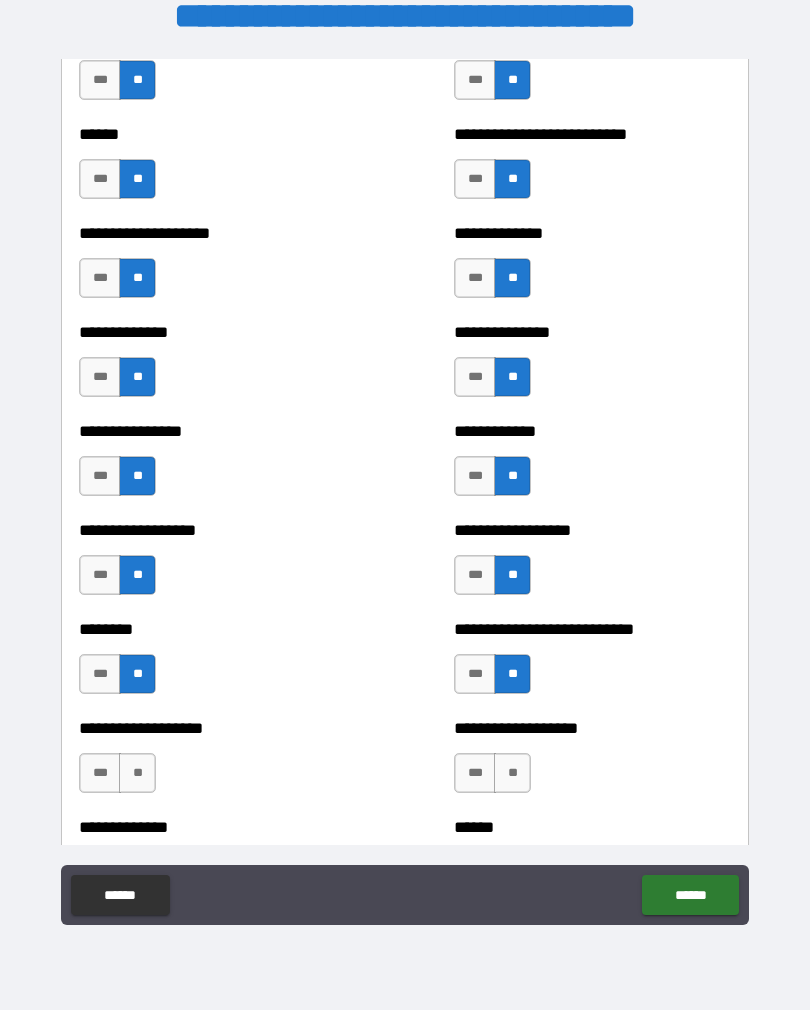 click on "**" at bounding box center (137, 773) 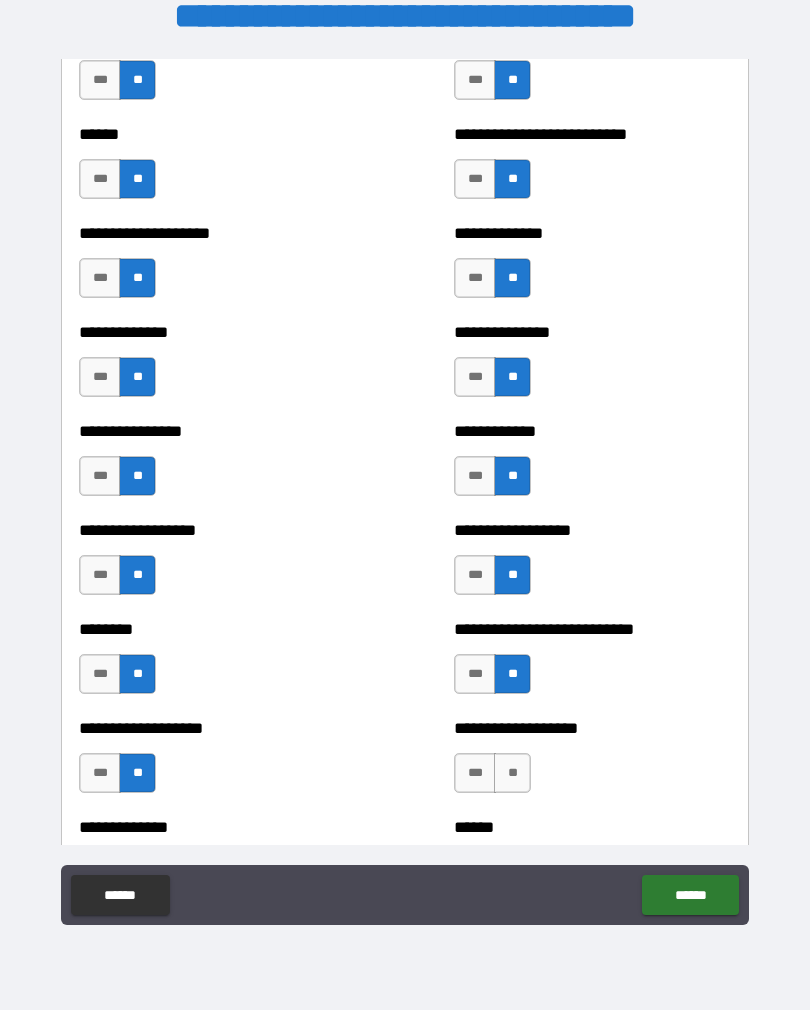 click on "**" at bounding box center [512, 773] 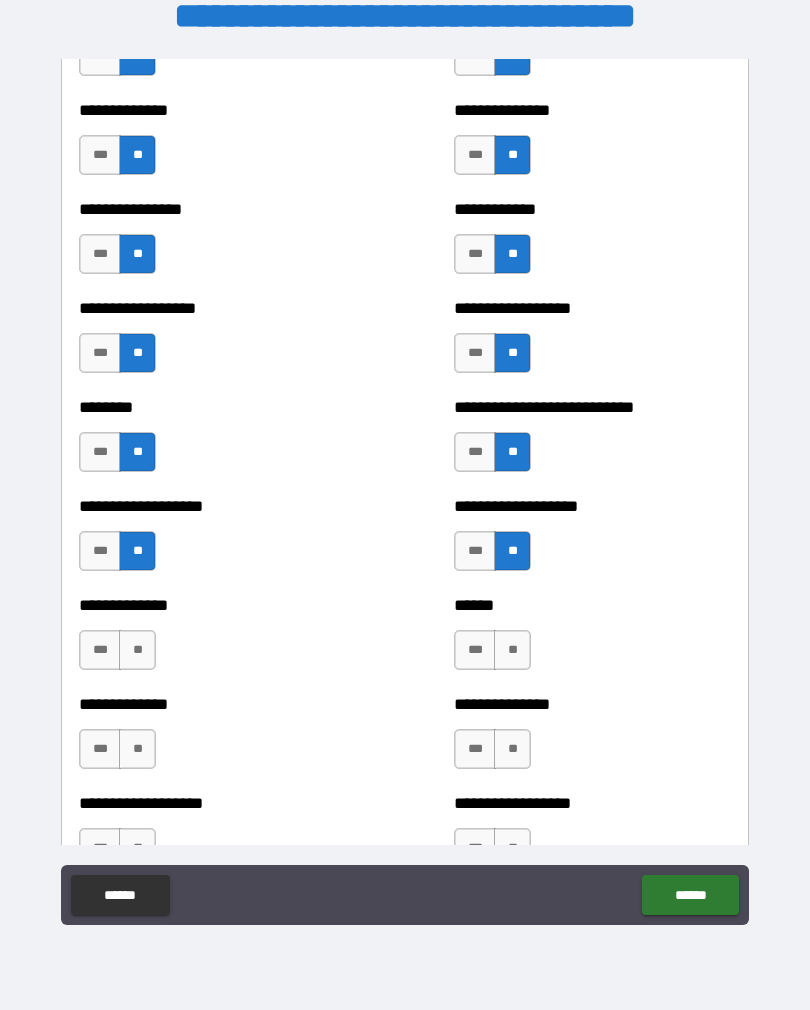 scroll, scrollTop: 4208, scrollLeft: 0, axis: vertical 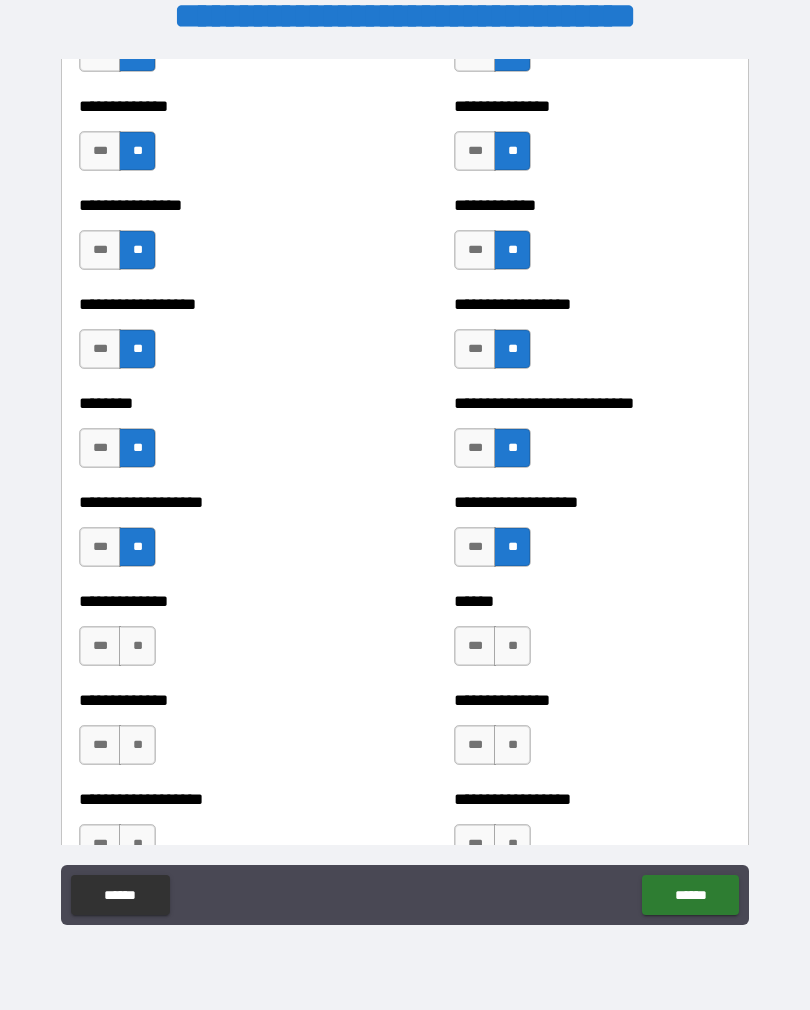 click on "**" at bounding box center (137, 646) 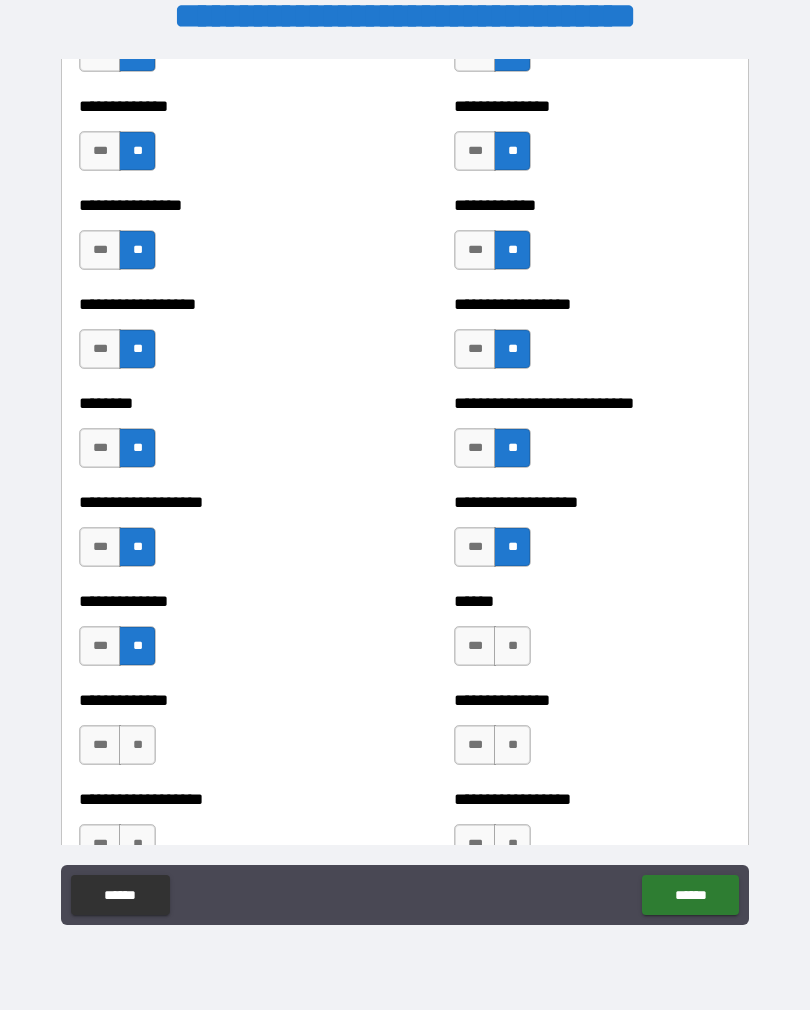 click on "**" at bounding box center (512, 646) 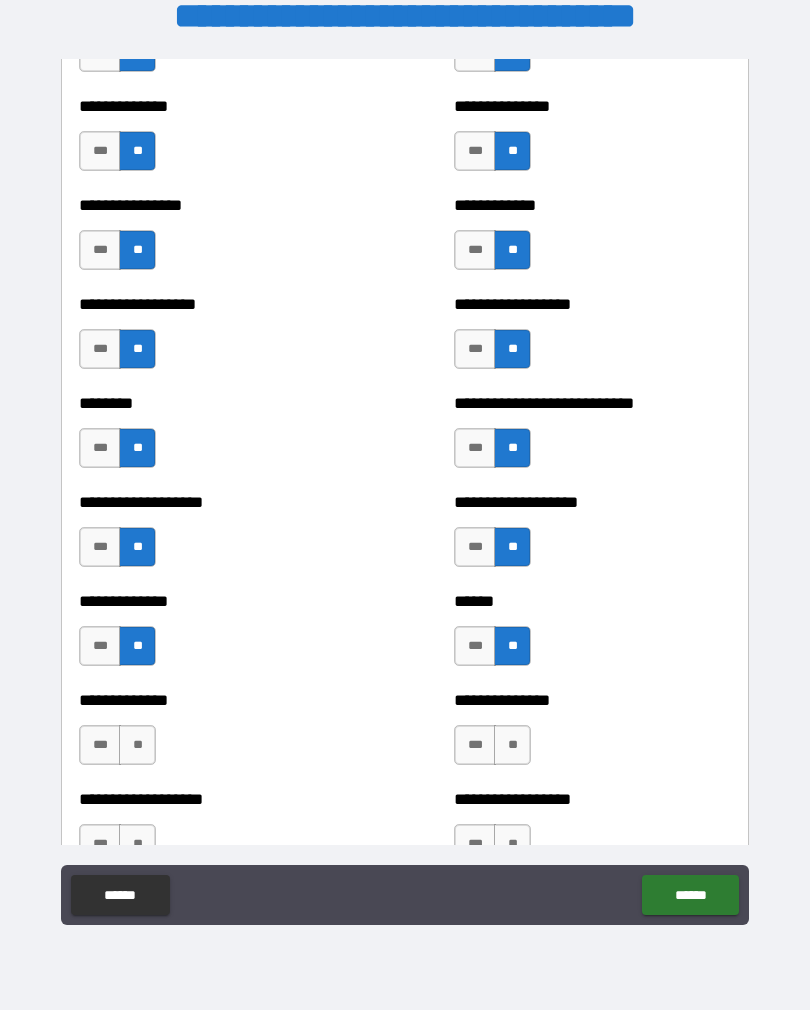 click on "**" at bounding box center (137, 745) 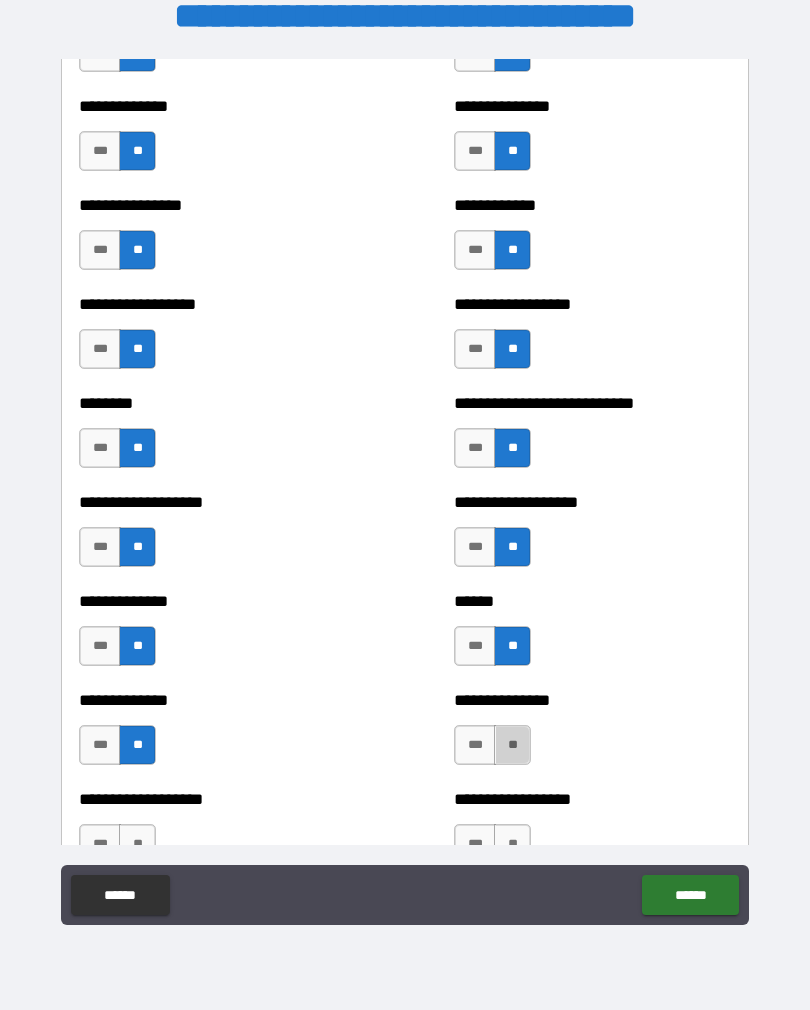 click on "**" at bounding box center (512, 745) 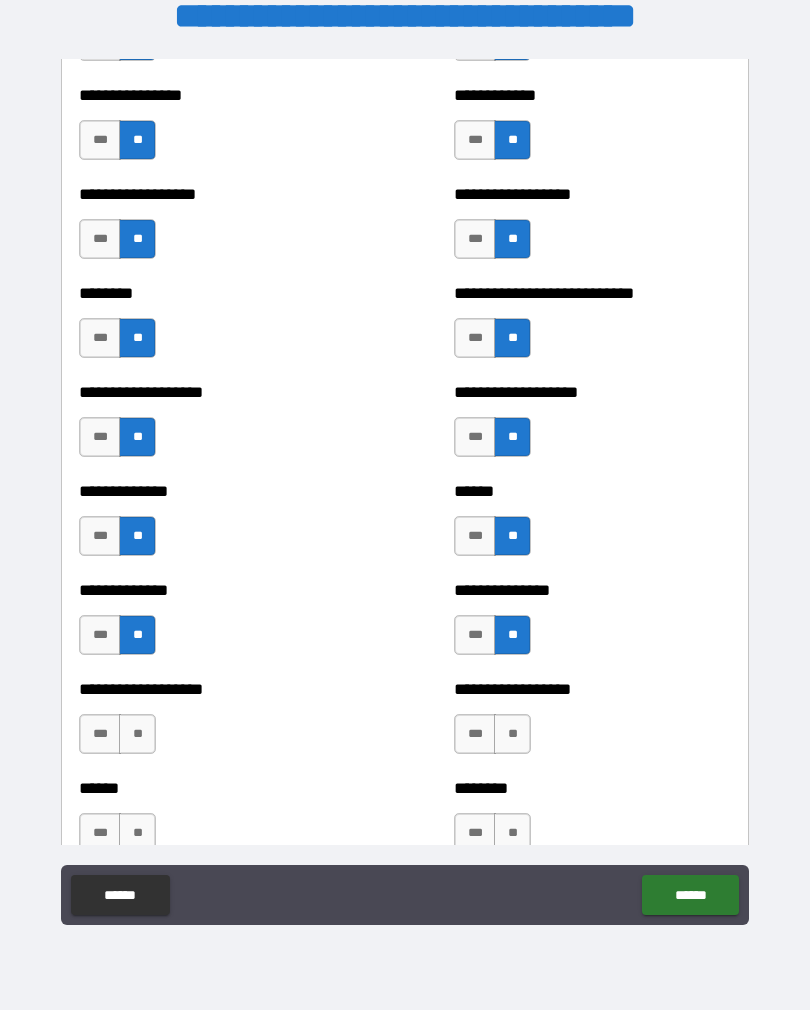 scroll, scrollTop: 4334, scrollLeft: 0, axis: vertical 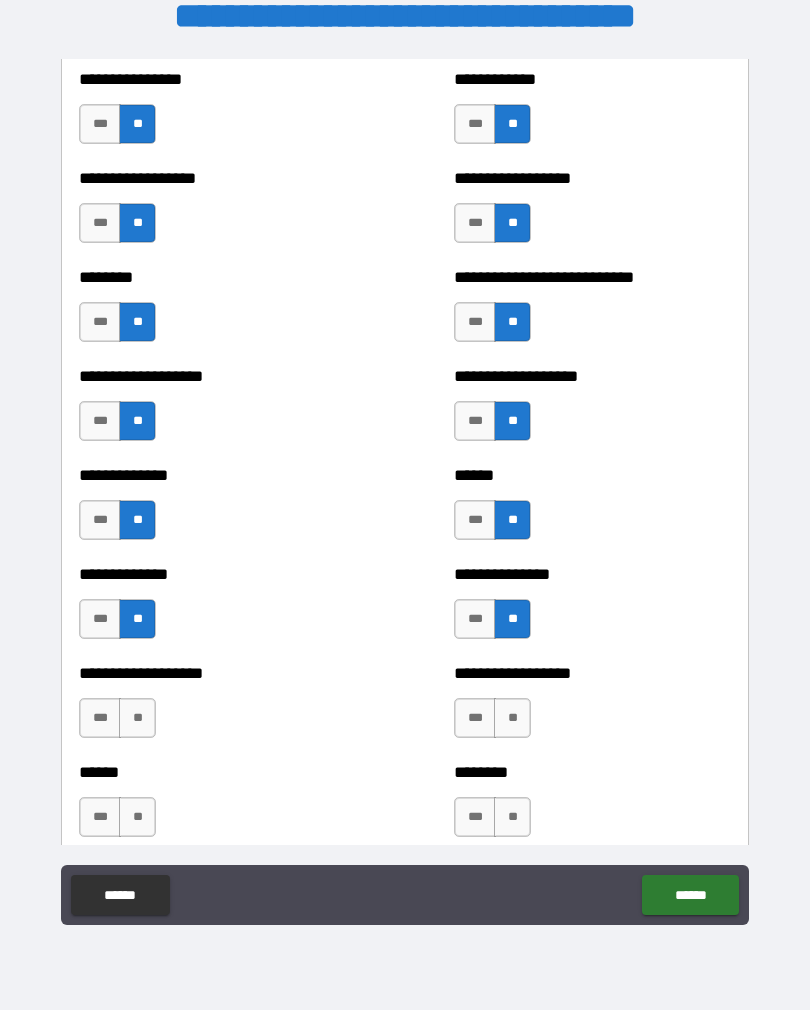 click on "**" at bounding box center [137, 718] 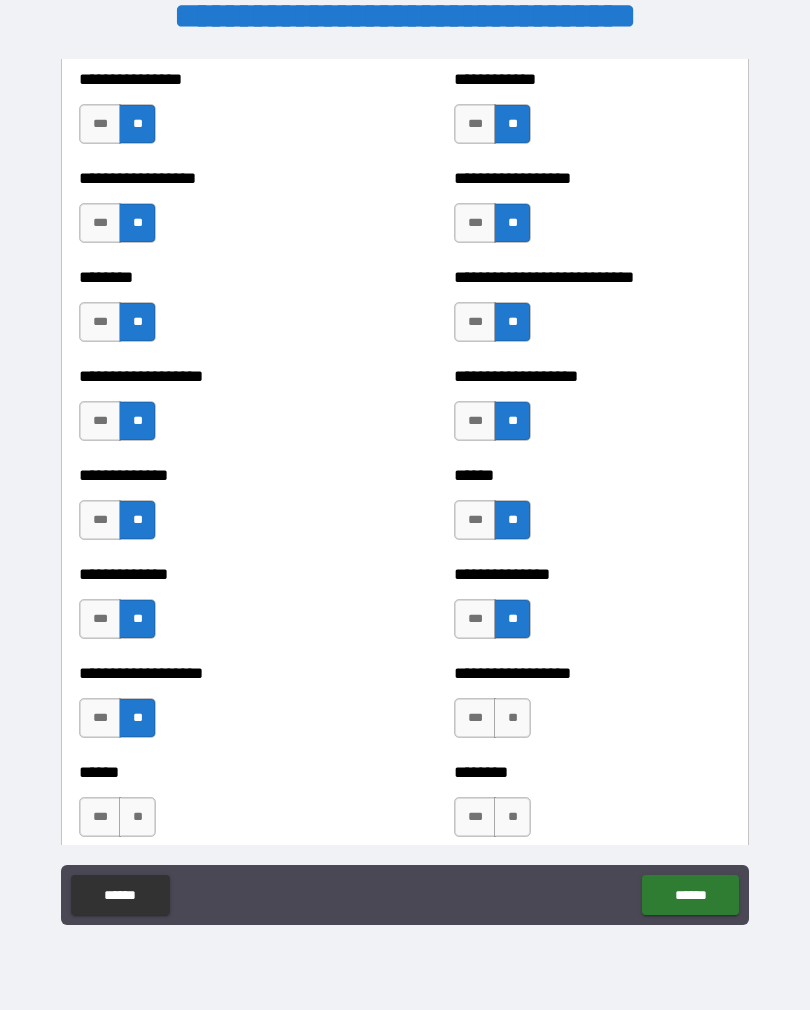 click on "**" at bounding box center (512, 718) 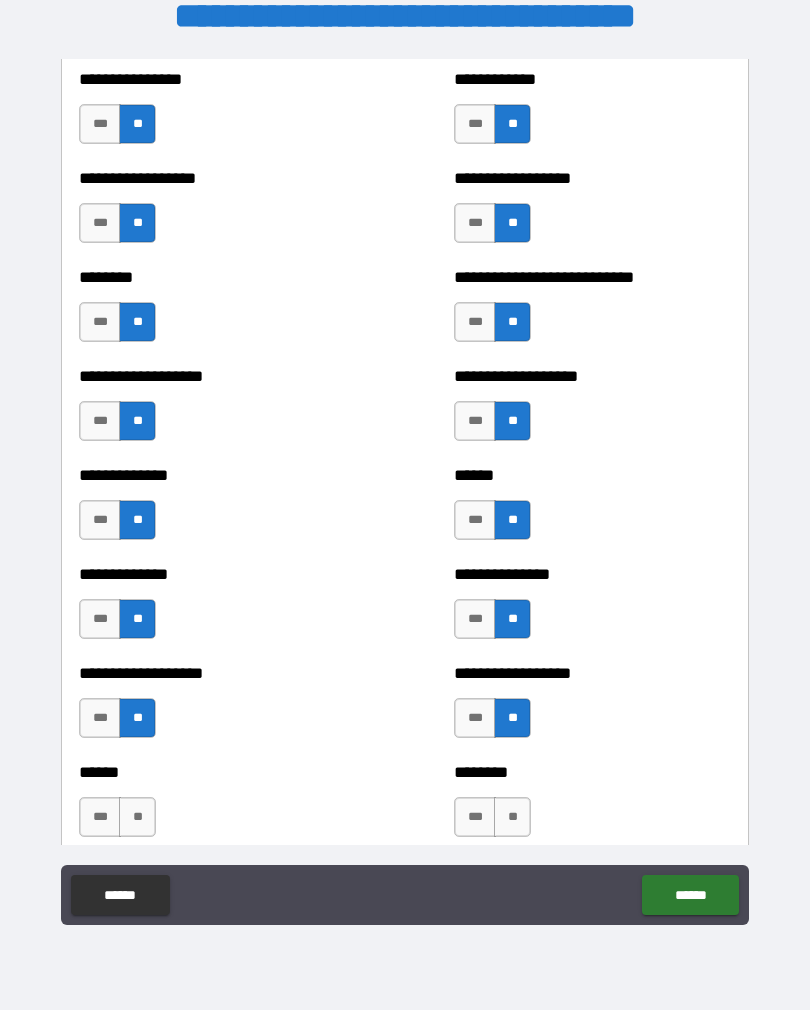 click on "**" at bounding box center [137, 817] 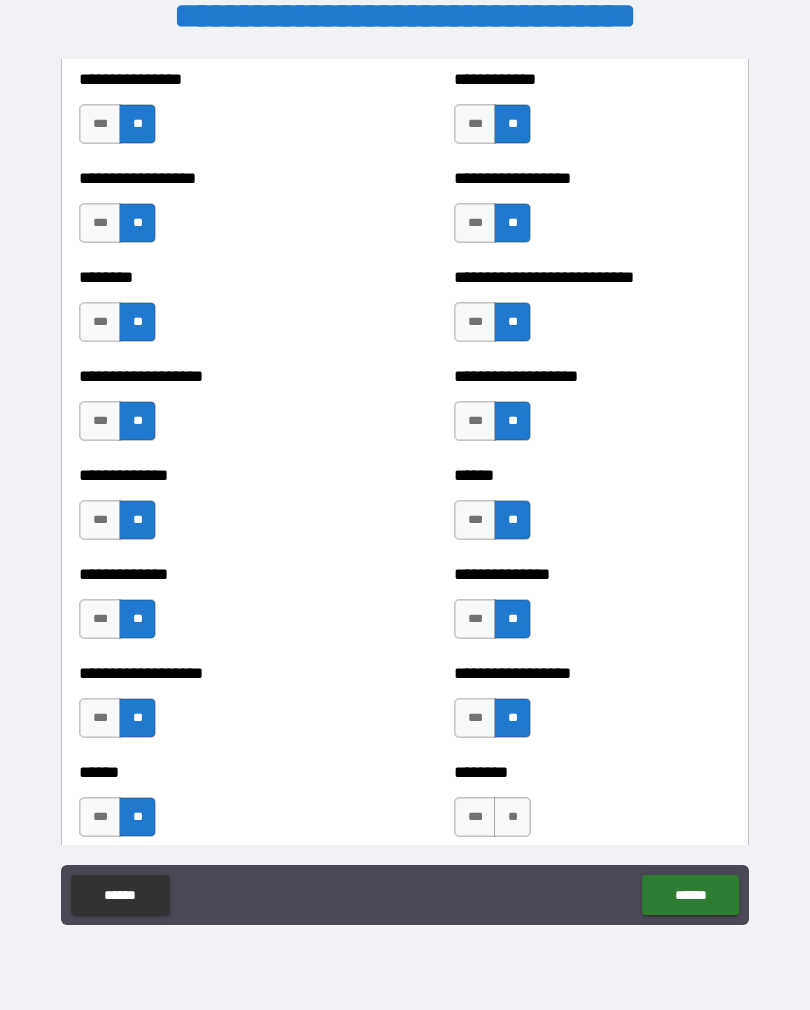 click on "**" at bounding box center [512, 817] 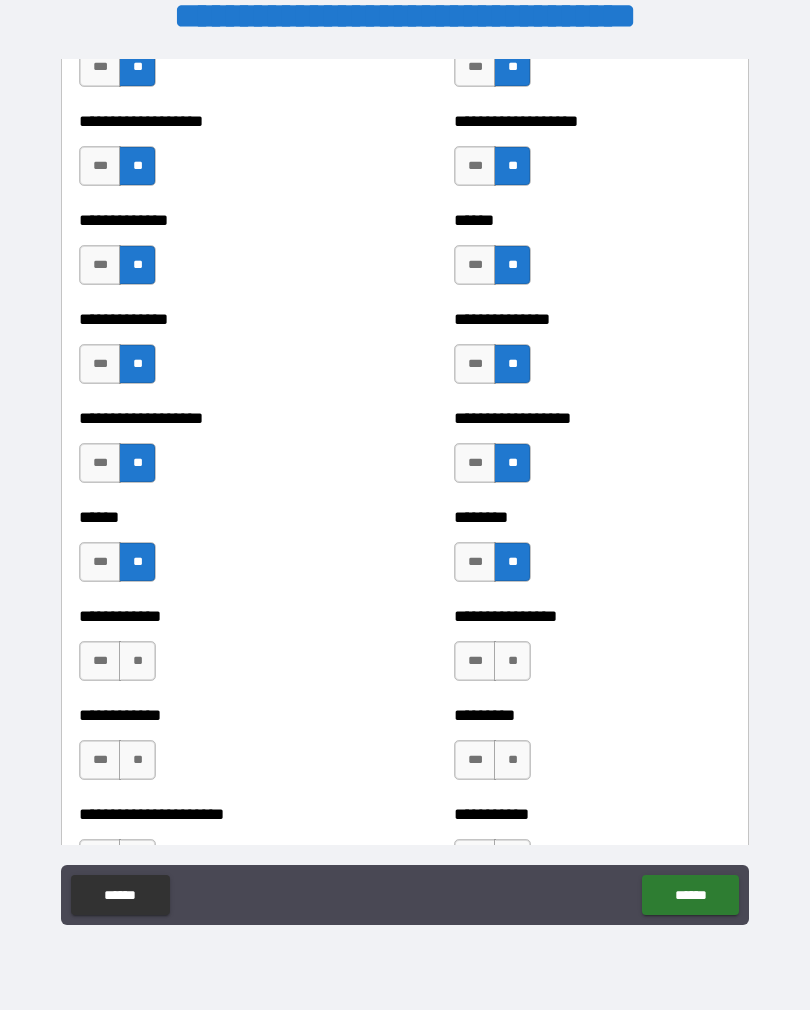 scroll, scrollTop: 4621, scrollLeft: 0, axis: vertical 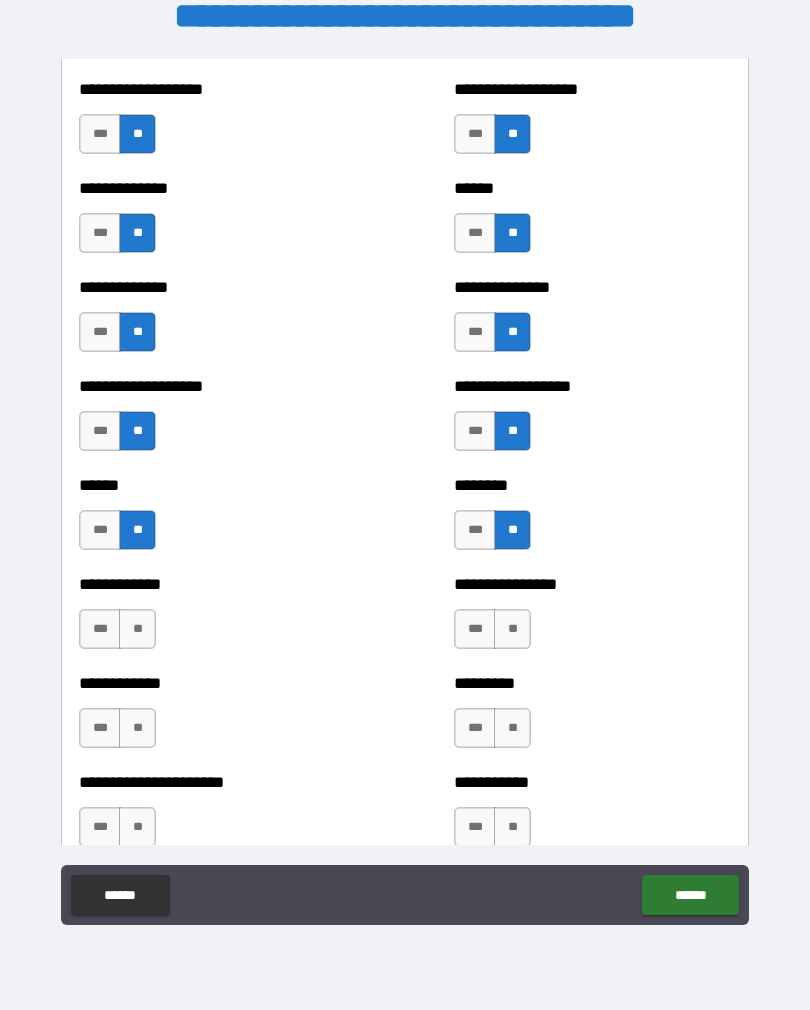 click on "**" at bounding box center [137, 629] 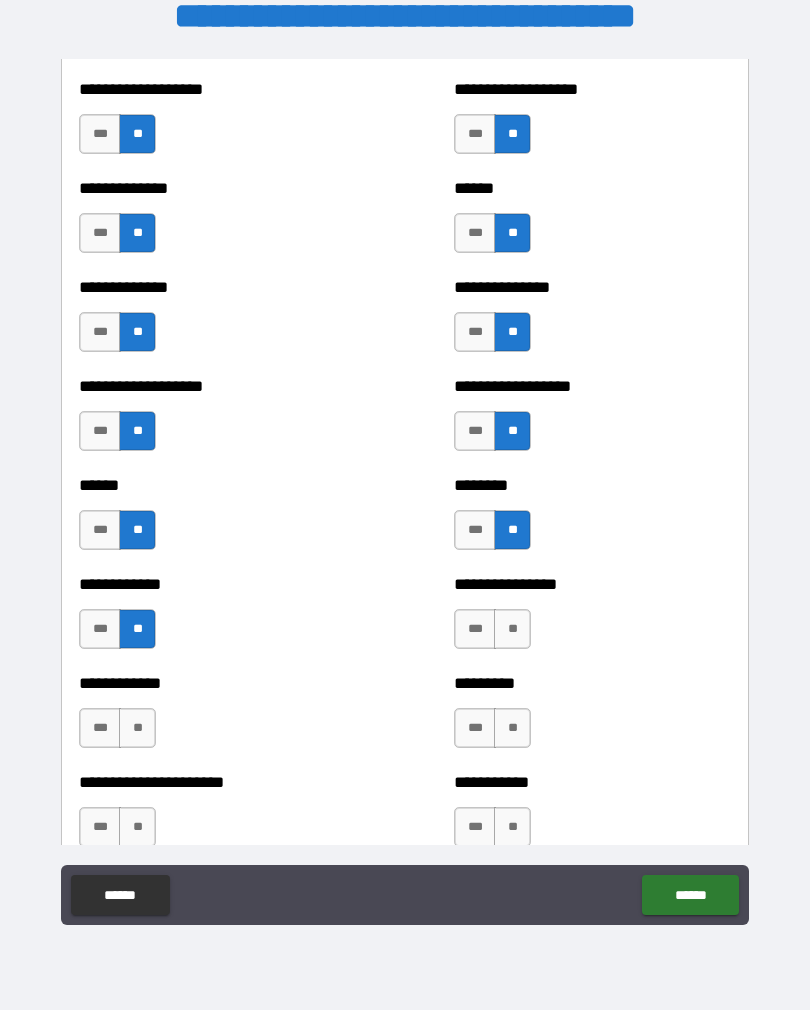 click on "**" at bounding box center (512, 629) 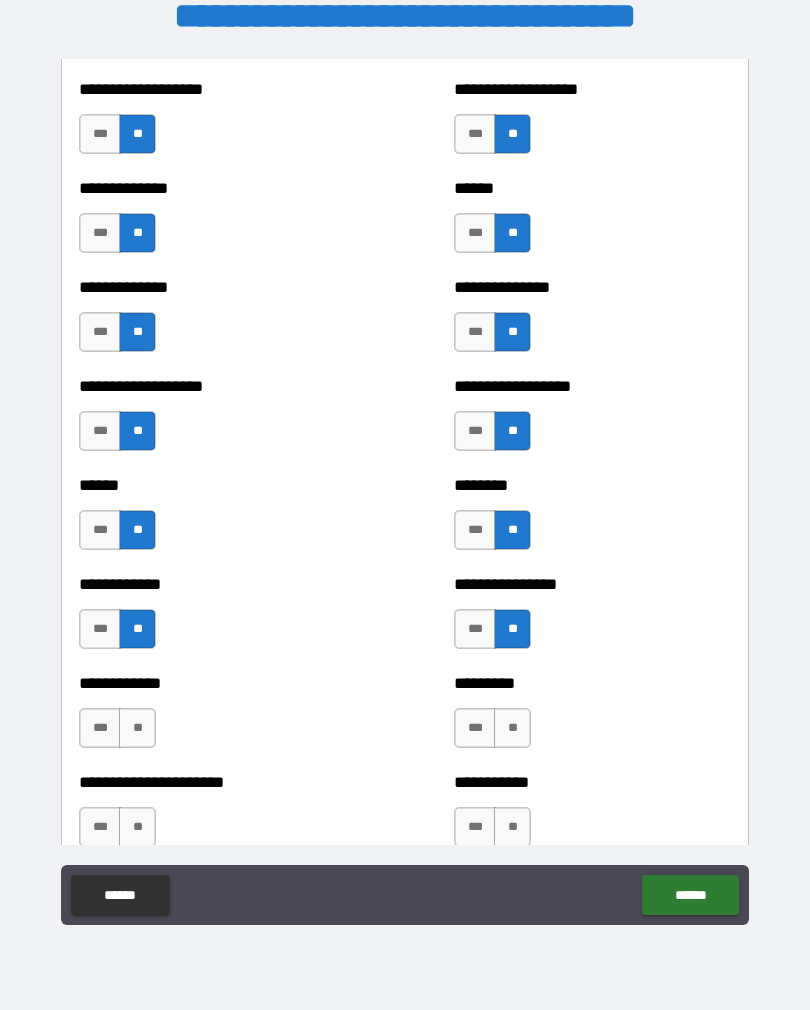 click on "**" at bounding box center [137, 728] 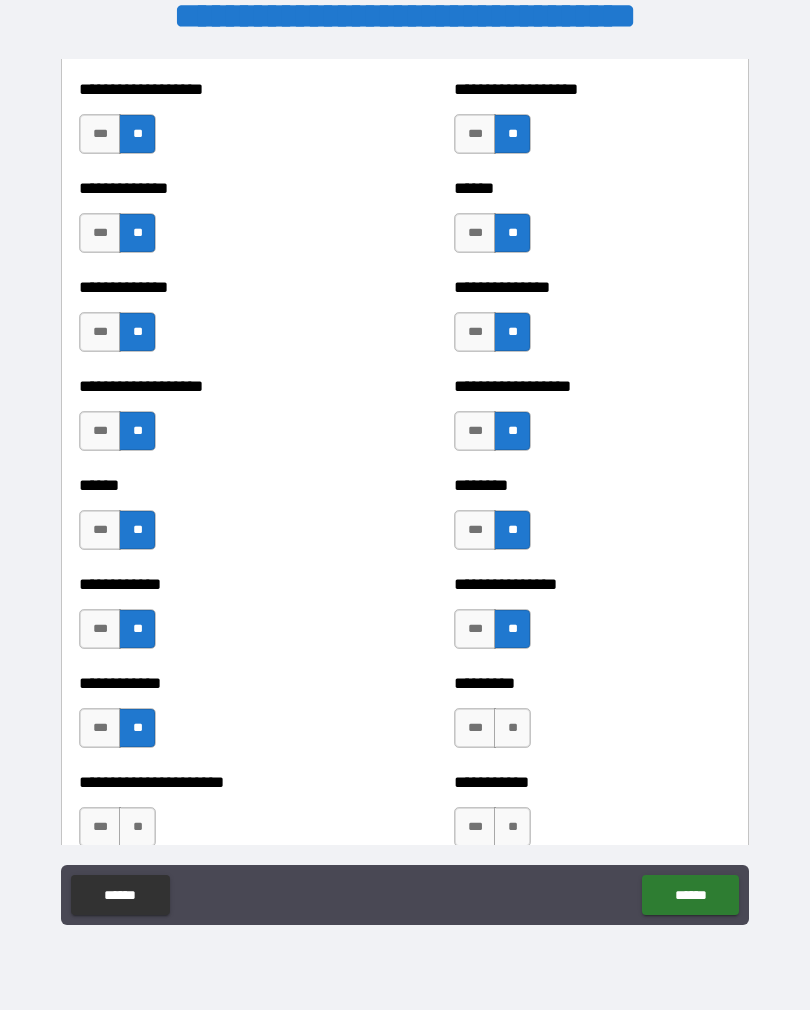 click on "**" at bounding box center [512, 728] 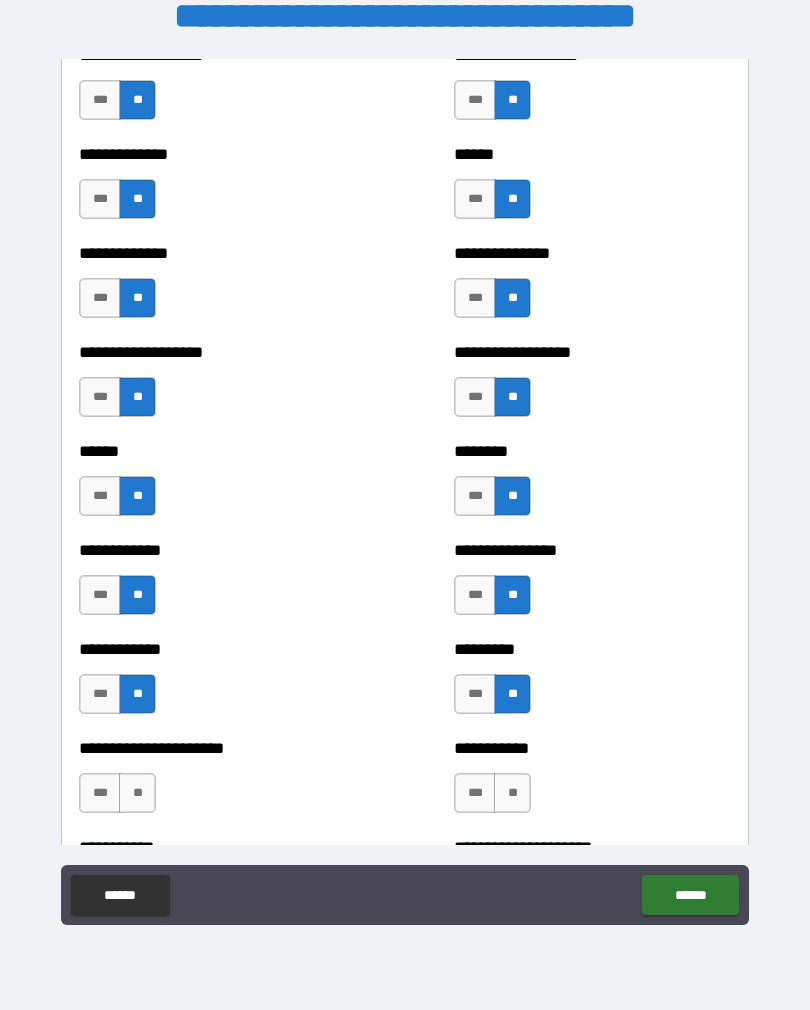 scroll, scrollTop: 4669, scrollLeft: 0, axis: vertical 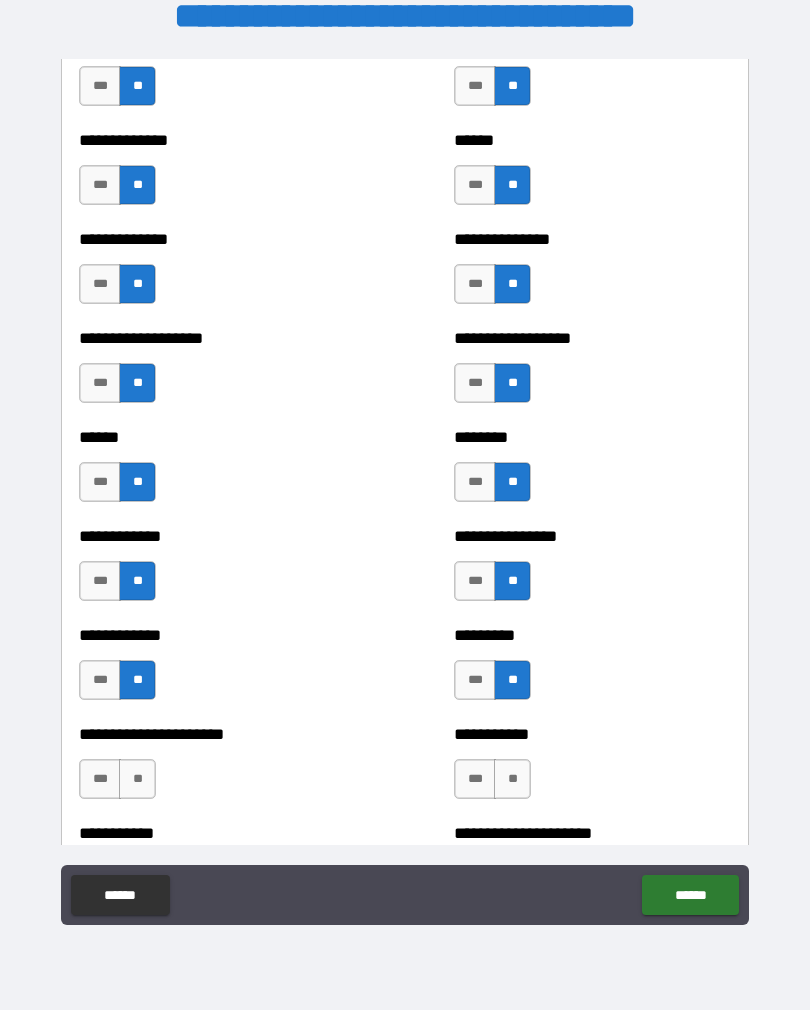 click on "**" at bounding box center [137, 779] 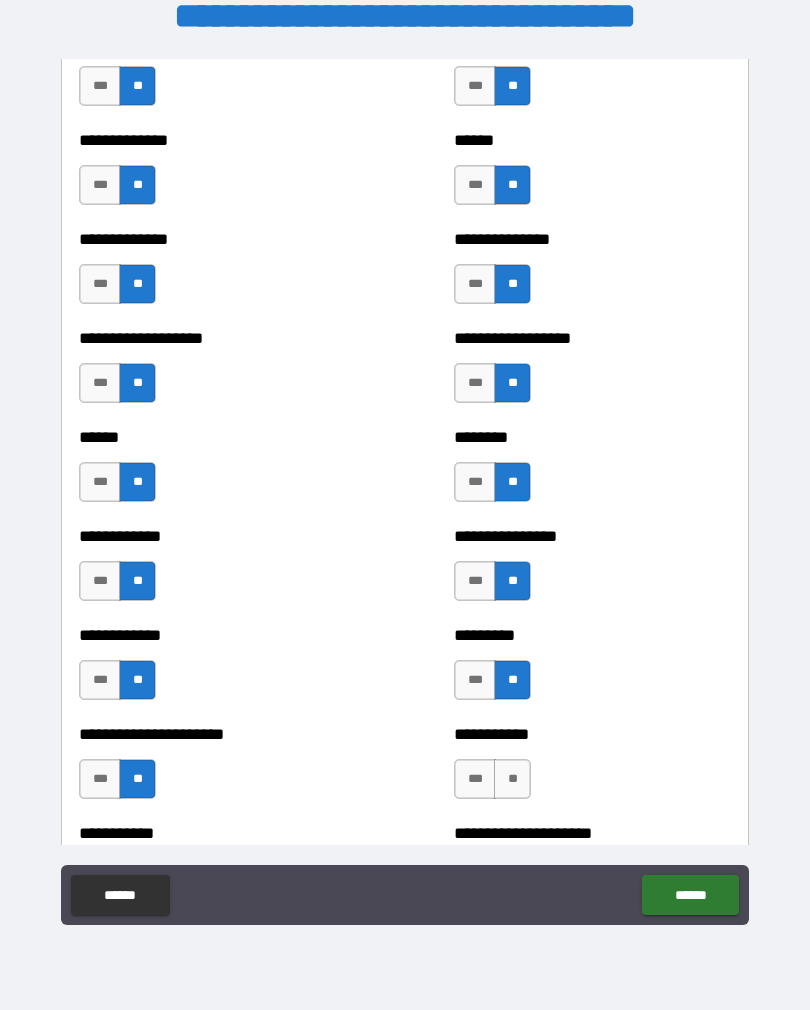 click on "**" at bounding box center (512, 779) 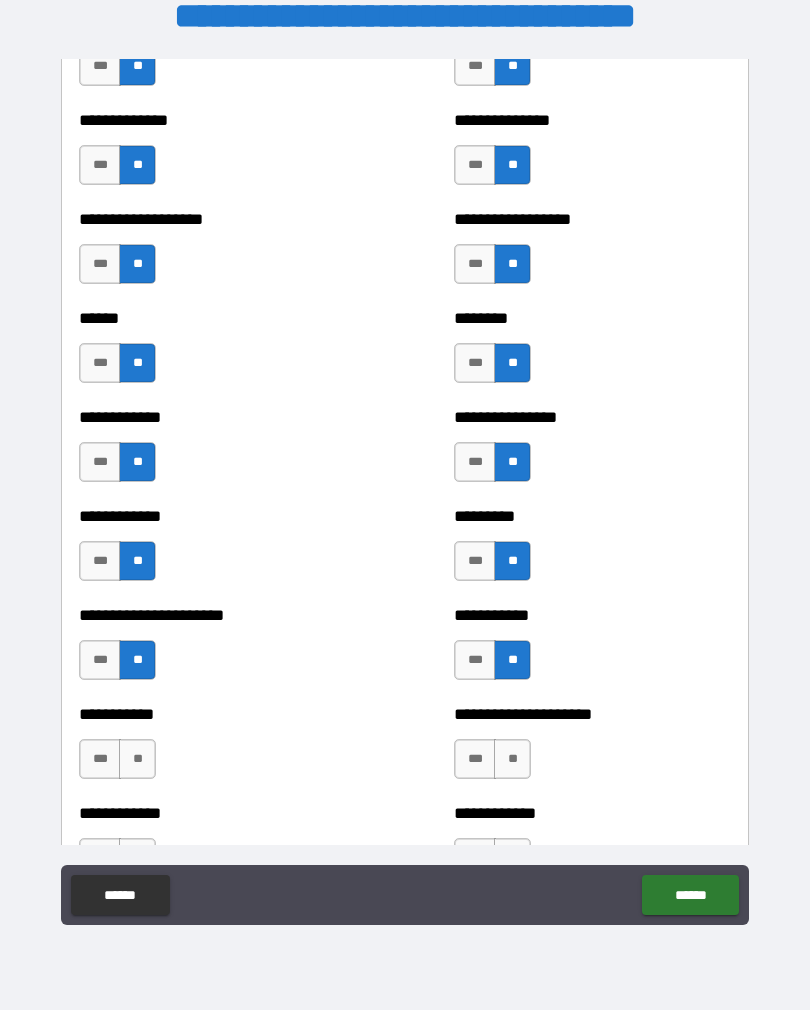 scroll, scrollTop: 4926, scrollLeft: 0, axis: vertical 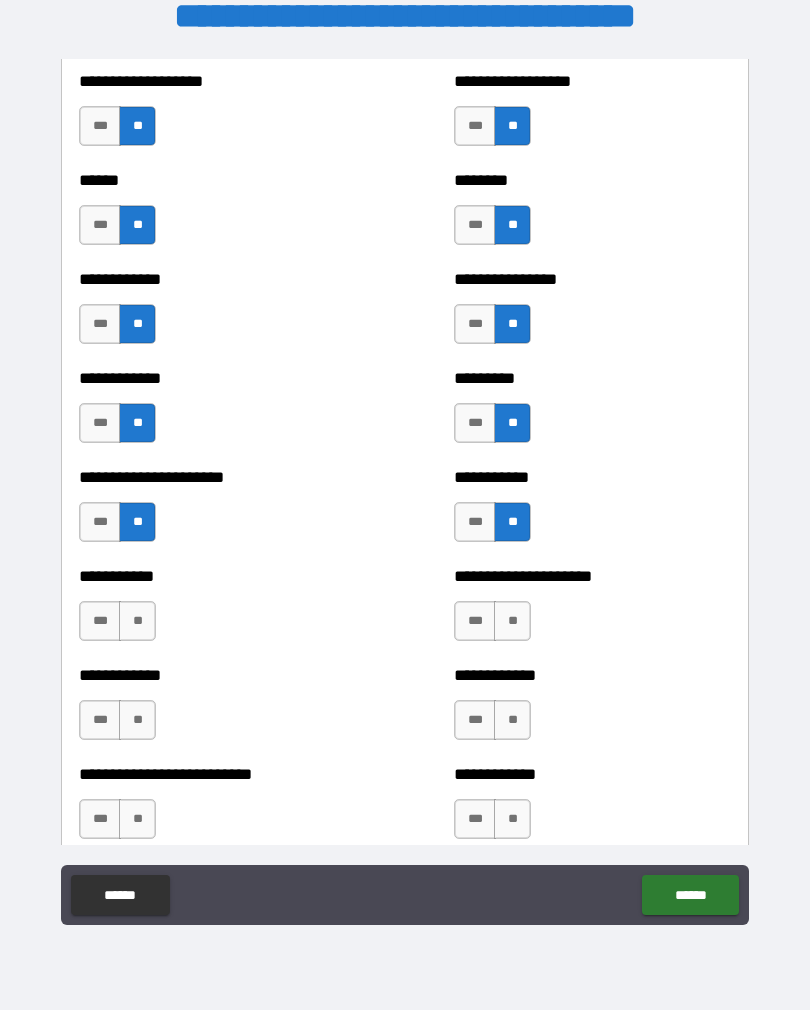 click on "**" at bounding box center (137, 621) 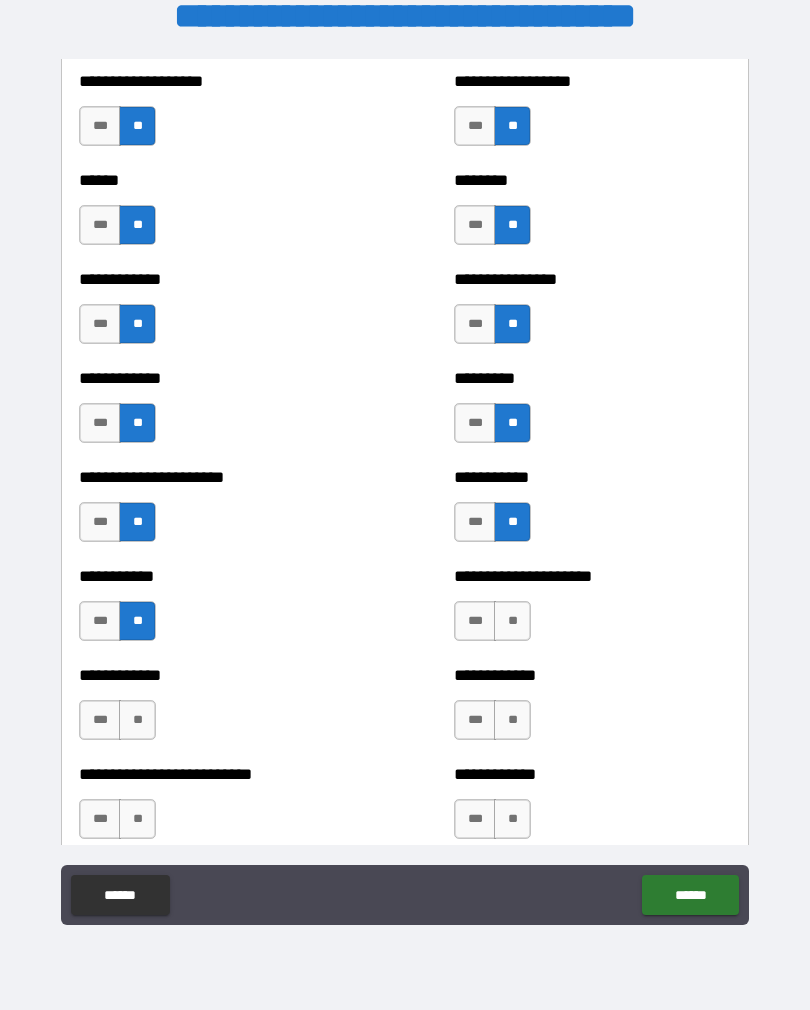 click on "**" at bounding box center [512, 621] 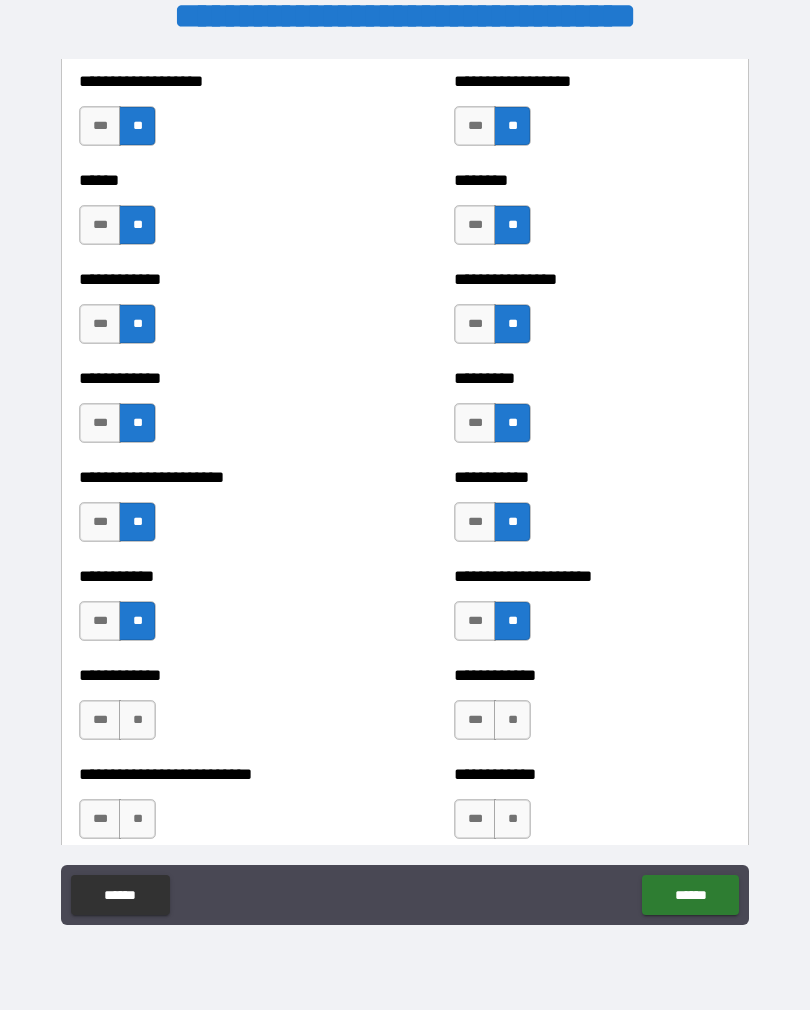 click on "**" at bounding box center (137, 720) 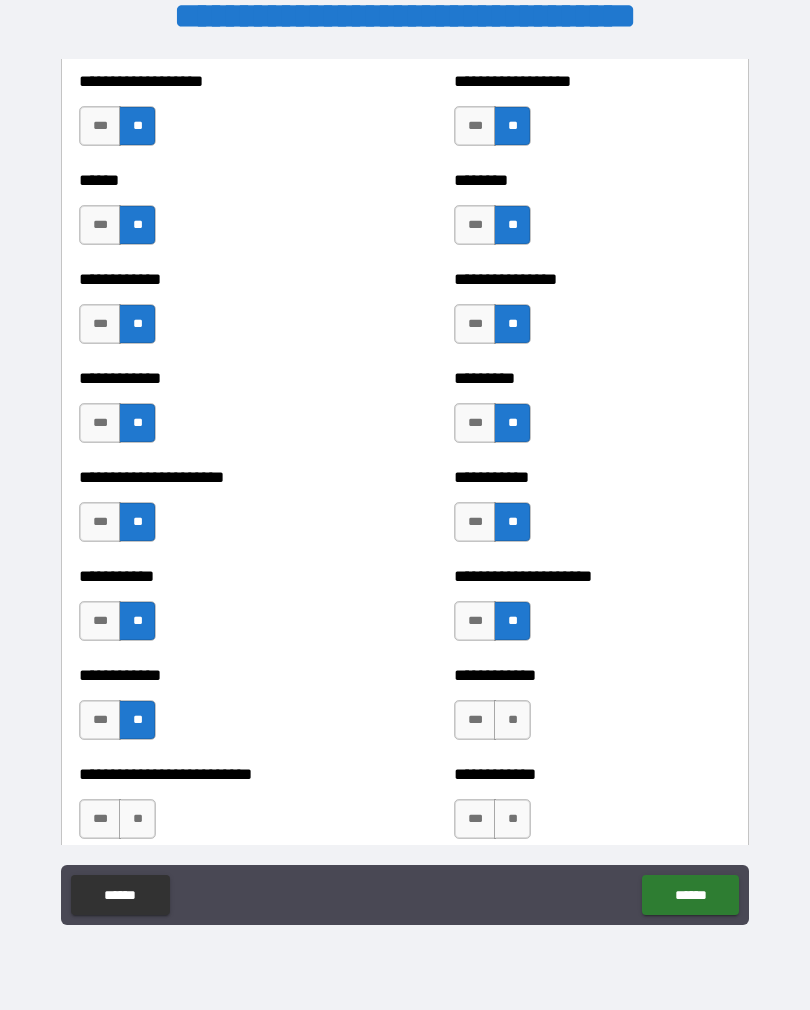 click on "**" at bounding box center (512, 720) 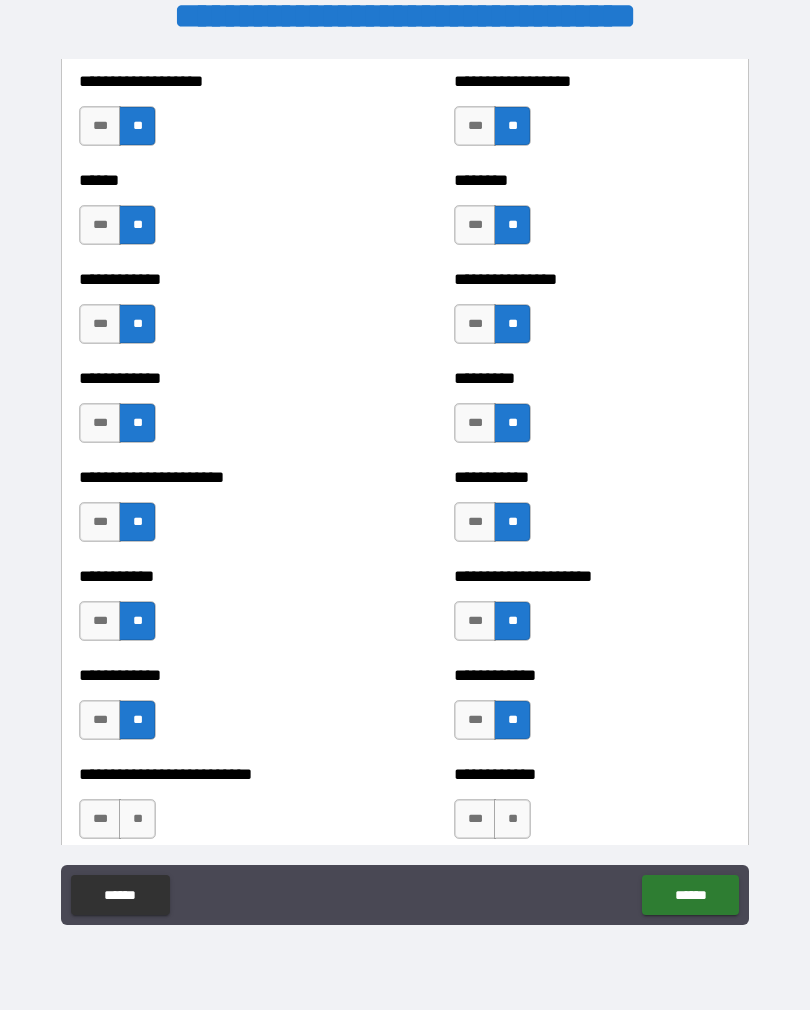 click on "**" at bounding box center [137, 819] 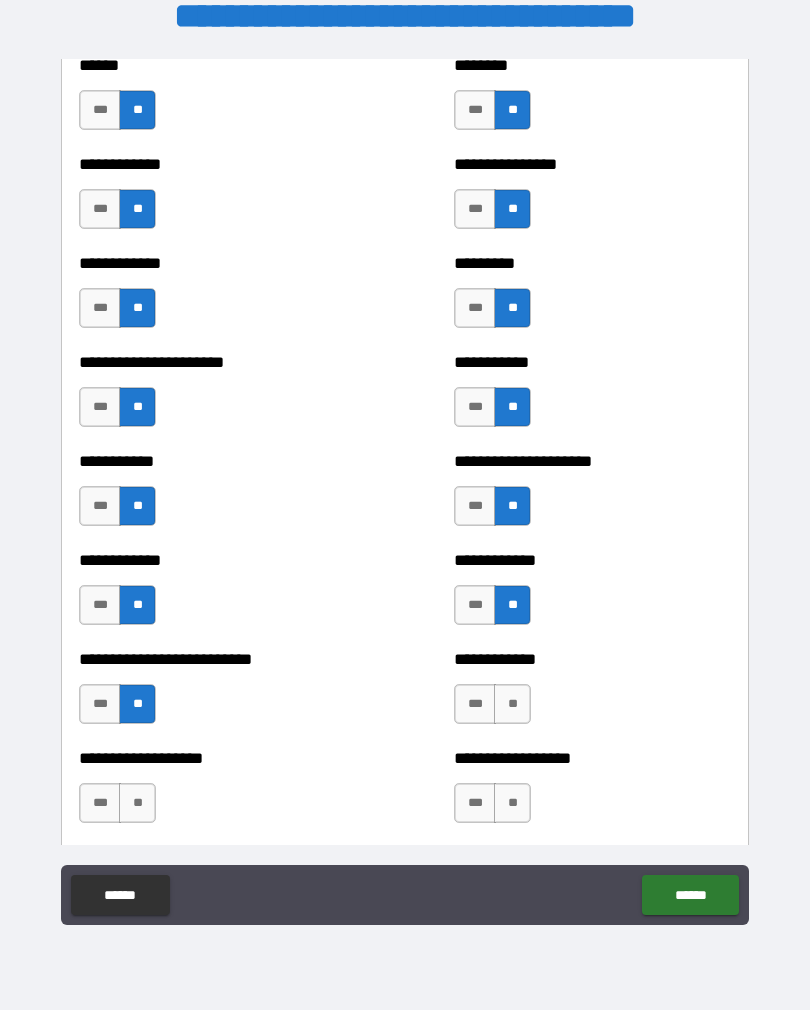 scroll, scrollTop: 5064, scrollLeft: 0, axis: vertical 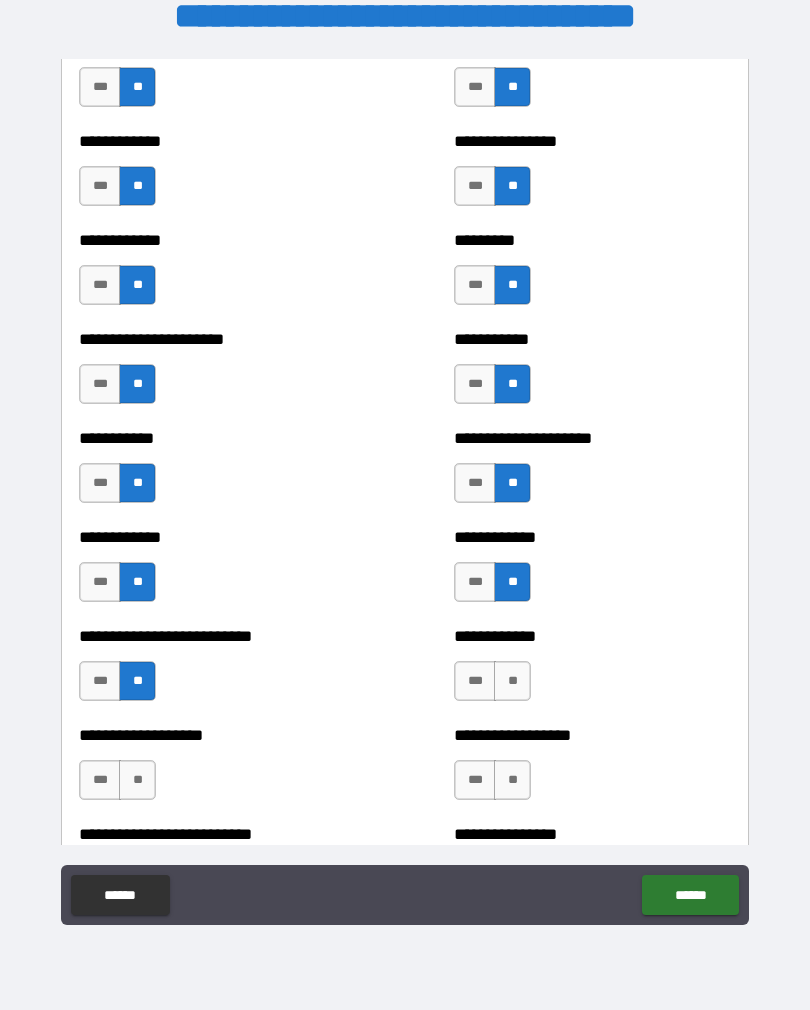 click on "***" at bounding box center [475, 681] 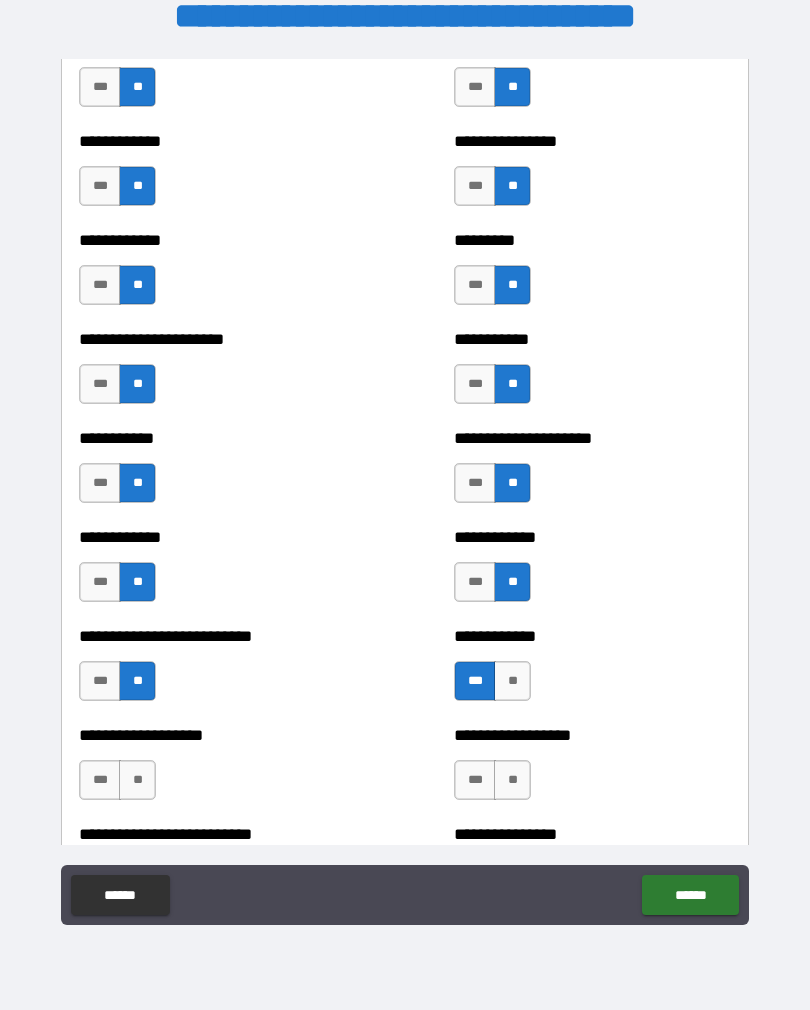 click on "**" at bounding box center [137, 780] 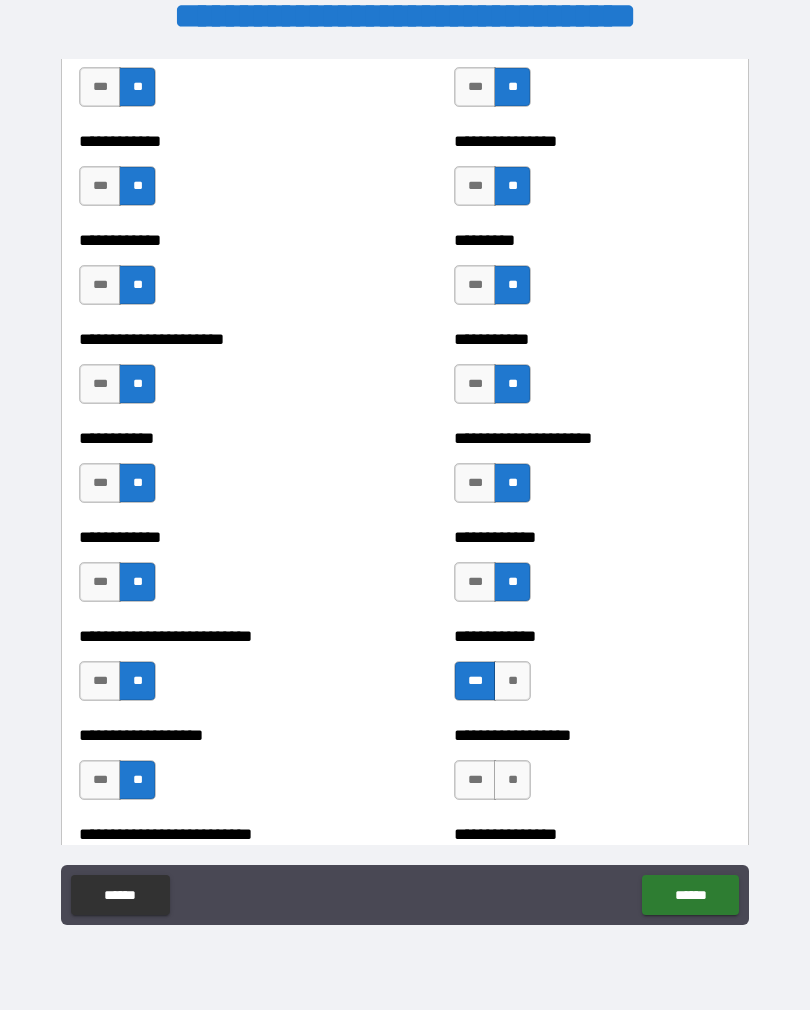 click on "**" at bounding box center [512, 780] 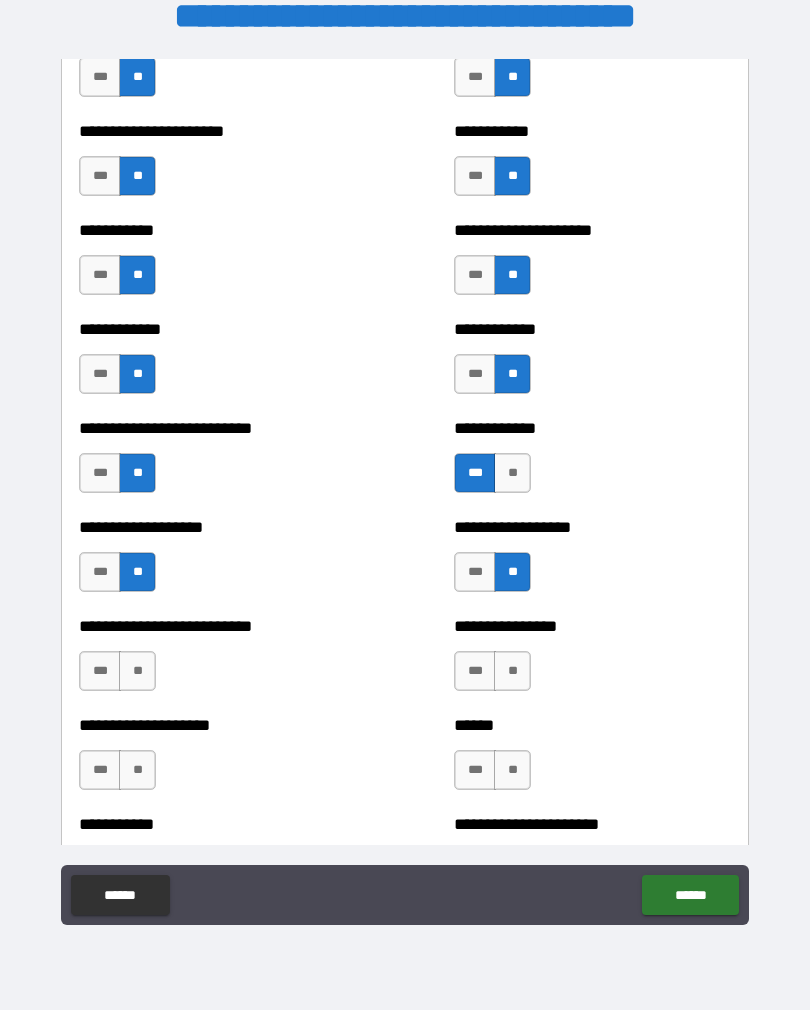 scroll, scrollTop: 5283, scrollLeft: 0, axis: vertical 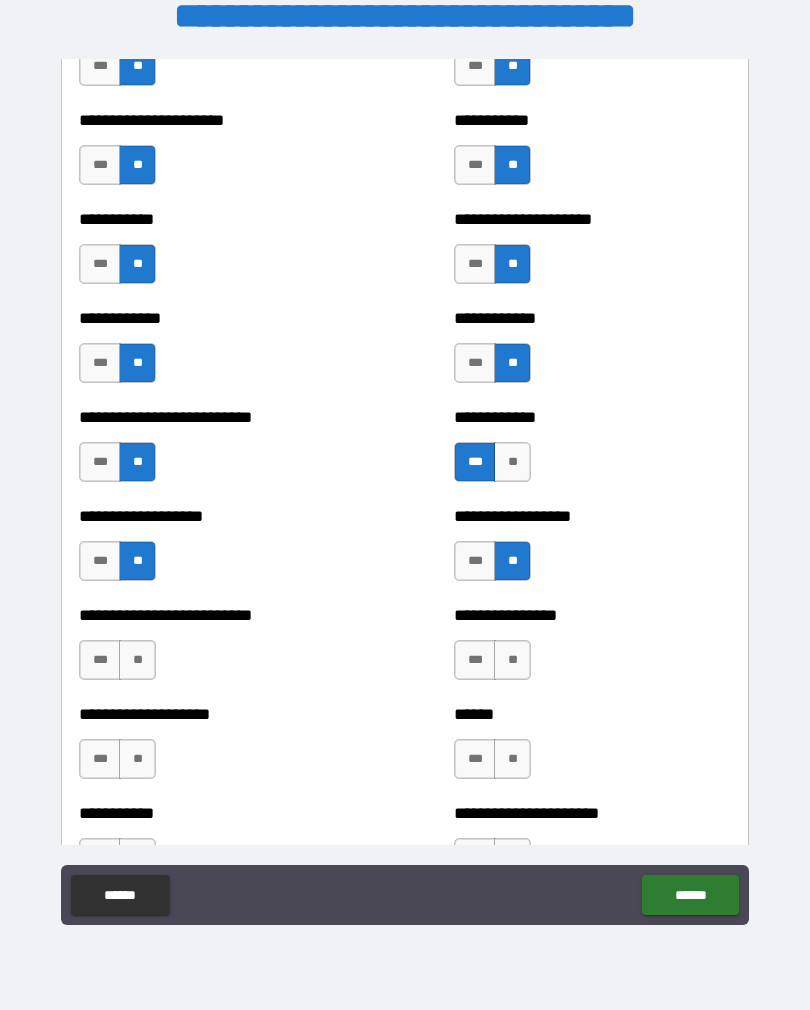 click on "**" at bounding box center (137, 660) 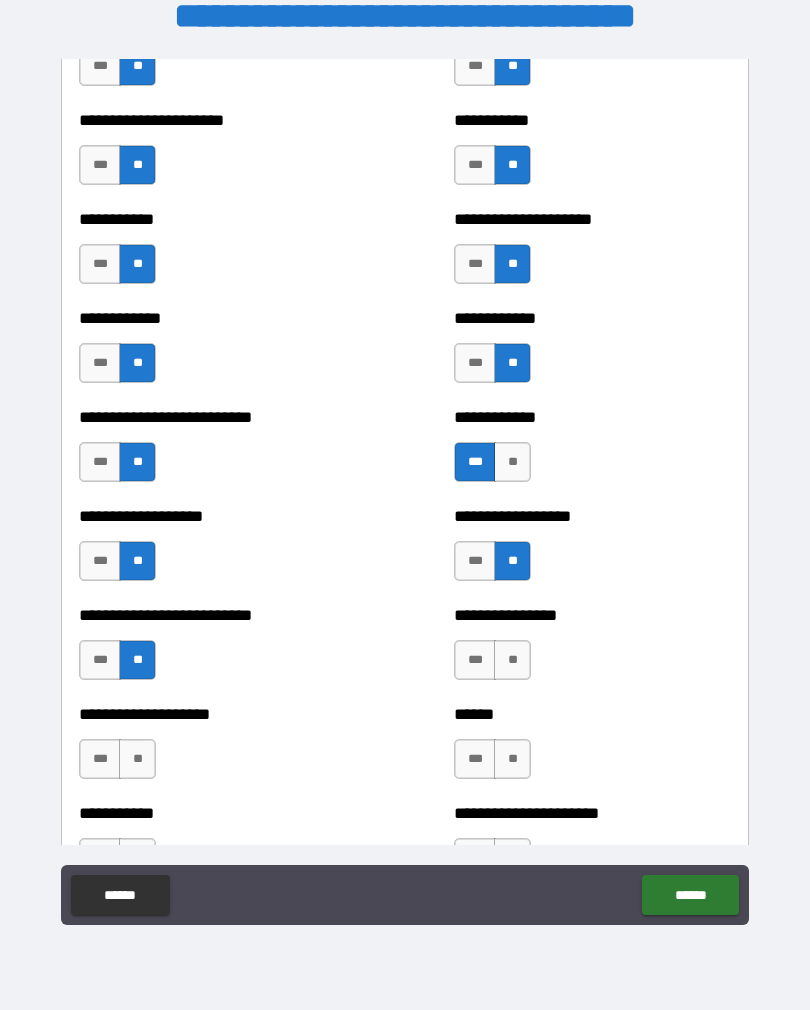 click on "**" at bounding box center (512, 660) 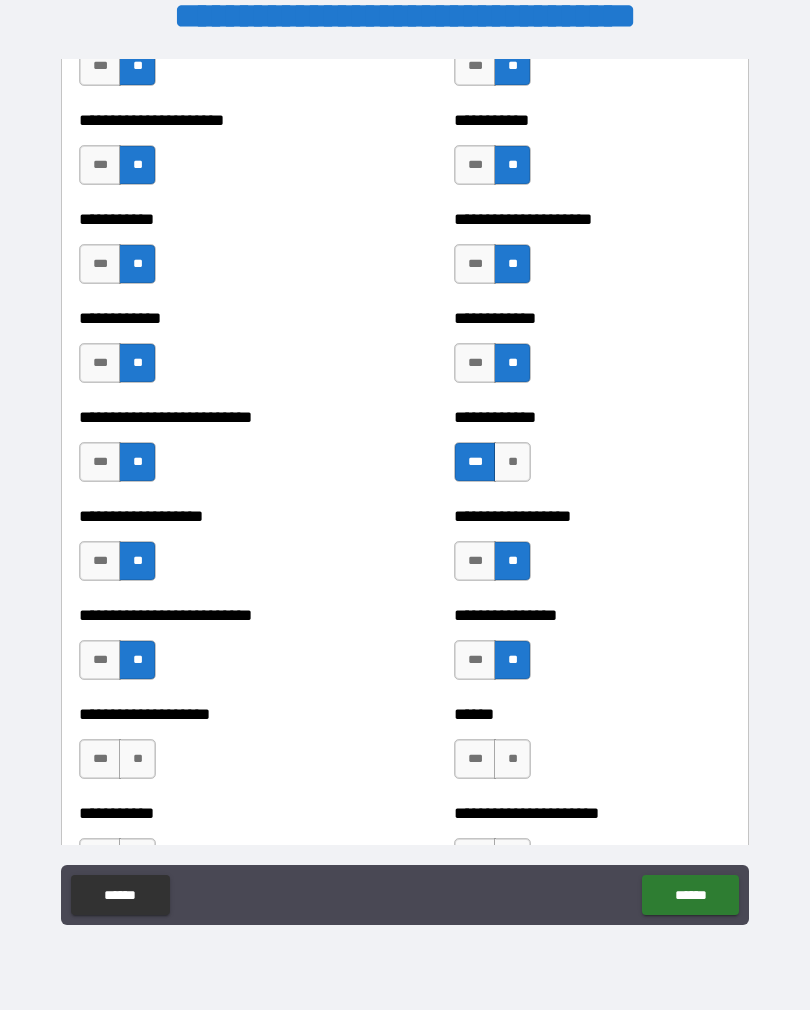 click on "**" at bounding box center (137, 759) 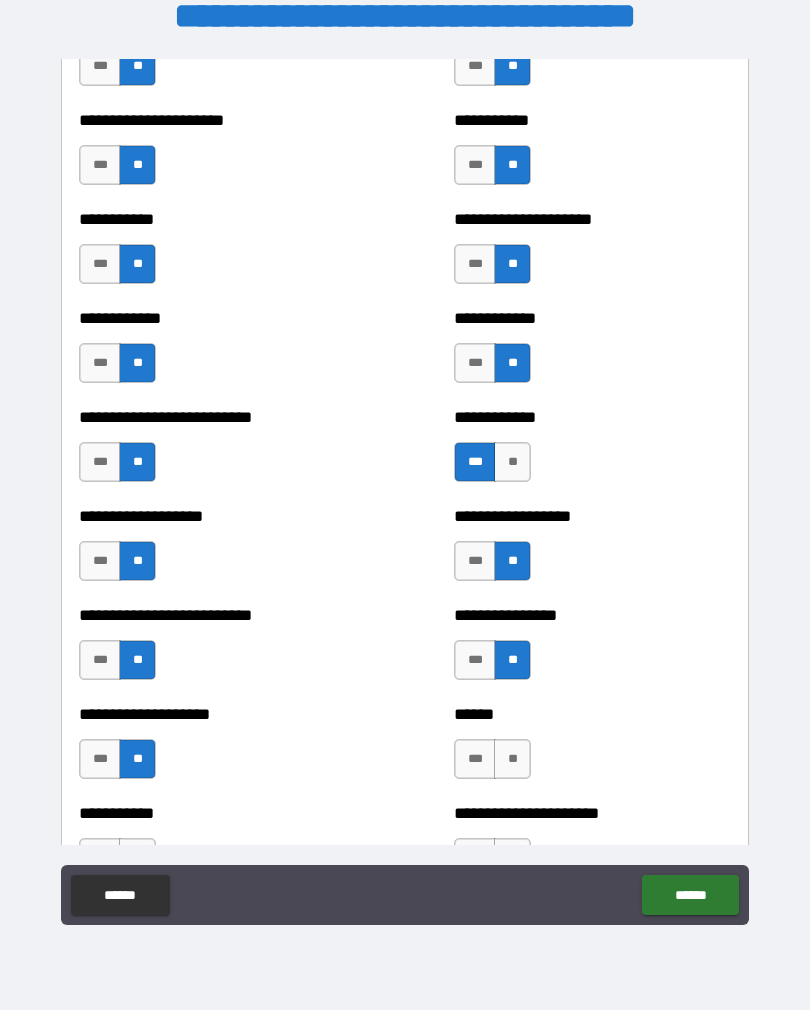 click on "**" at bounding box center (512, 759) 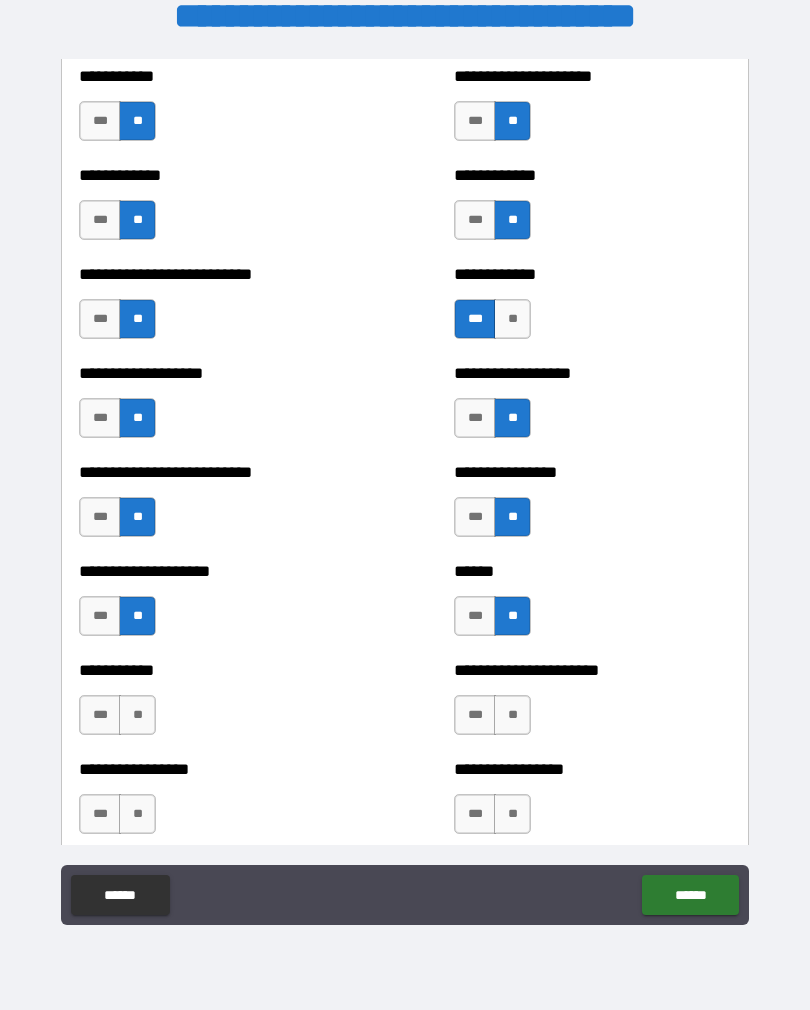 scroll, scrollTop: 5432, scrollLeft: 0, axis: vertical 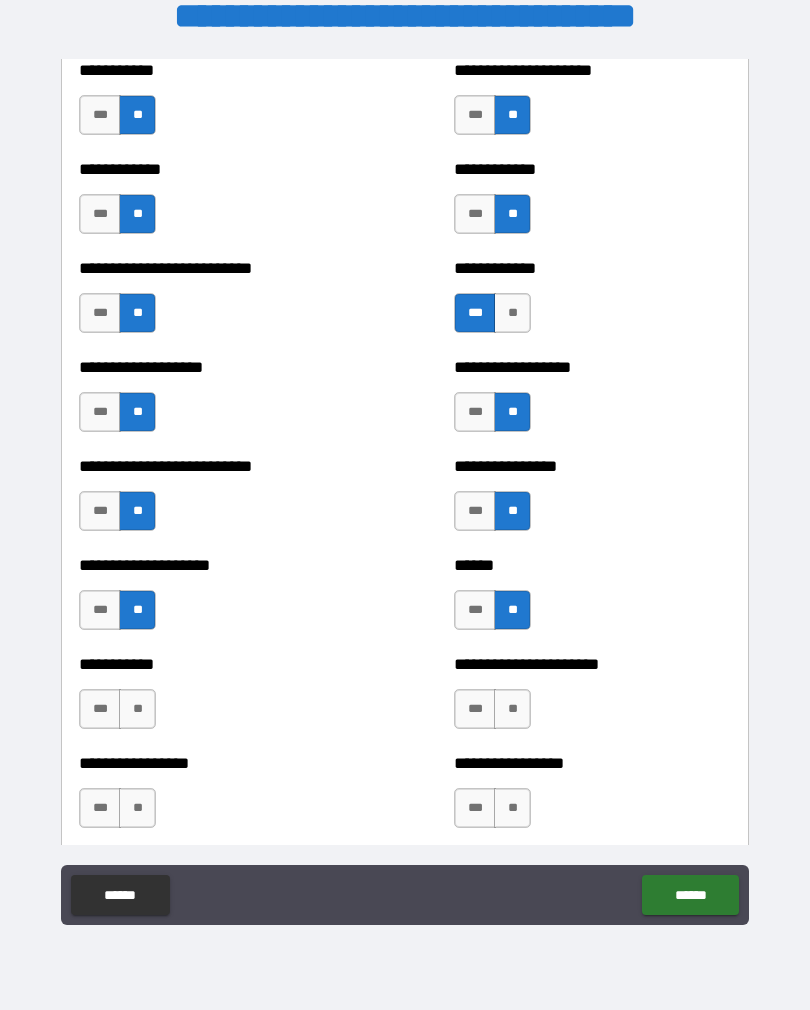 click on "**" at bounding box center (137, 709) 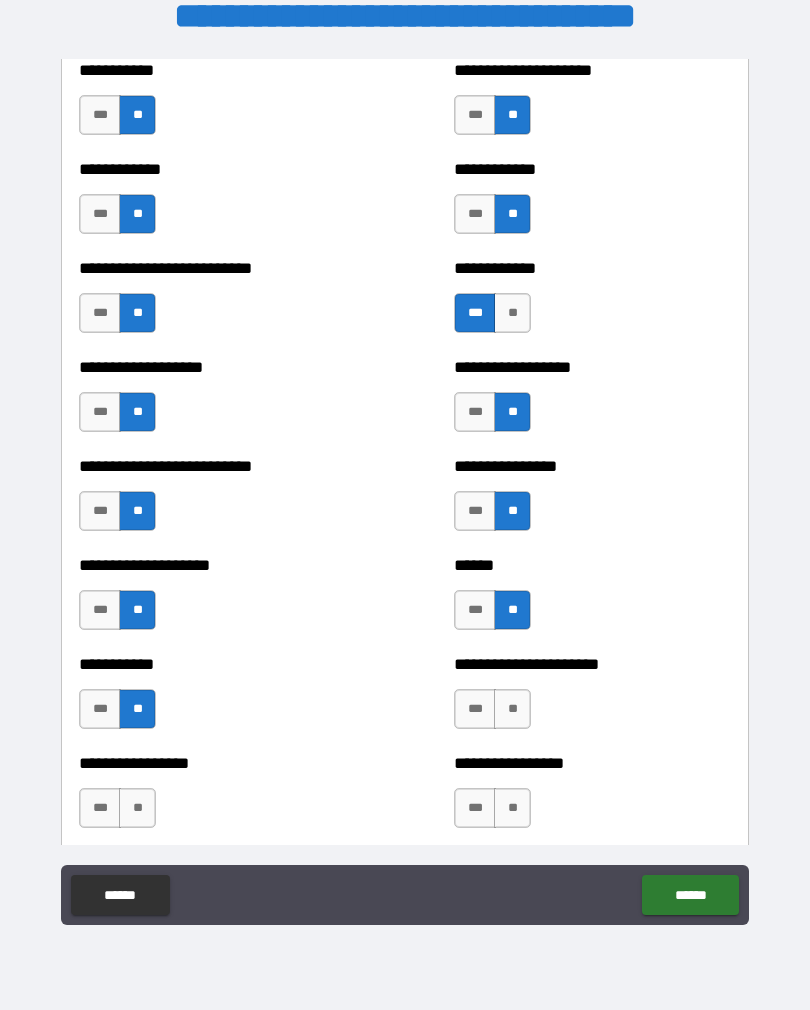 click on "**" at bounding box center (512, 709) 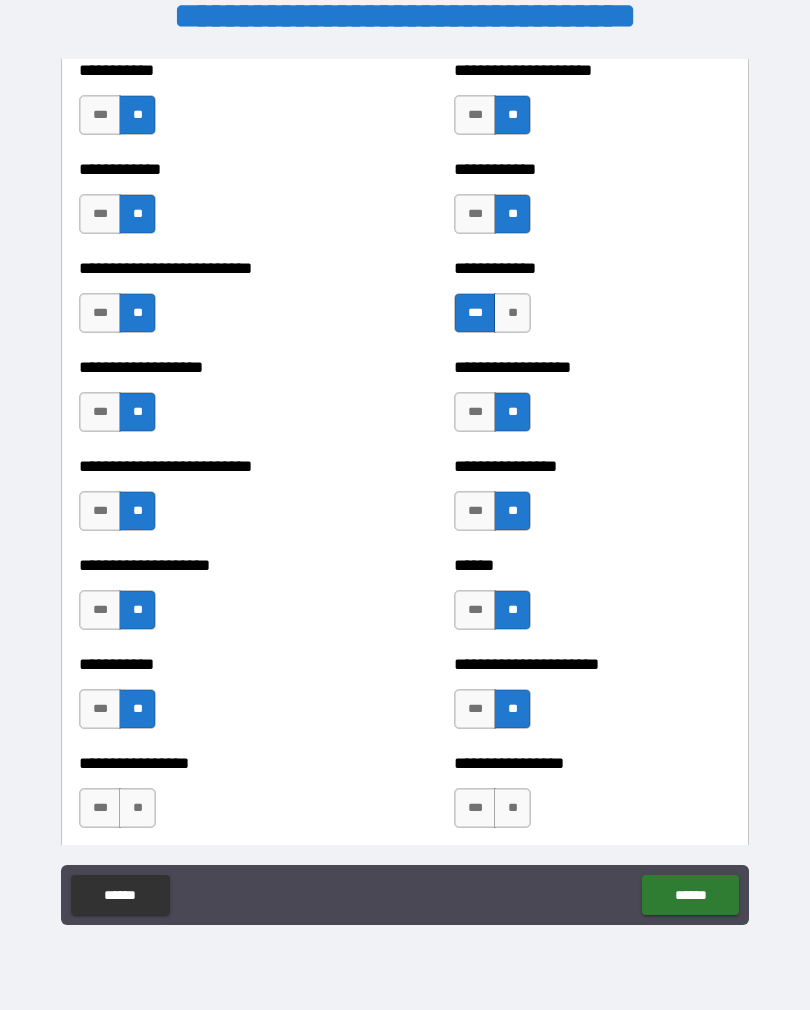 click on "**" at bounding box center (137, 808) 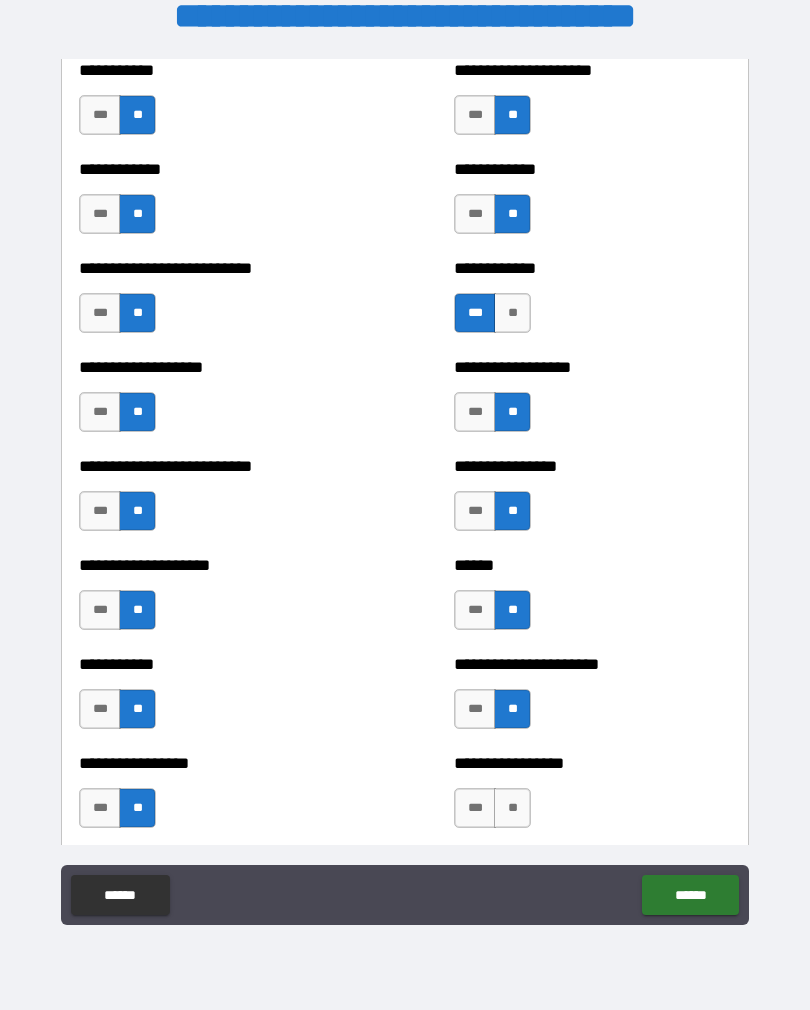 click on "**" at bounding box center (512, 808) 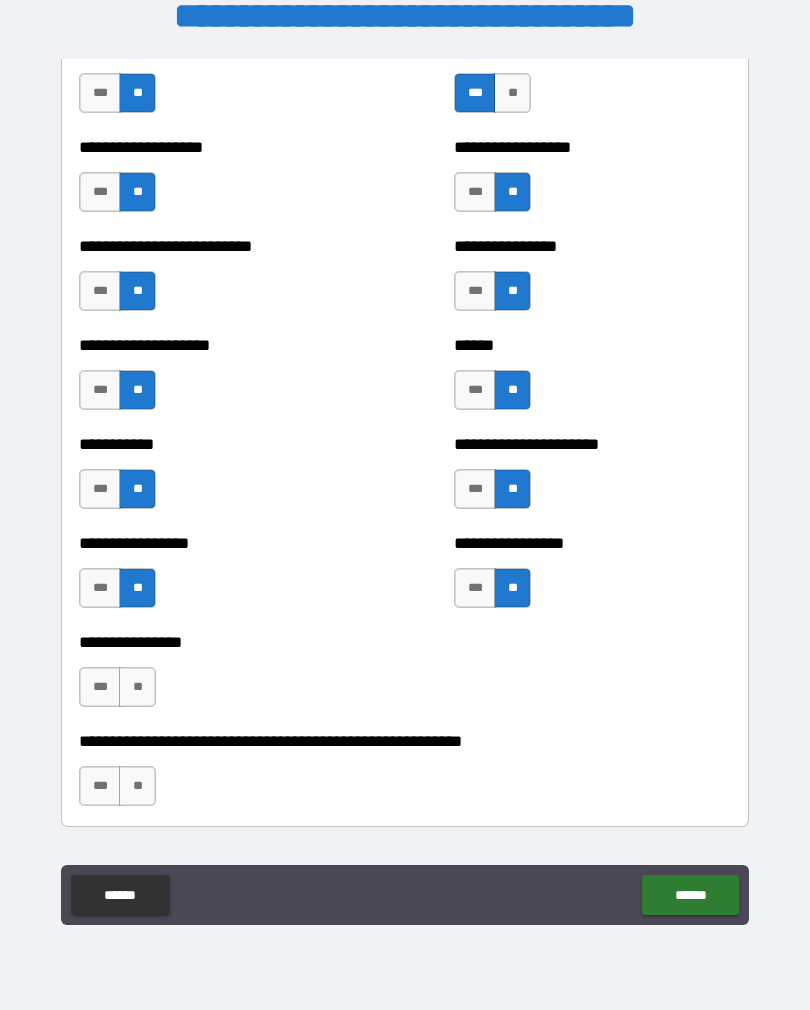 scroll, scrollTop: 5727, scrollLeft: 0, axis: vertical 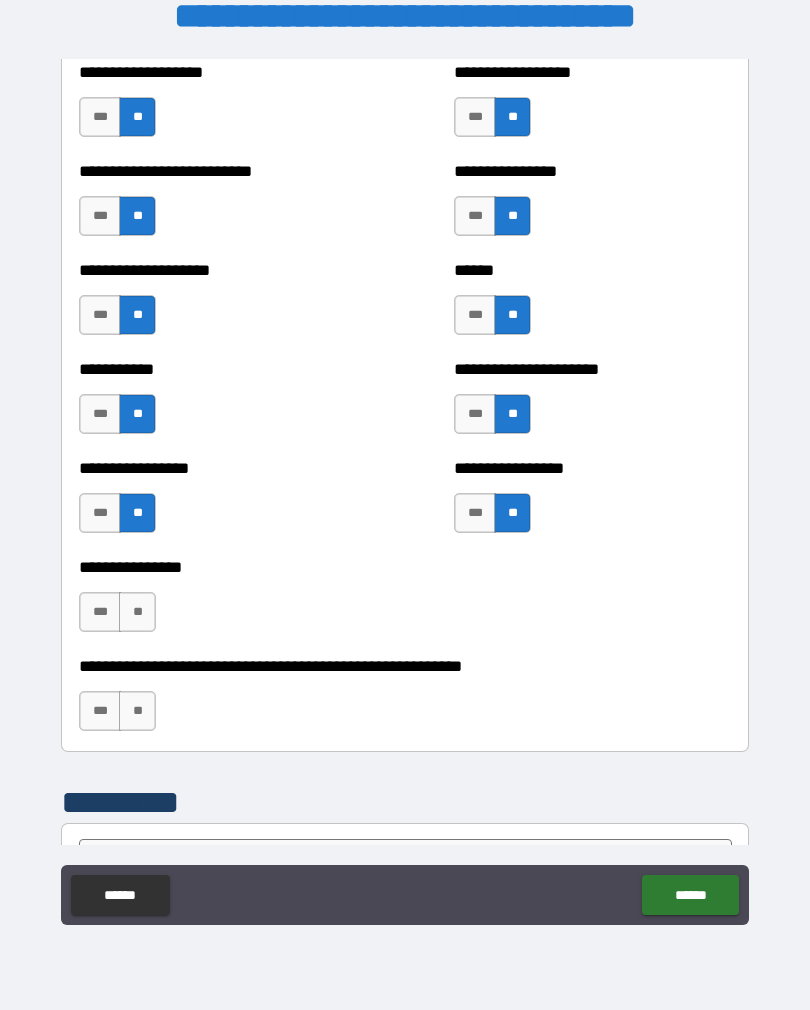 click on "**" at bounding box center (137, 612) 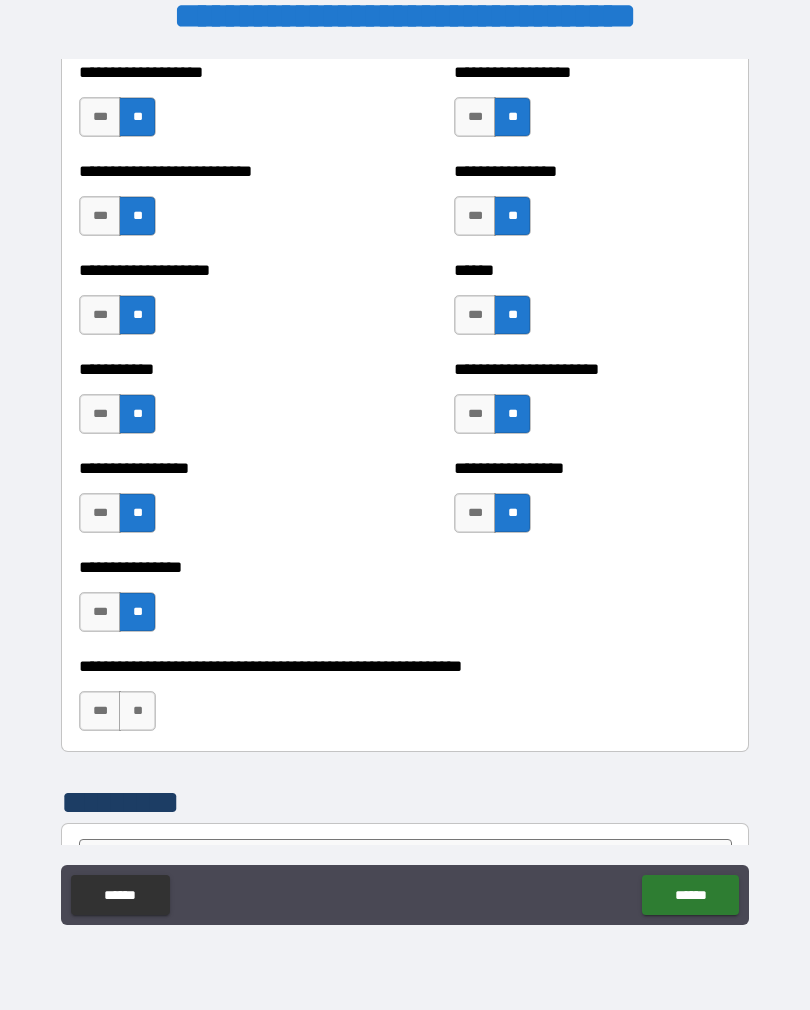 click on "**" at bounding box center (137, 711) 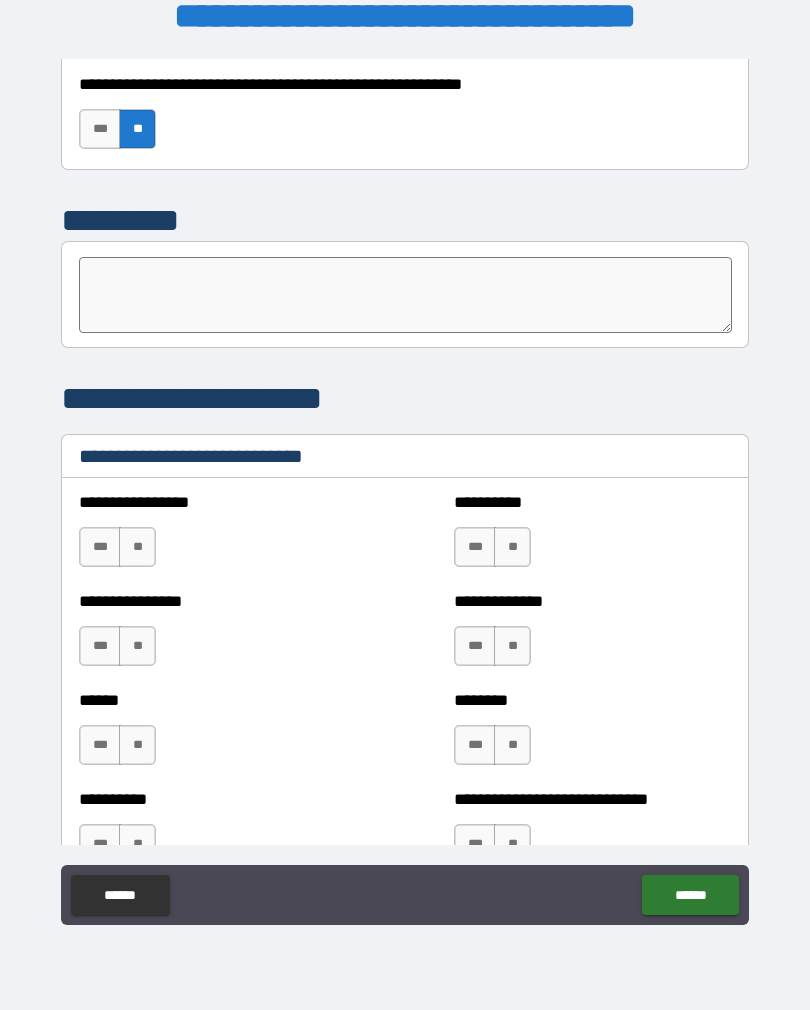 scroll, scrollTop: 6317, scrollLeft: 0, axis: vertical 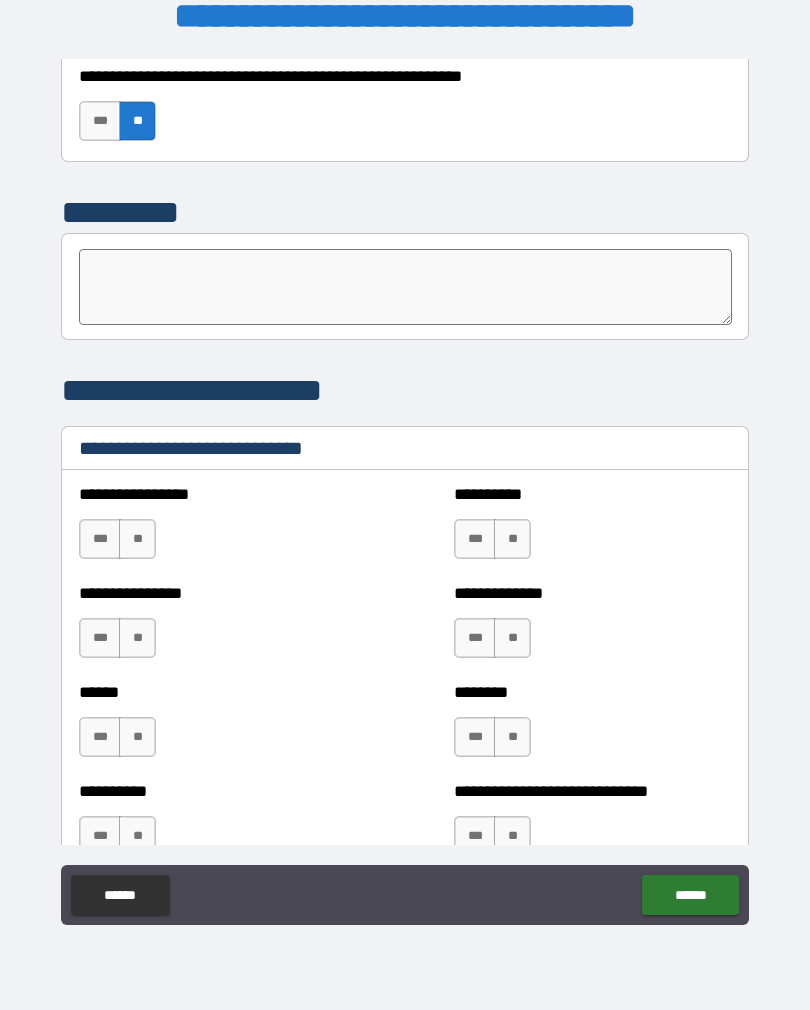 click on "**" at bounding box center (137, 539) 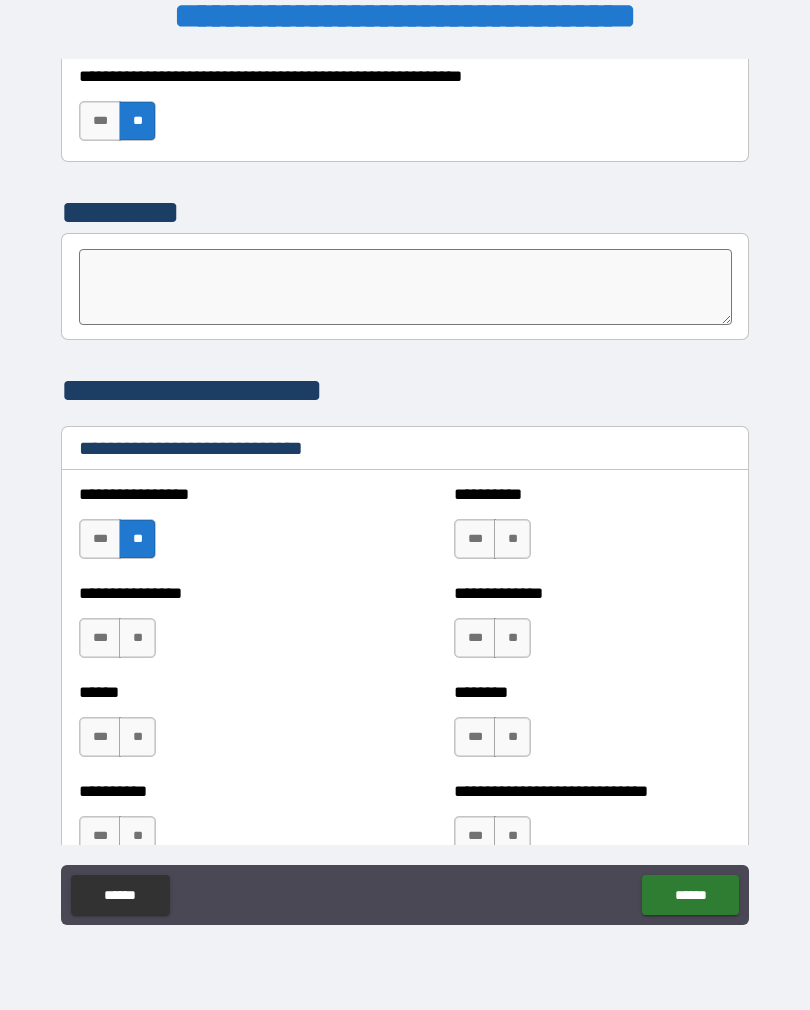 click on "**" at bounding box center [512, 539] 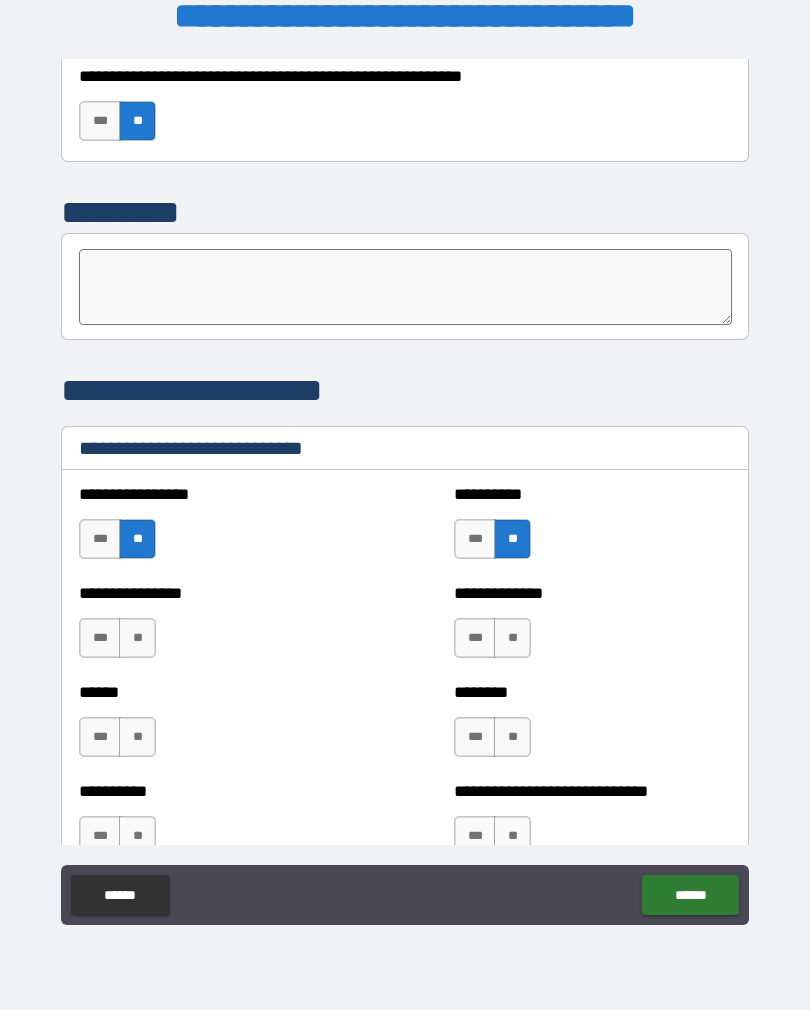 click on "***" at bounding box center [475, 638] 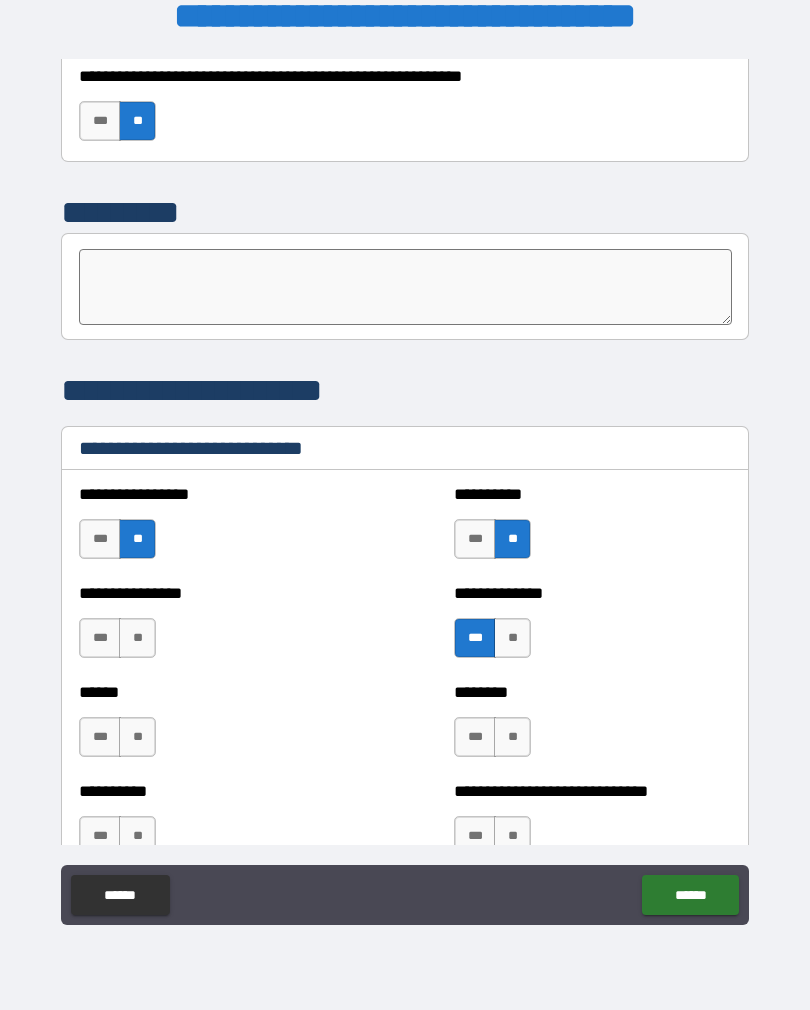 click on "***" at bounding box center (475, 737) 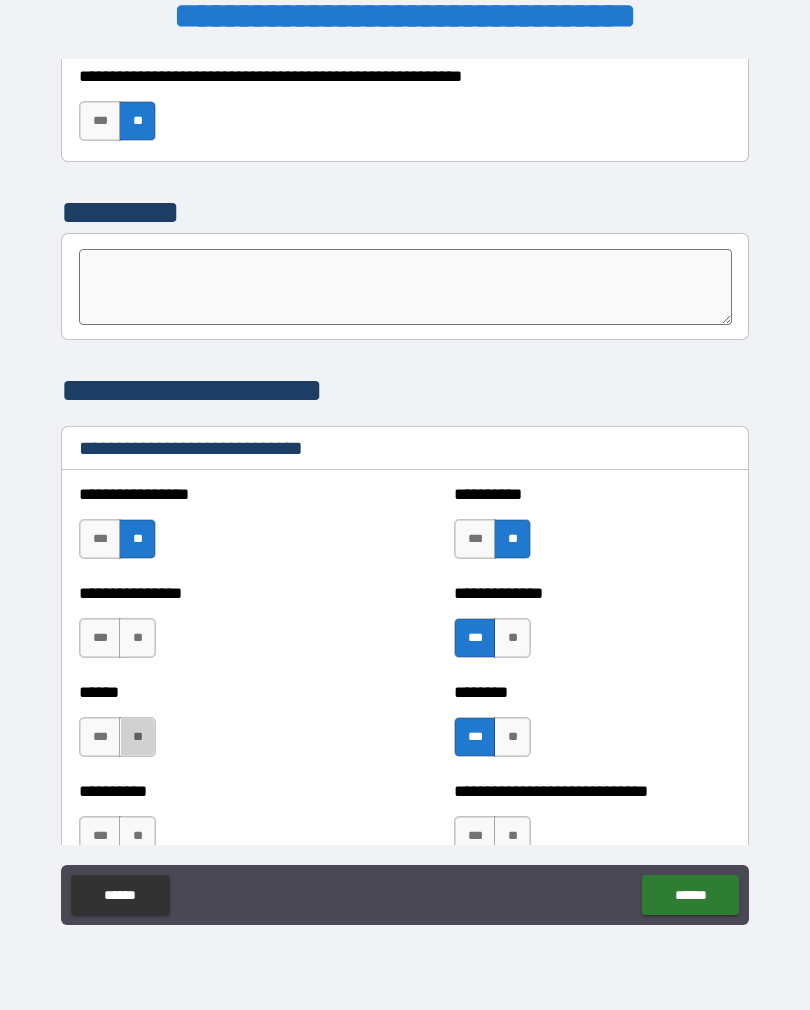 click on "**" at bounding box center [137, 737] 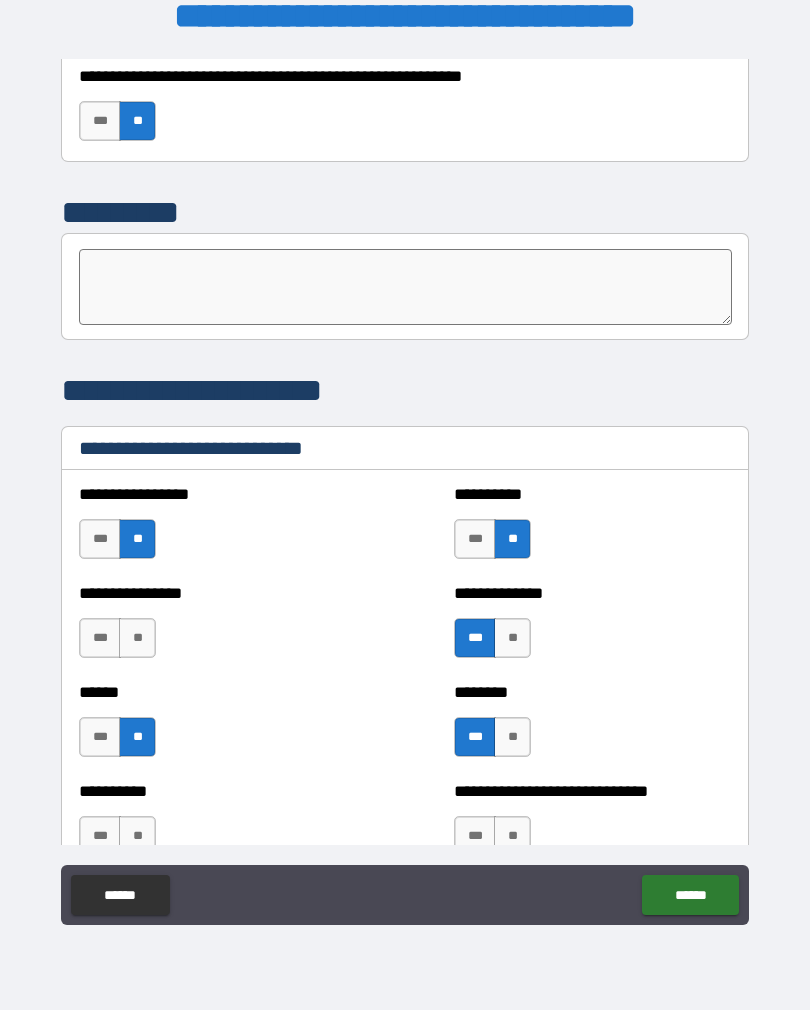 click on "**" at bounding box center [137, 638] 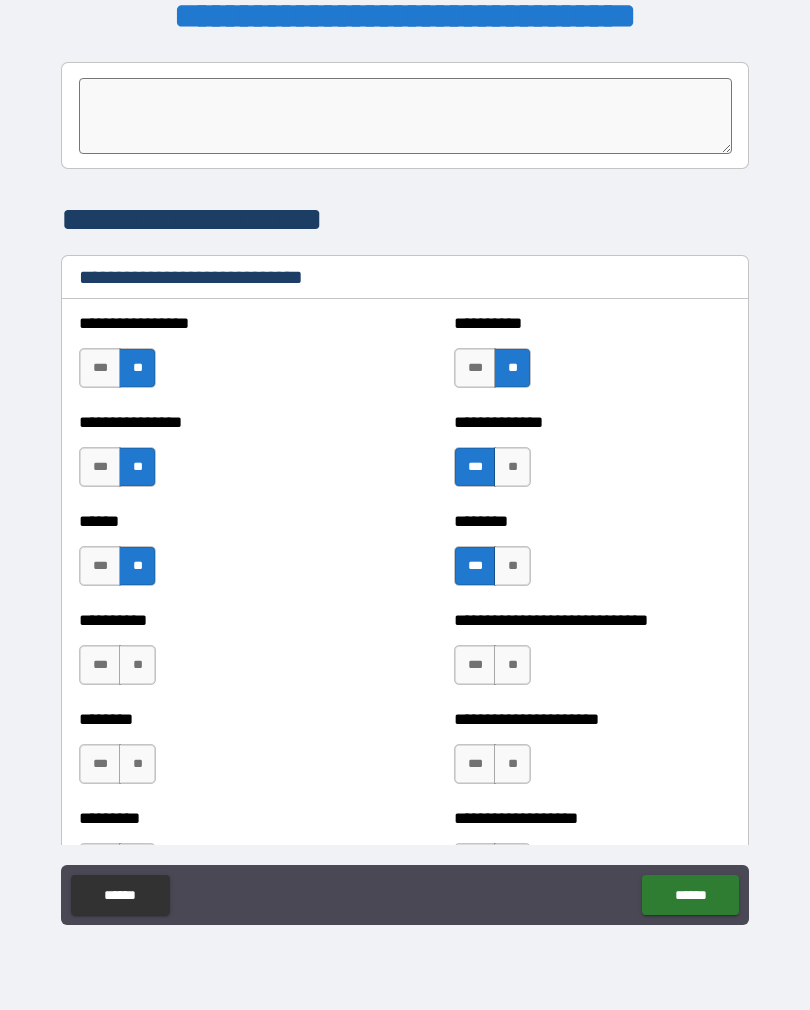 scroll, scrollTop: 6489, scrollLeft: 0, axis: vertical 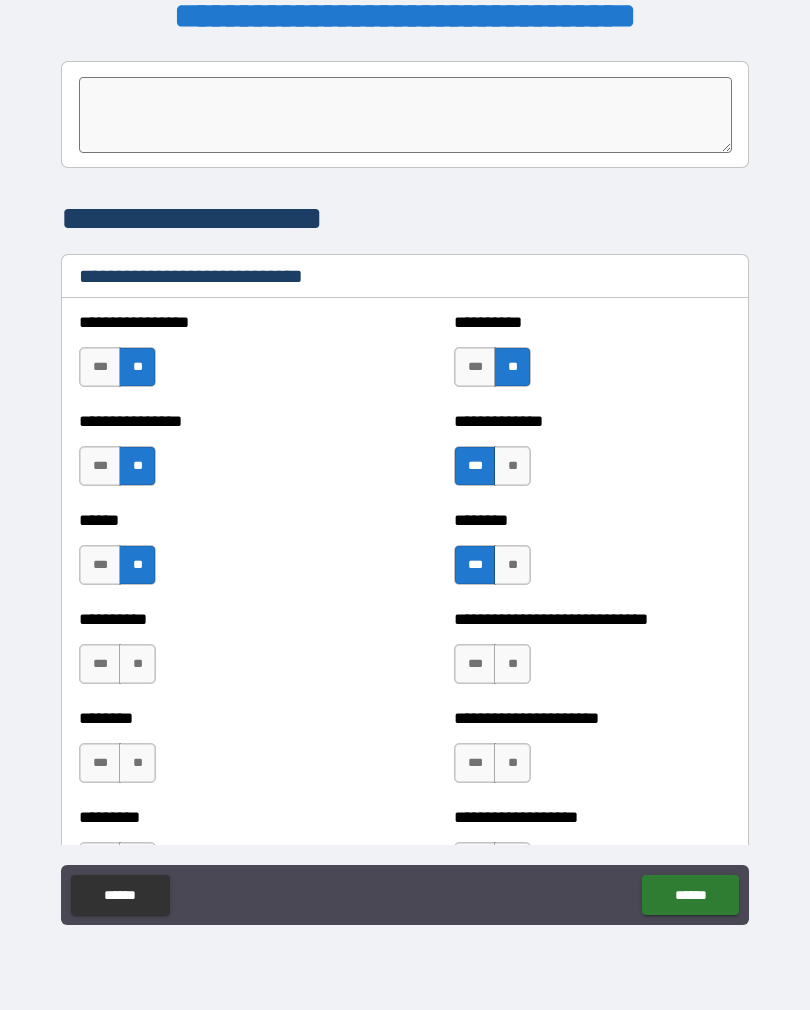 click on "**" at bounding box center [137, 664] 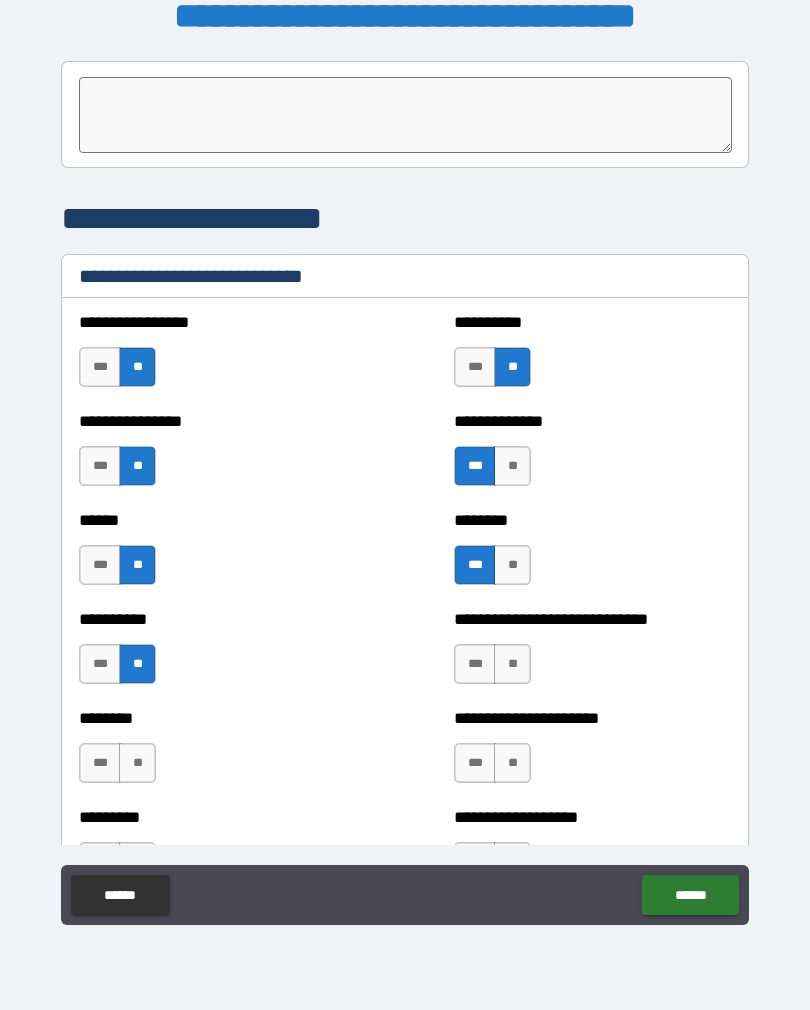 click on "***" at bounding box center [475, 664] 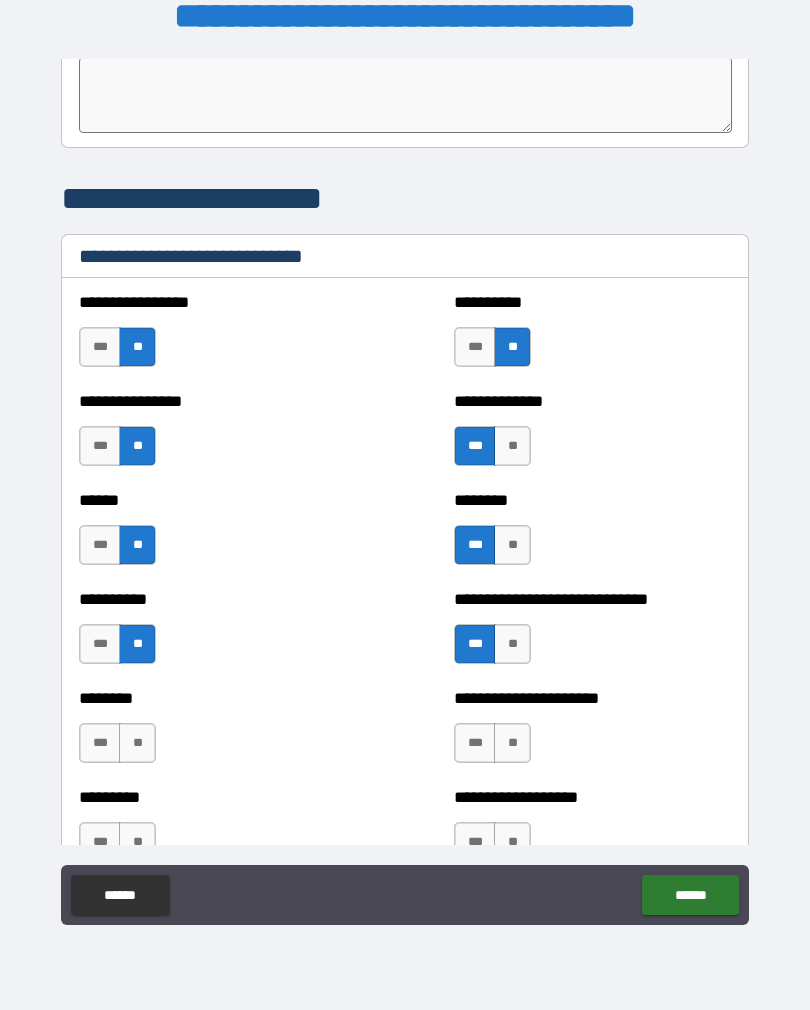 scroll, scrollTop: 6508, scrollLeft: 0, axis: vertical 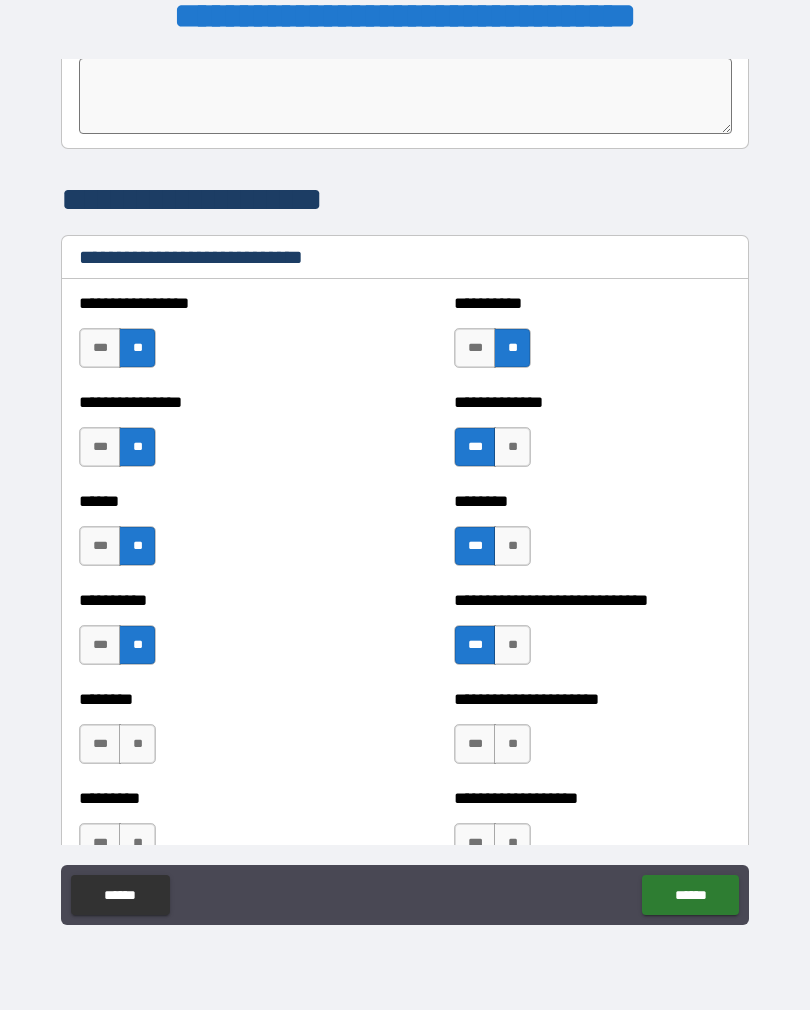 click on "**" at bounding box center [137, 744] 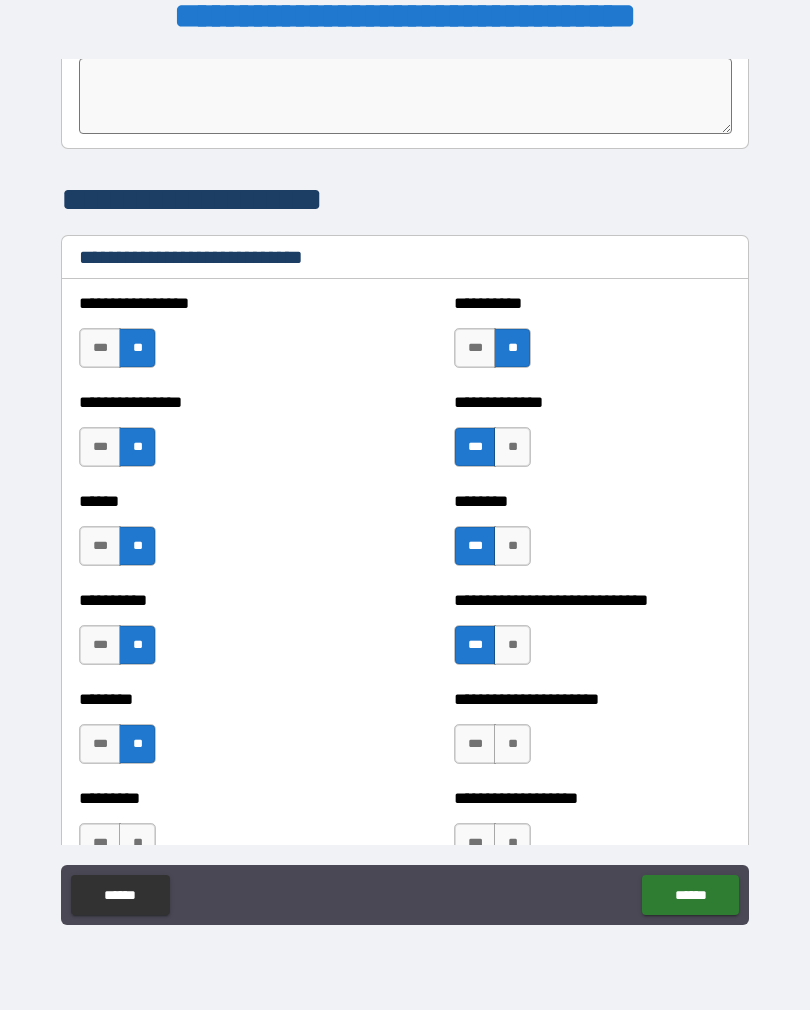 click on "***" at bounding box center [475, 744] 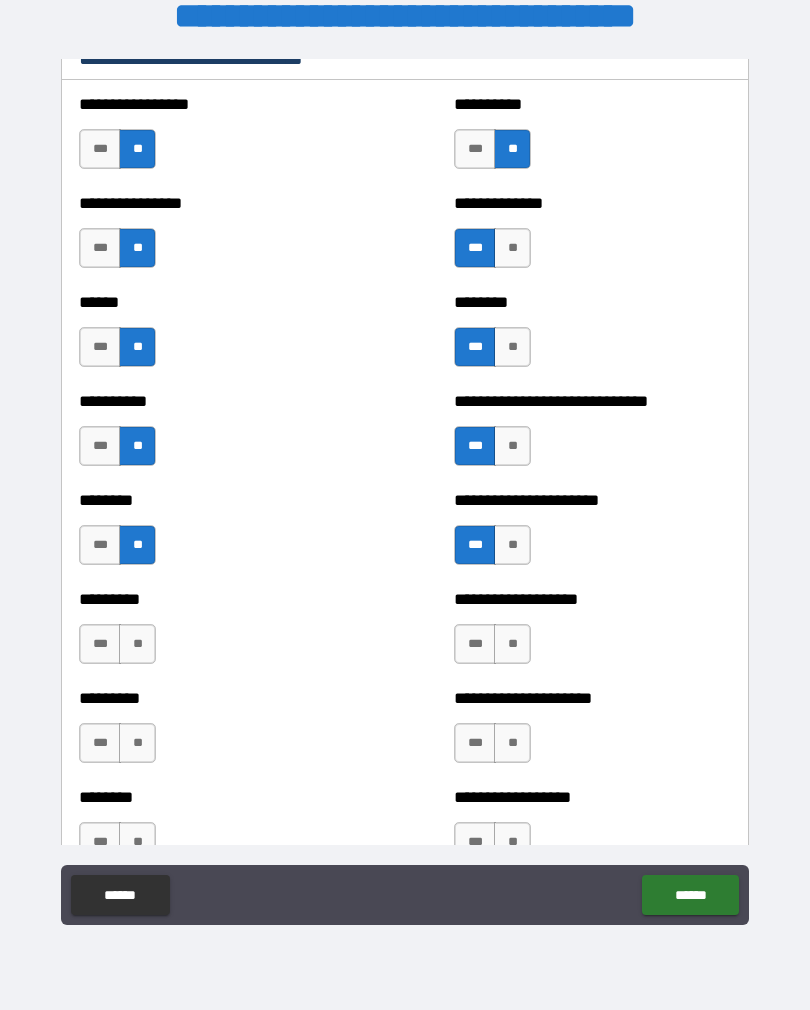 scroll, scrollTop: 6708, scrollLeft: 0, axis: vertical 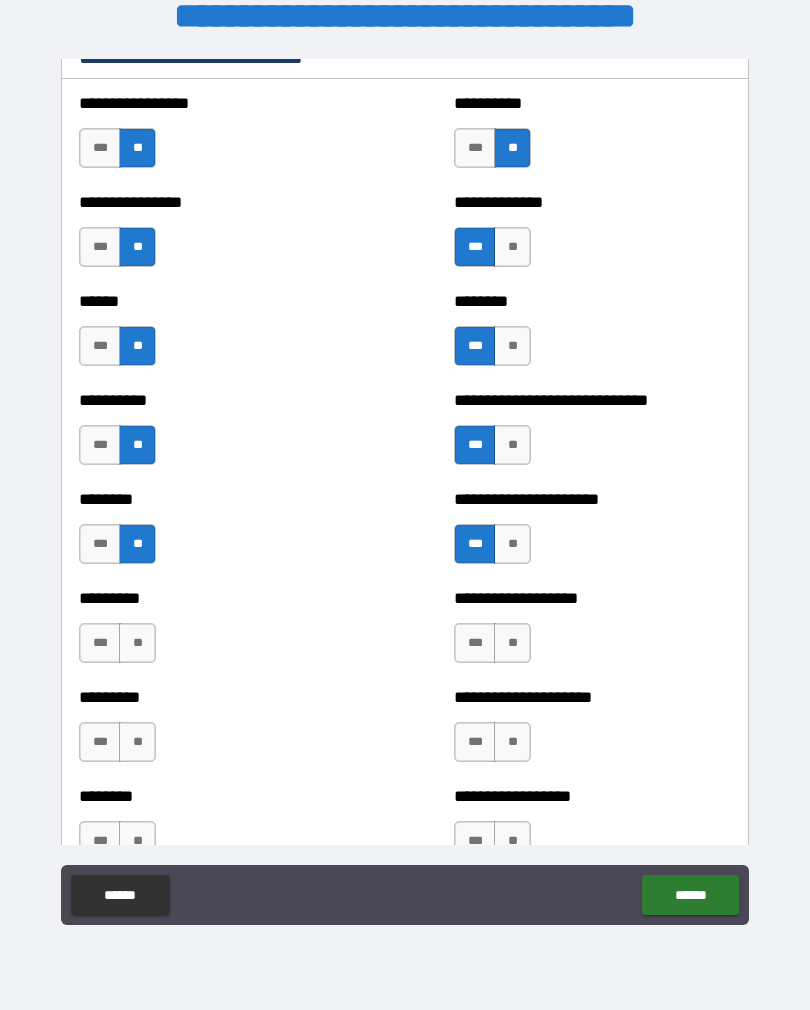 click on "**" at bounding box center [137, 643] 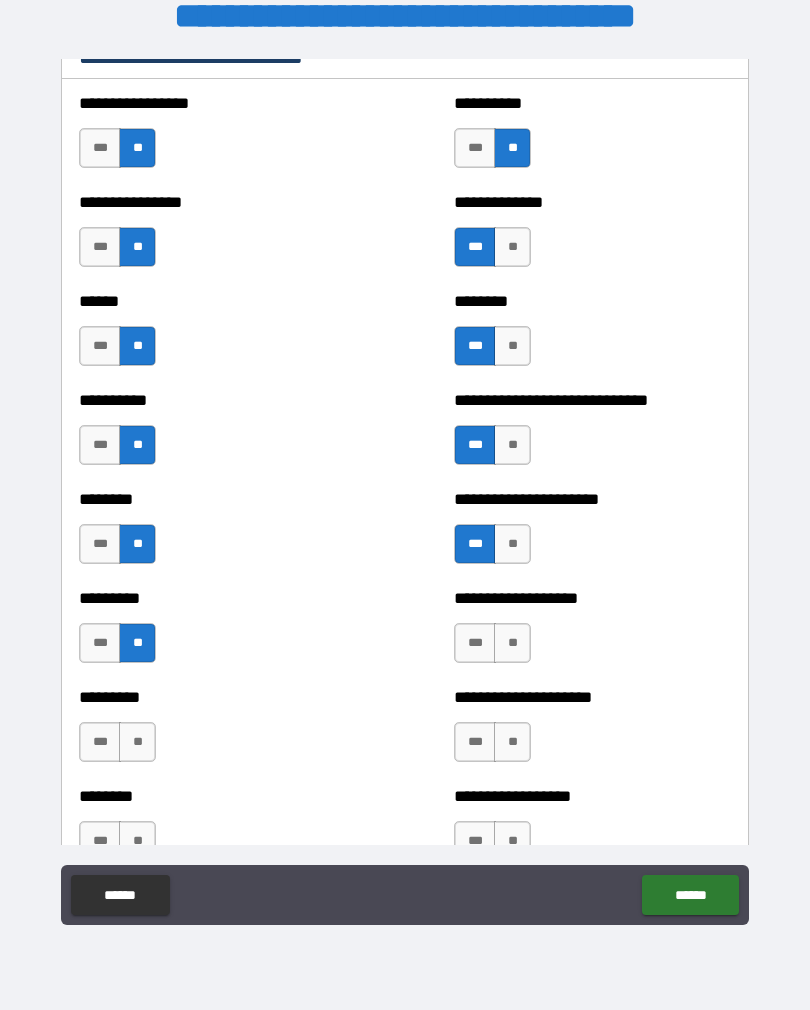 click on "**" at bounding box center (512, 643) 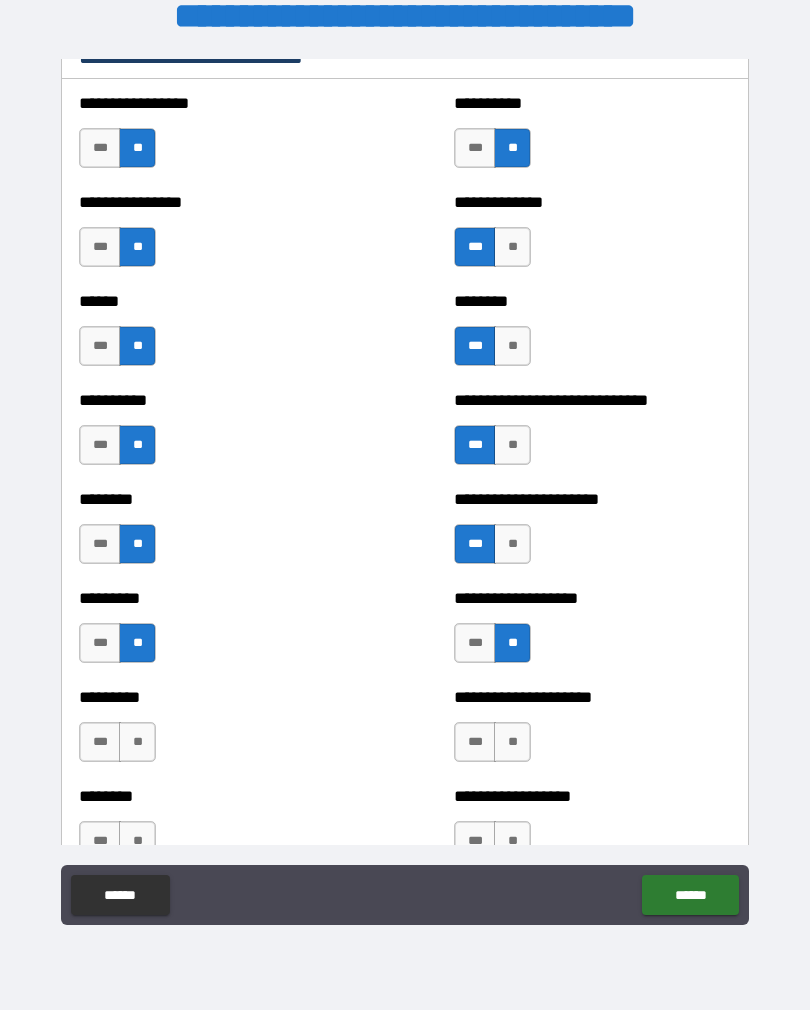 click on "**" at bounding box center (137, 742) 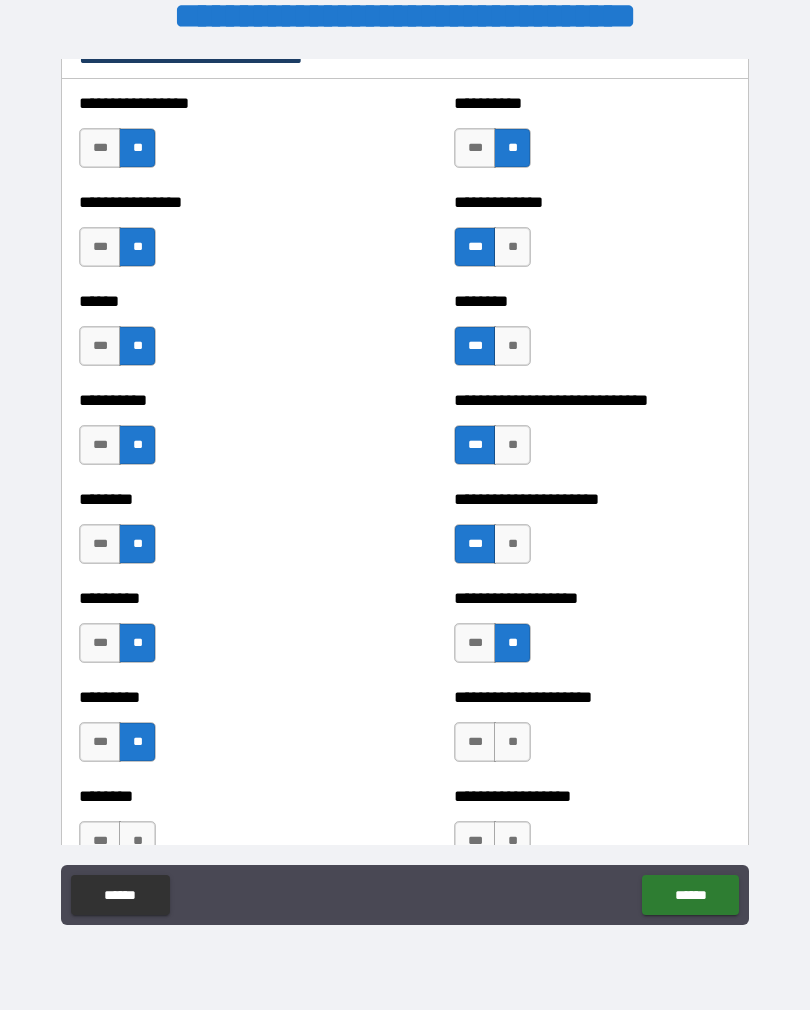 click on "**" at bounding box center (512, 742) 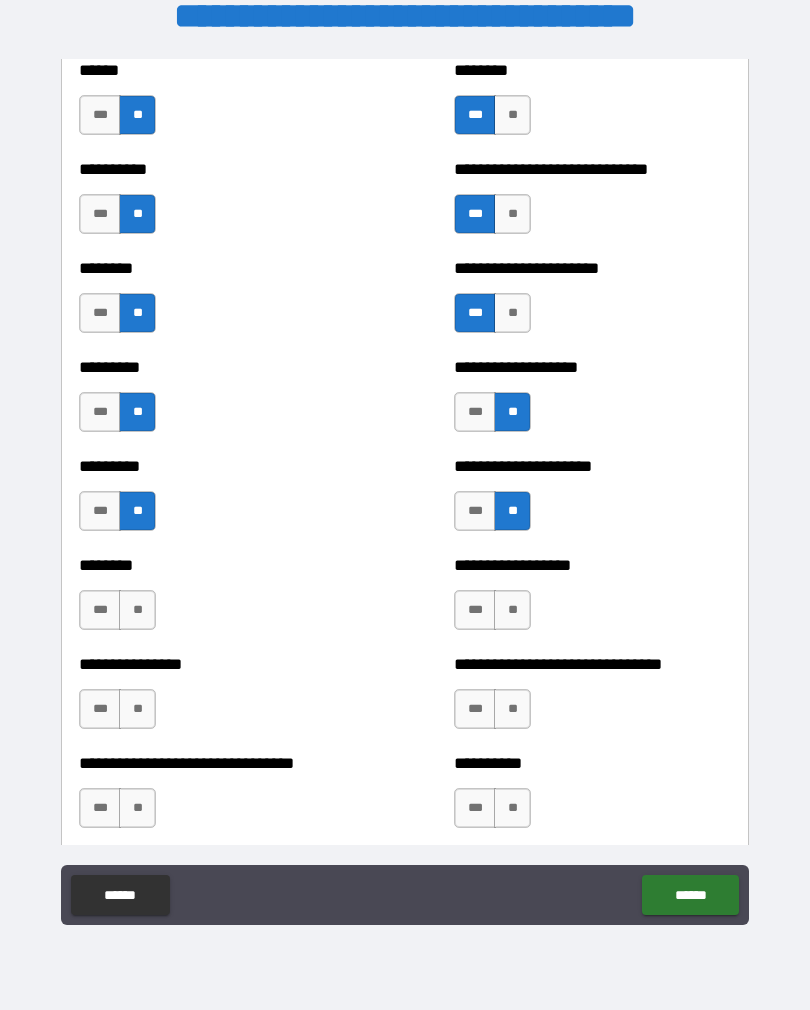 scroll, scrollTop: 6944, scrollLeft: 0, axis: vertical 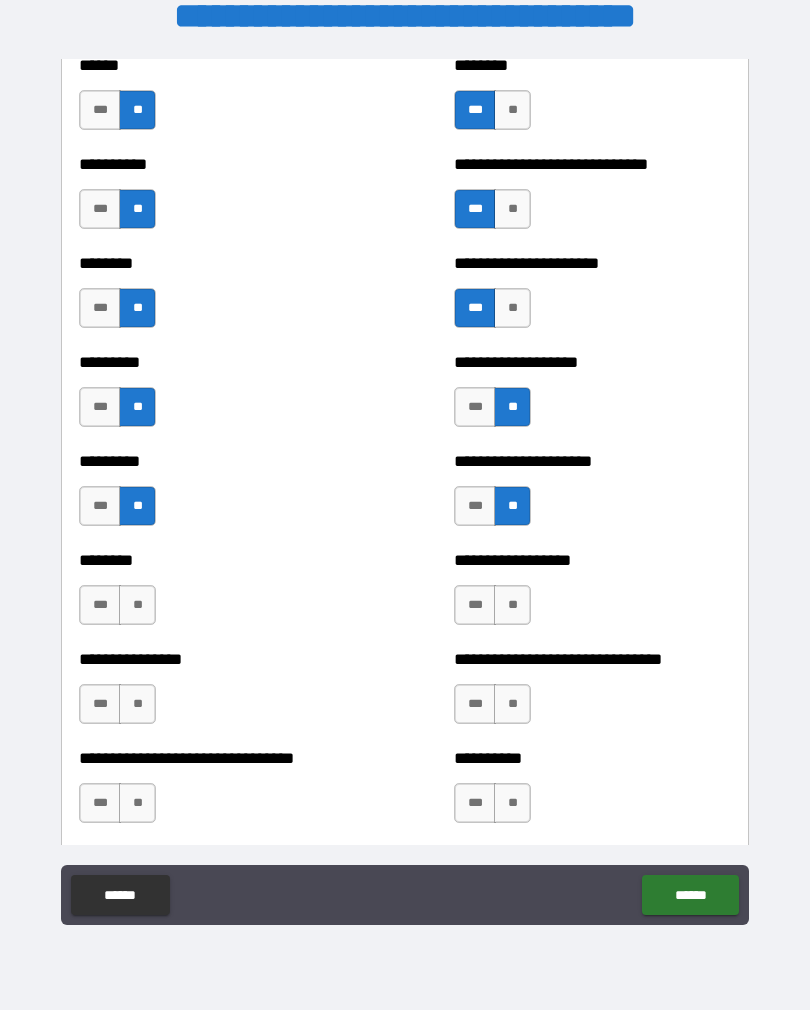click on "**" at bounding box center [137, 605] 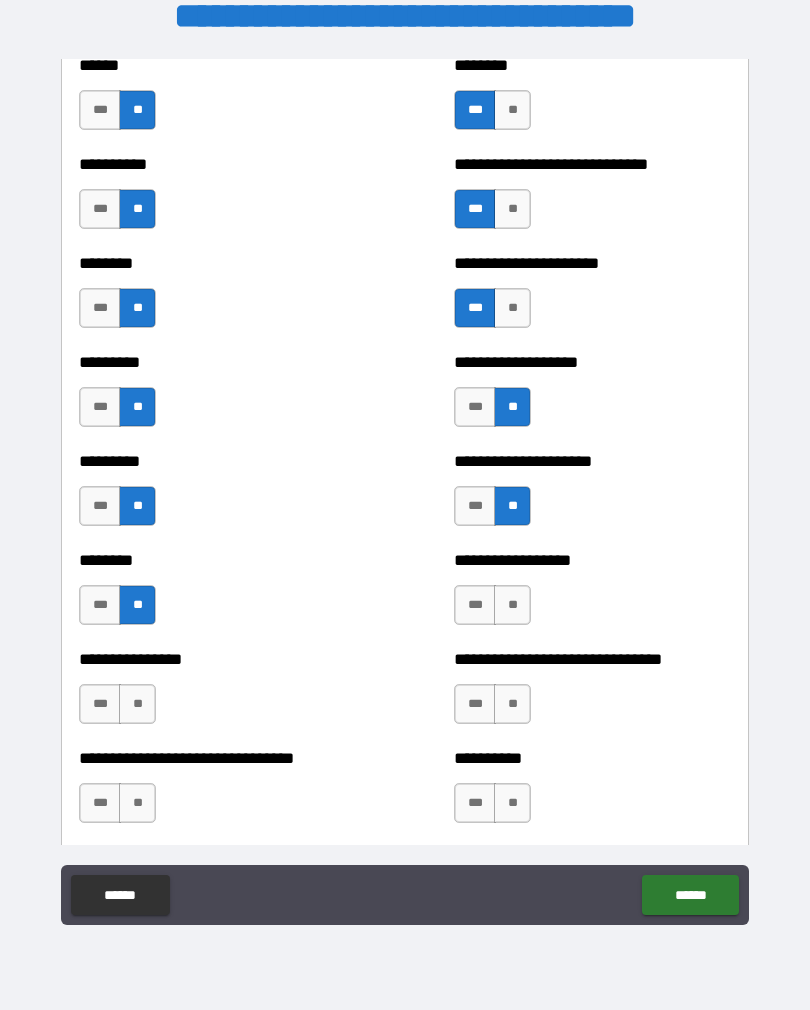 click on "**" at bounding box center (512, 605) 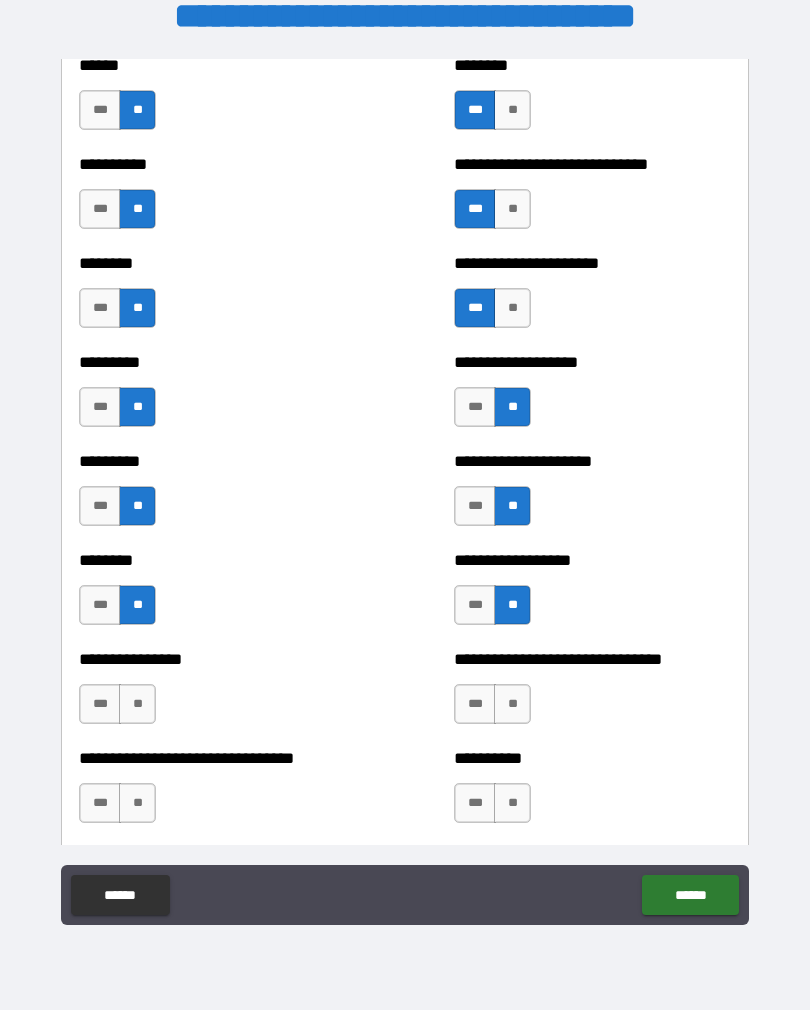 click on "**" at bounding box center [137, 704] 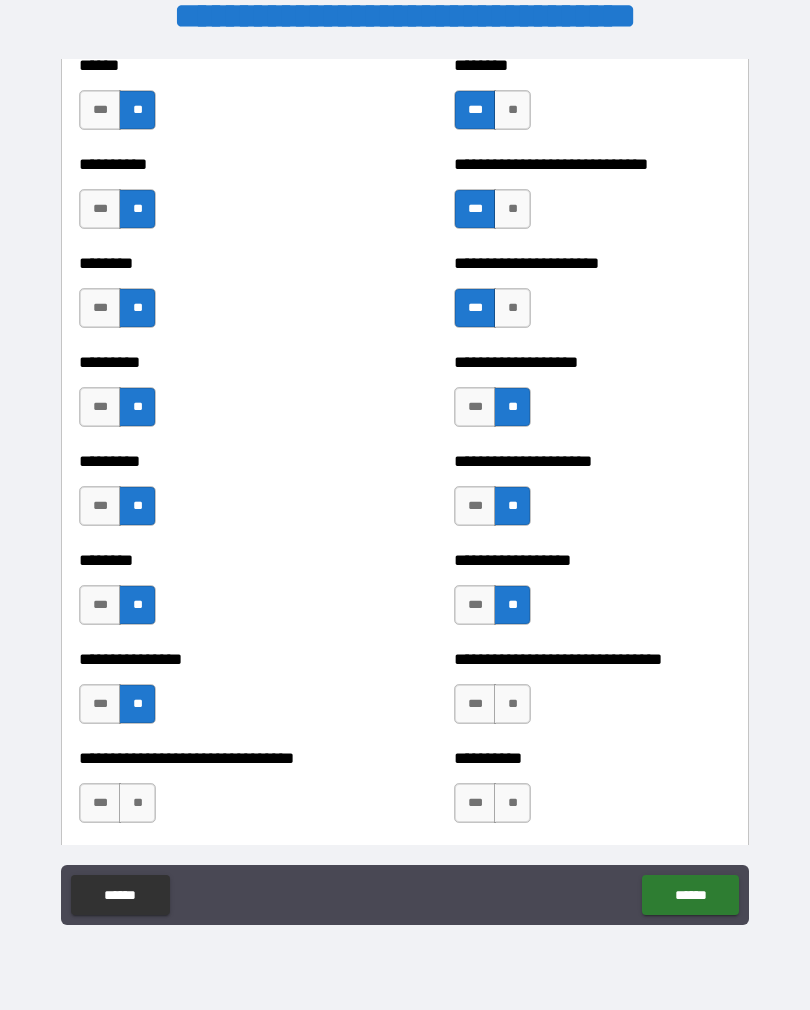 click on "**" at bounding box center (512, 704) 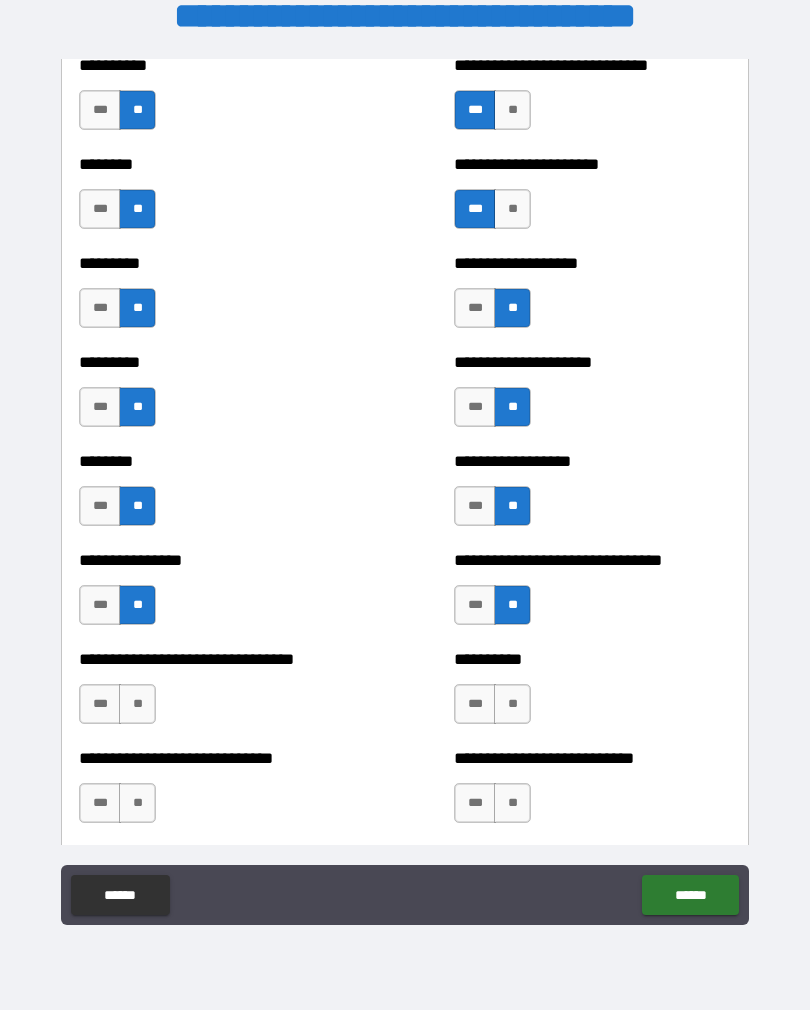 scroll, scrollTop: 7046, scrollLeft: 0, axis: vertical 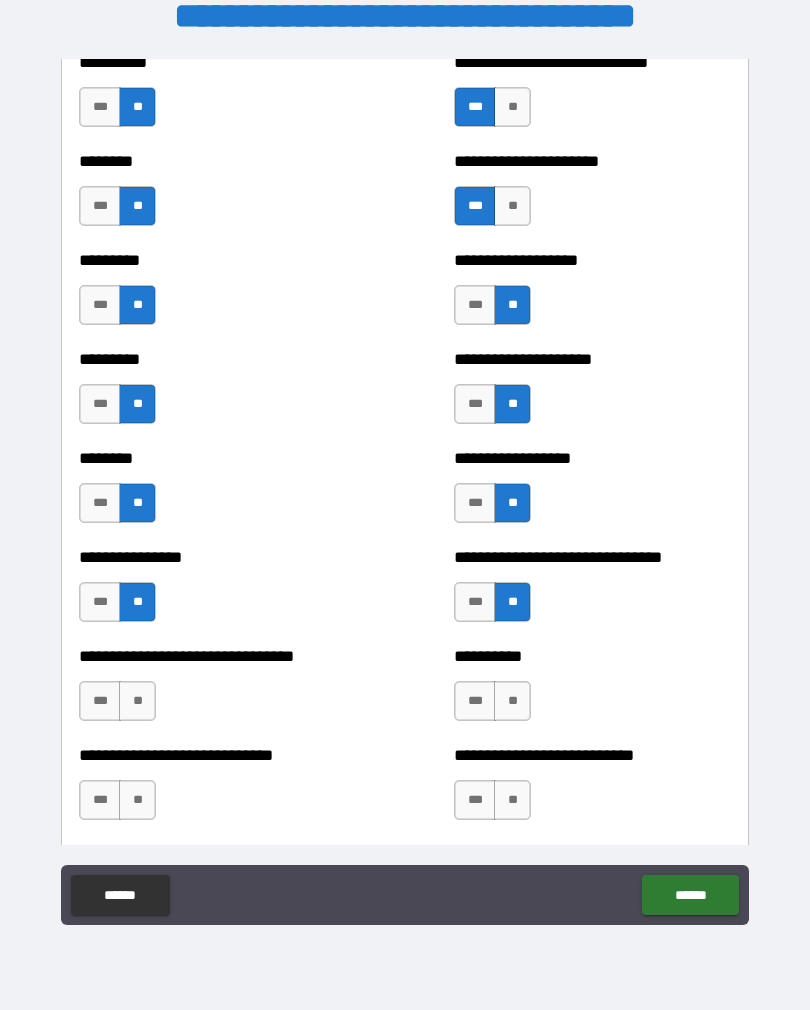 click on "**" at bounding box center (137, 701) 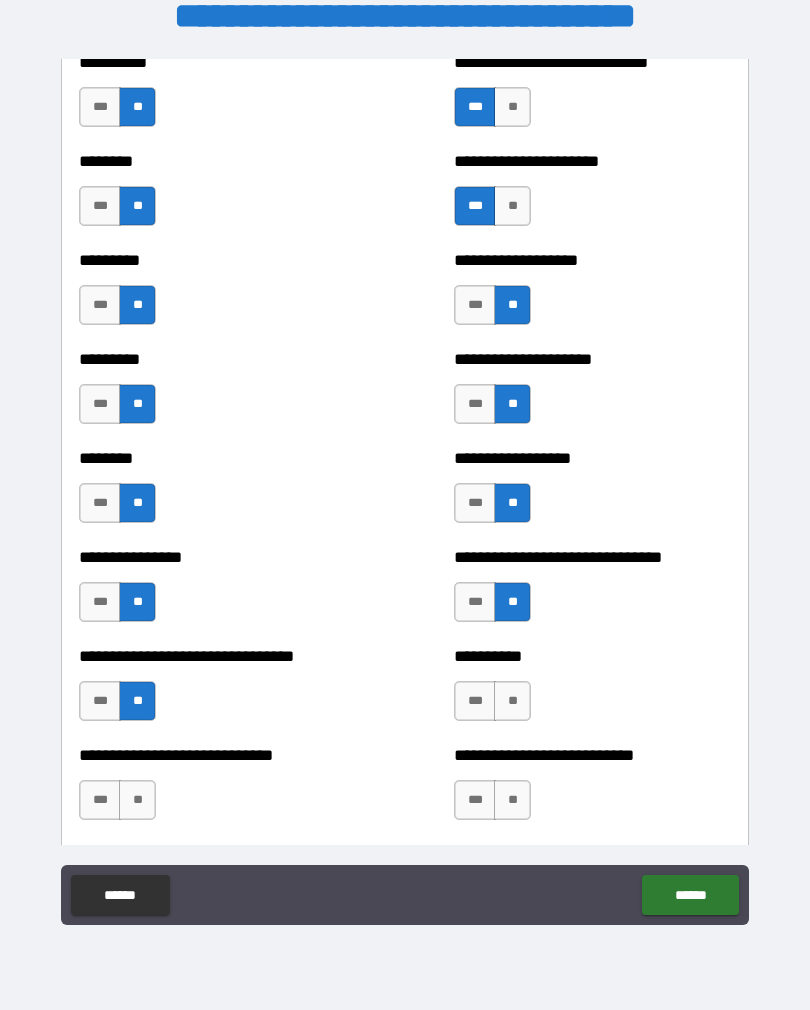 click on "**" at bounding box center [512, 701] 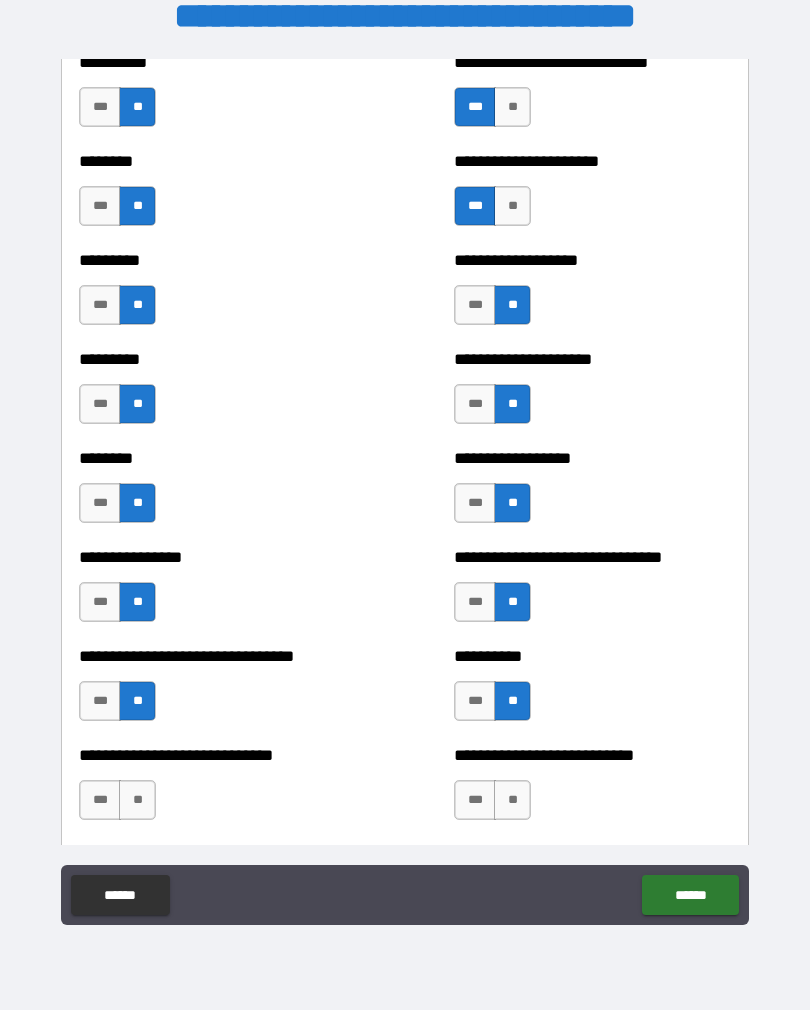 click on "**" at bounding box center [137, 800] 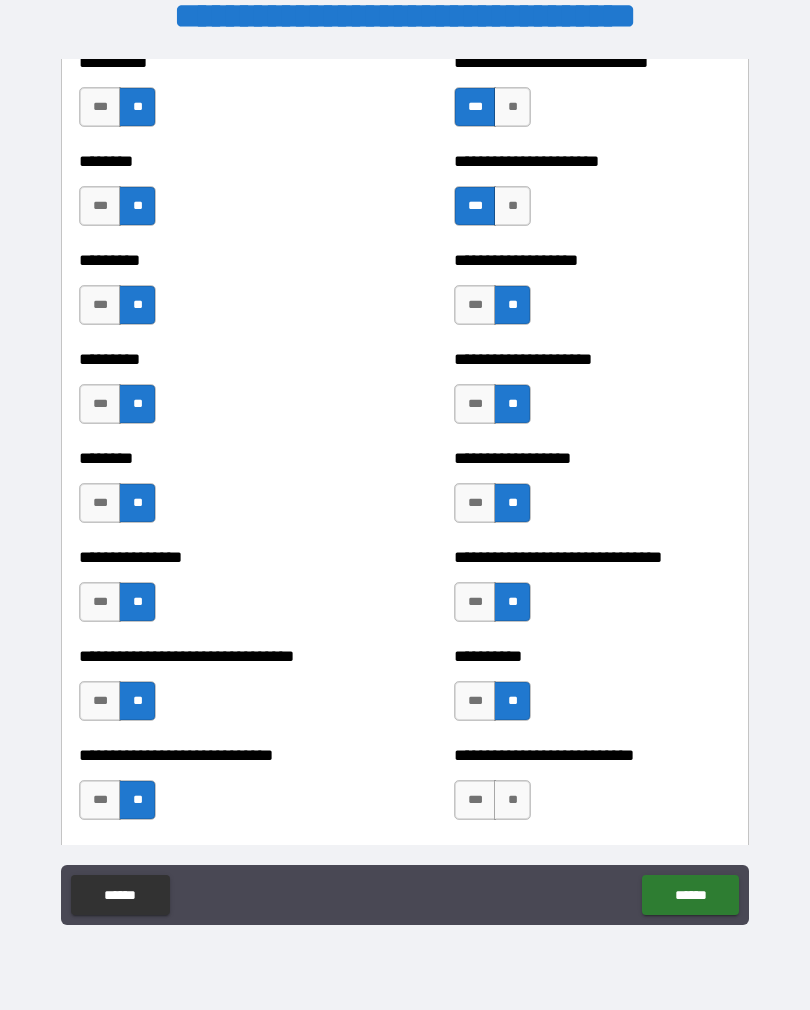 click on "**" at bounding box center [512, 800] 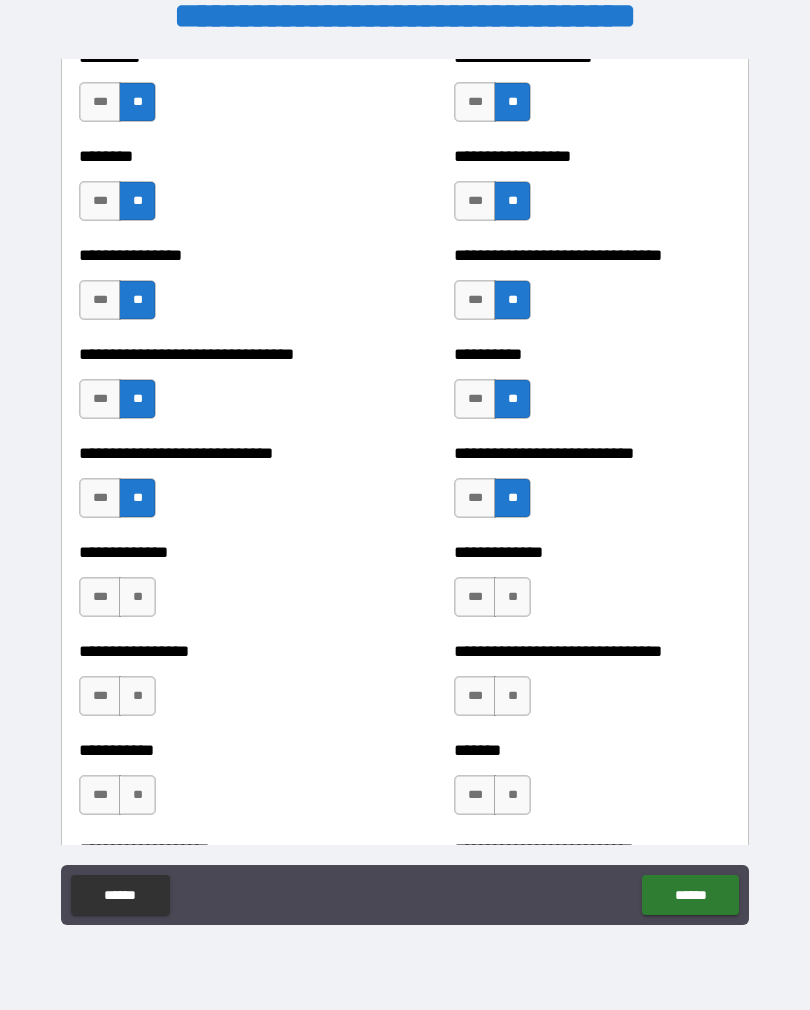 scroll, scrollTop: 7349, scrollLeft: 0, axis: vertical 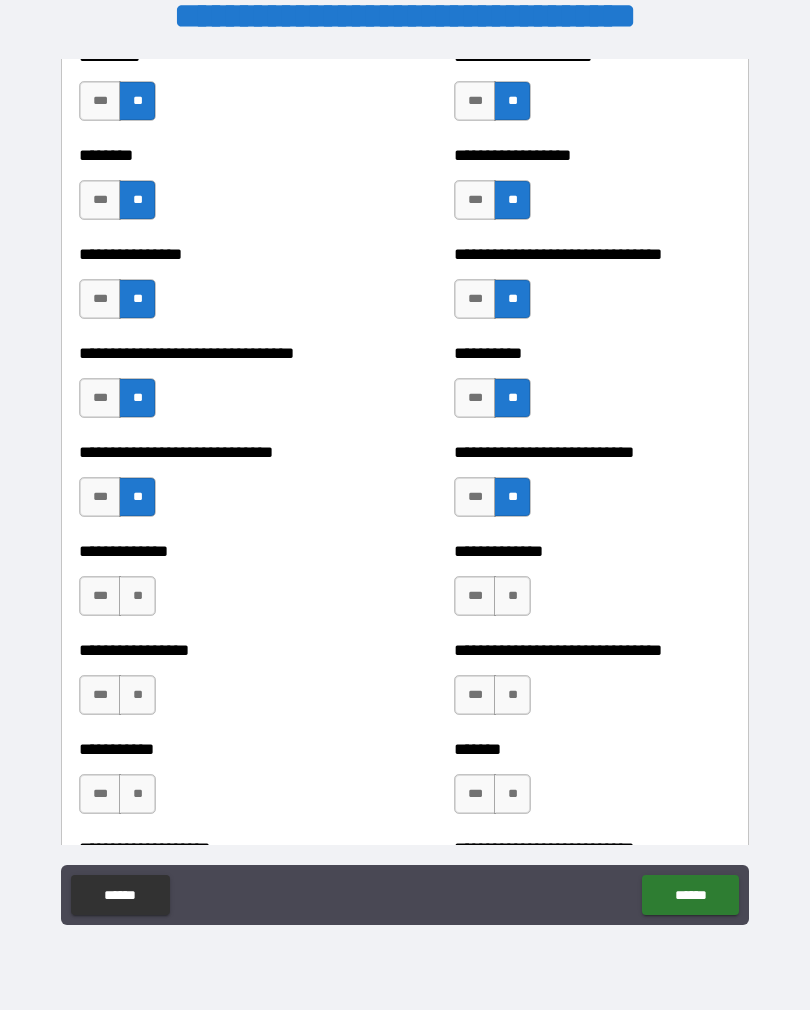 click on "**" at bounding box center [137, 596] 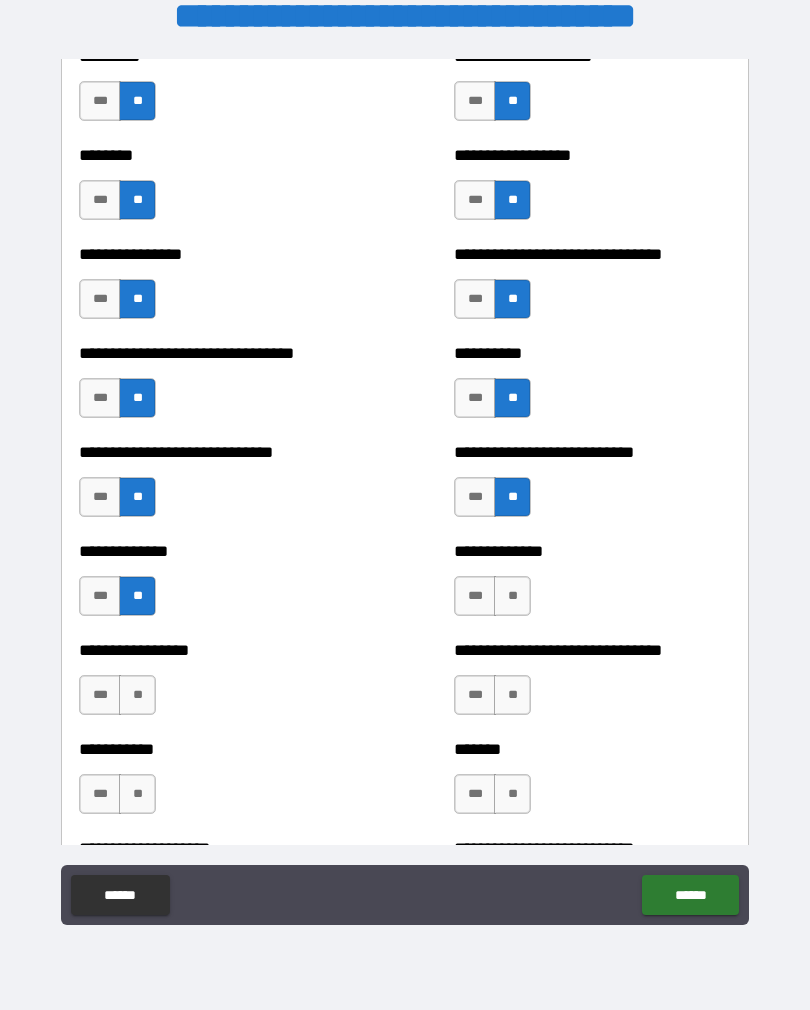 click on "**" at bounding box center [512, 596] 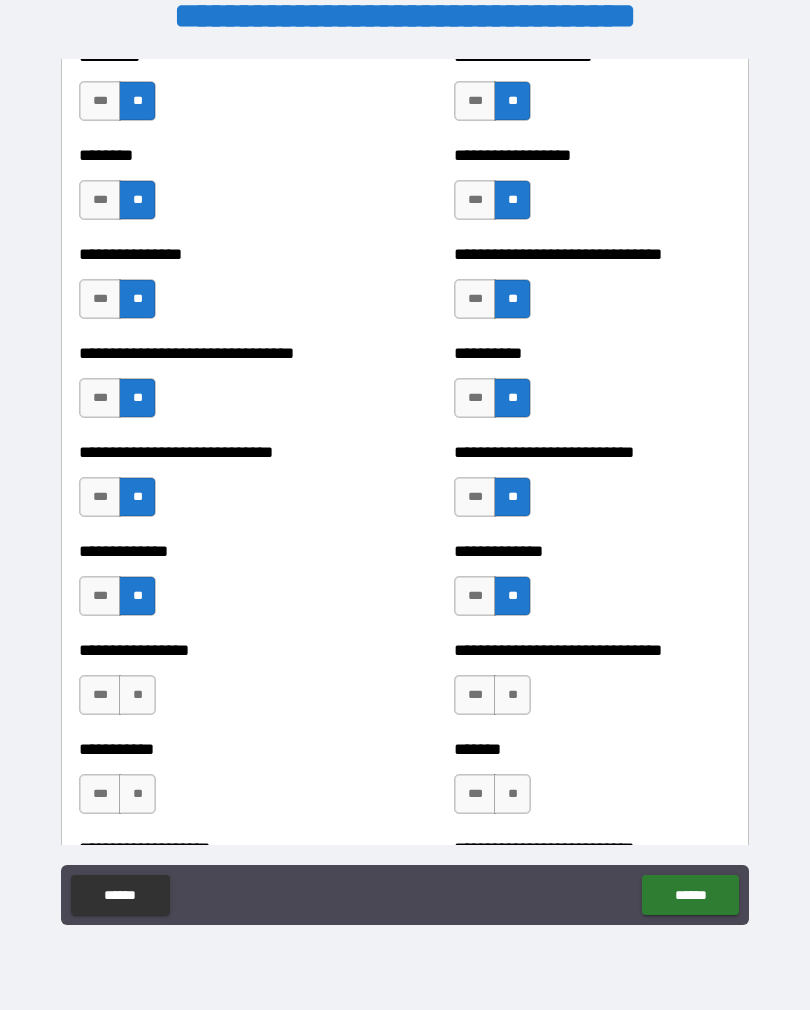 click on "**" at bounding box center (137, 695) 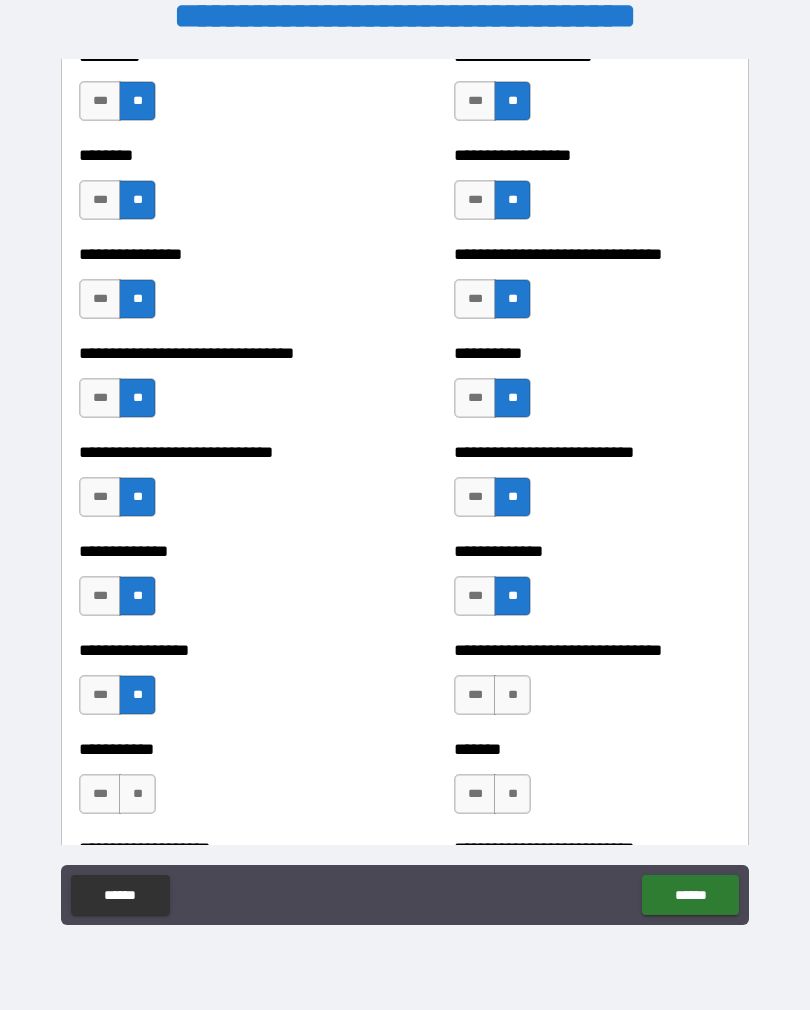 click on "***" at bounding box center [475, 695] 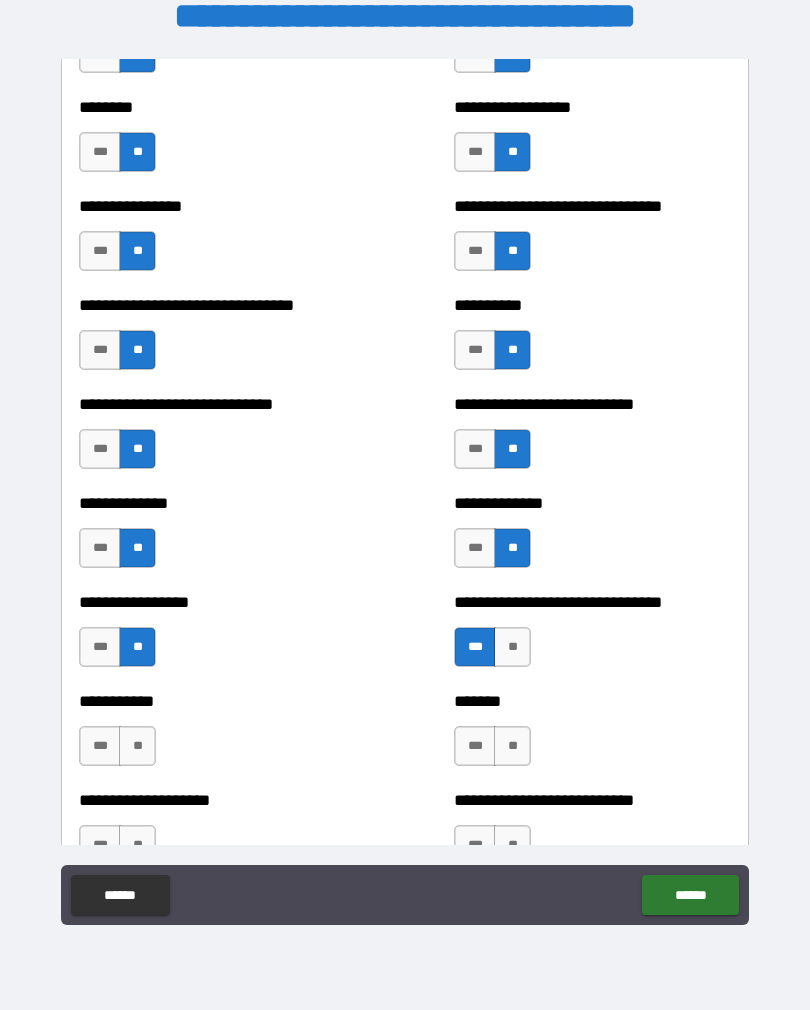 scroll, scrollTop: 7399, scrollLeft: 0, axis: vertical 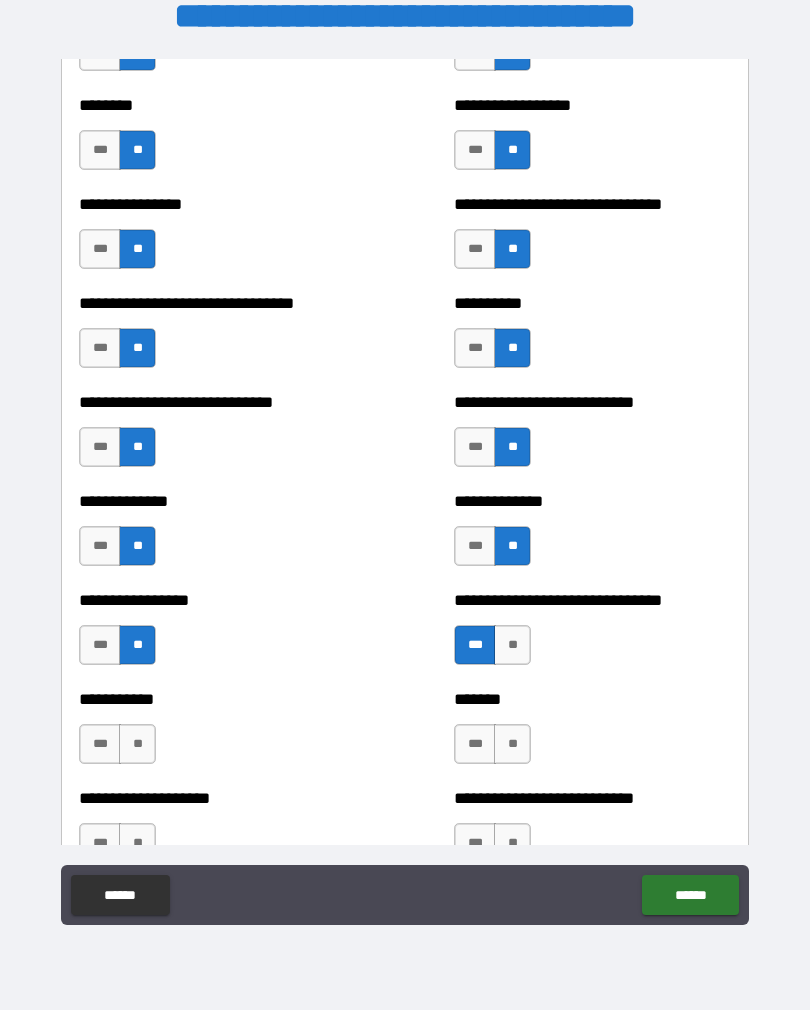 click on "**" at bounding box center [137, 744] 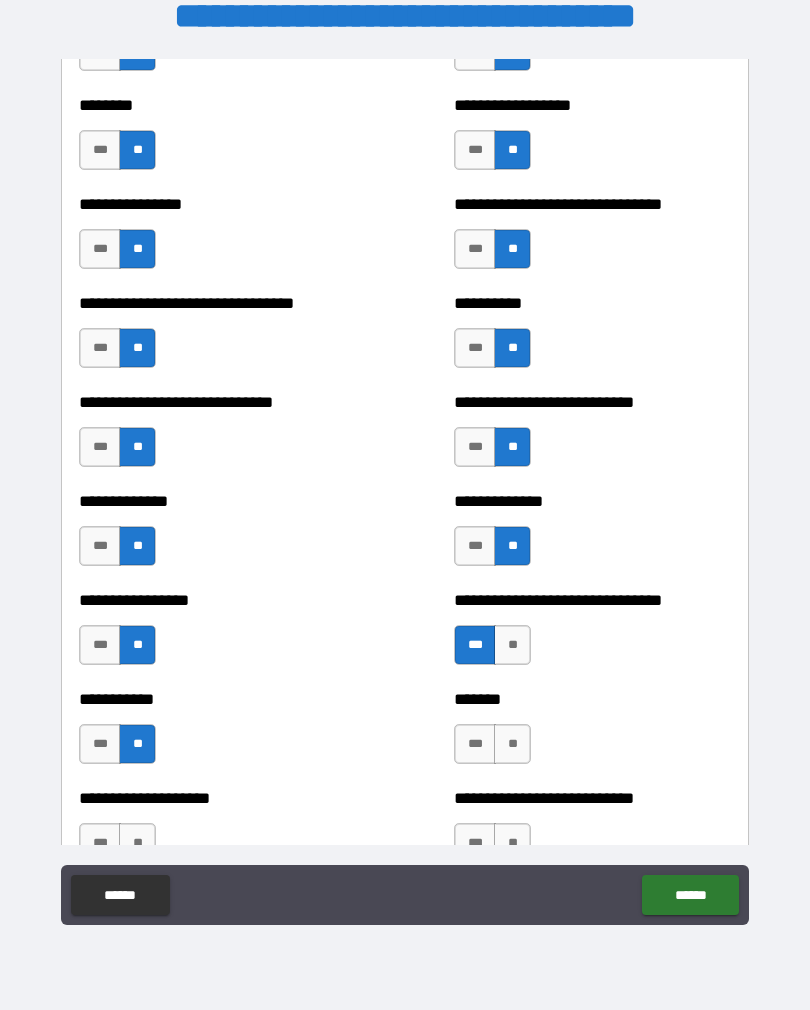 click on "**" at bounding box center [512, 744] 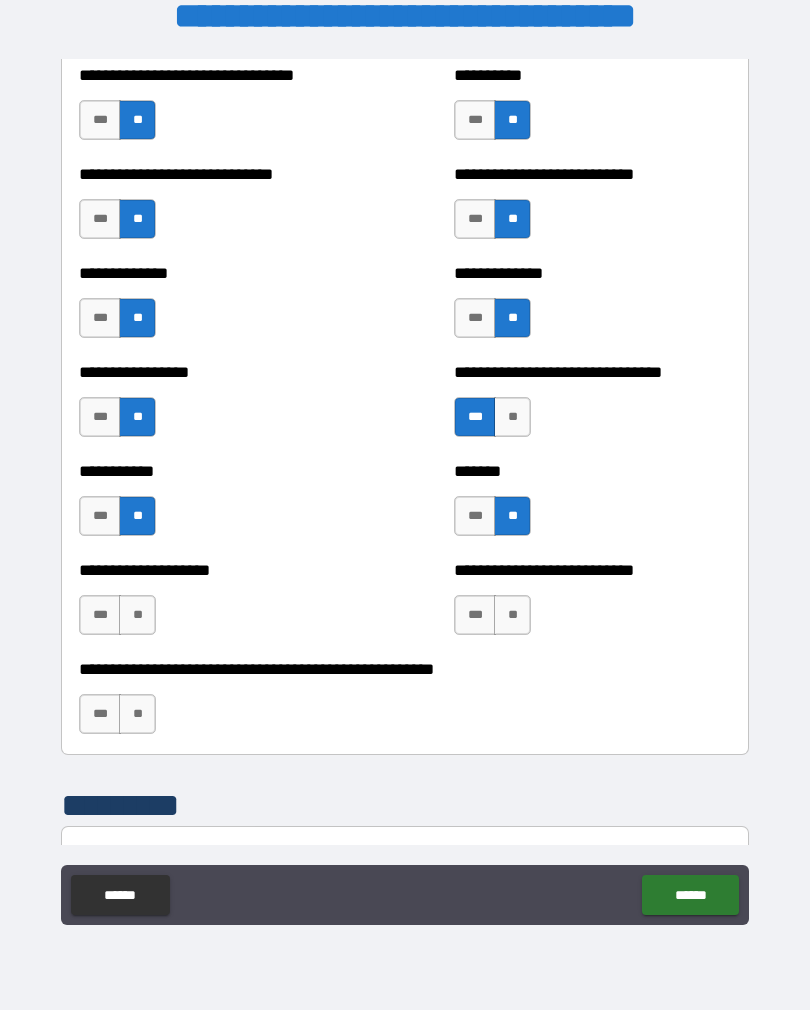 scroll, scrollTop: 7648, scrollLeft: 0, axis: vertical 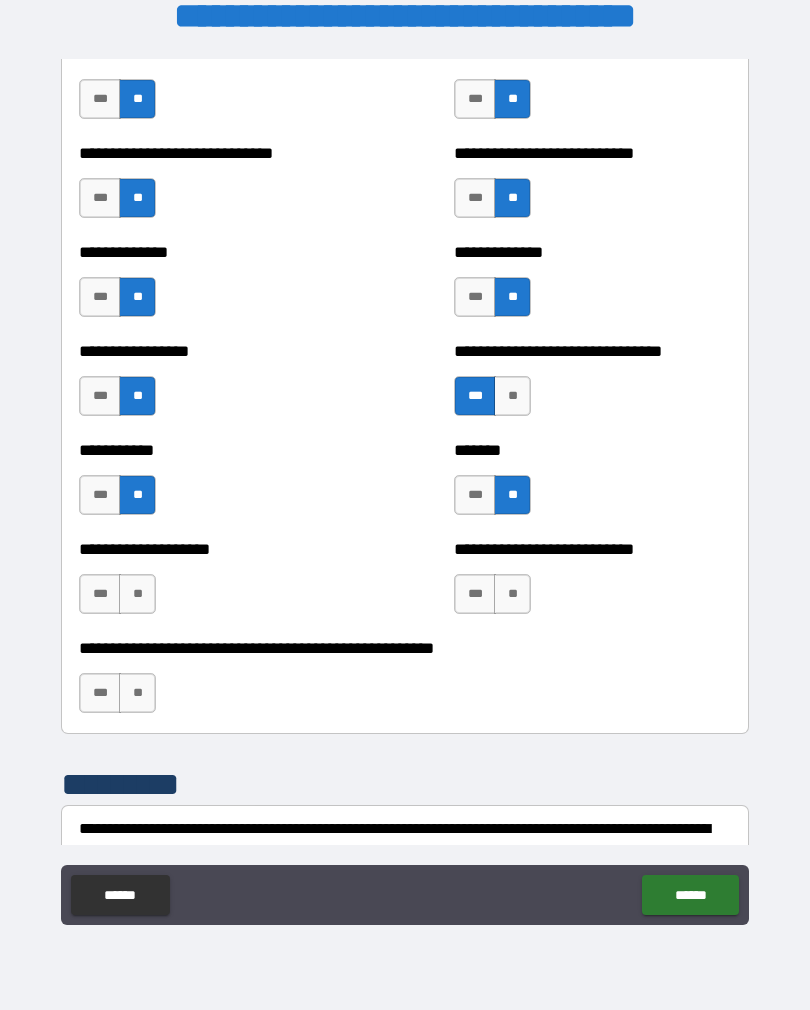 click on "**" at bounding box center (137, 594) 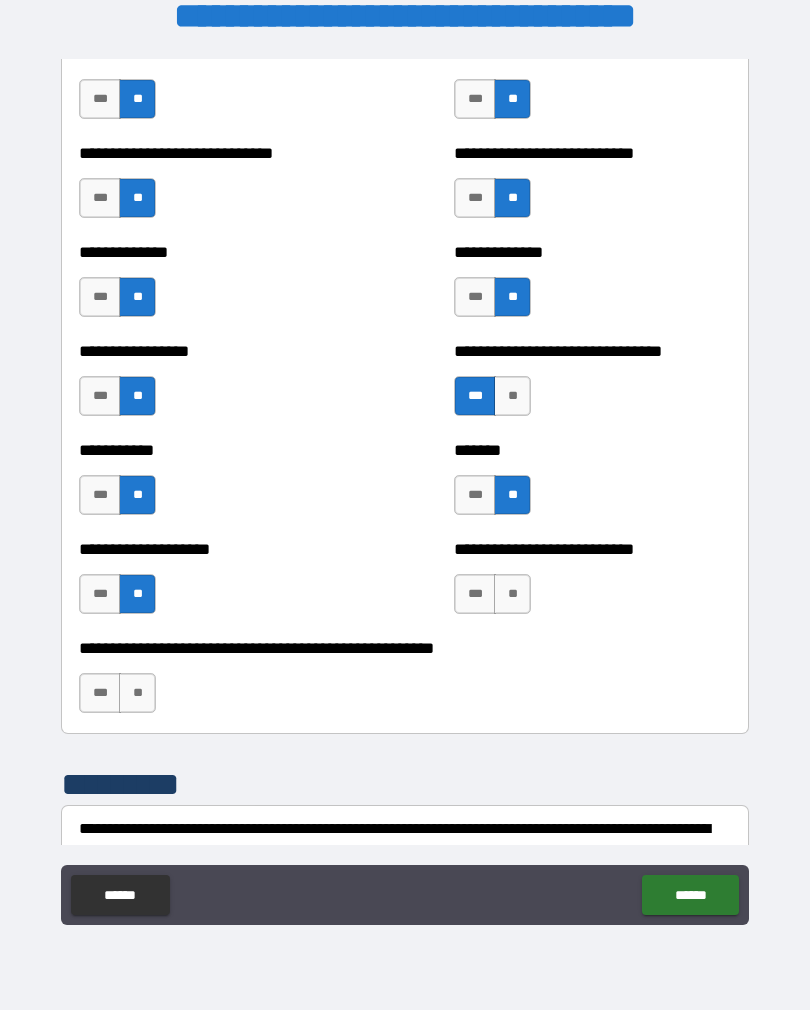 click on "**" at bounding box center (512, 594) 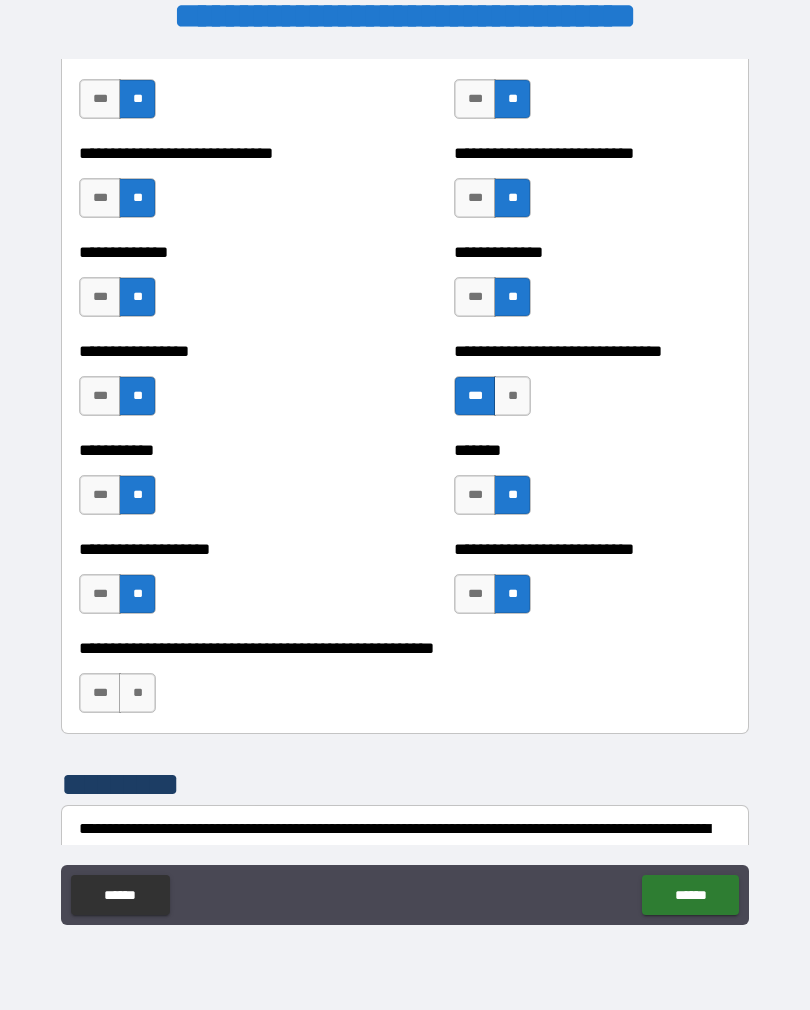 click on "***" at bounding box center (100, 693) 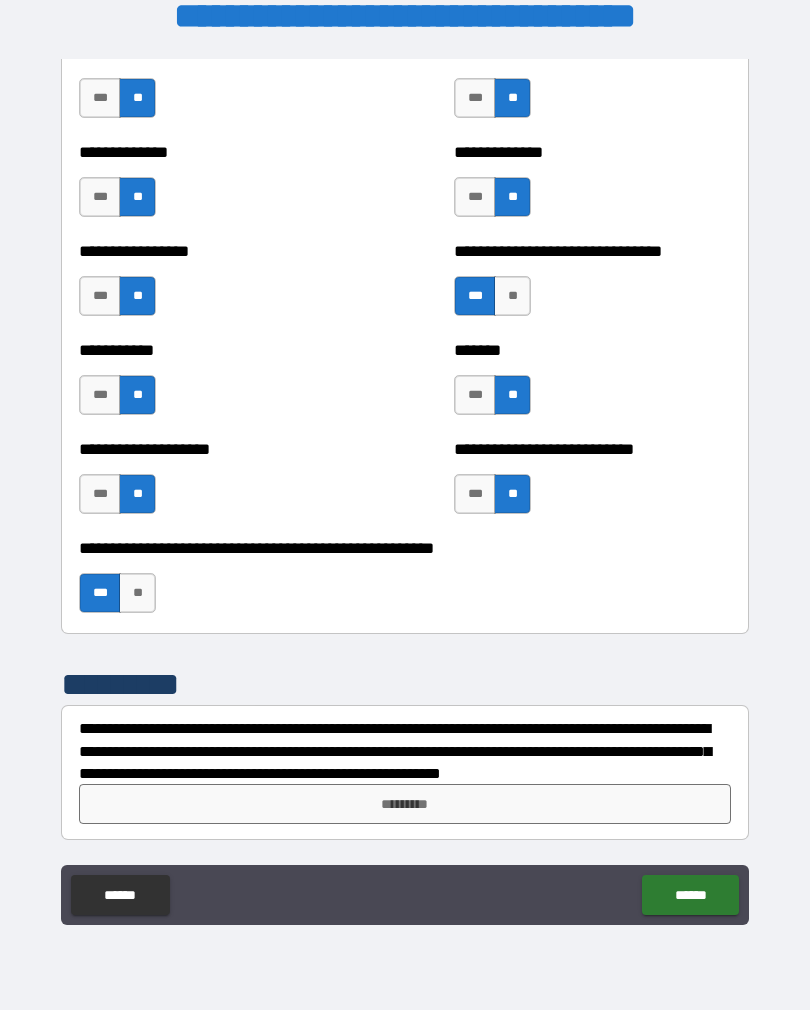 scroll, scrollTop: 7748, scrollLeft: 0, axis: vertical 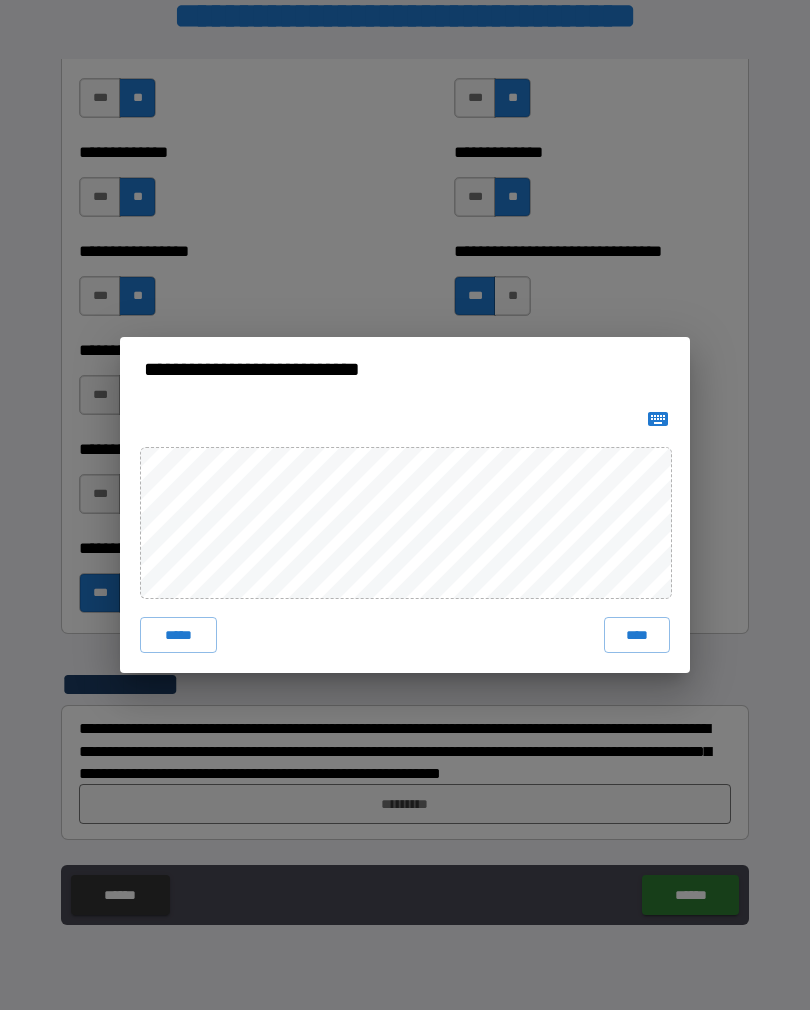 click on "****" at bounding box center [637, 635] 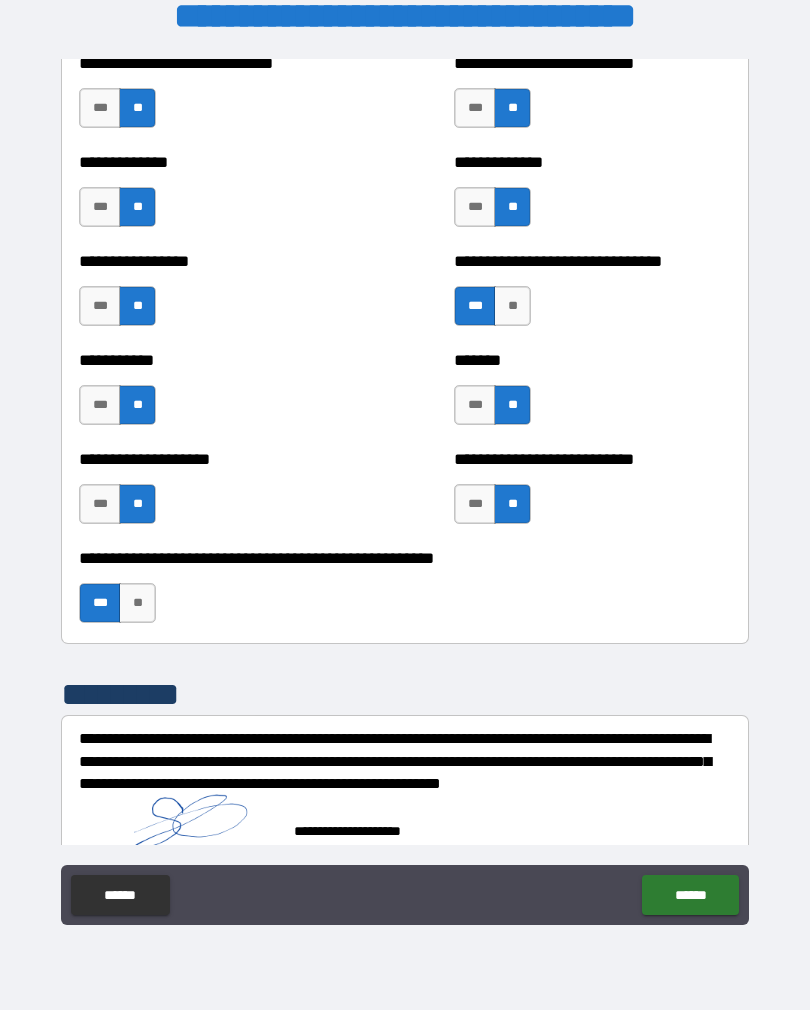 click on "******" at bounding box center [690, 895] 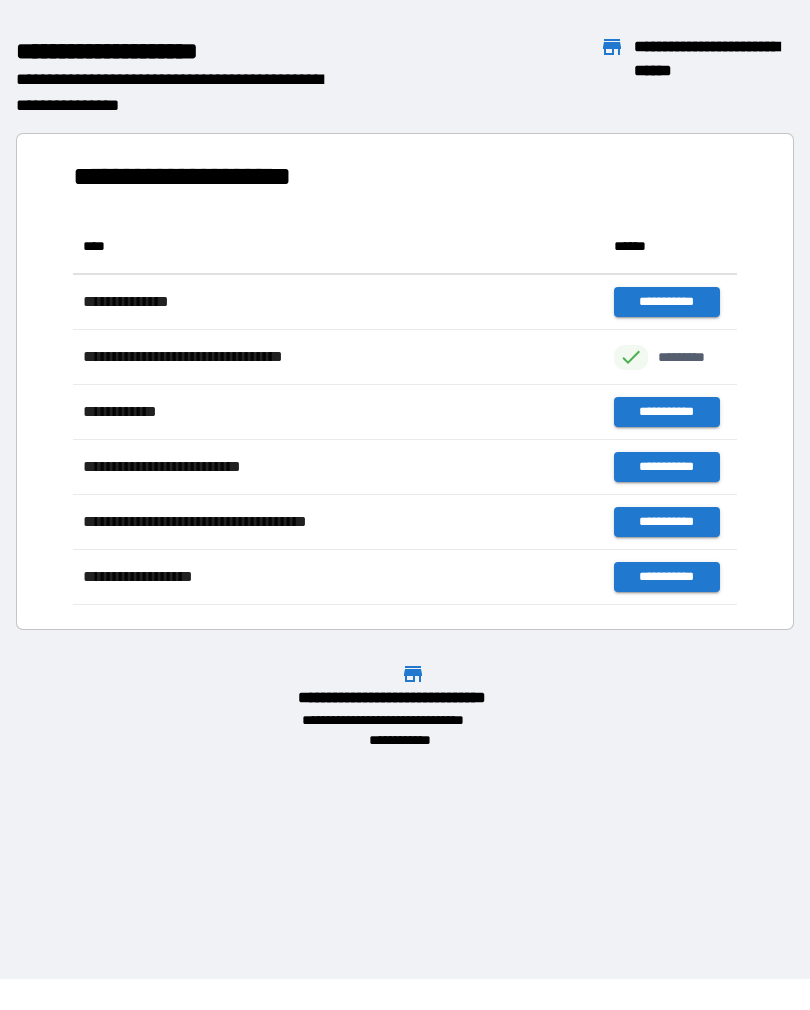 scroll, scrollTop: 386, scrollLeft: 664, axis: both 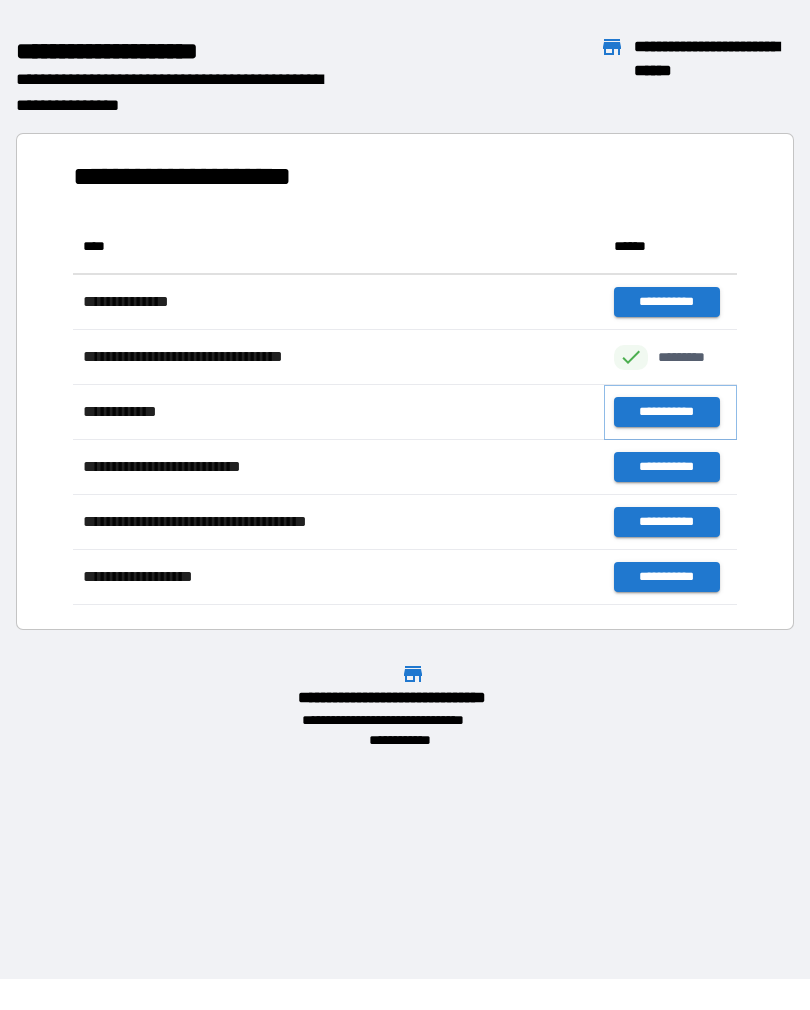 click on "**********" at bounding box center (666, 412) 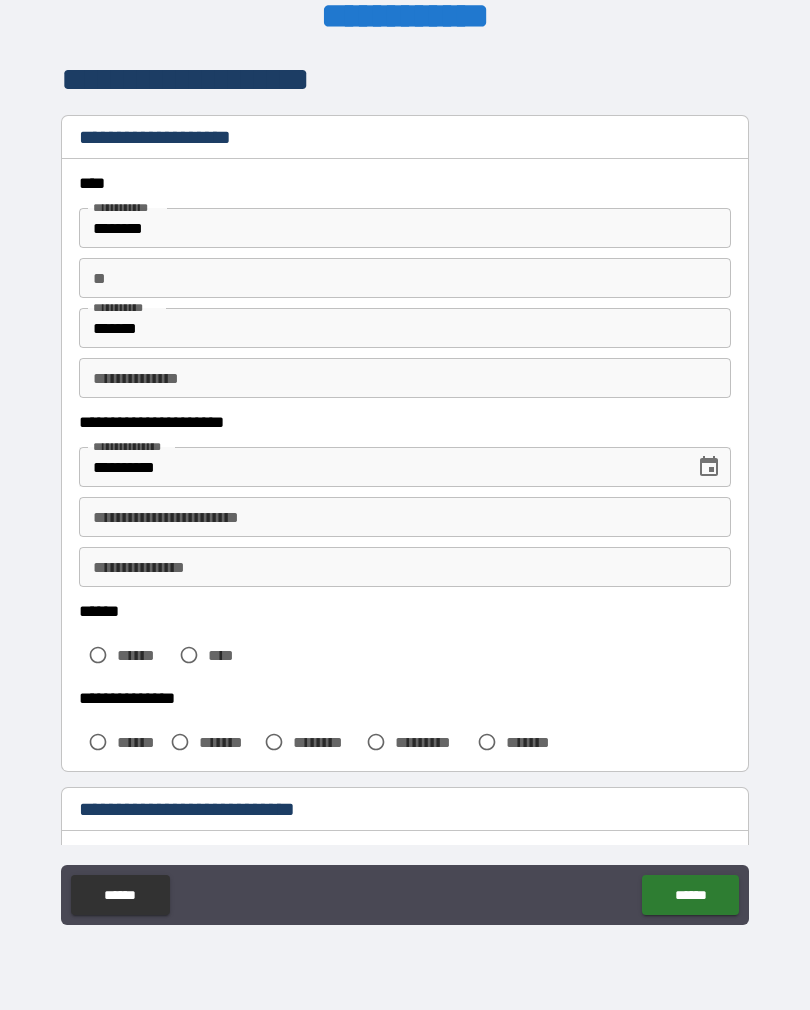 click on "**********" at bounding box center (405, 517) 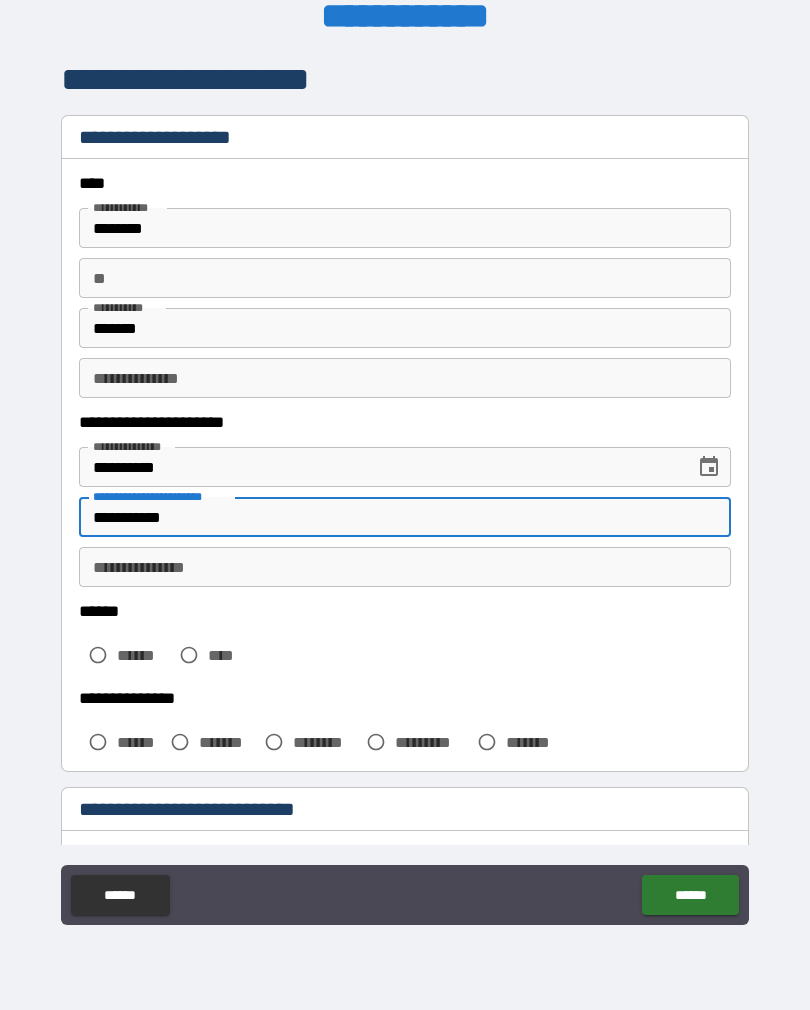 type on "**********" 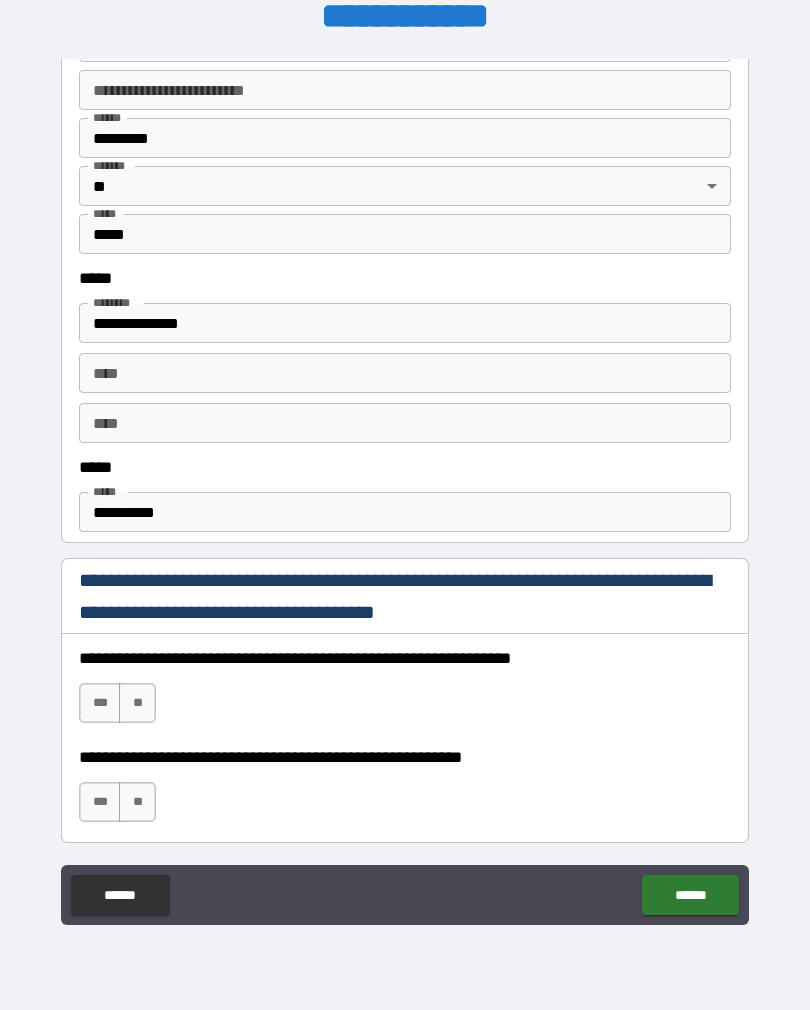 scroll, scrollTop: 861, scrollLeft: 0, axis: vertical 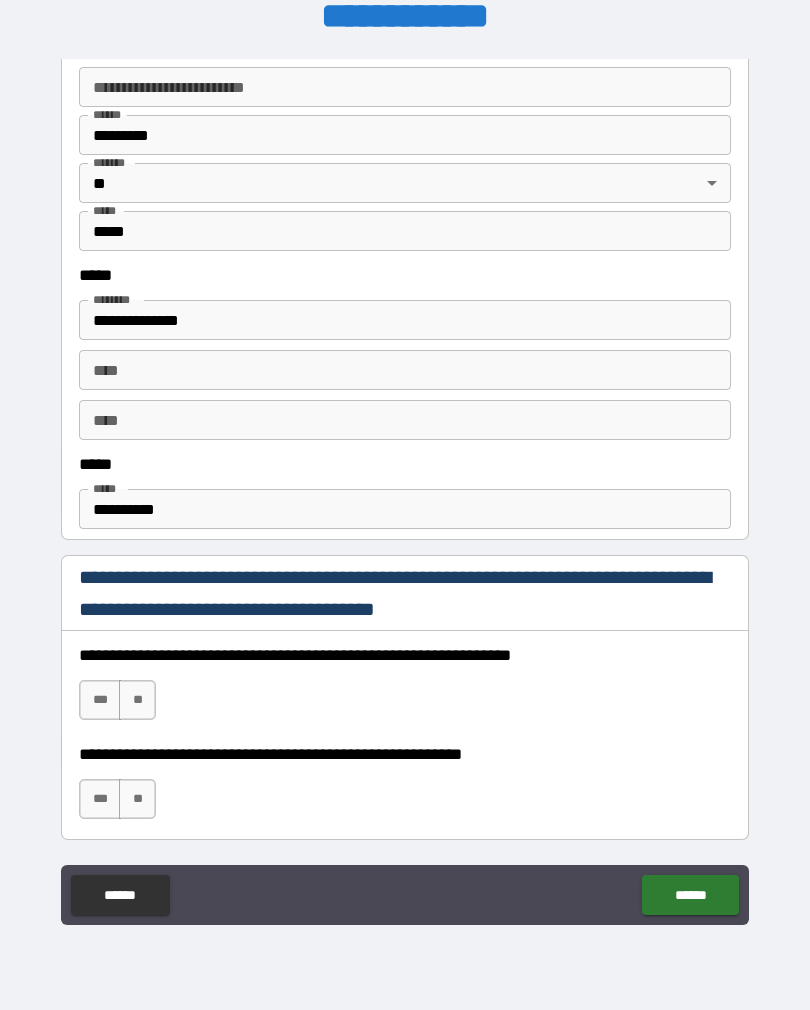 click on "**********" at bounding box center [405, 509] 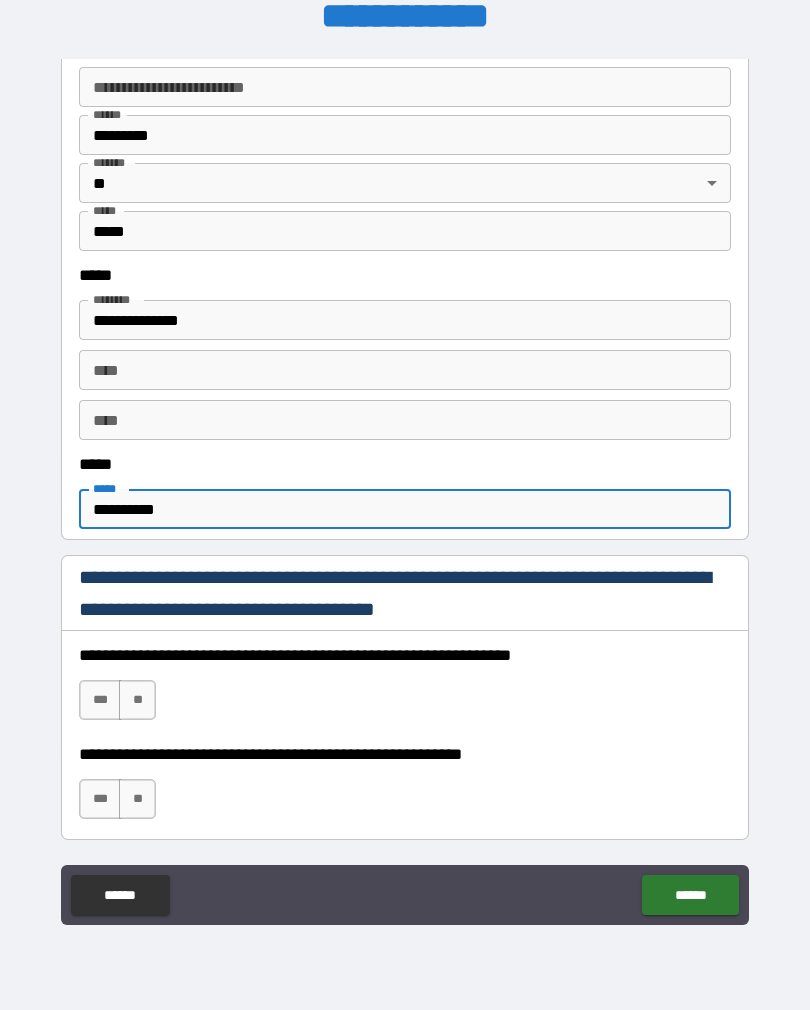 click on "**********" at bounding box center (405, 509) 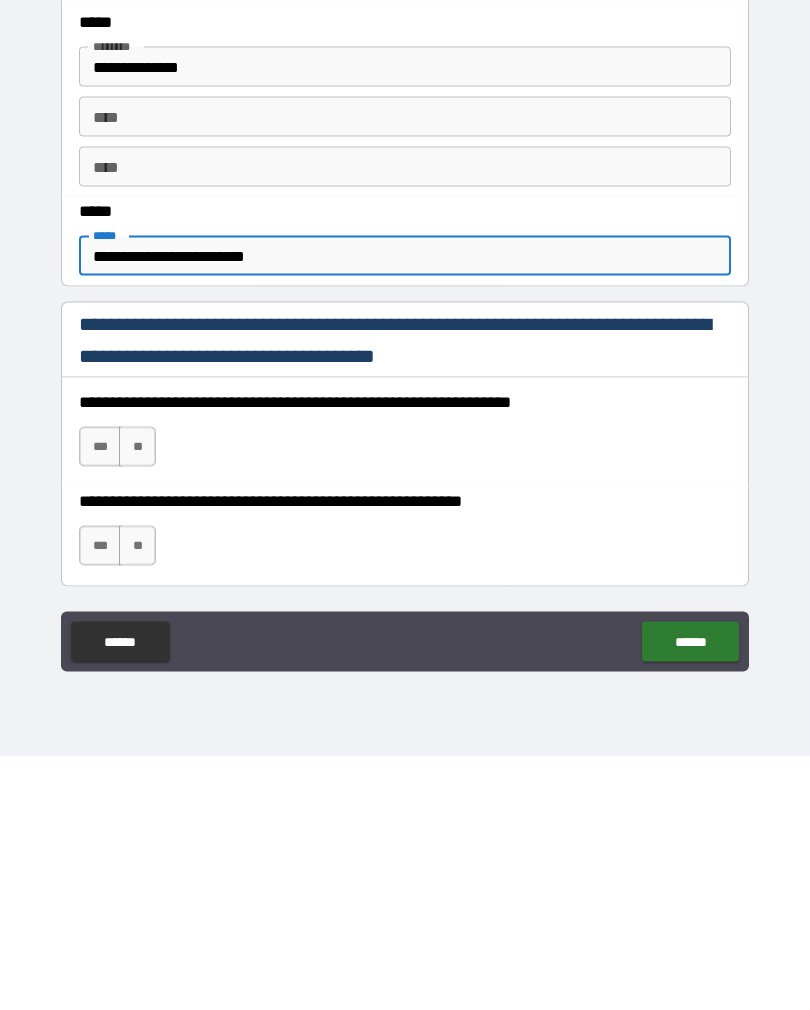 type on "**********" 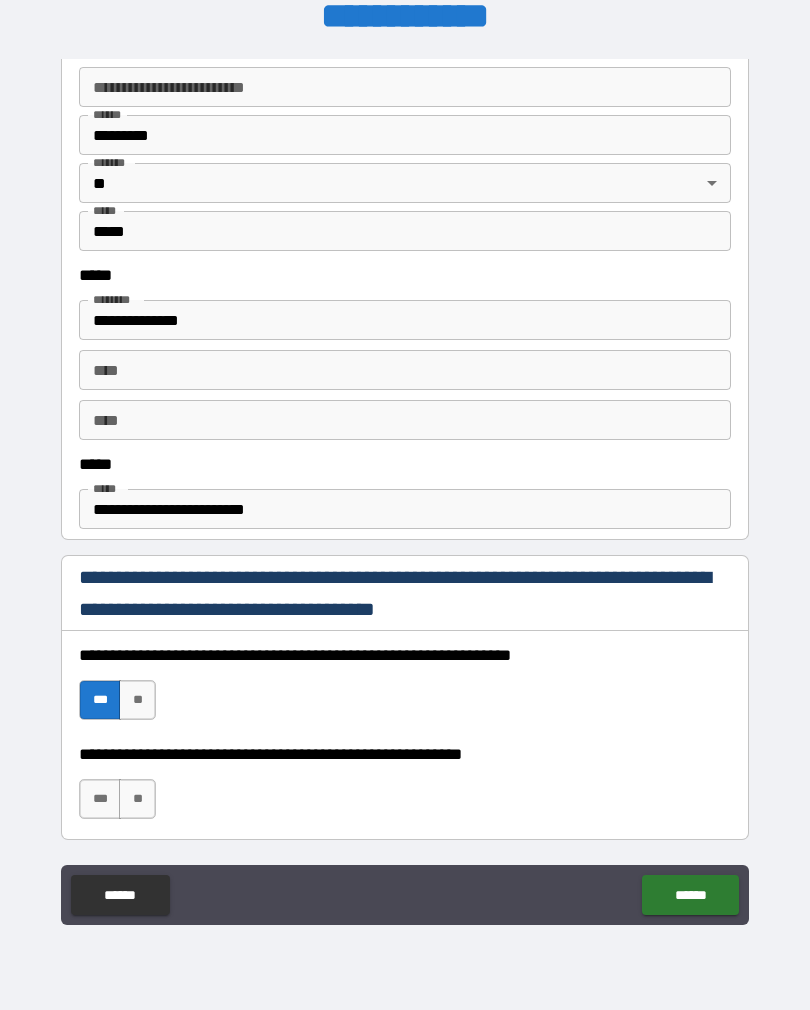 click on "***" at bounding box center (100, 799) 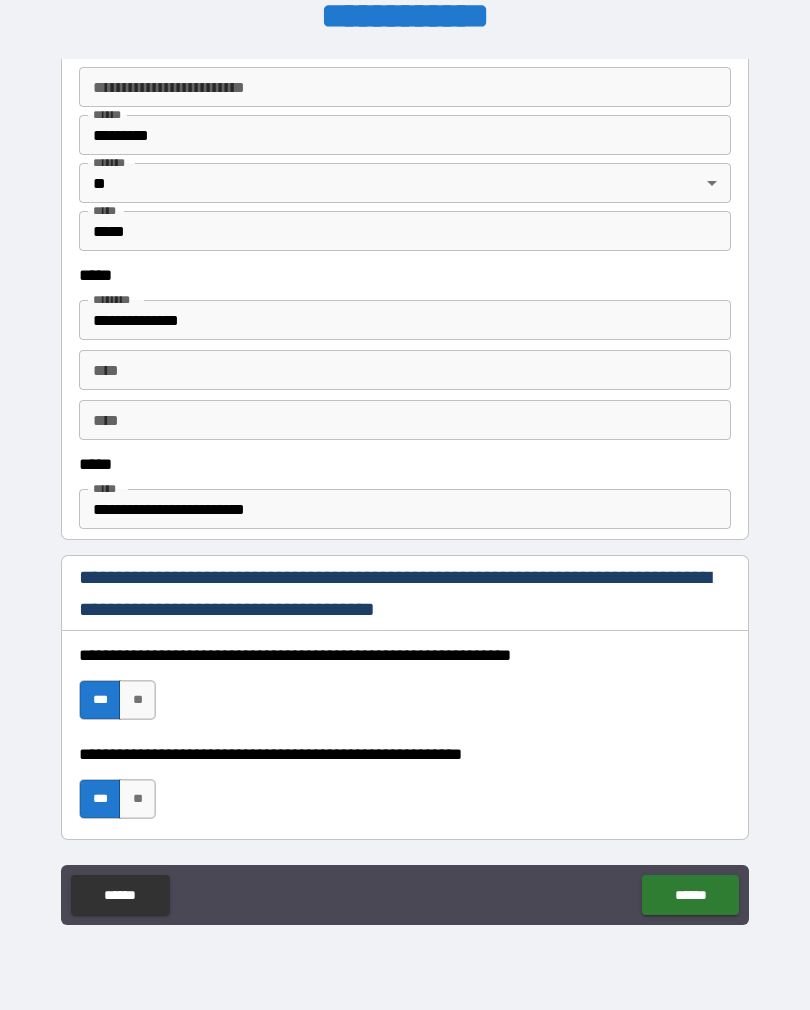 click on "******" at bounding box center [690, 895] 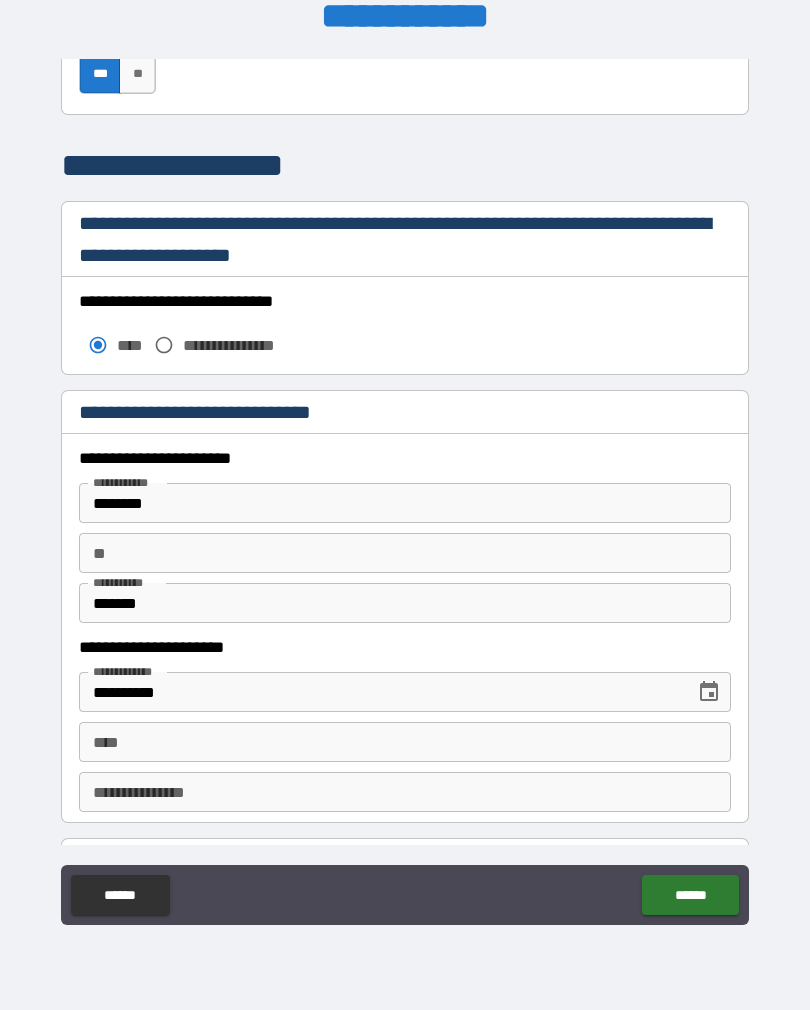 scroll, scrollTop: 1587, scrollLeft: 0, axis: vertical 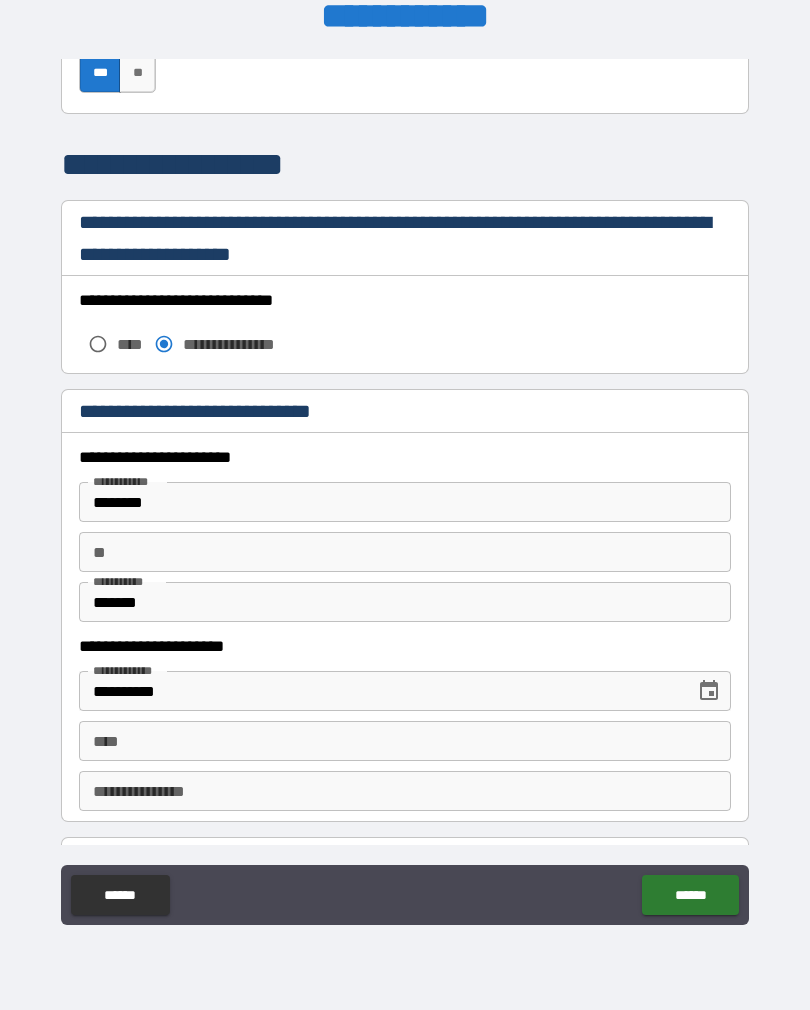 click on "*******" at bounding box center [405, 602] 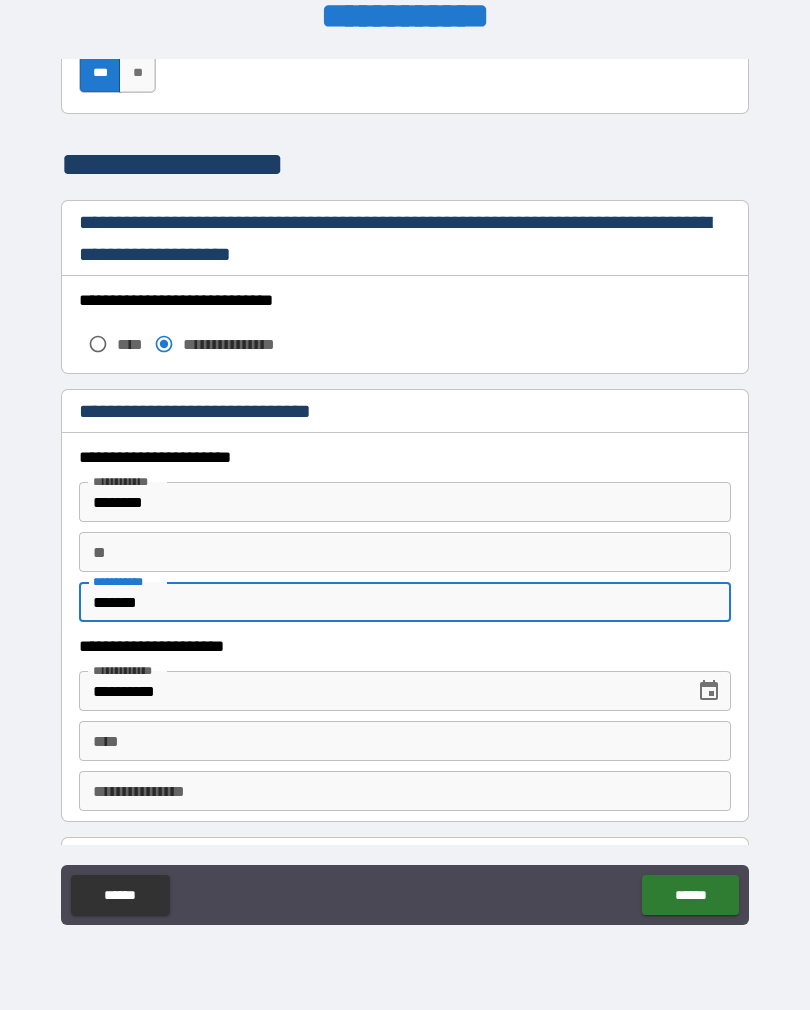 click on "*******" at bounding box center (405, 602) 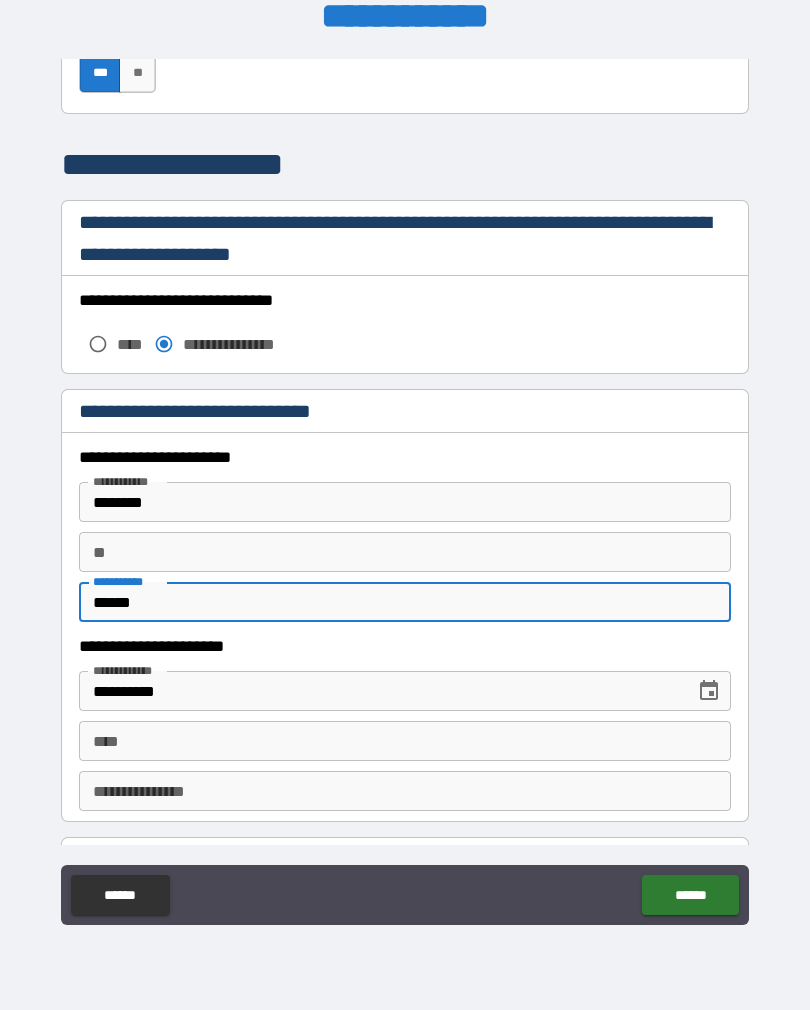 type on "******" 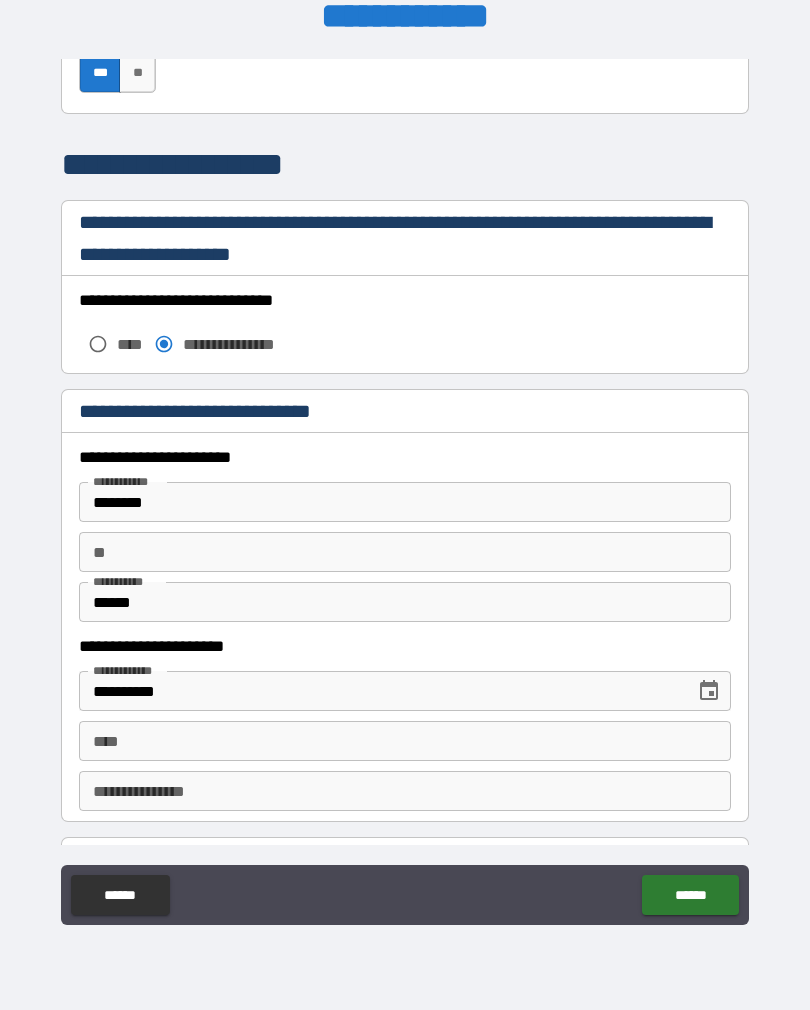 click on "**********" at bounding box center [380, 691] 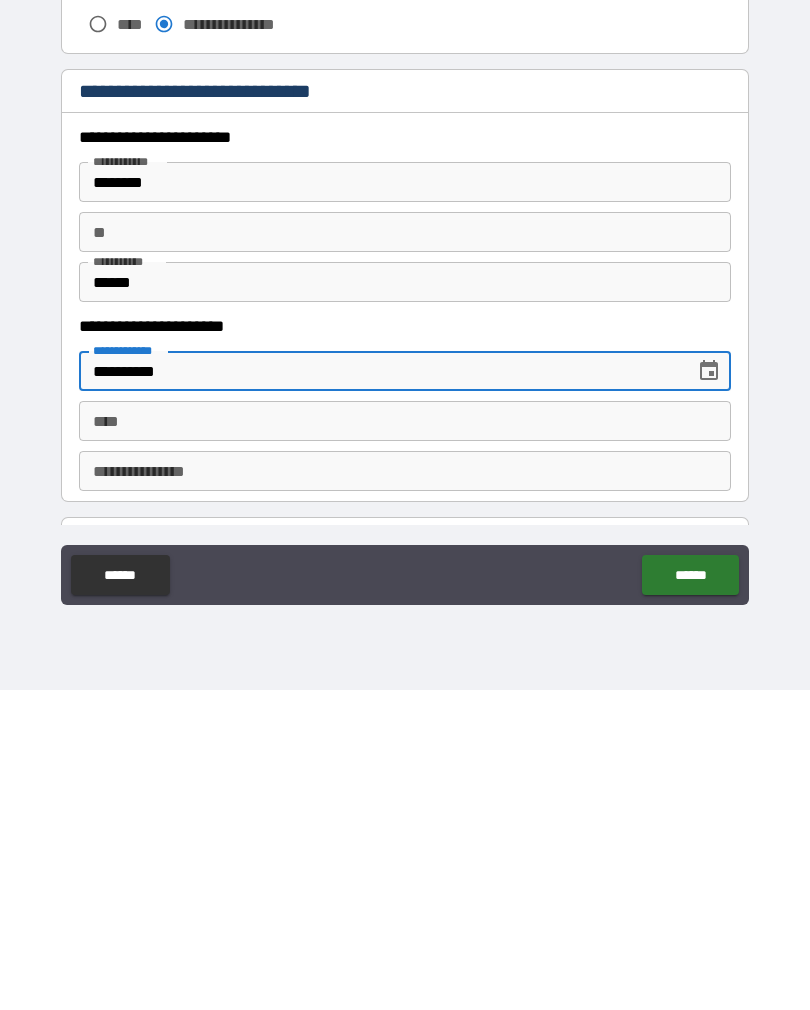 click on "**********" at bounding box center (380, 691) 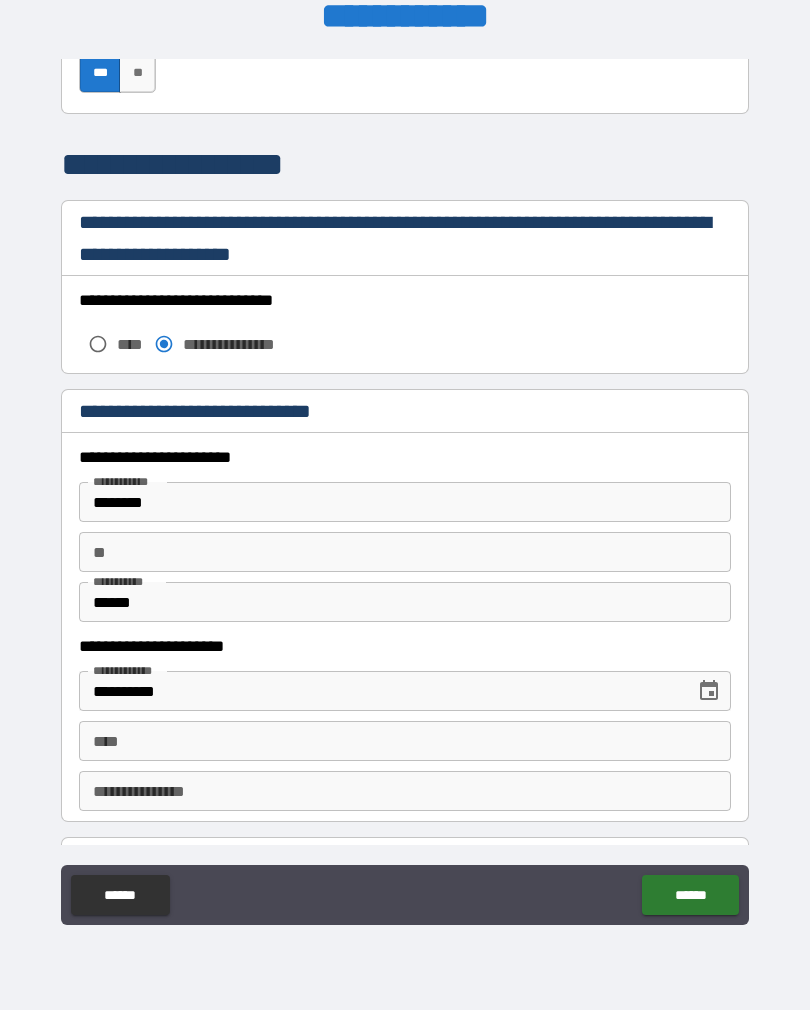 click on "******" at bounding box center [690, 895] 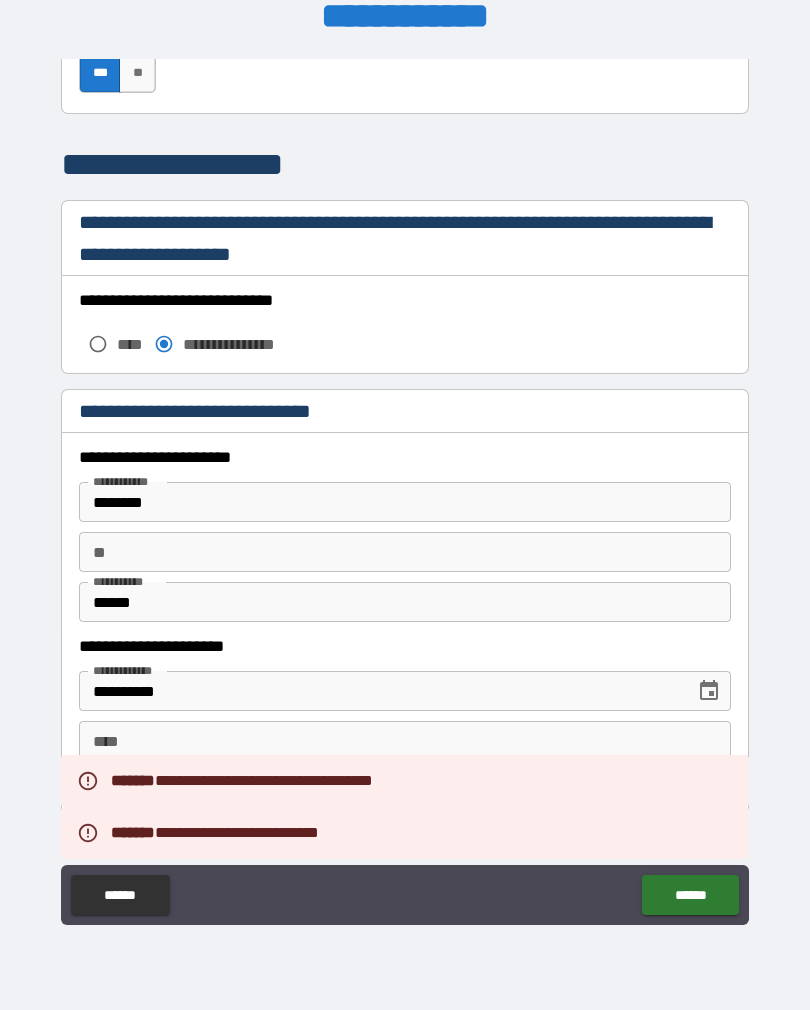 click on "******" at bounding box center [690, 895] 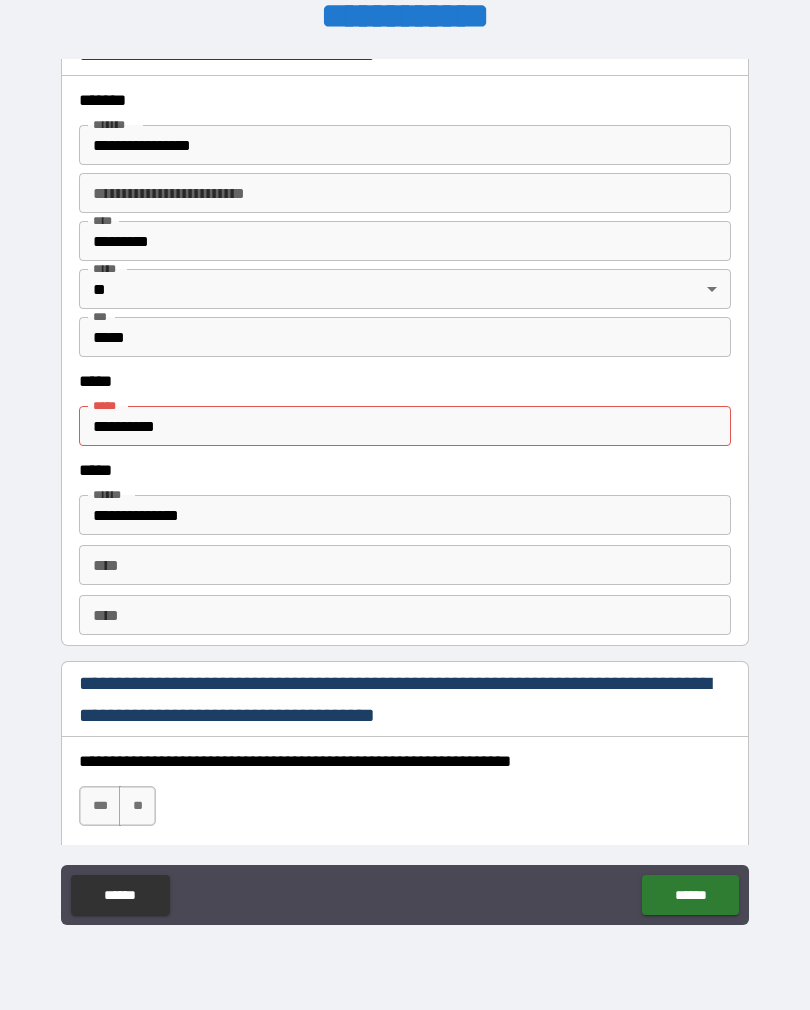 scroll, scrollTop: 2395, scrollLeft: 0, axis: vertical 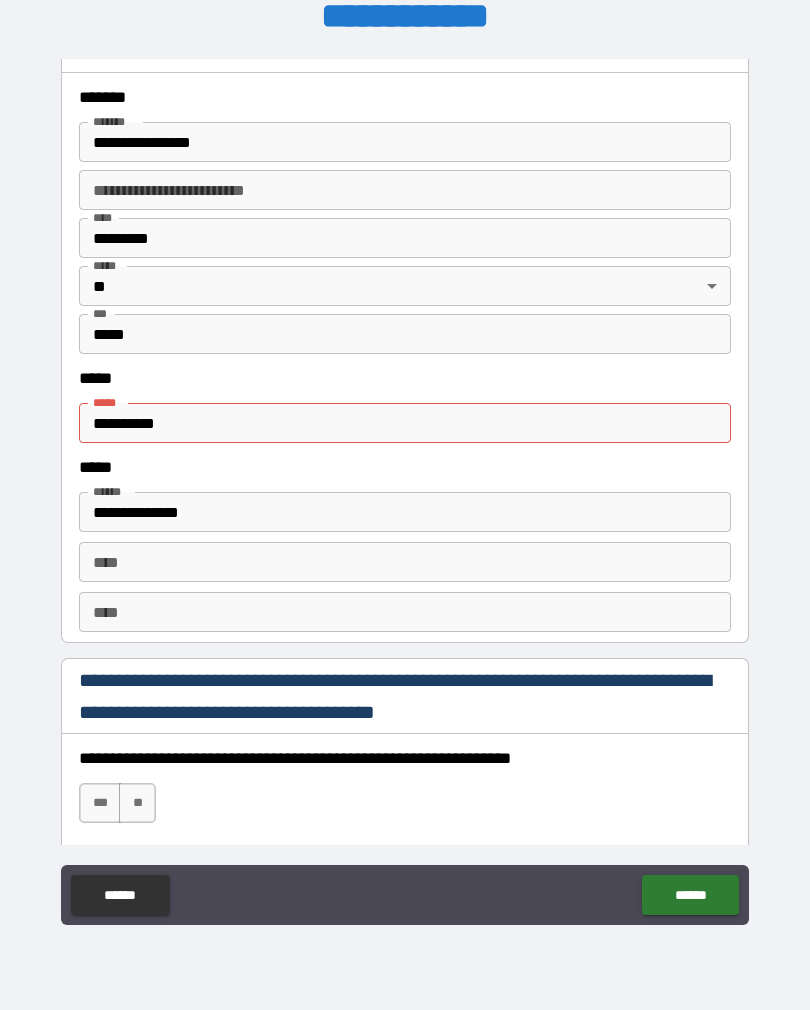 click on "**********" at bounding box center [405, 423] 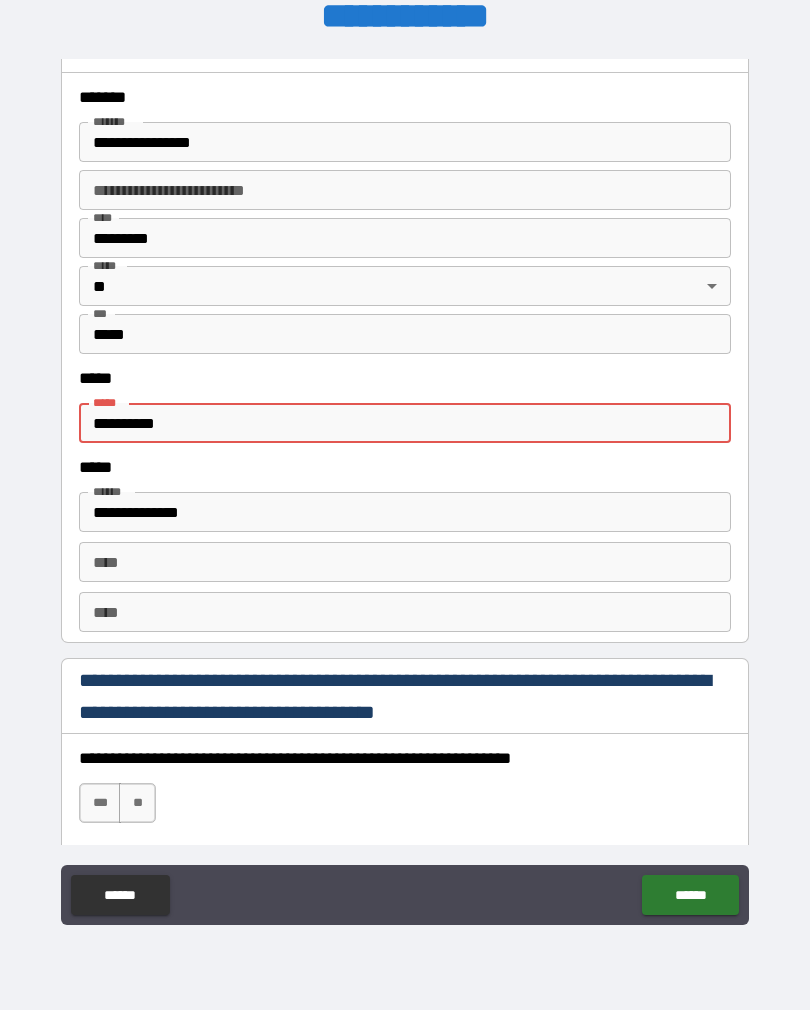 click on "**********" at bounding box center [405, 423] 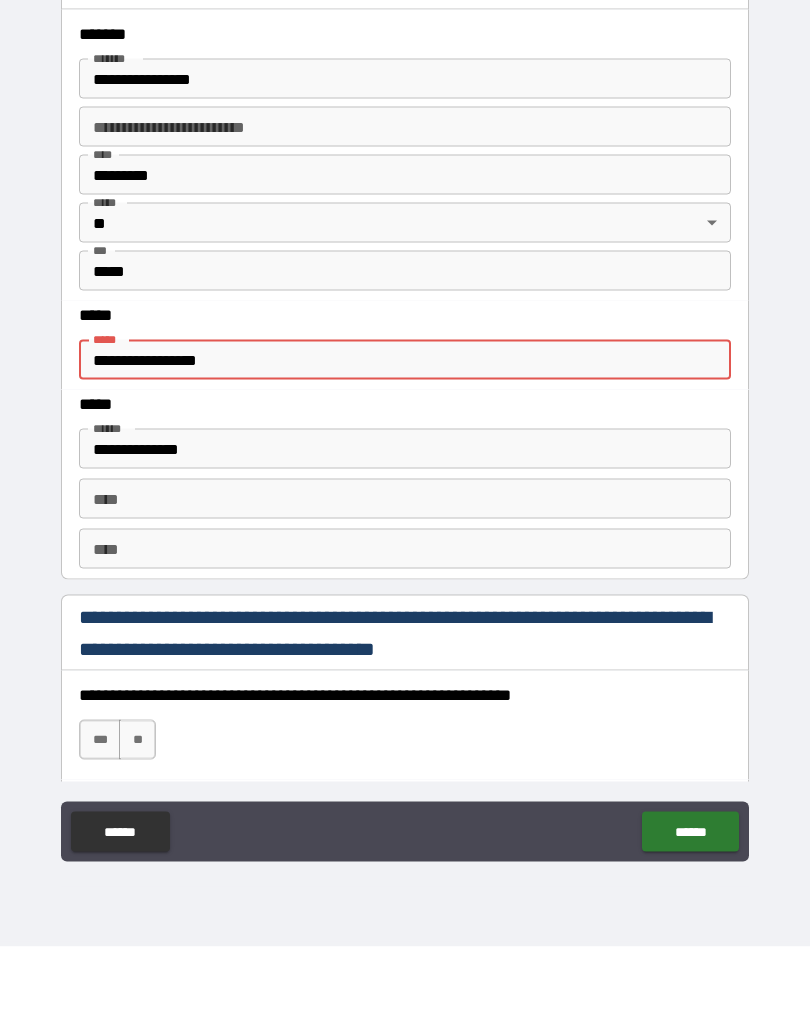 type on "**********" 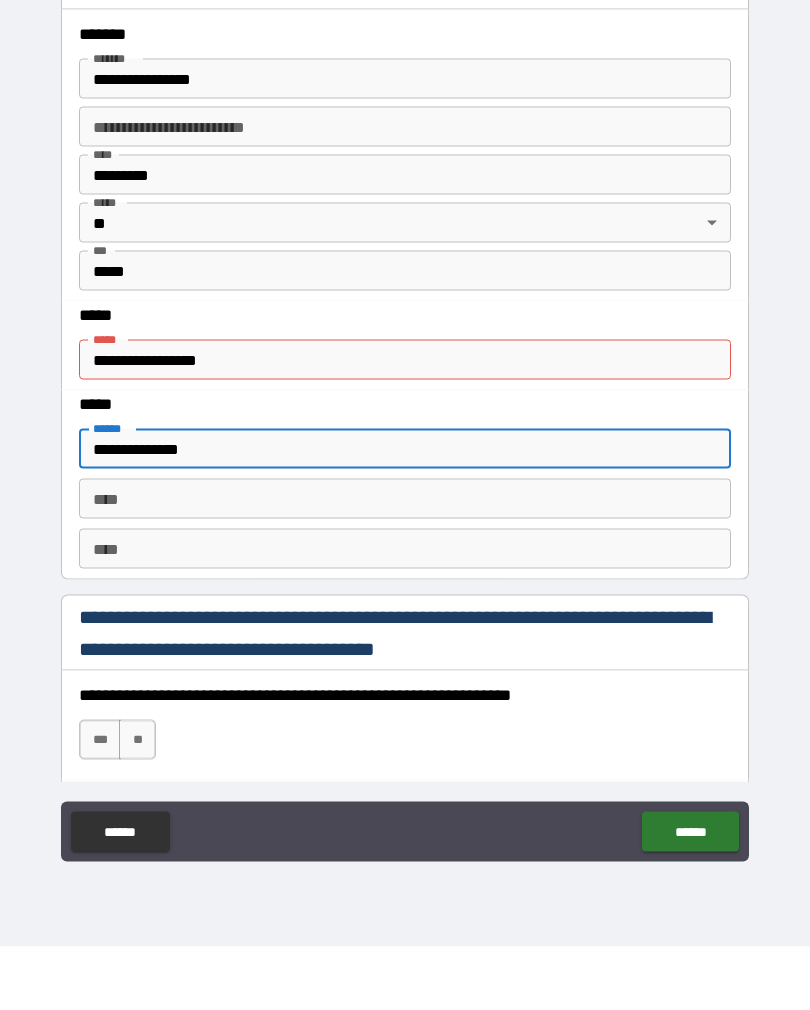 click on "**********" at bounding box center [405, 512] 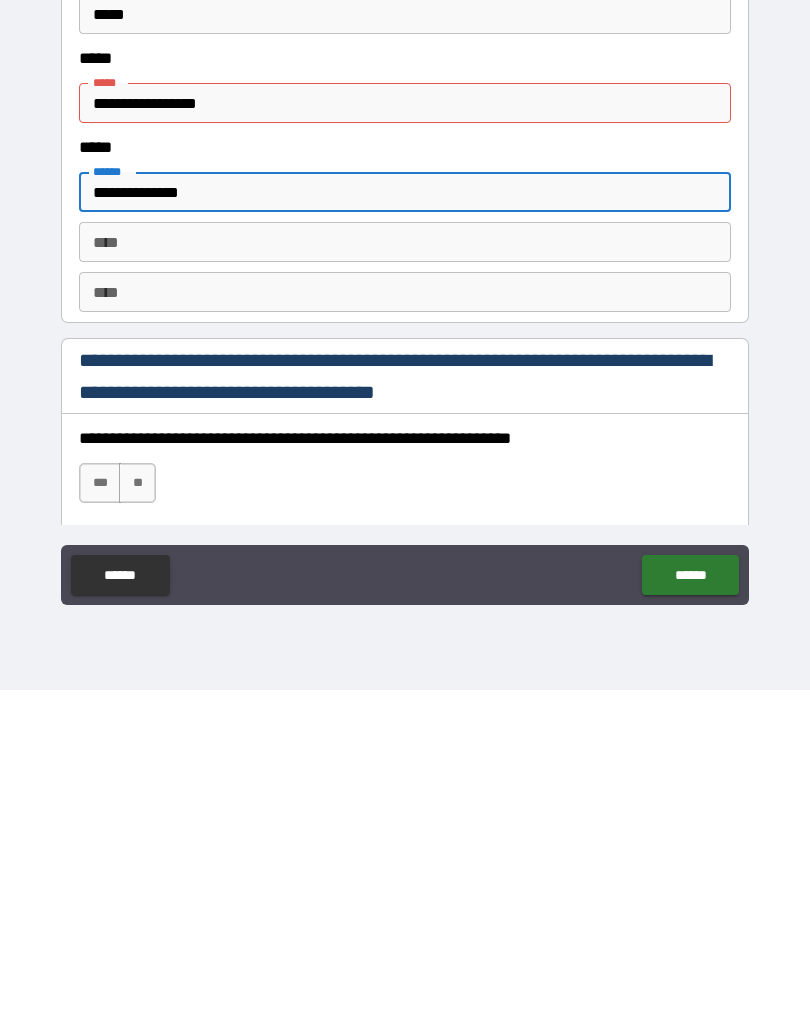 type on "**********" 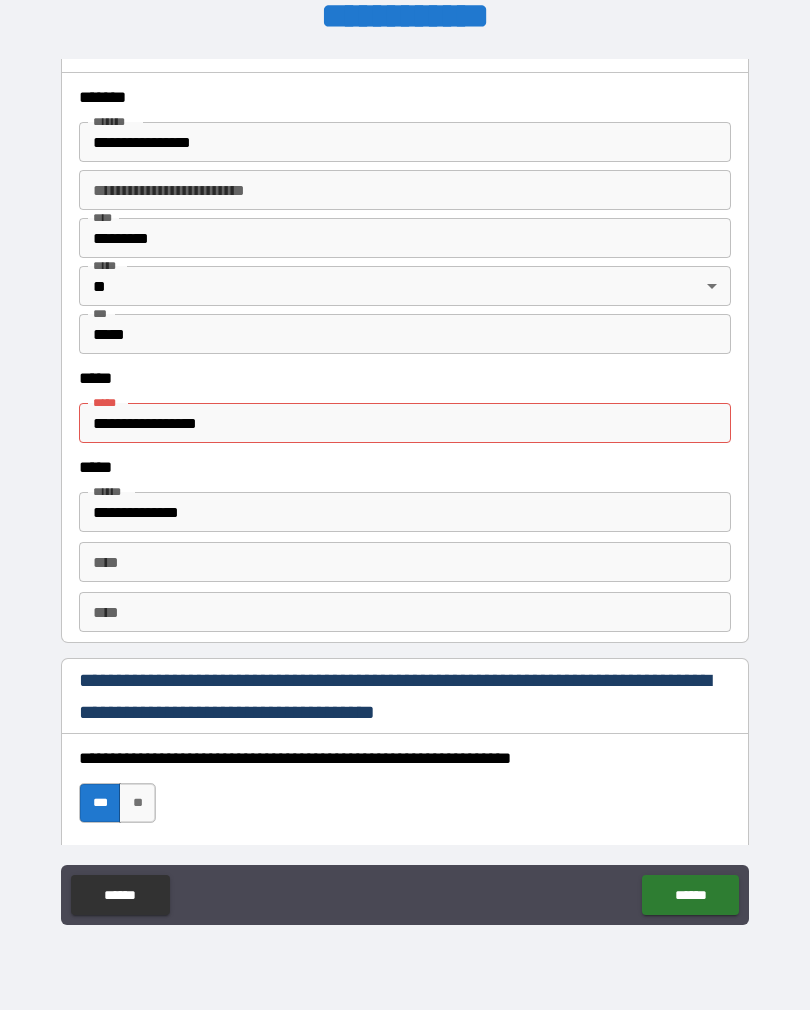 click on "******" at bounding box center (690, 895) 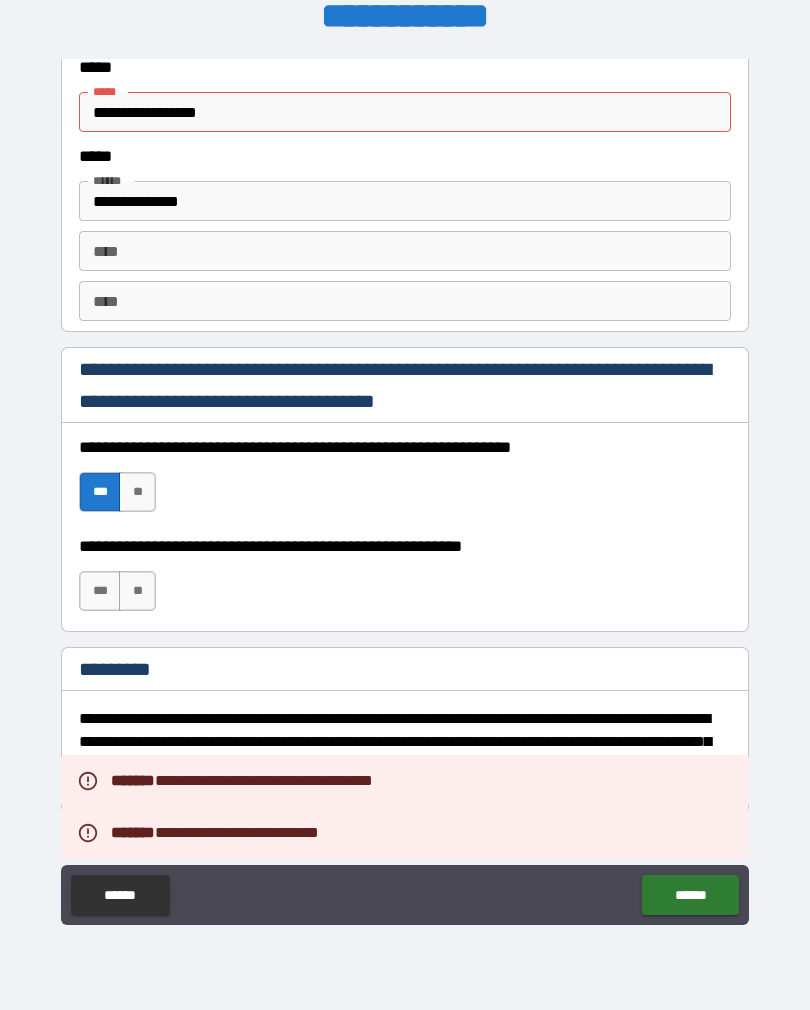 scroll, scrollTop: 2710, scrollLeft: 0, axis: vertical 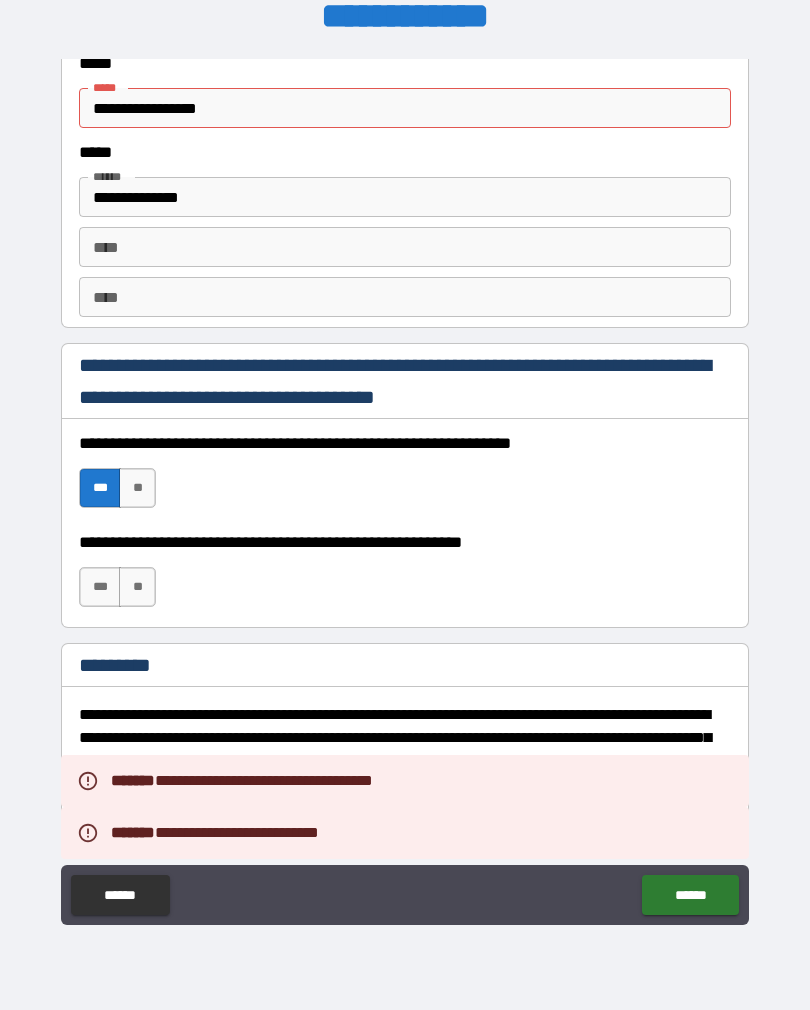 click on "***" at bounding box center (100, 587) 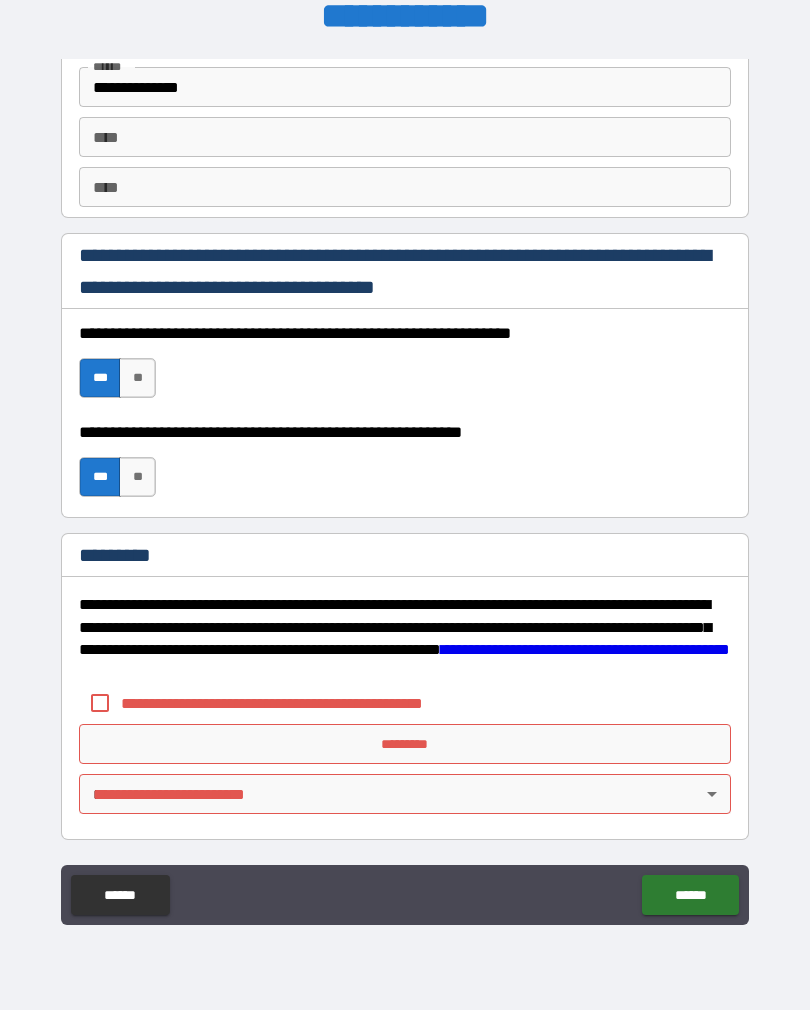 scroll, scrollTop: 2820, scrollLeft: 0, axis: vertical 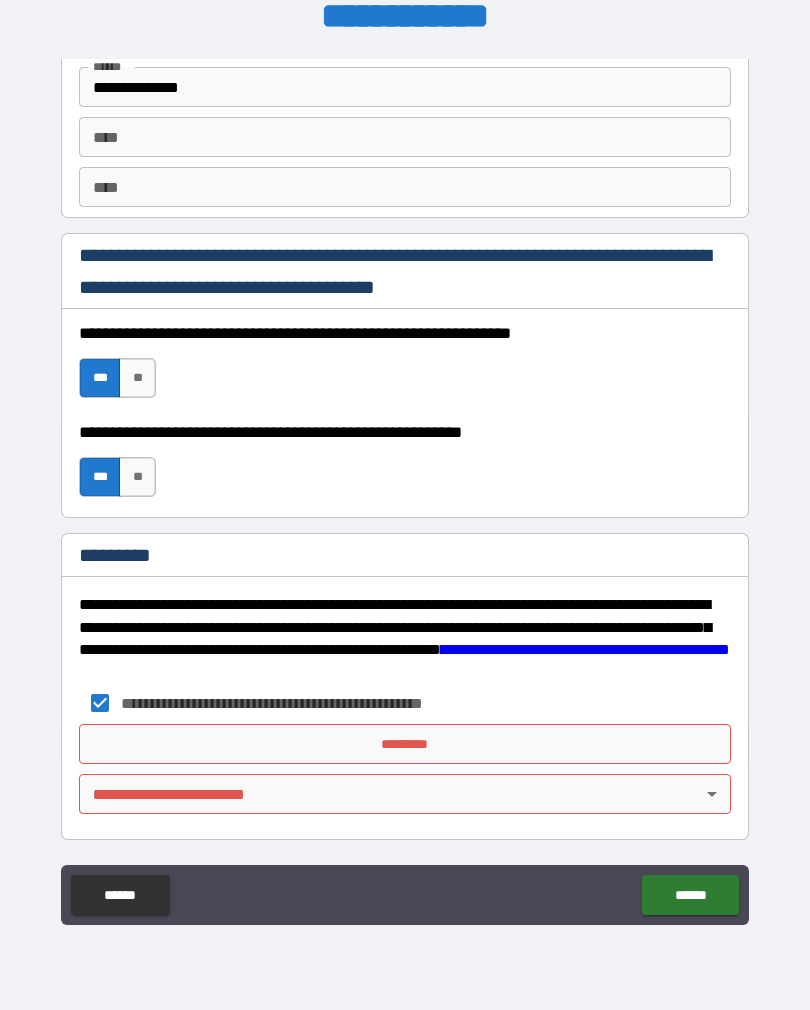 click on "**********" at bounding box center [405, 489] 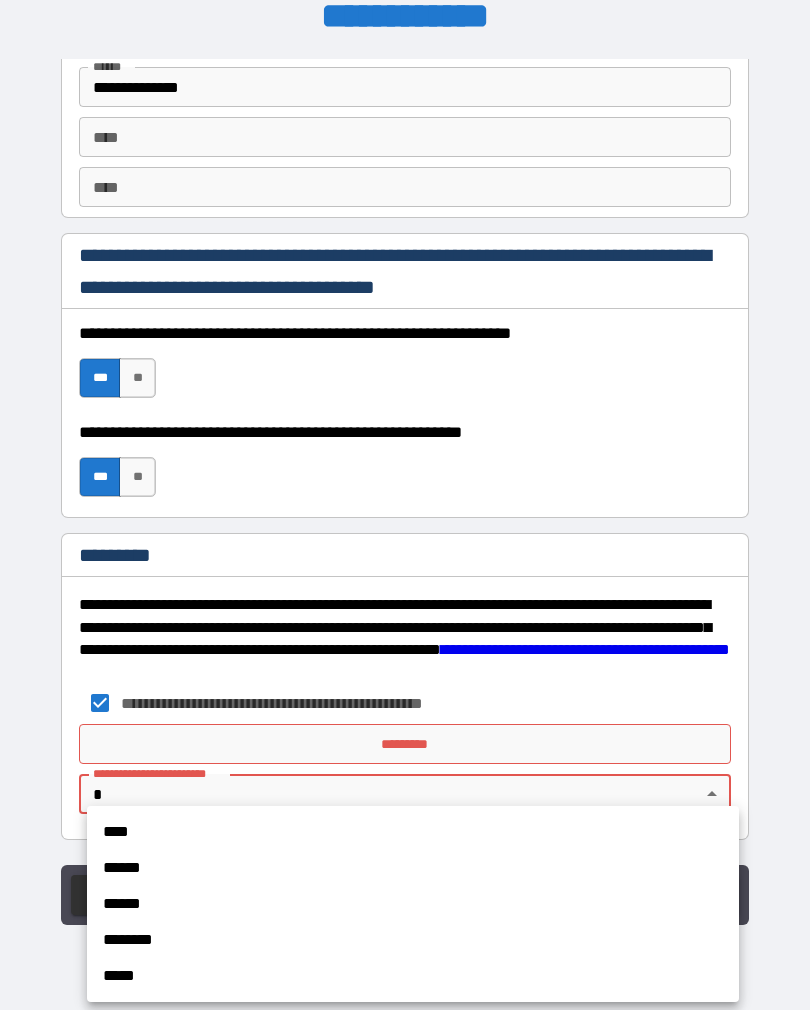 click on "******" at bounding box center (413, 868) 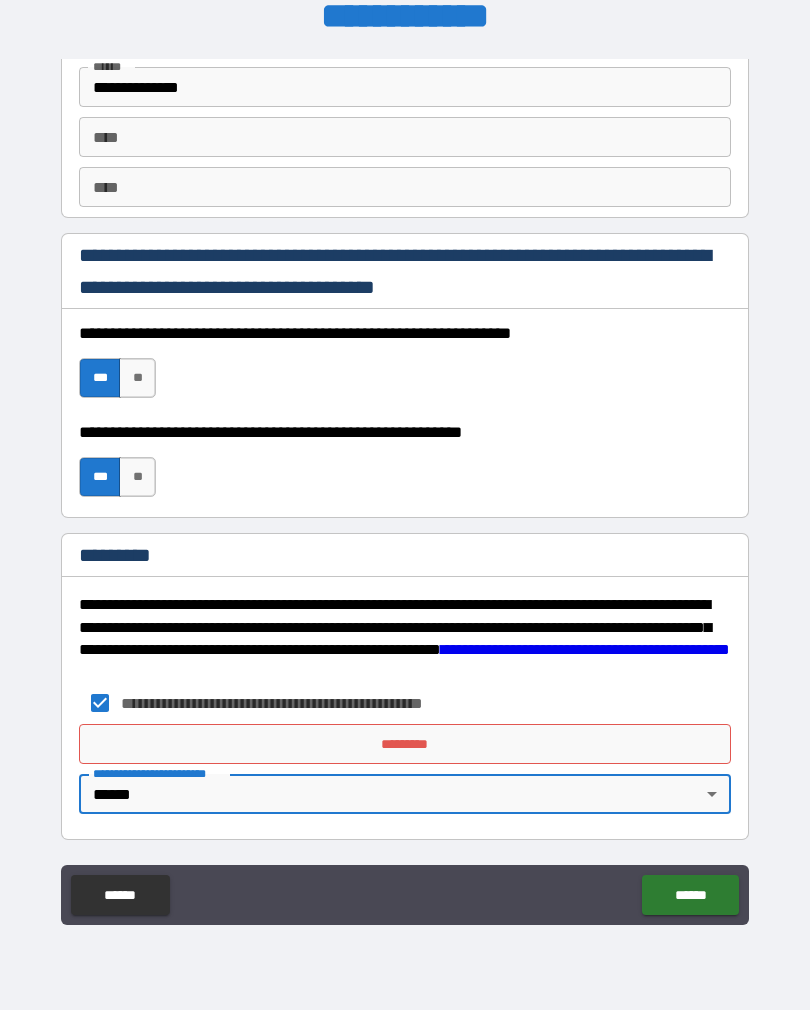 type on "*" 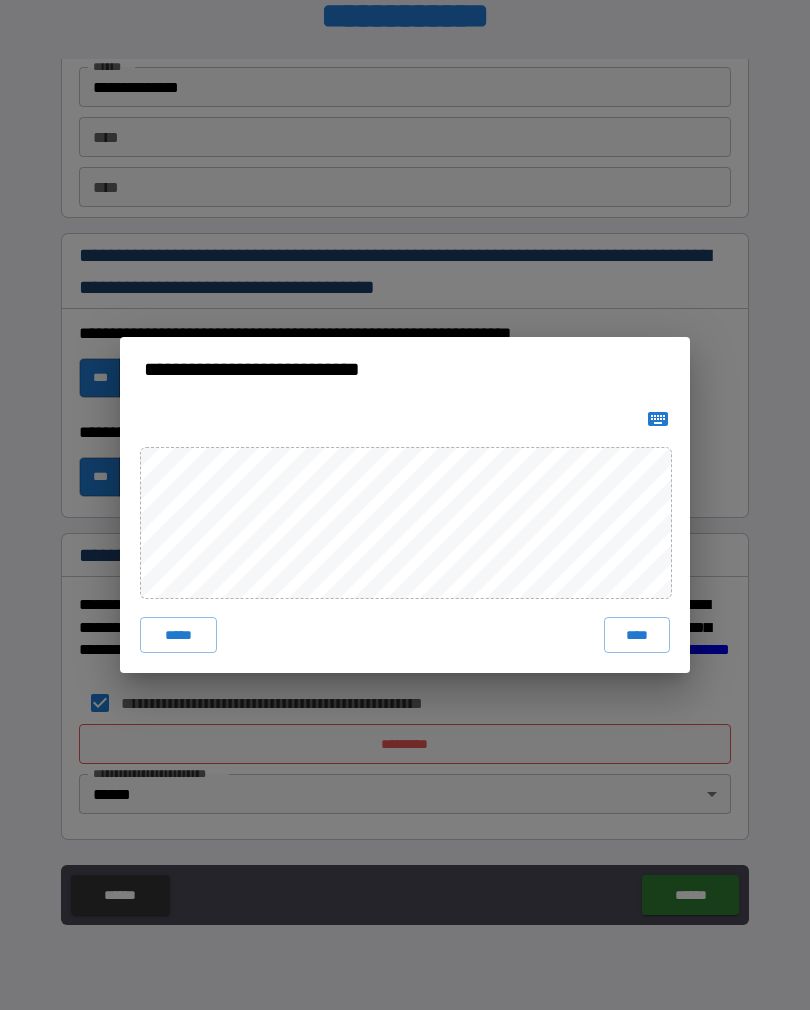 click on "****" at bounding box center [637, 635] 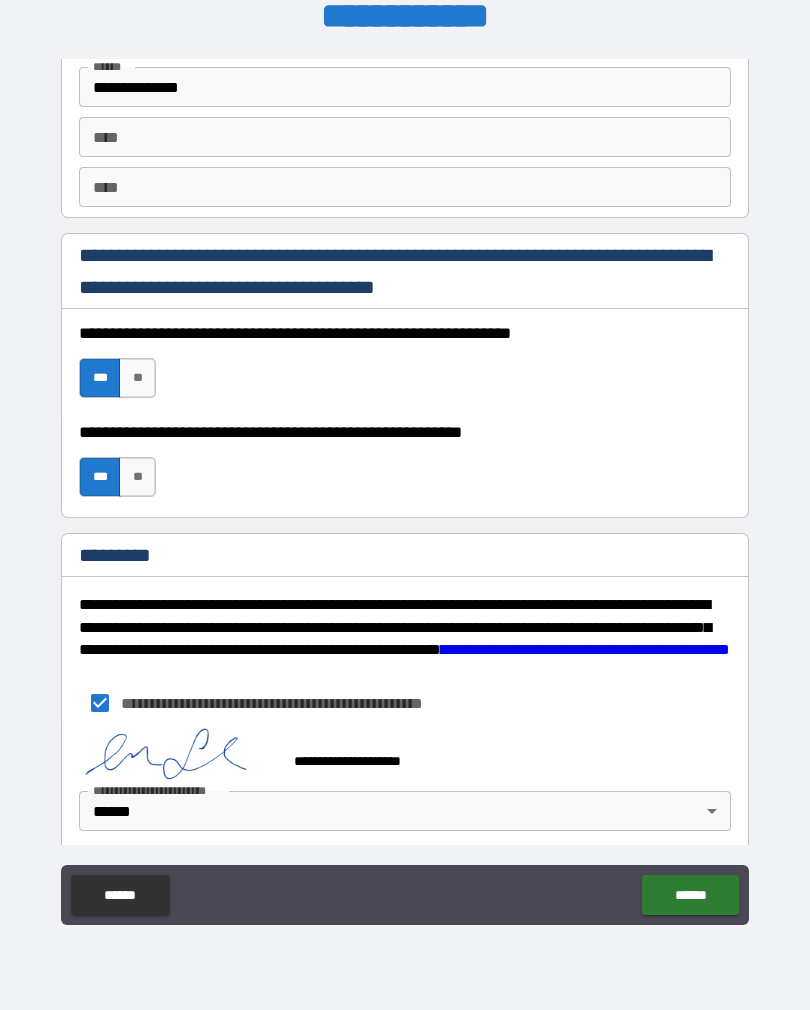 click on "******" at bounding box center (690, 895) 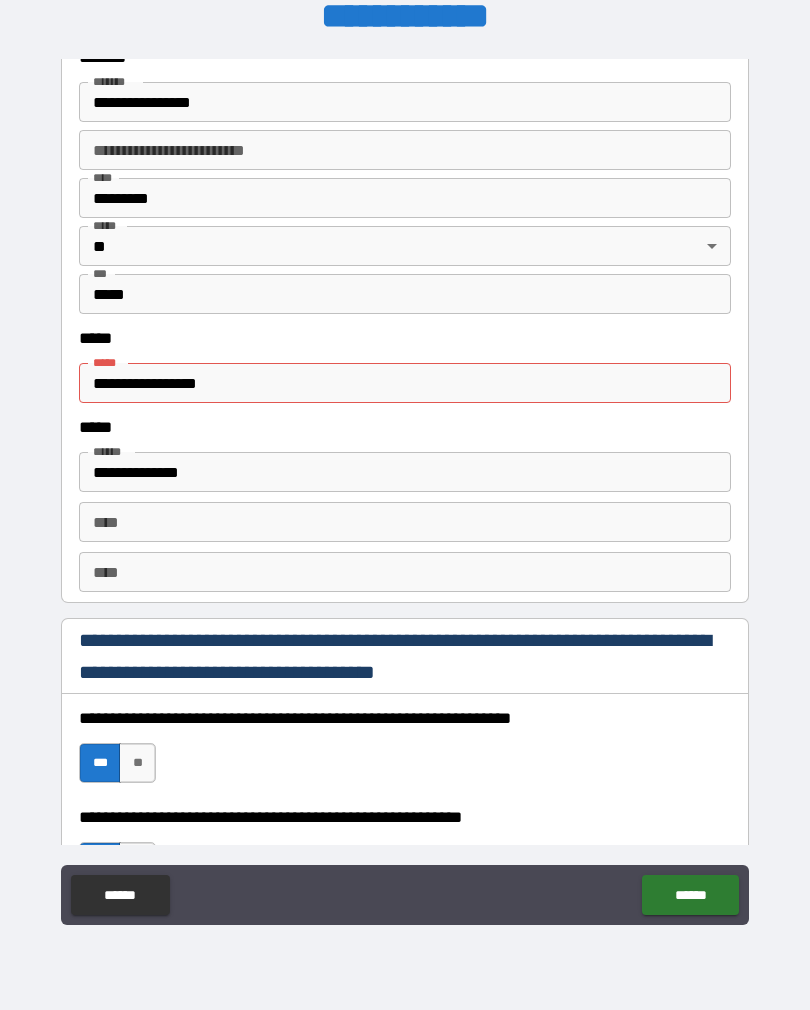 scroll, scrollTop: 2436, scrollLeft: 0, axis: vertical 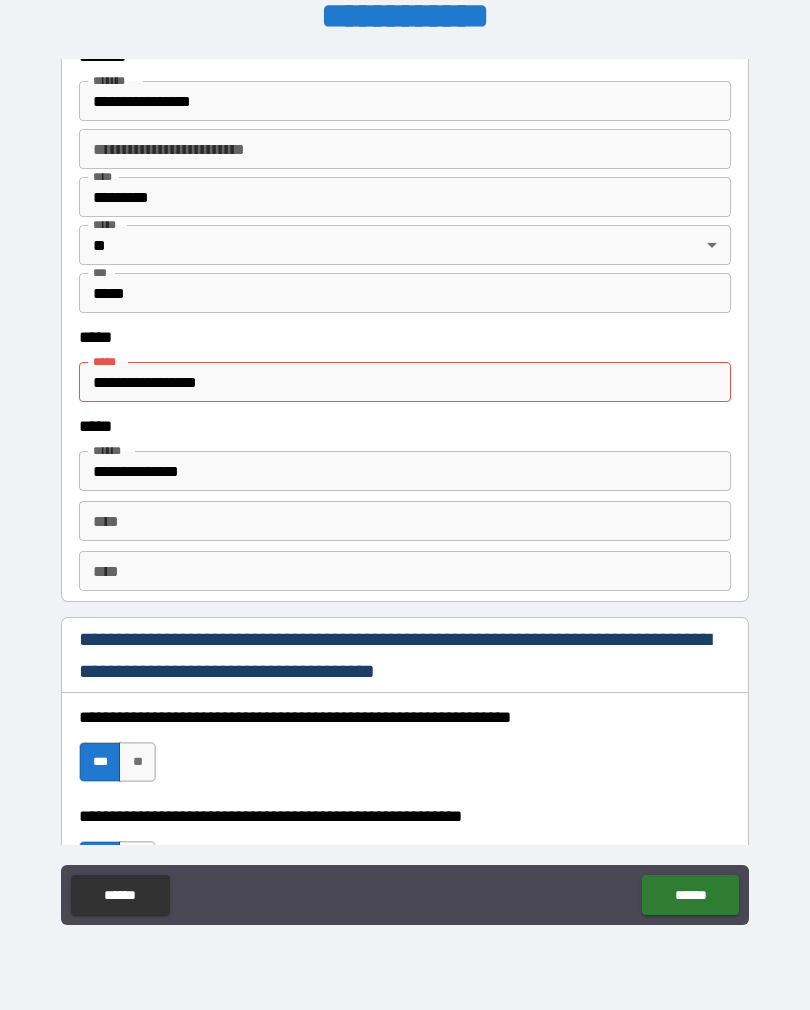 click on "**********" at bounding box center (405, 382) 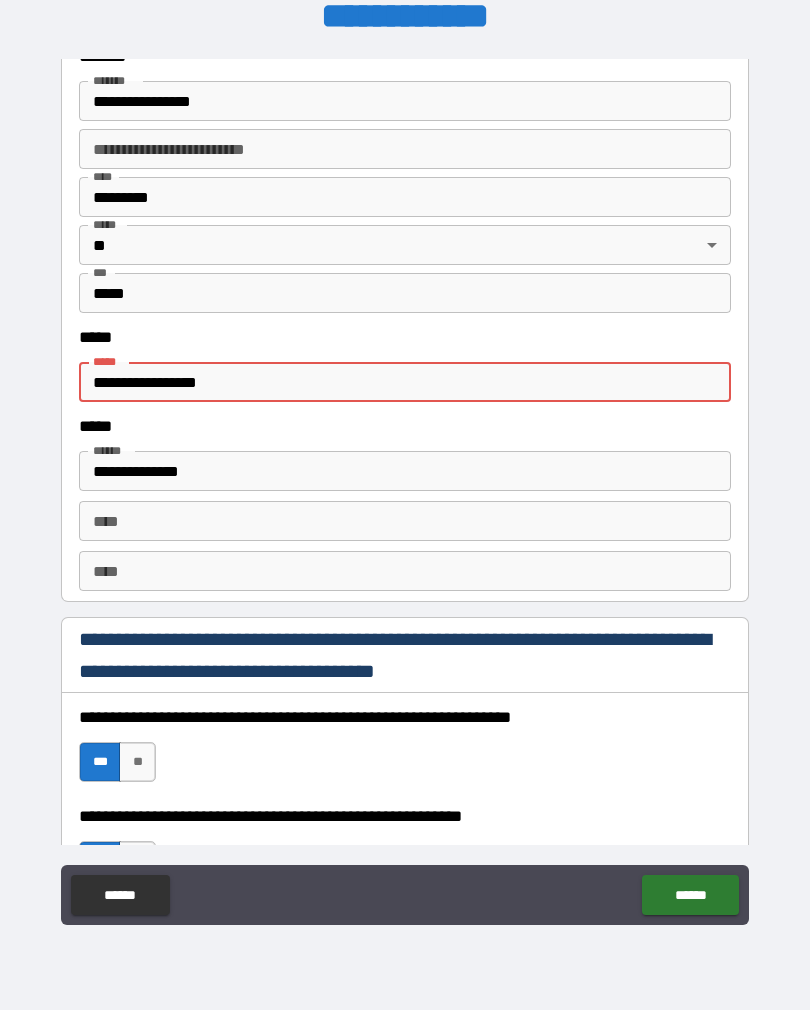 click on "**********" at bounding box center (405, 382) 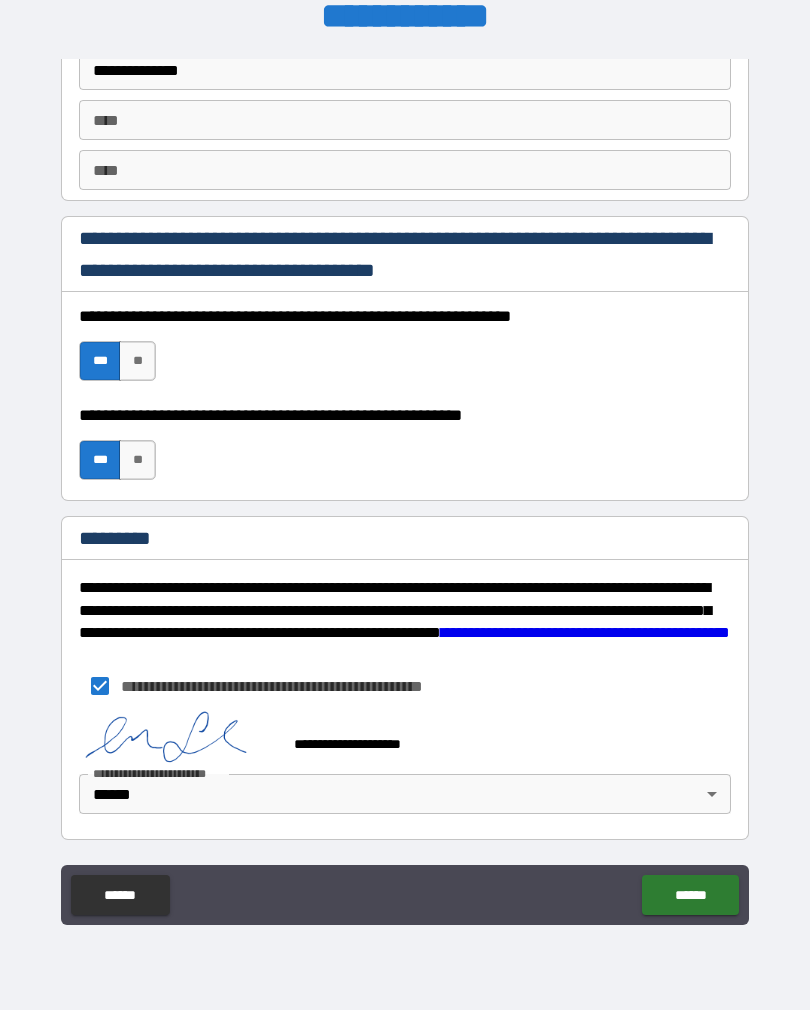 scroll, scrollTop: 2837, scrollLeft: 0, axis: vertical 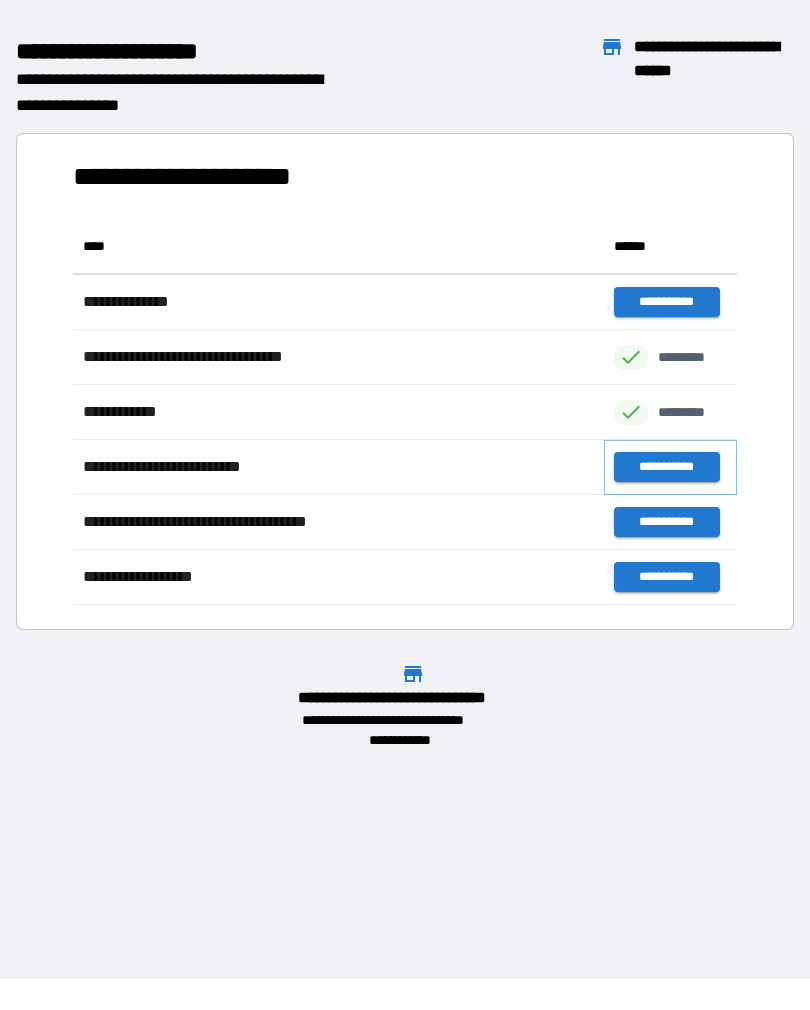 click on "**********" at bounding box center (666, 467) 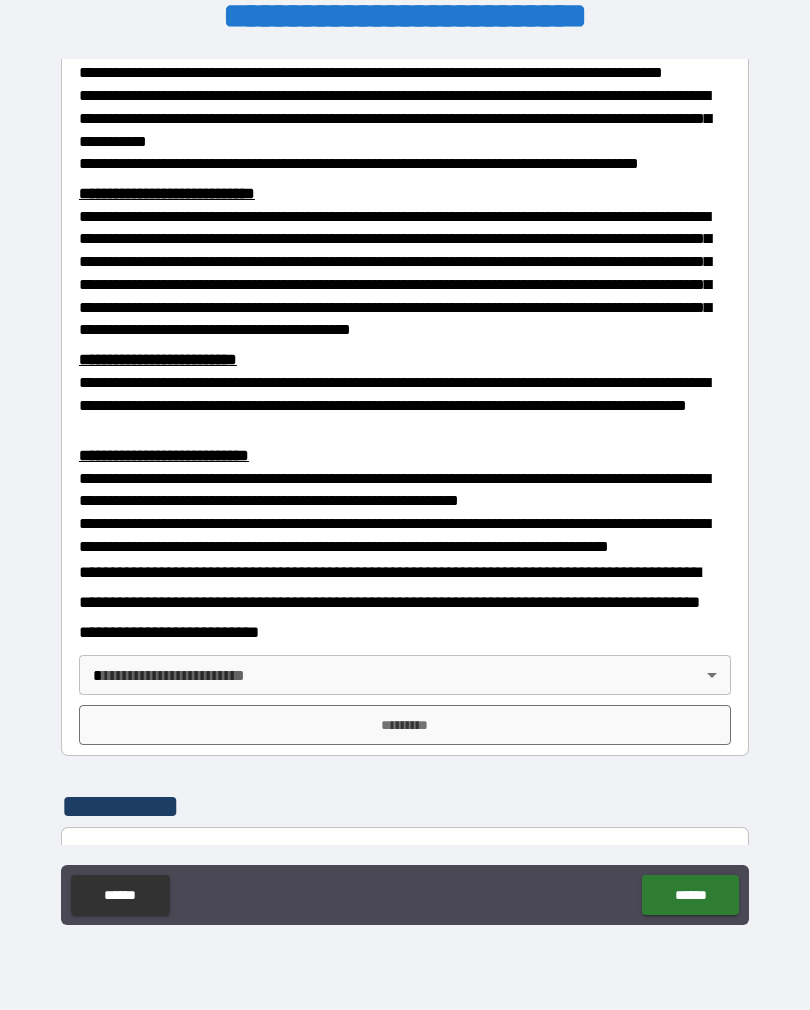scroll, scrollTop: 437, scrollLeft: 0, axis: vertical 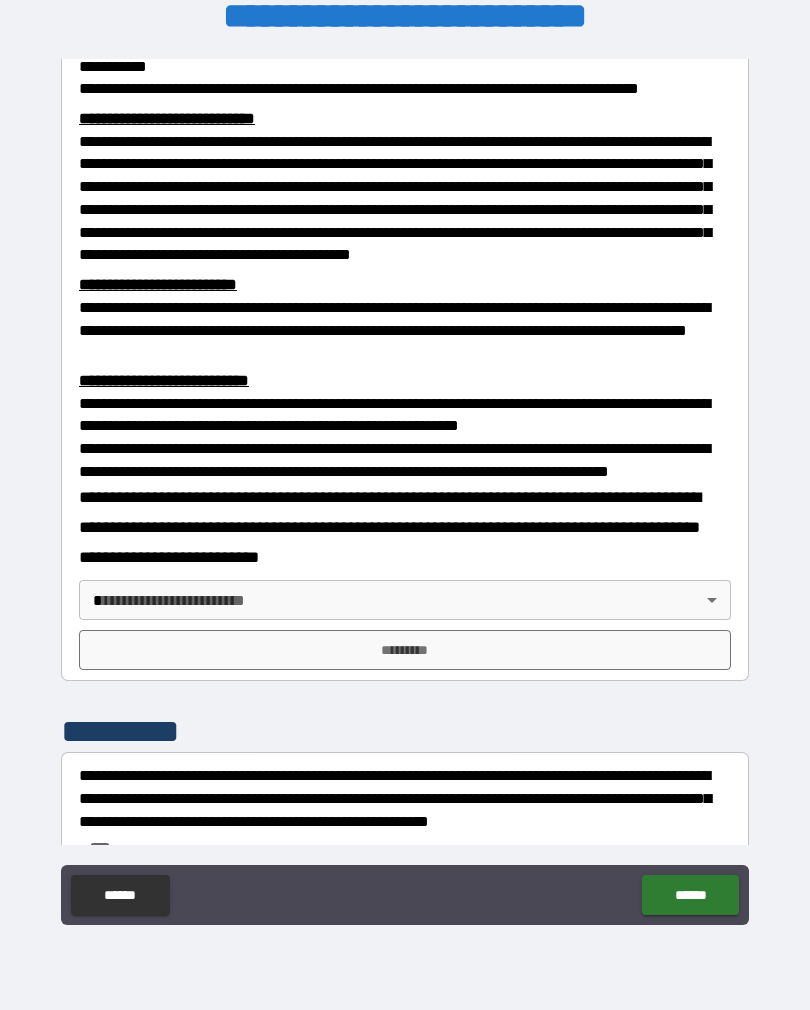 click on "**********" at bounding box center (405, 489) 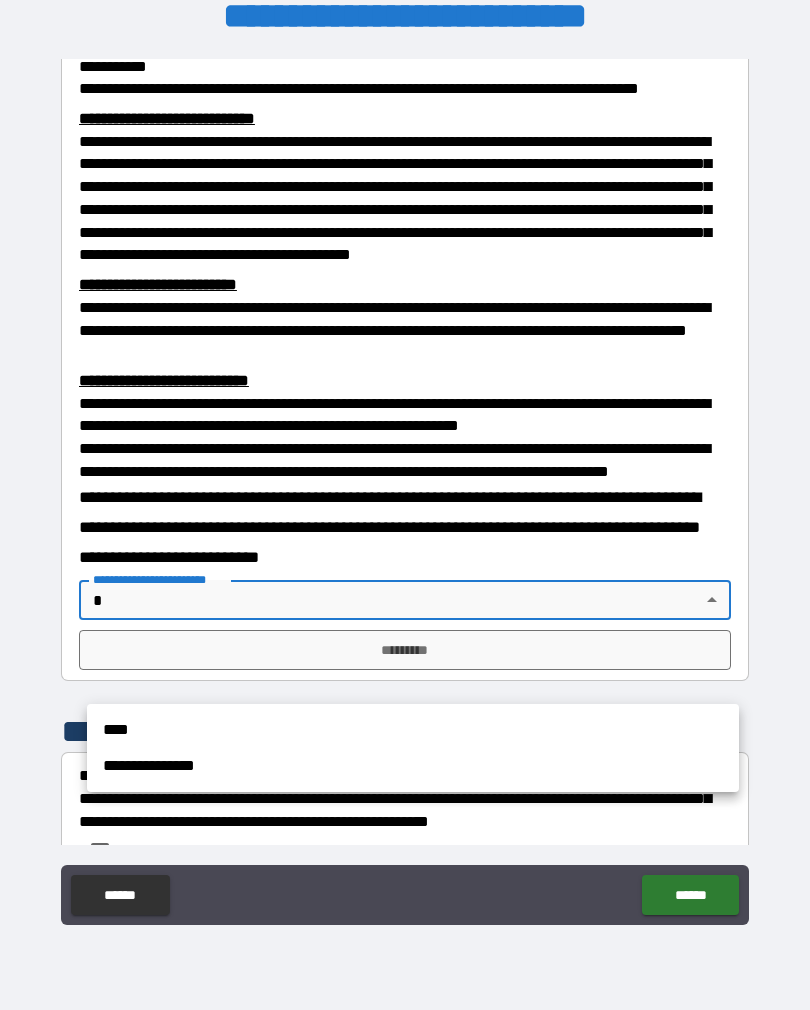 click on "****" at bounding box center (413, 730) 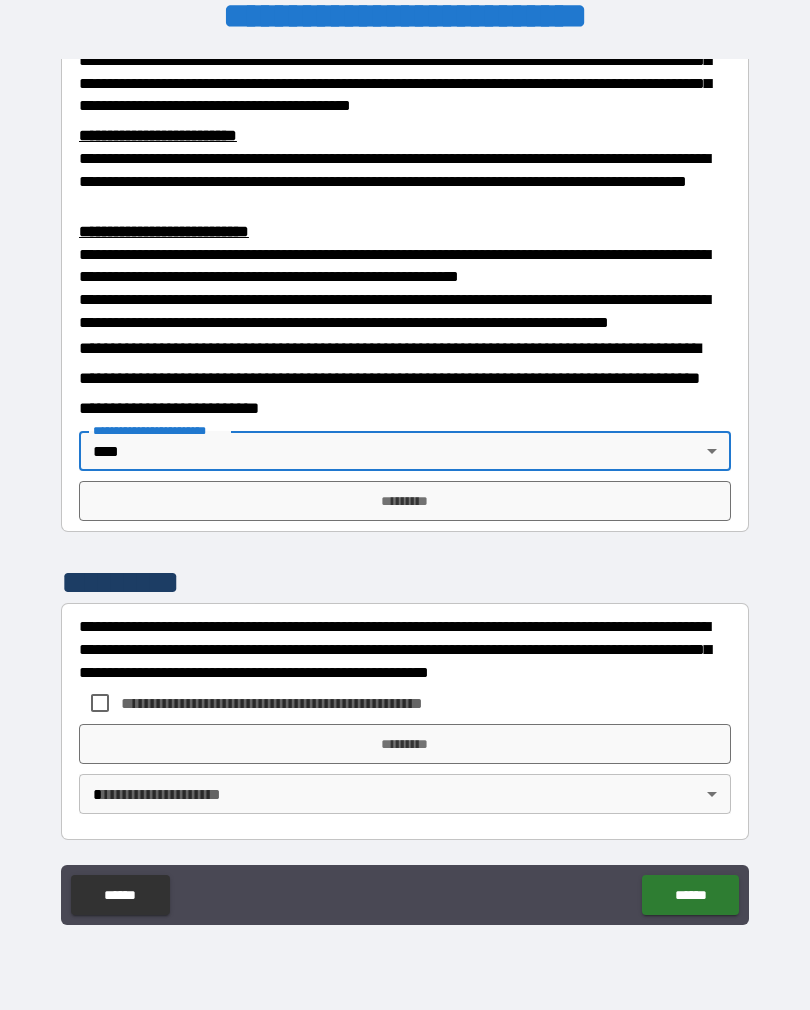 scroll, scrollTop: 611, scrollLeft: 0, axis: vertical 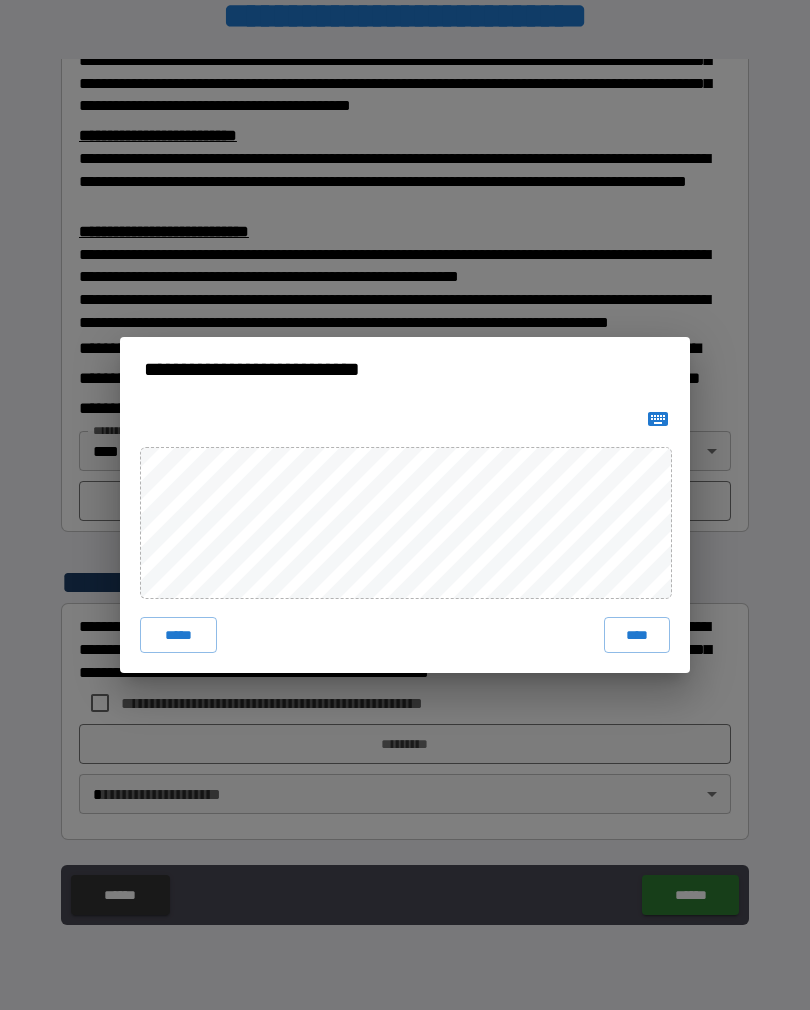 click on "****" at bounding box center (637, 635) 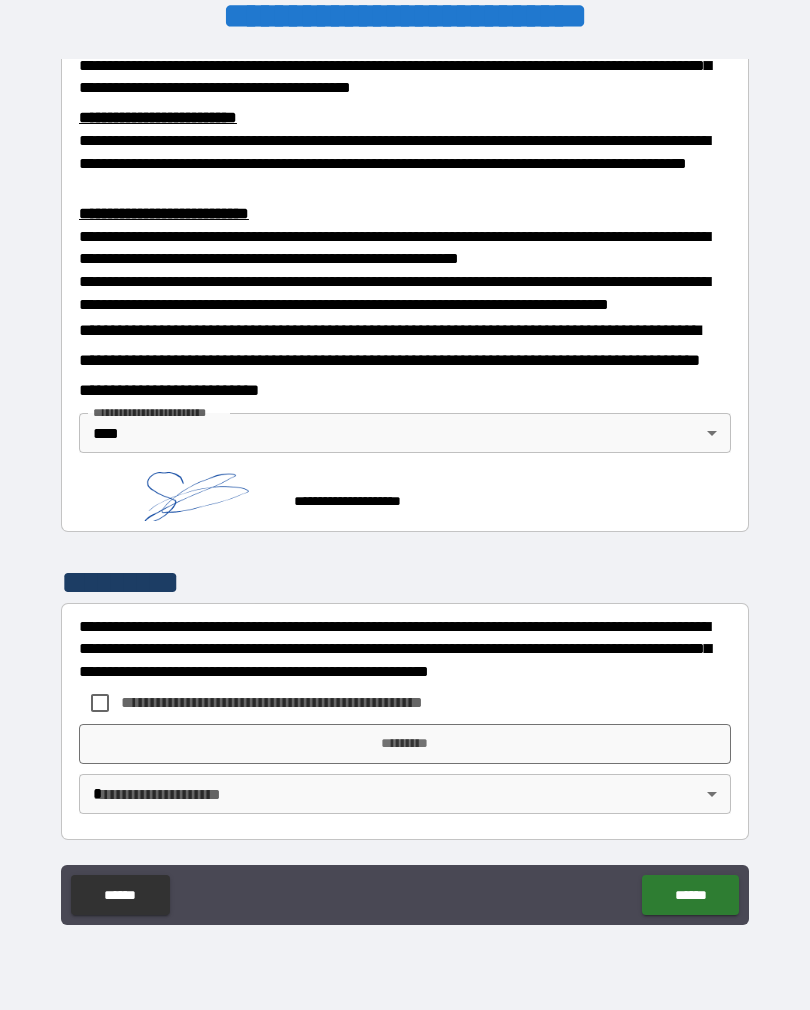 scroll, scrollTop: 677, scrollLeft: 0, axis: vertical 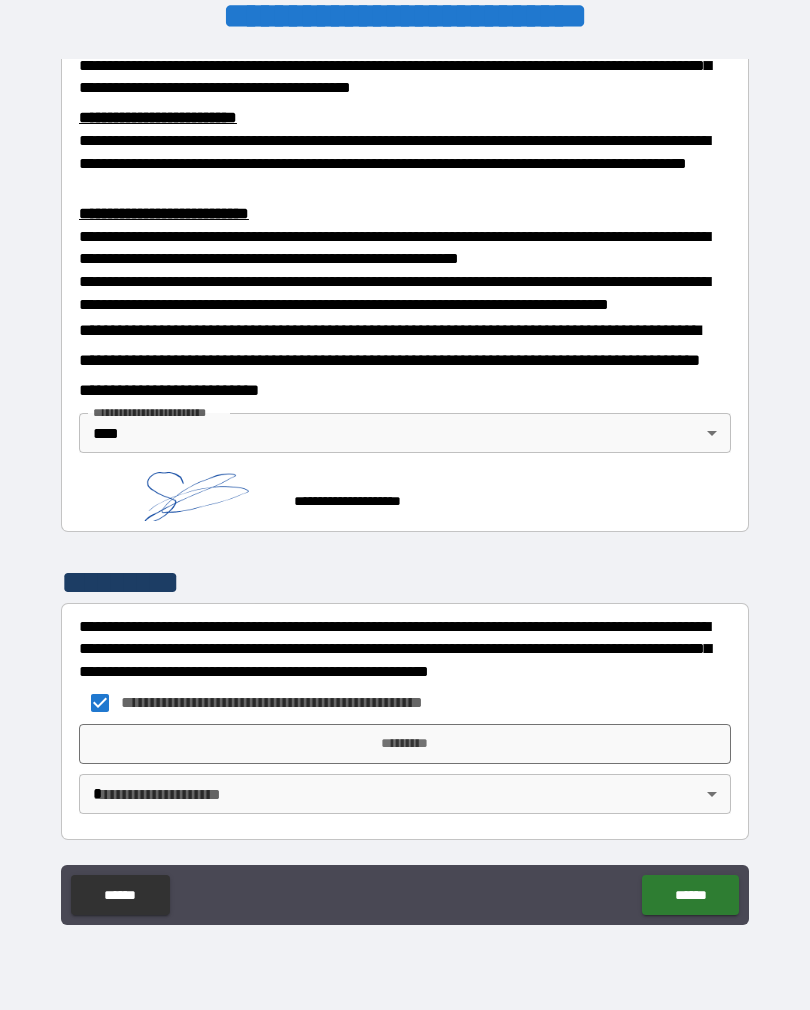 click on "*********" at bounding box center [405, 744] 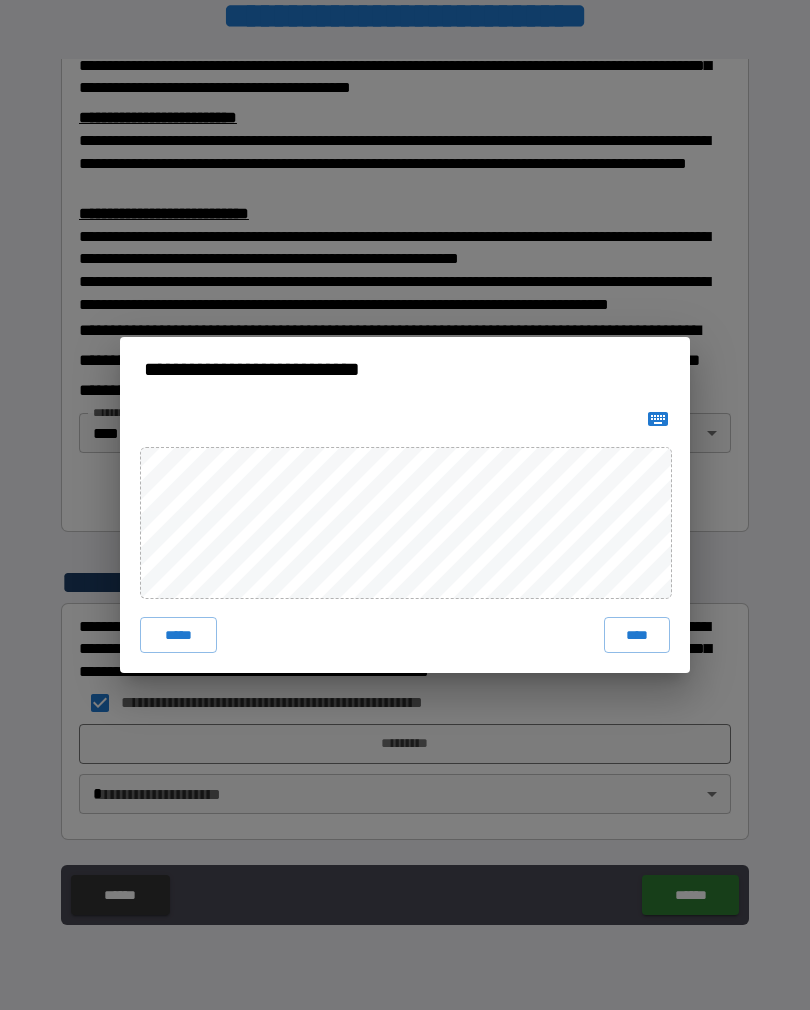 click on "****" at bounding box center [637, 635] 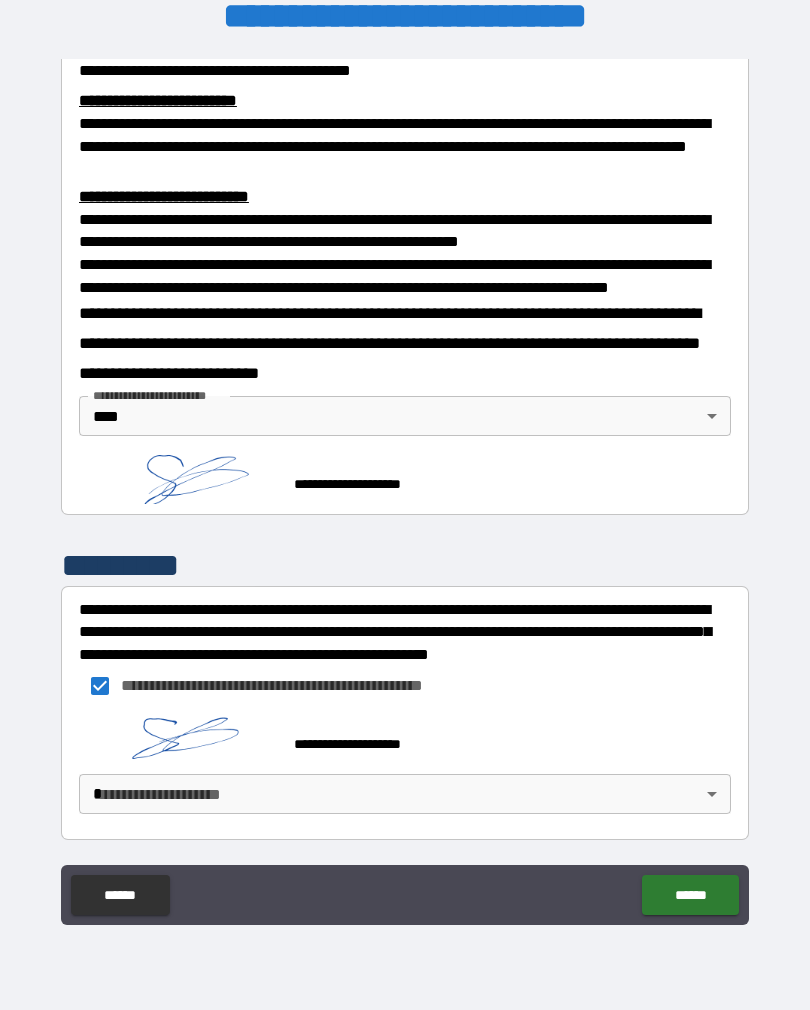 scroll, scrollTop: 667, scrollLeft: 0, axis: vertical 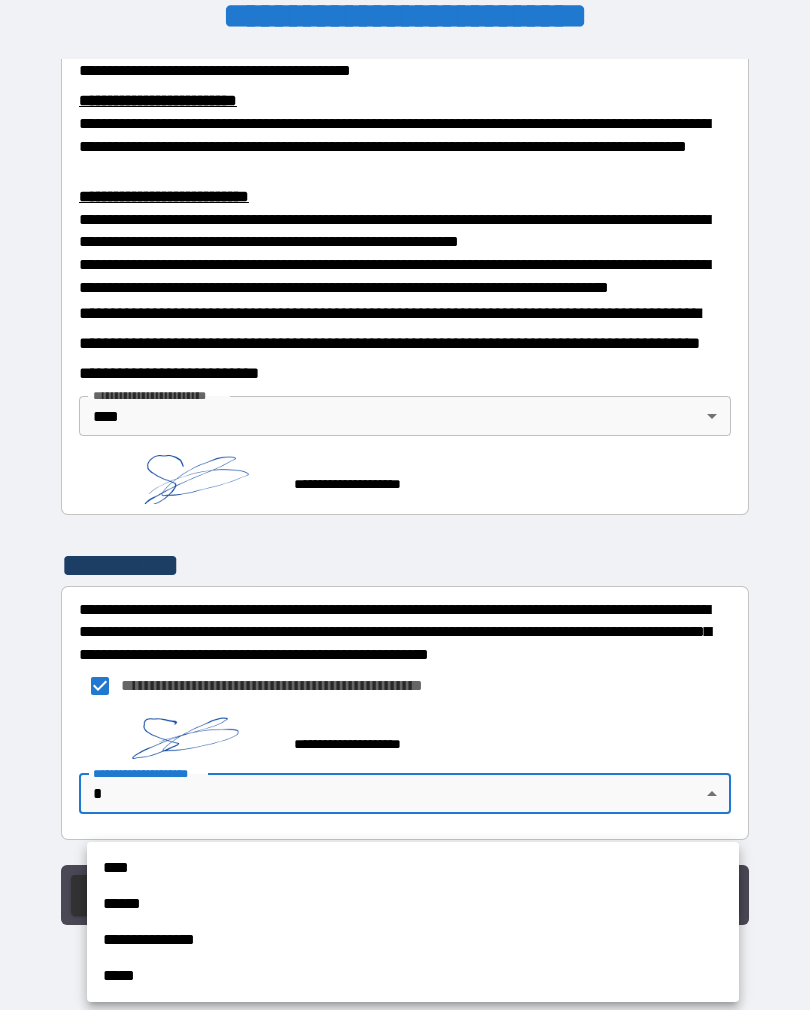 click on "****" at bounding box center [413, 868] 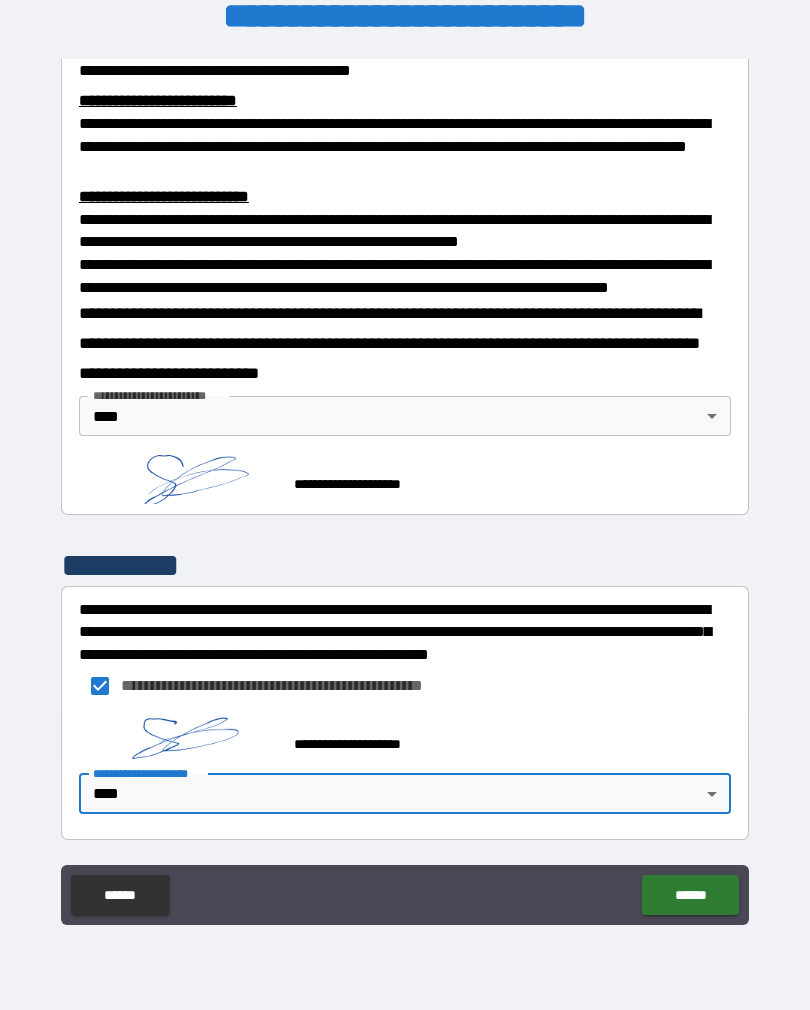 click on "******" at bounding box center (690, 895) 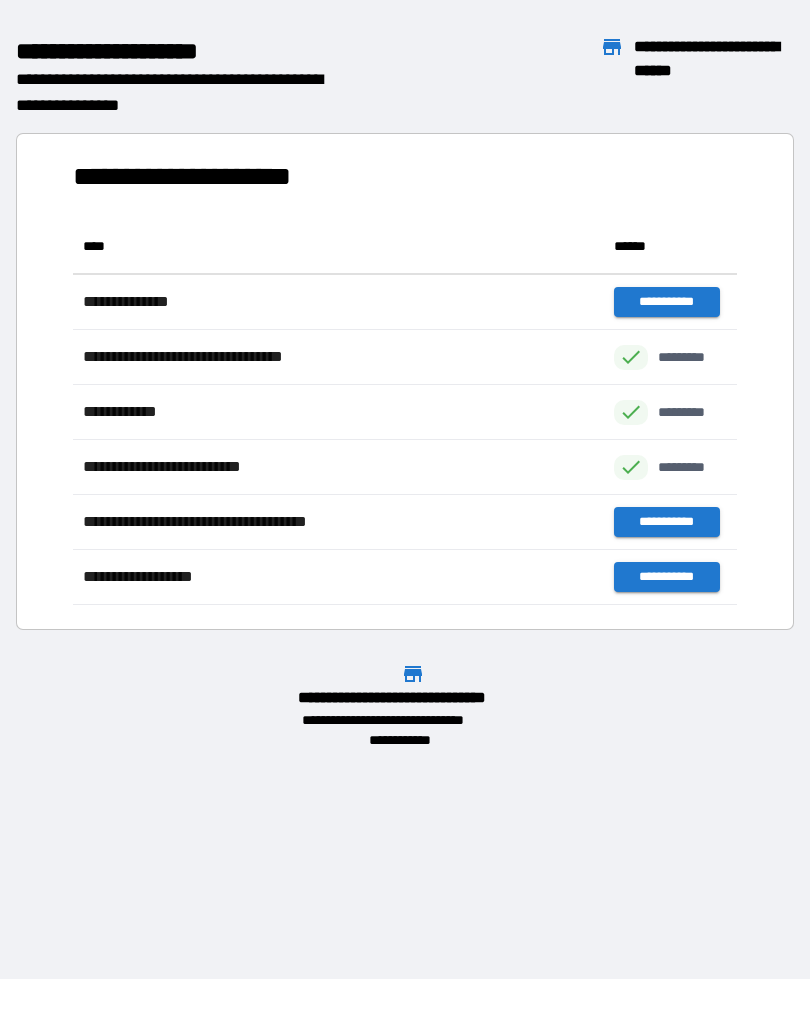 scroll, scrollTop: 1, scrollLeft: 1, axis: both 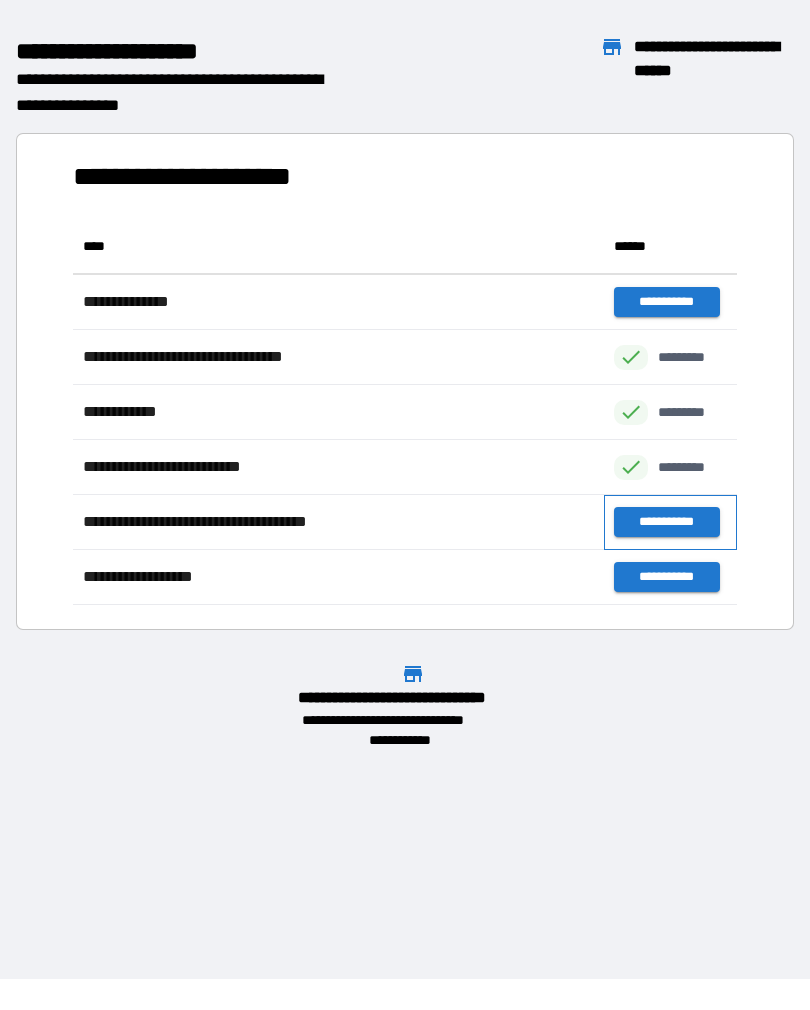 click on "**********" at bounding box center [670, 522] 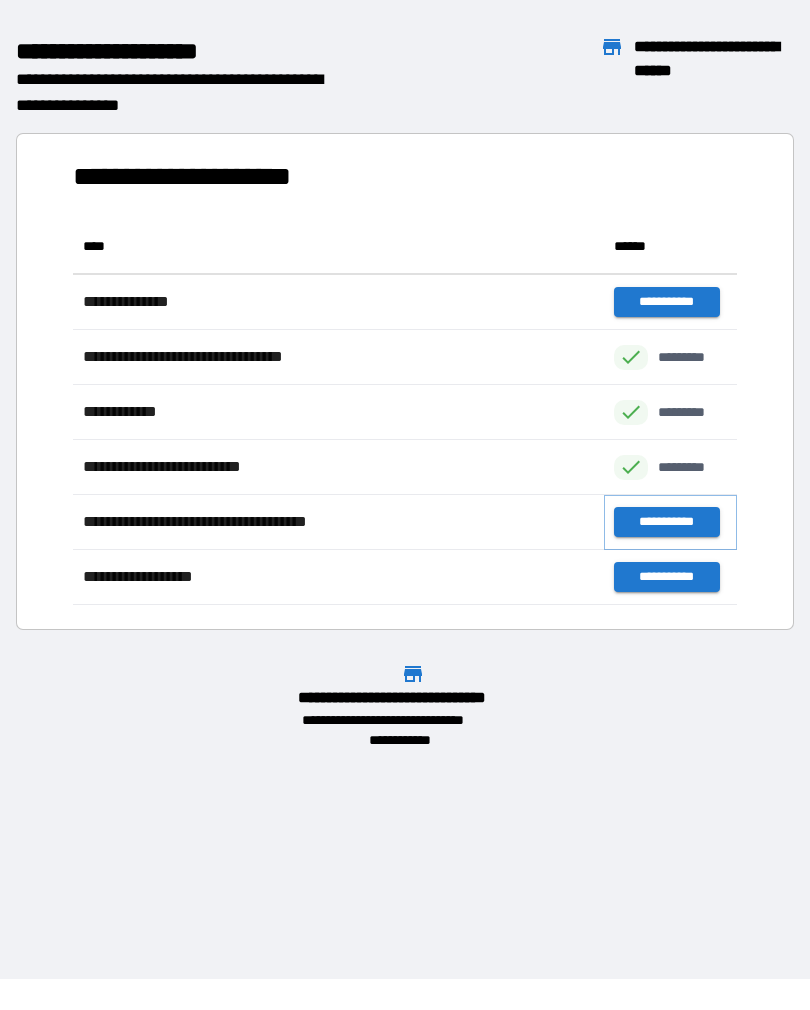 click on "**********" at bounding box center (666, 522) 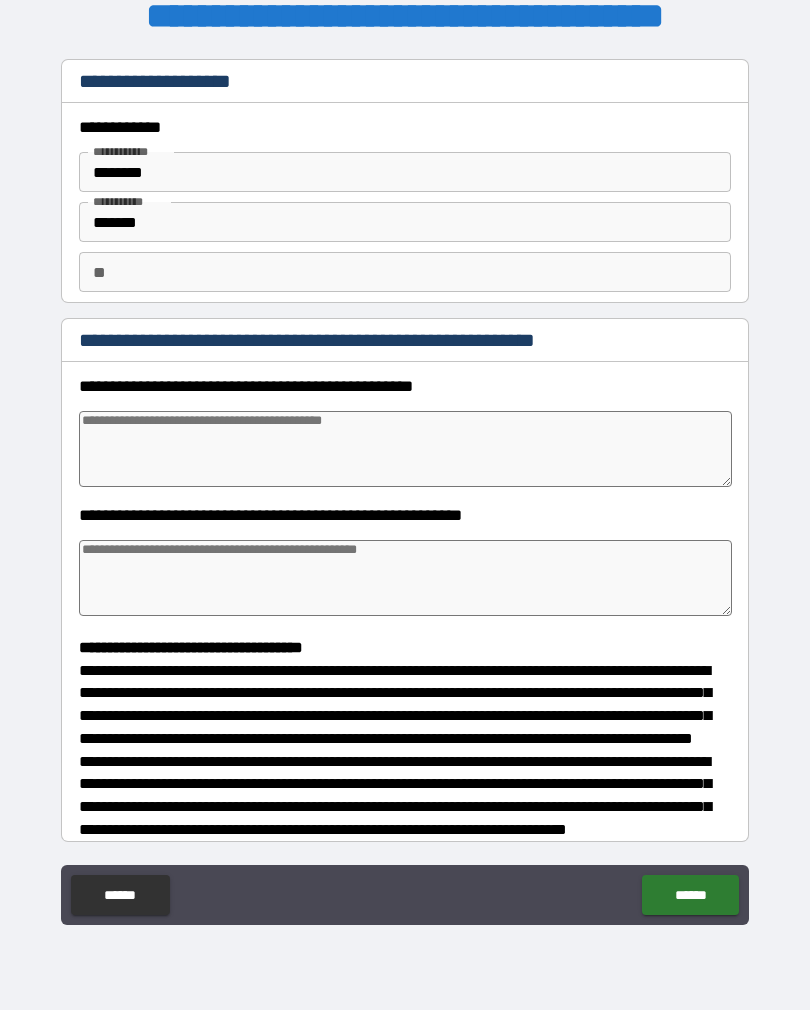 type on "*" 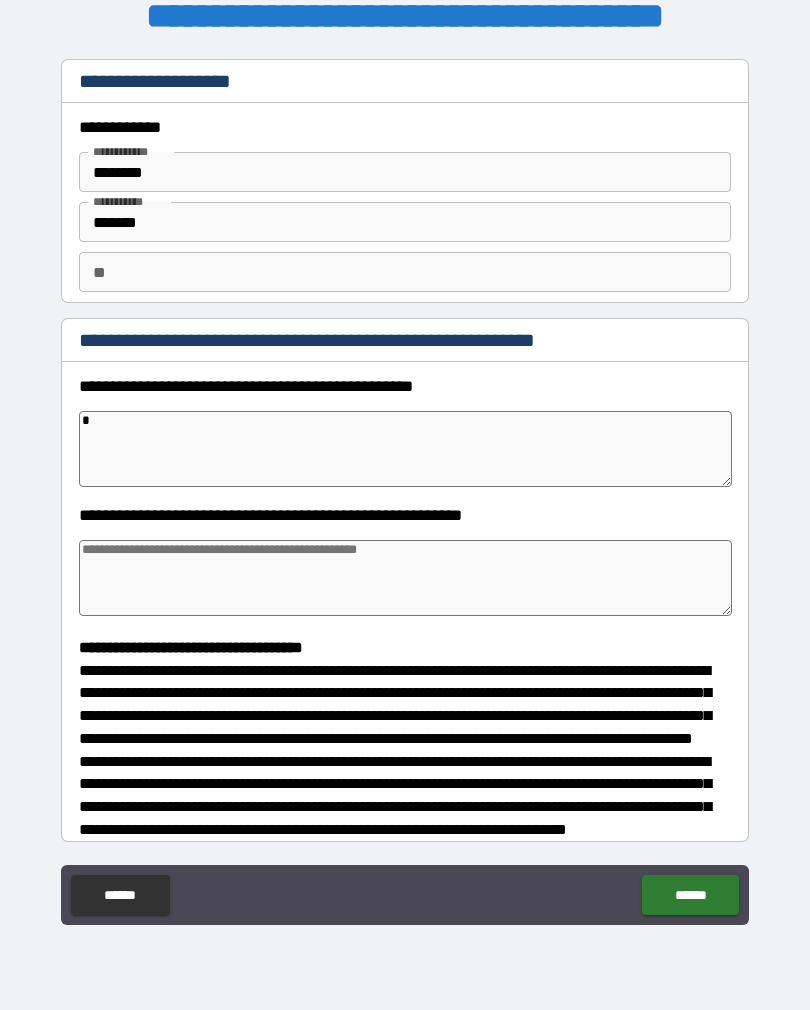 type on "*" 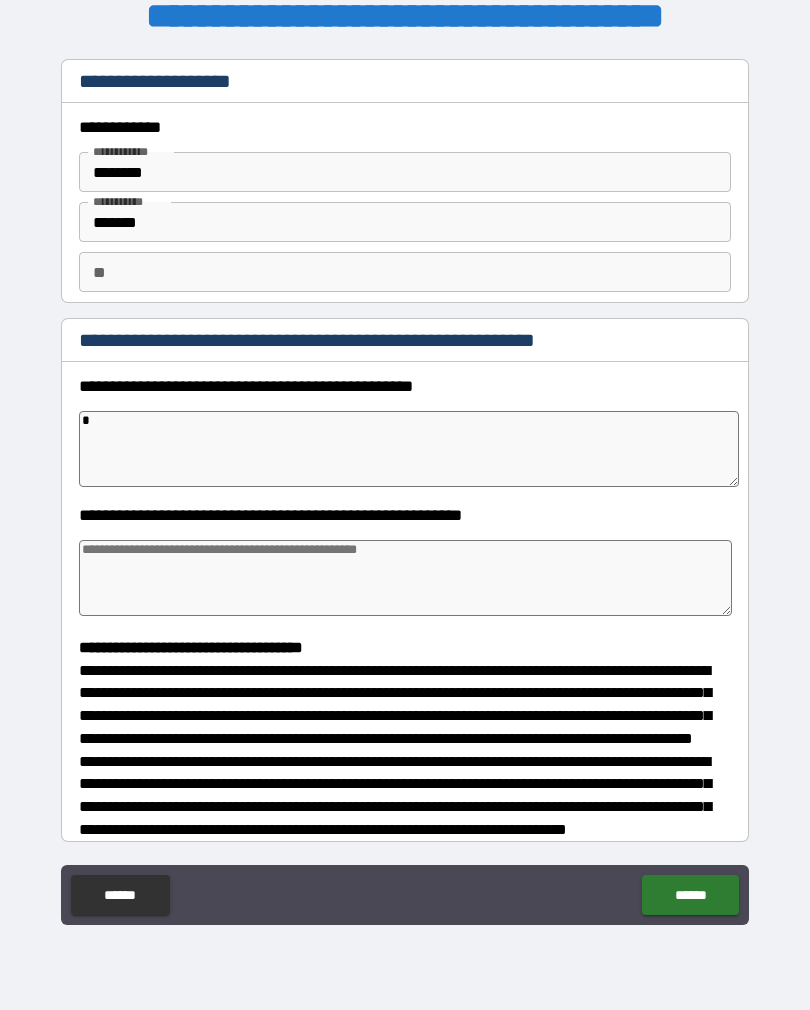 type on "**" 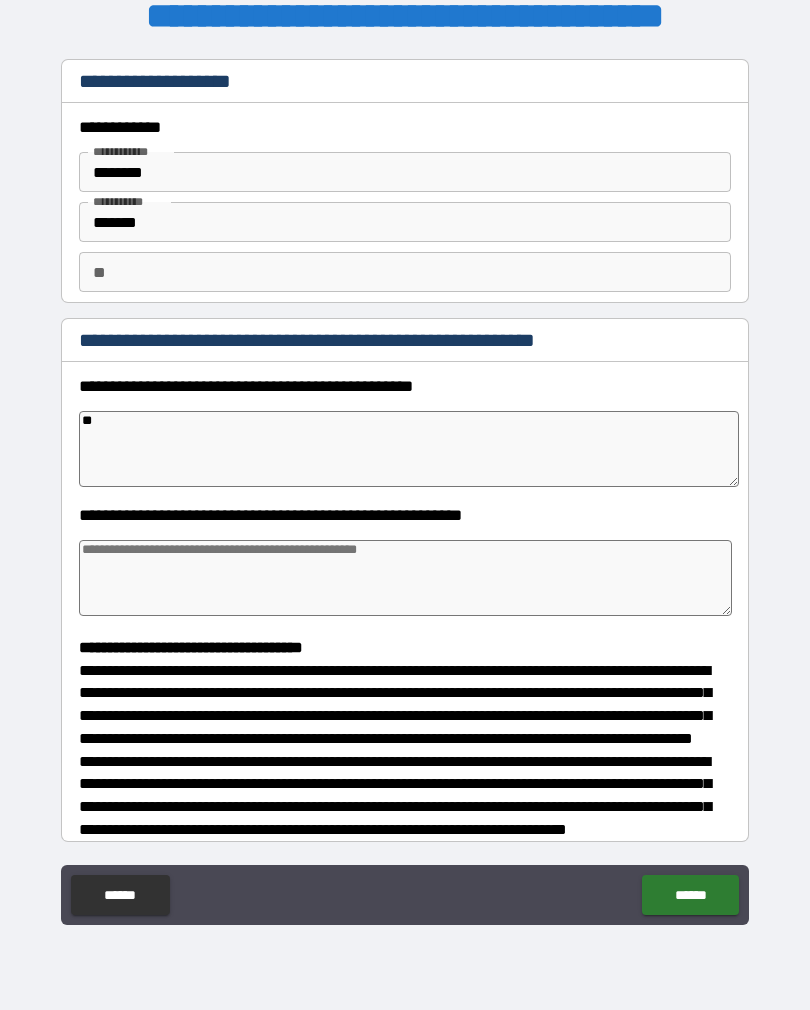 type on "*" 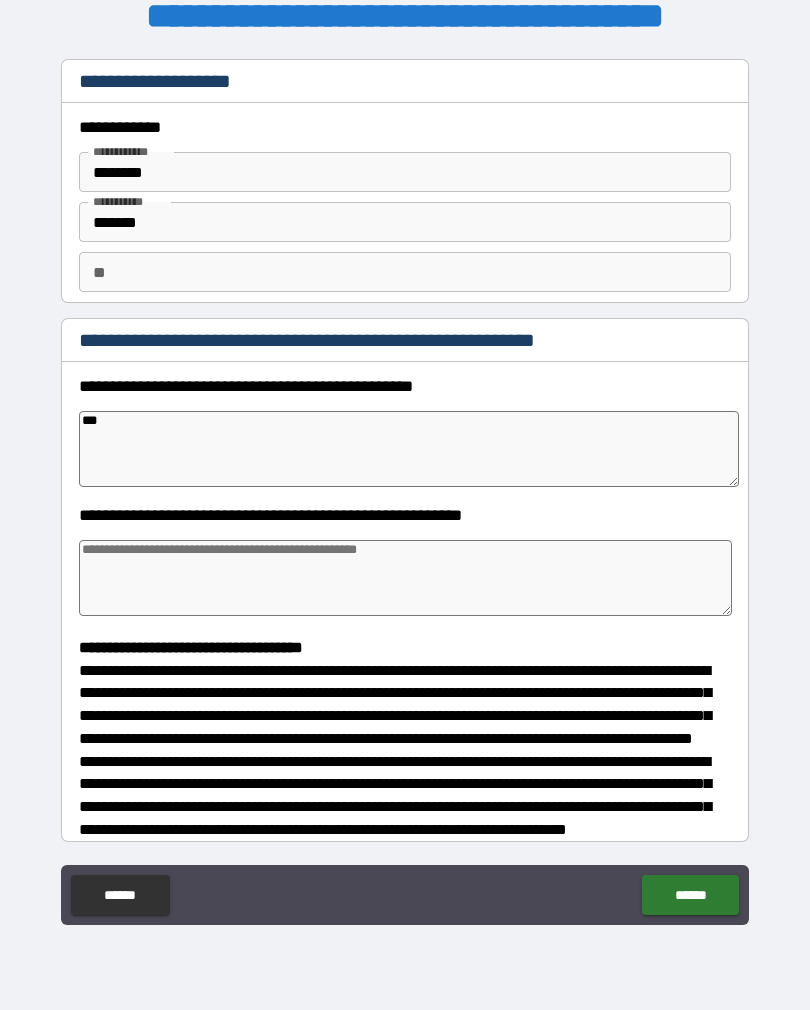 type on "*" 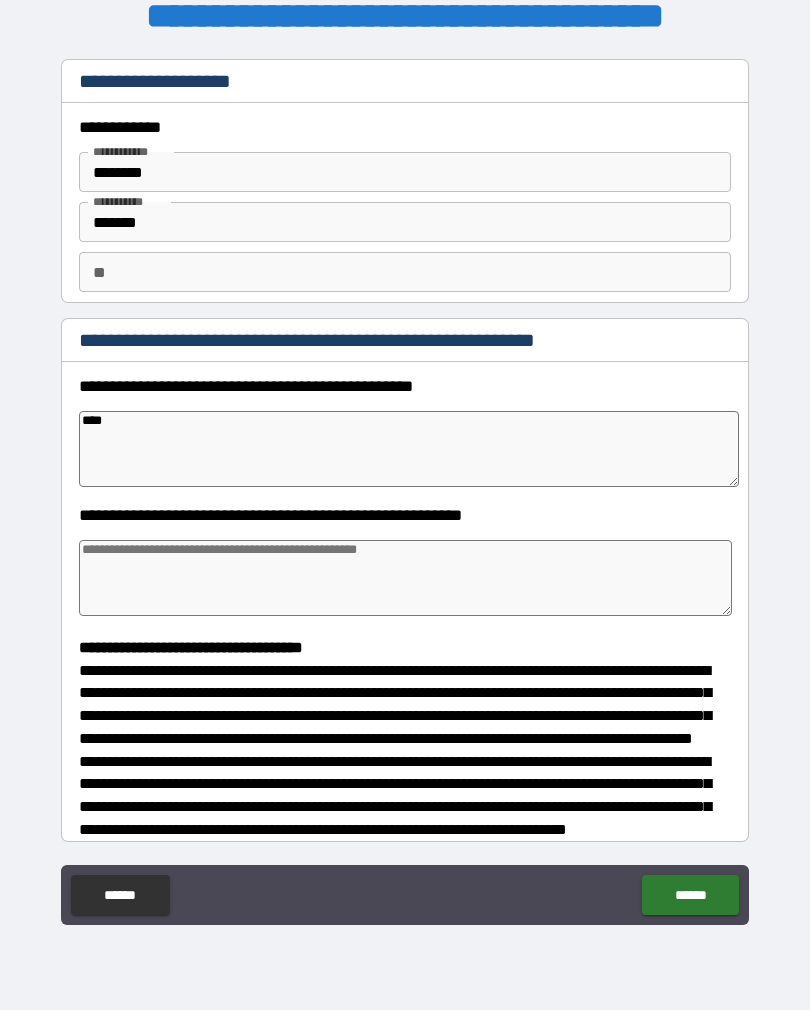 type on "*" 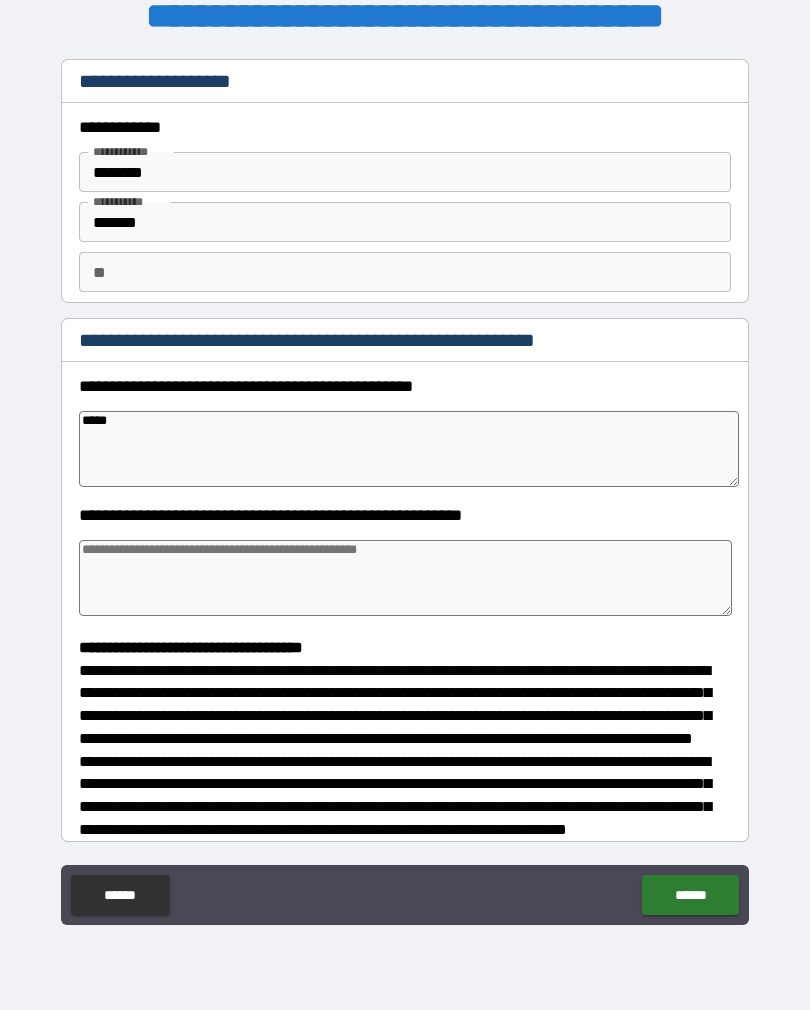 type on "*" 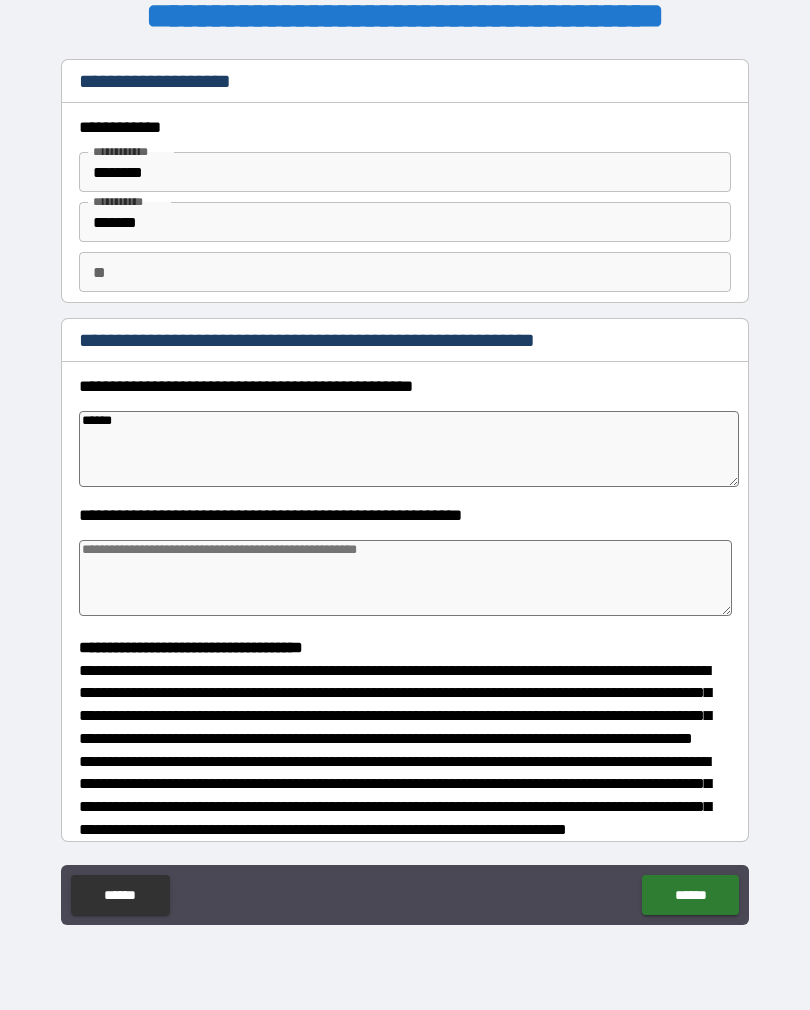 type on "*" 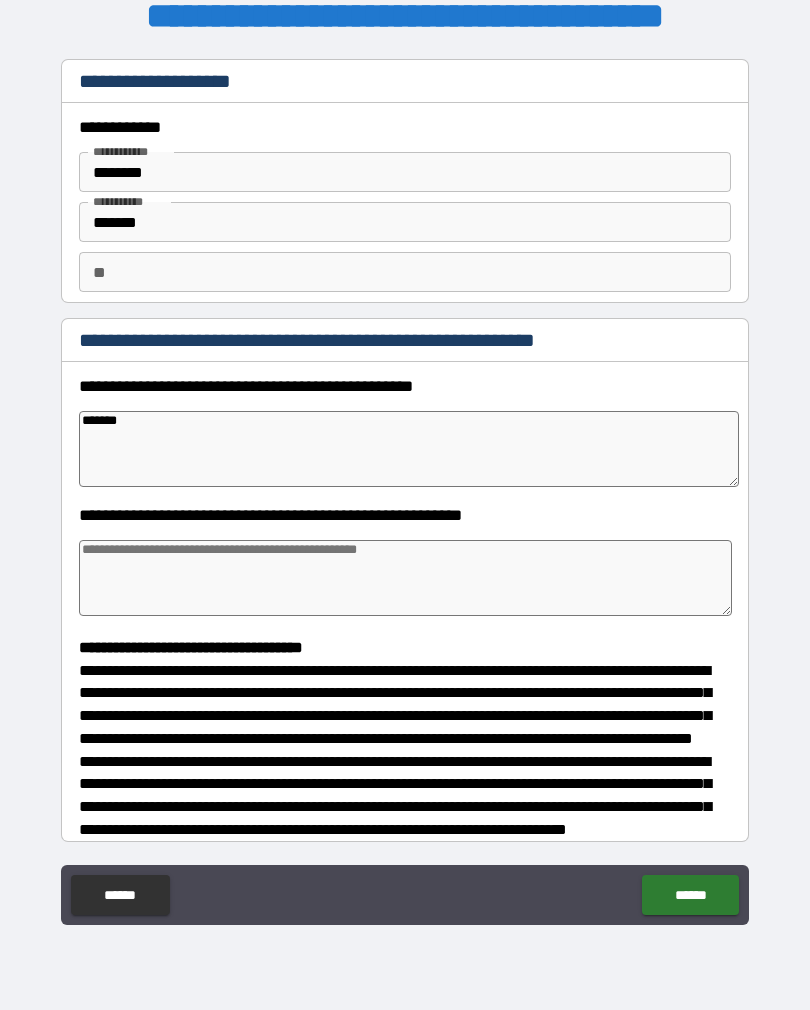 type on "*" 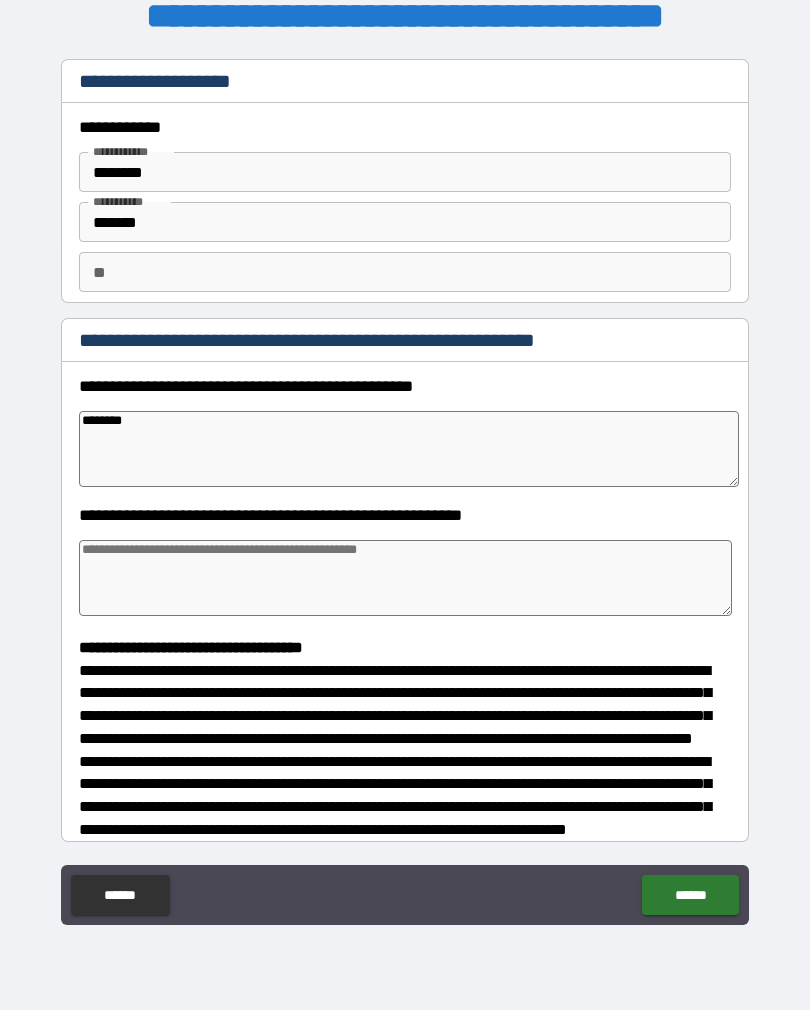 type on "*" 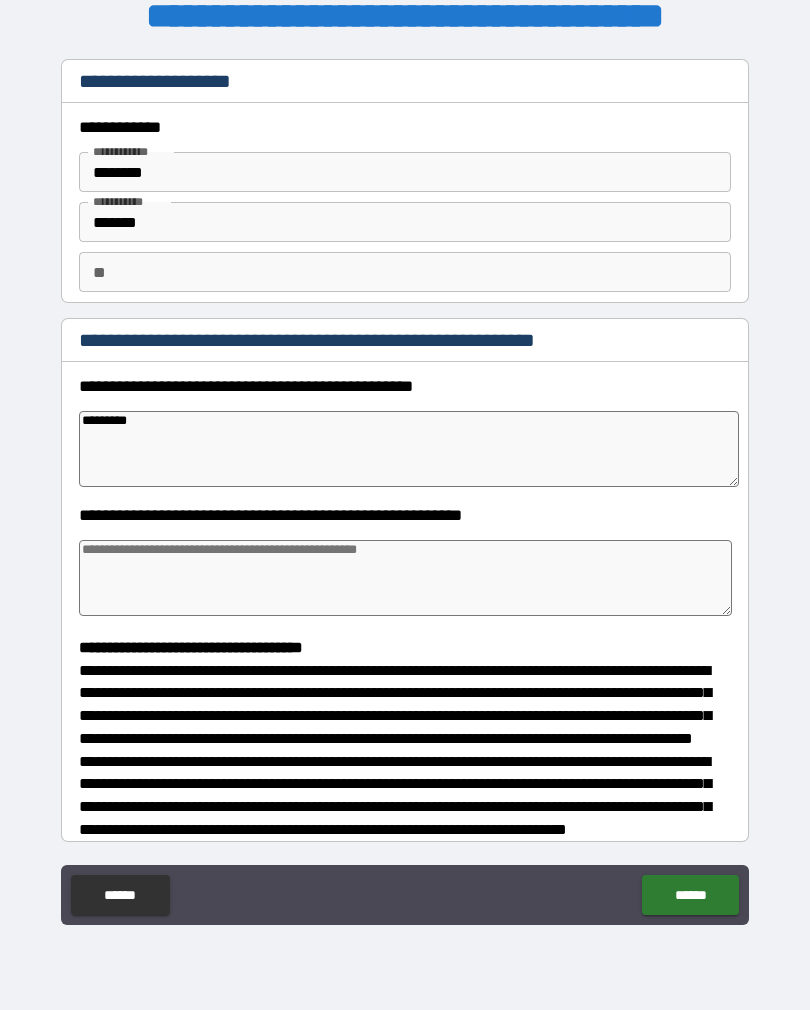 type on "*" 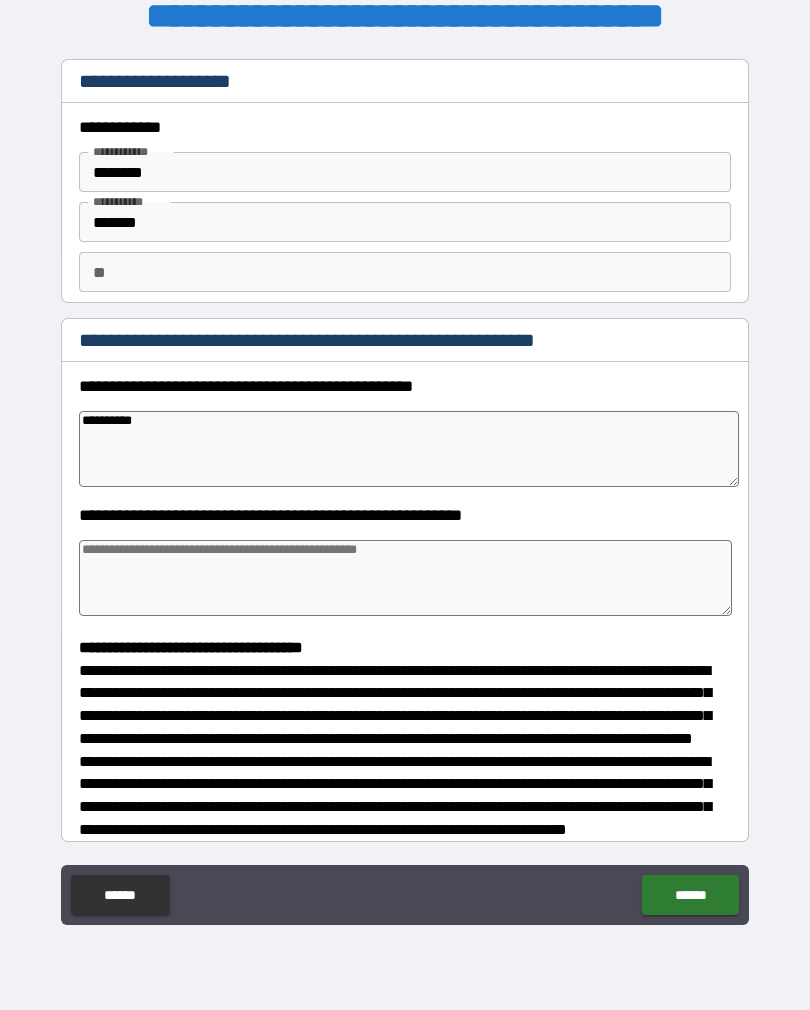 type on "*" 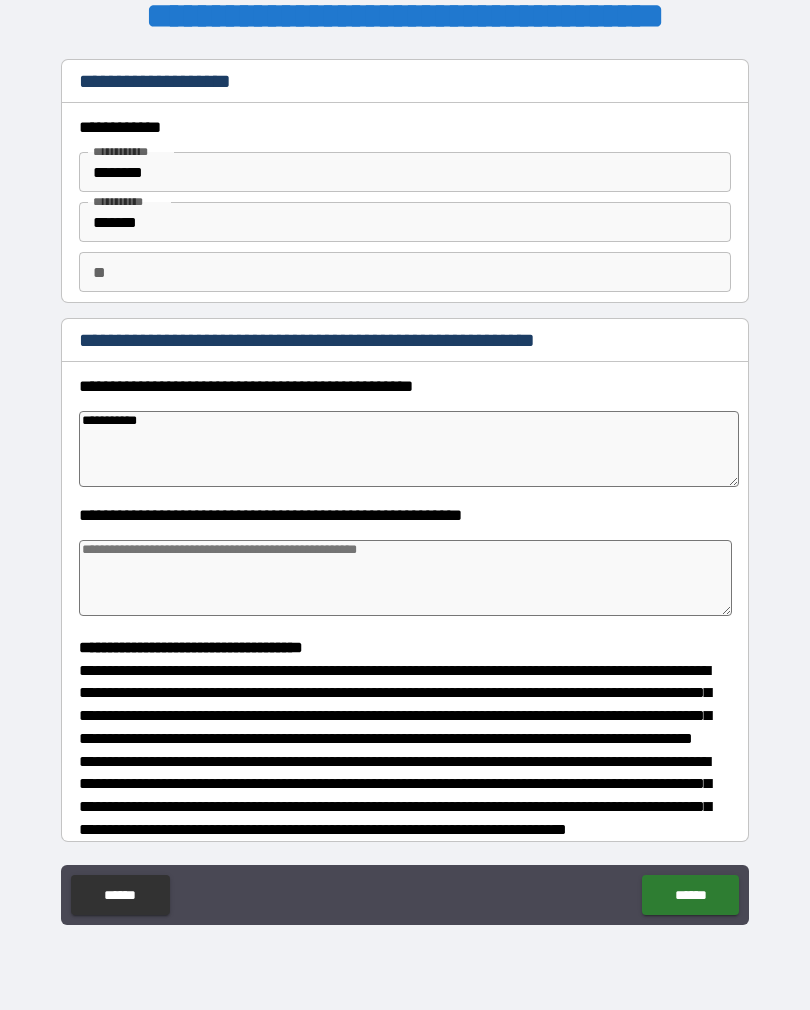 type on "*" 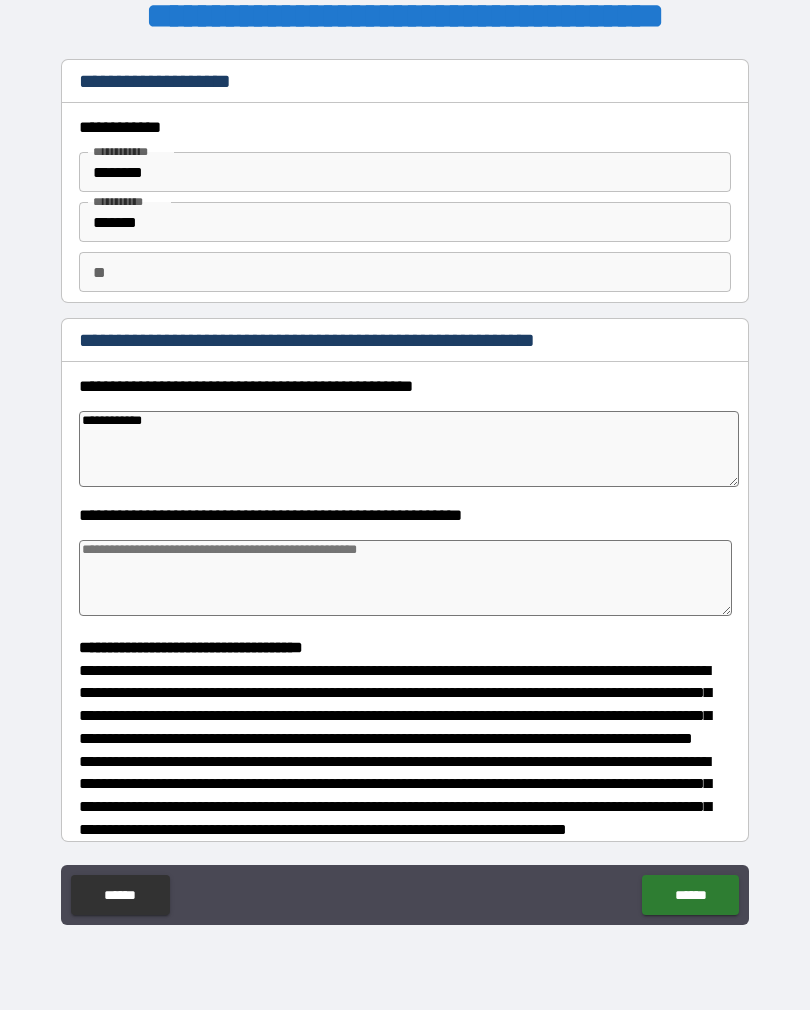 type on "*" 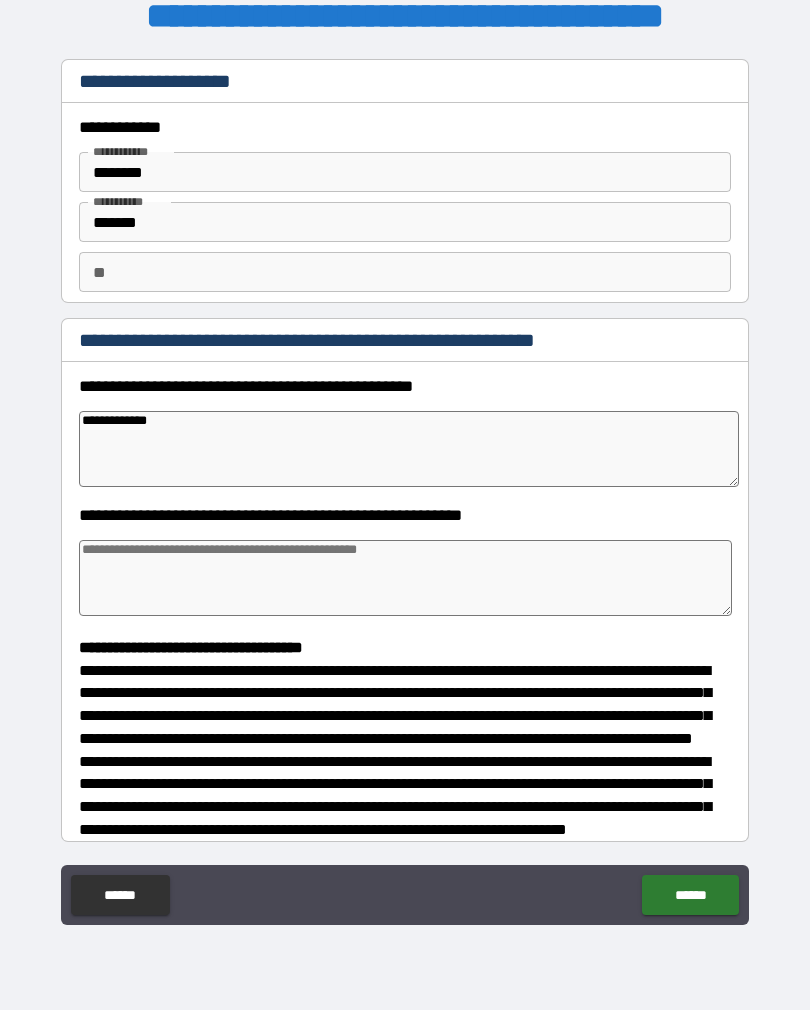 type on "**********" 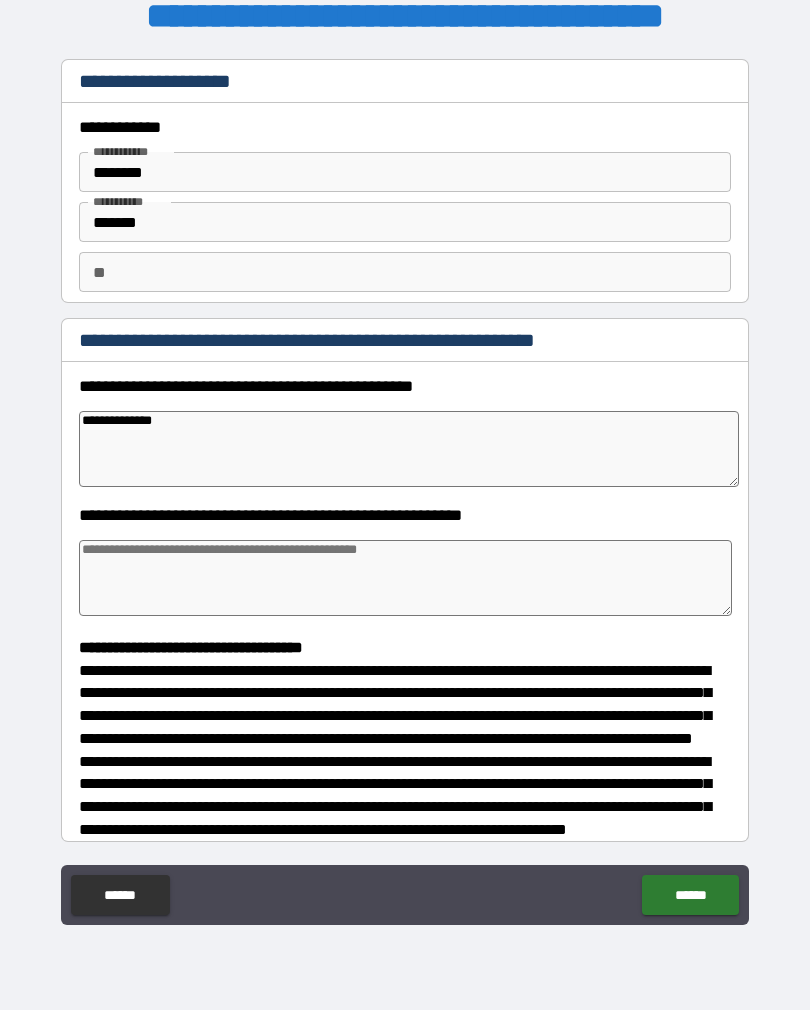type on "*" 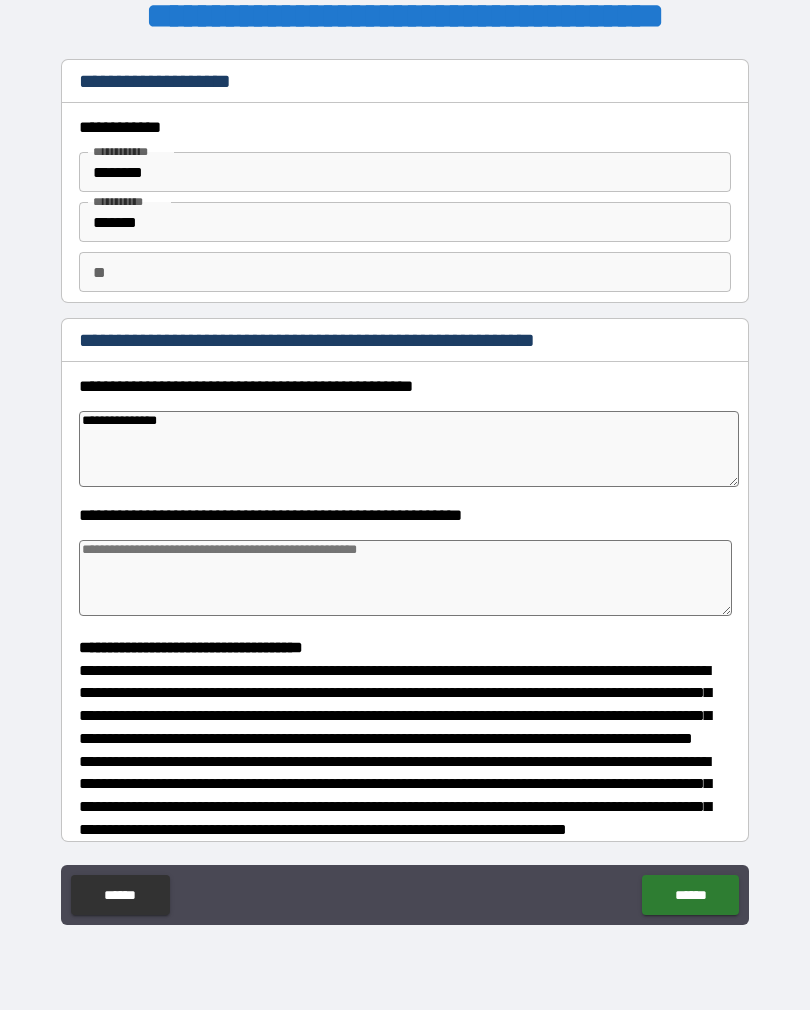 type on "*" 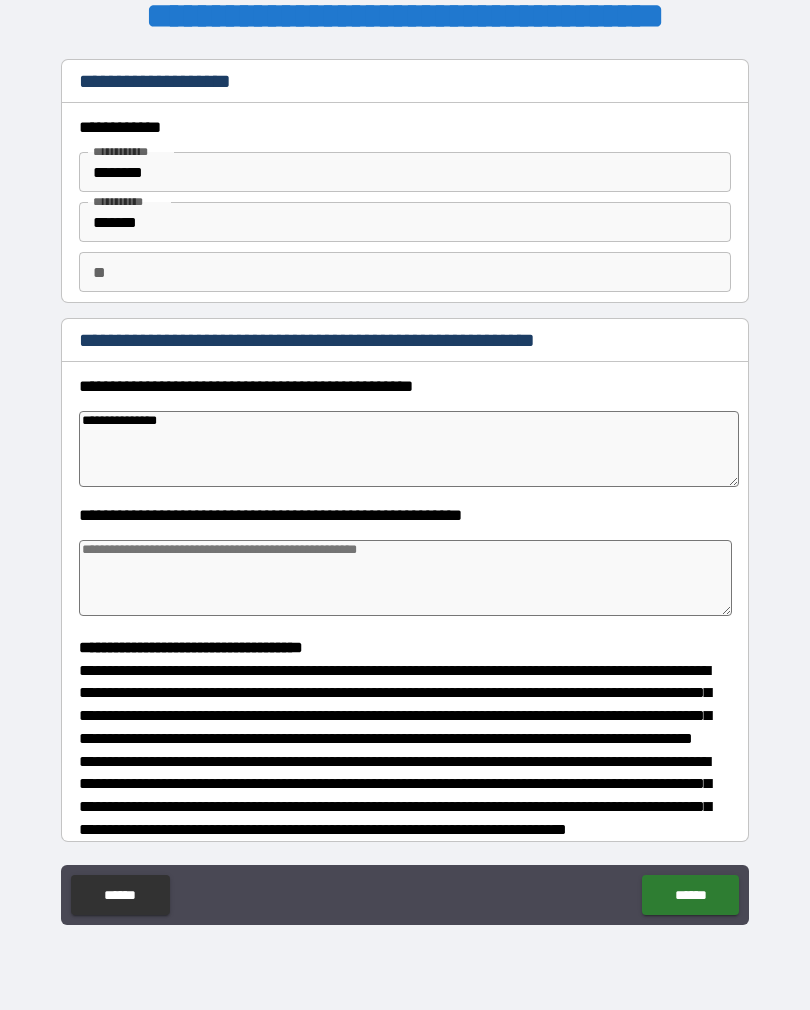 type on "**********" 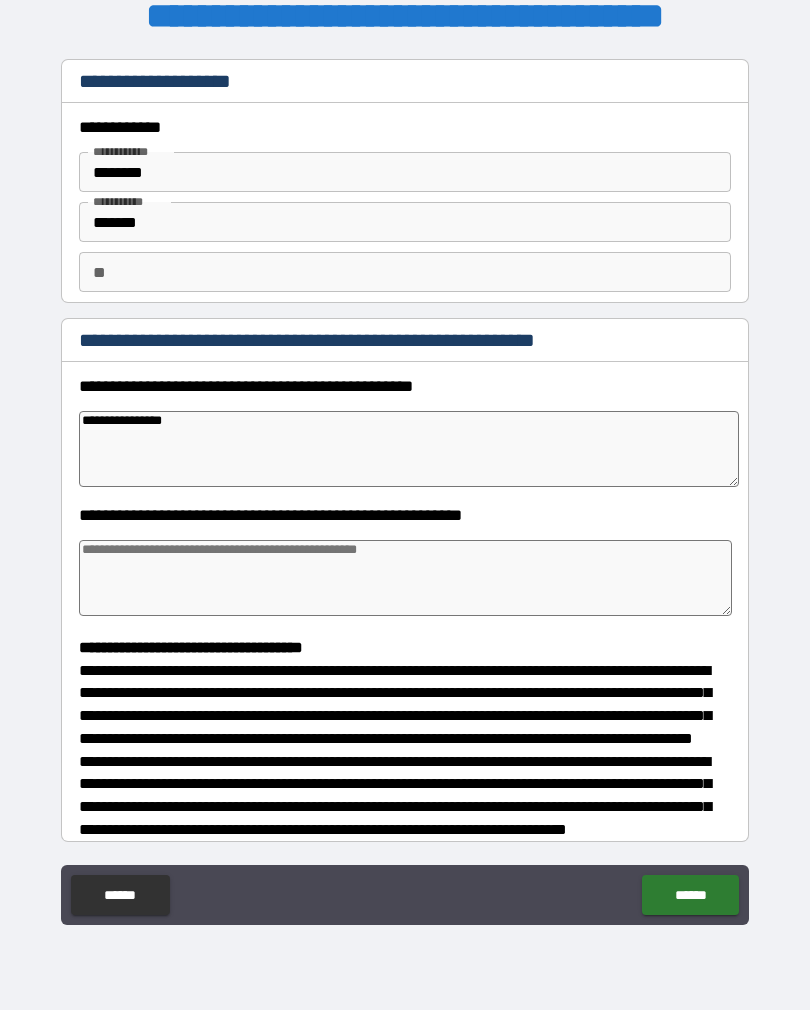 type on "*" 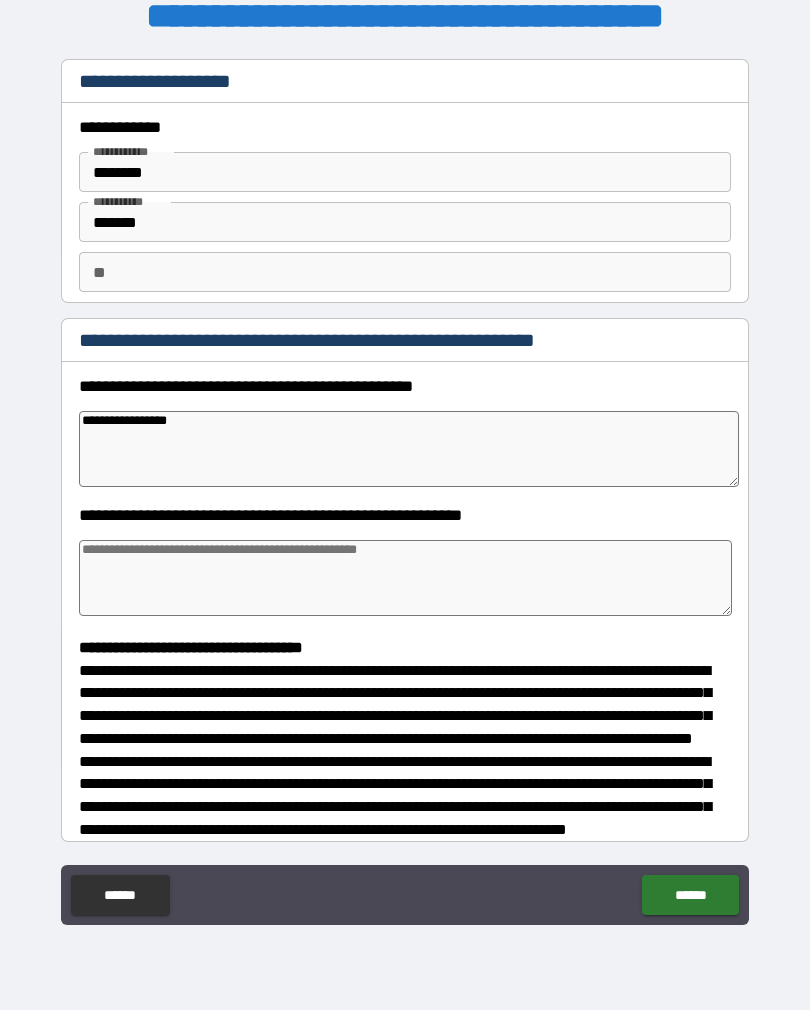 type on "*" 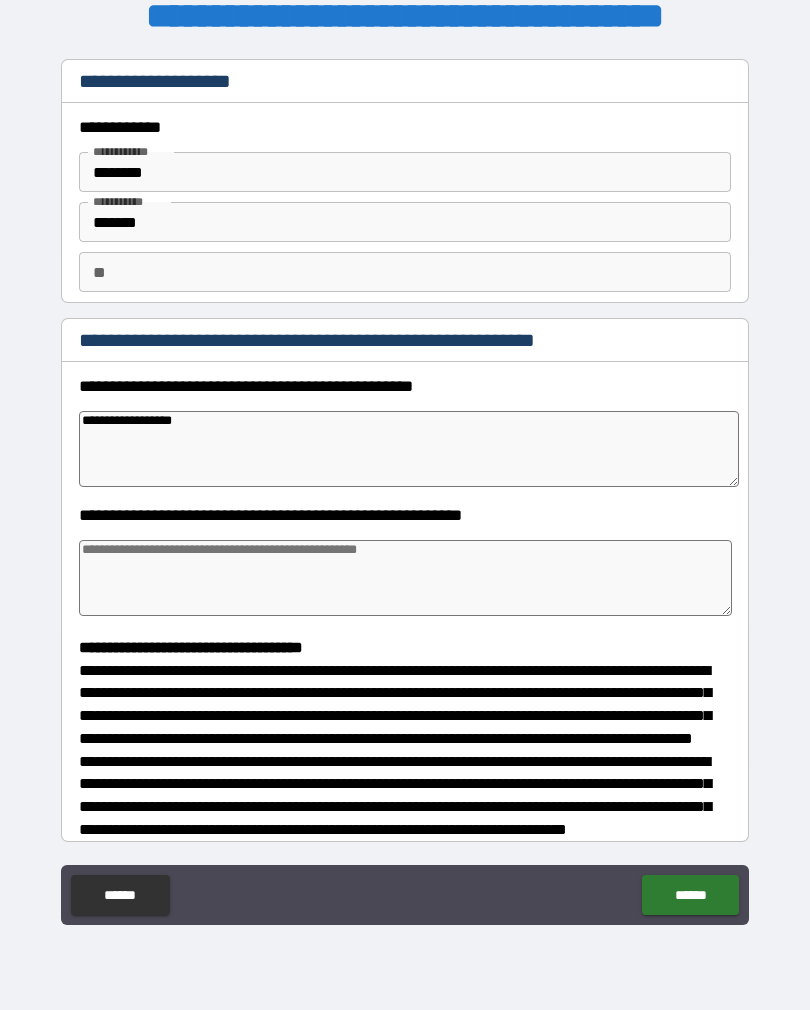 type on "*" 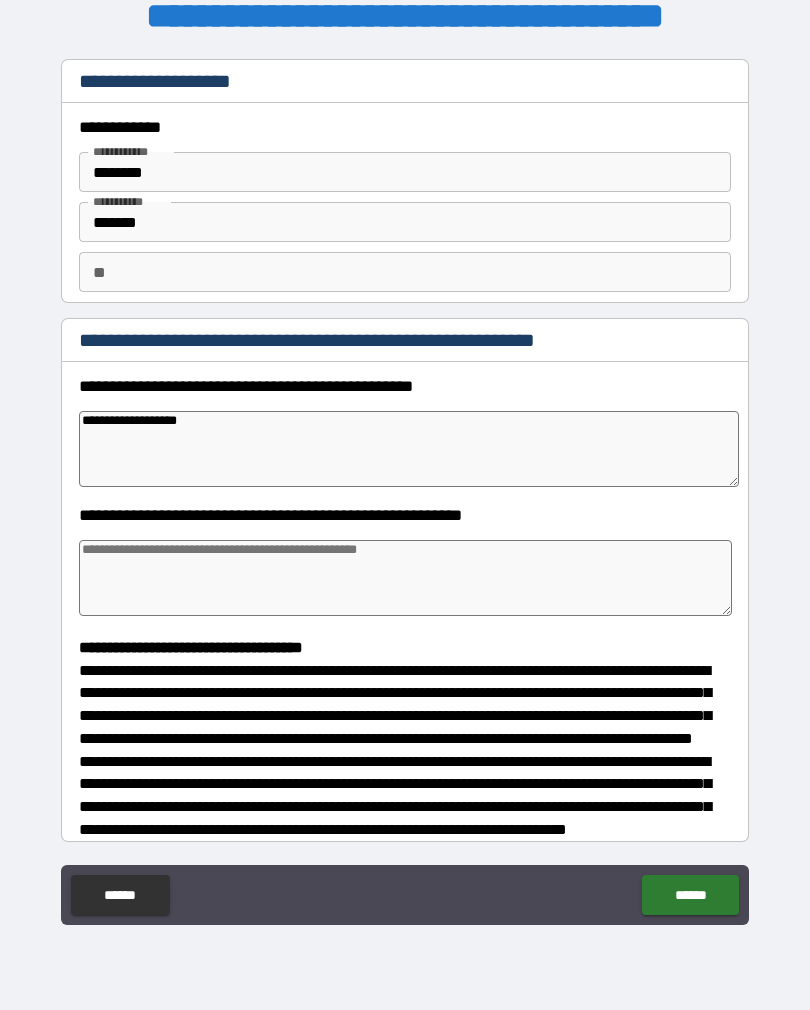 type on "**********" 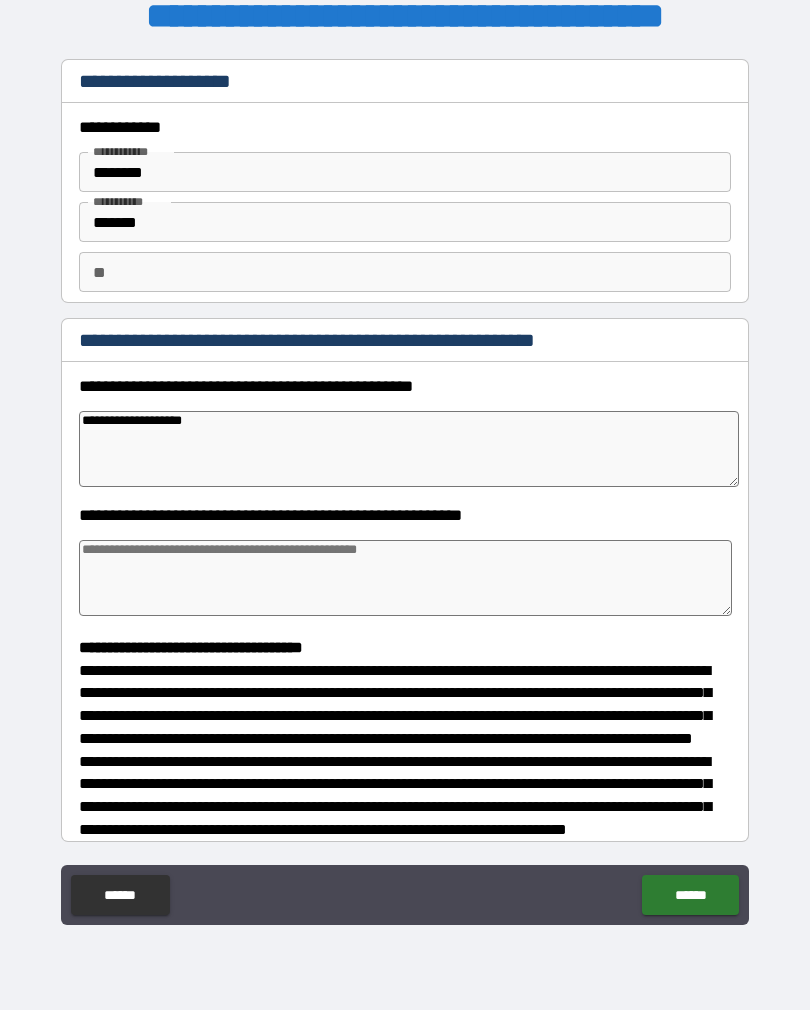 type on "*" 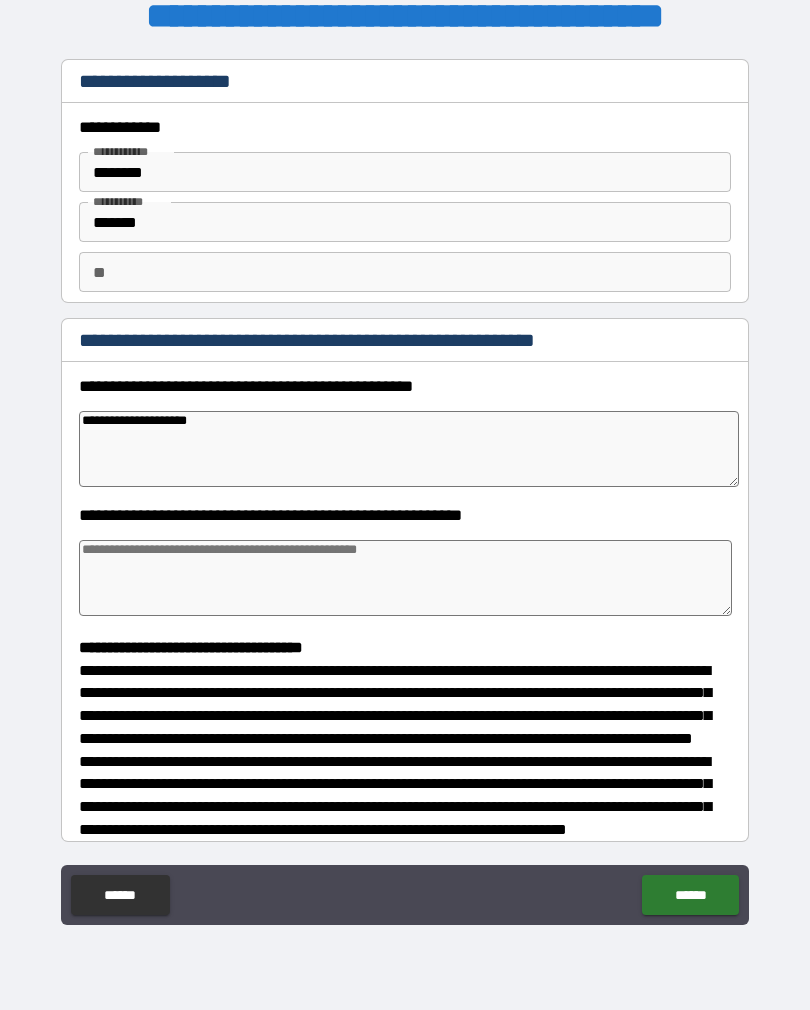 type on "*" 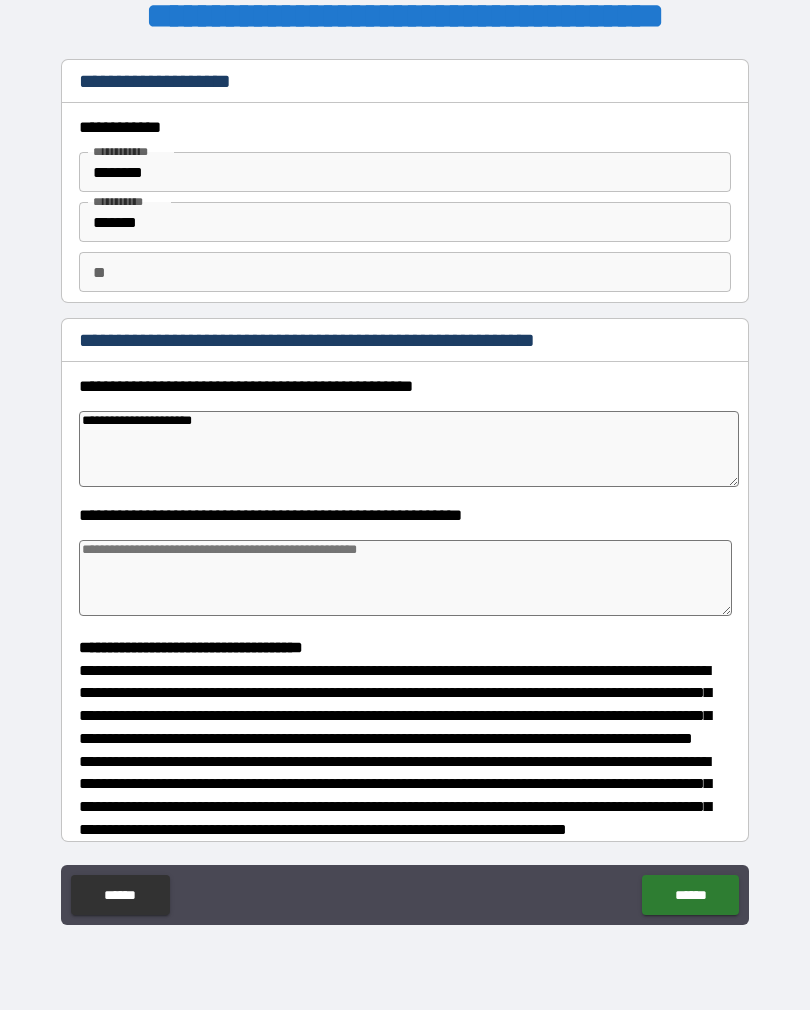 type on "**********" 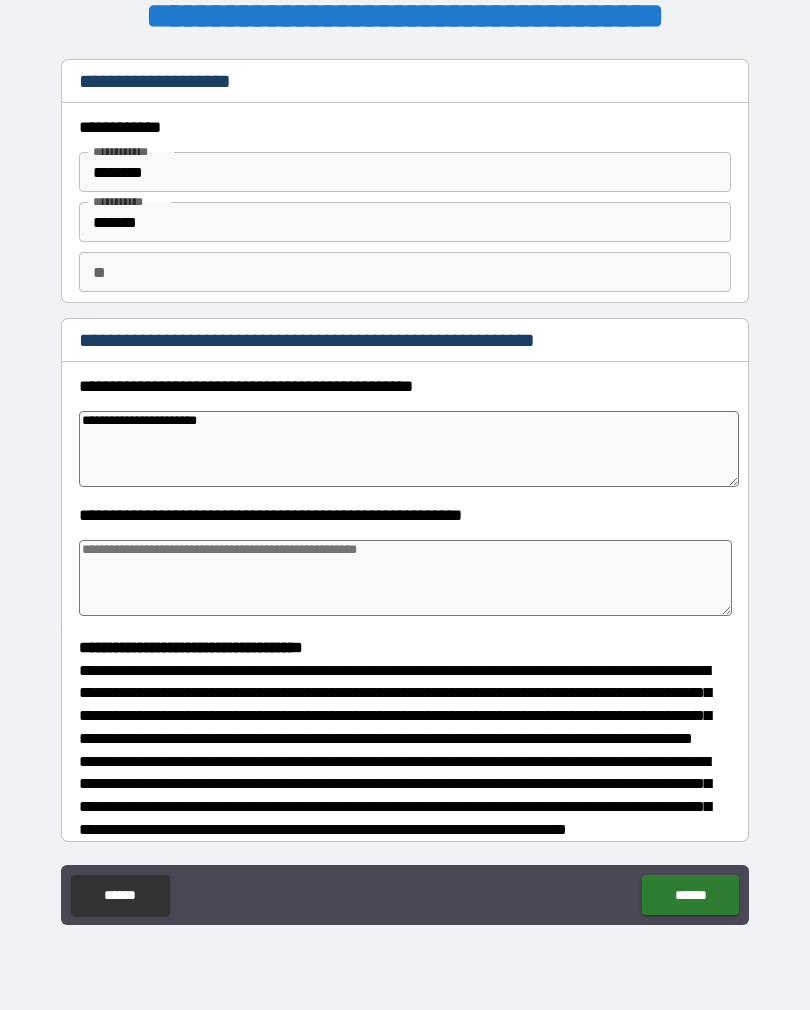 type on "*" 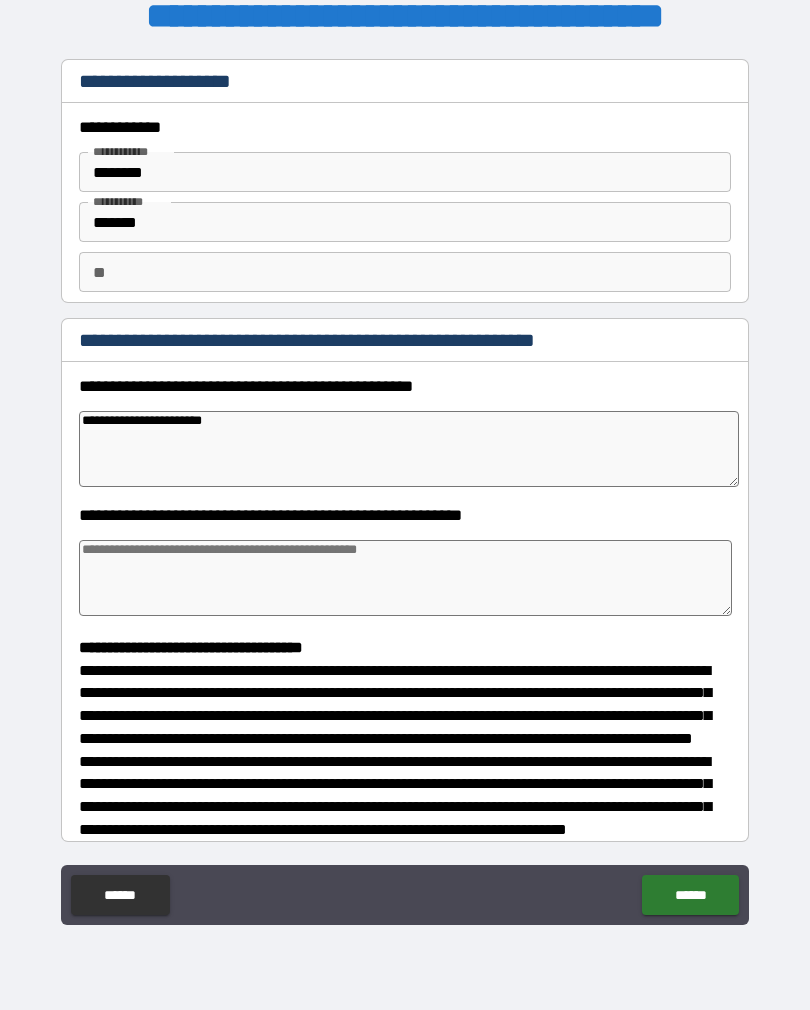 type on "*" 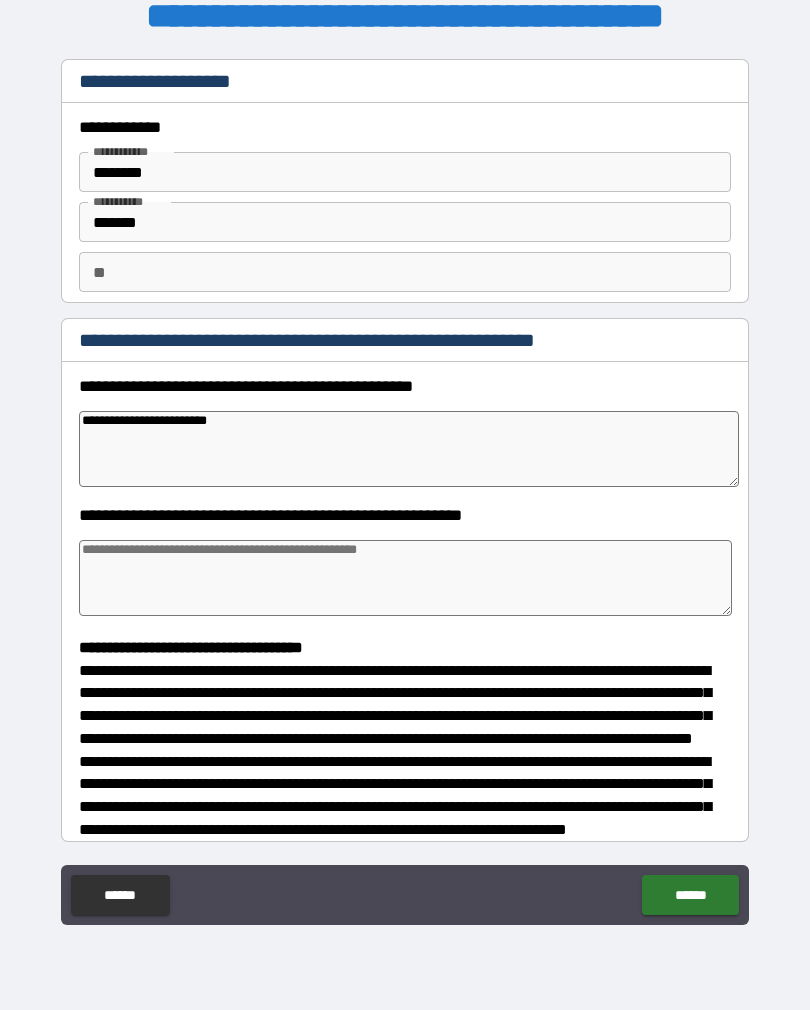 type on "*" 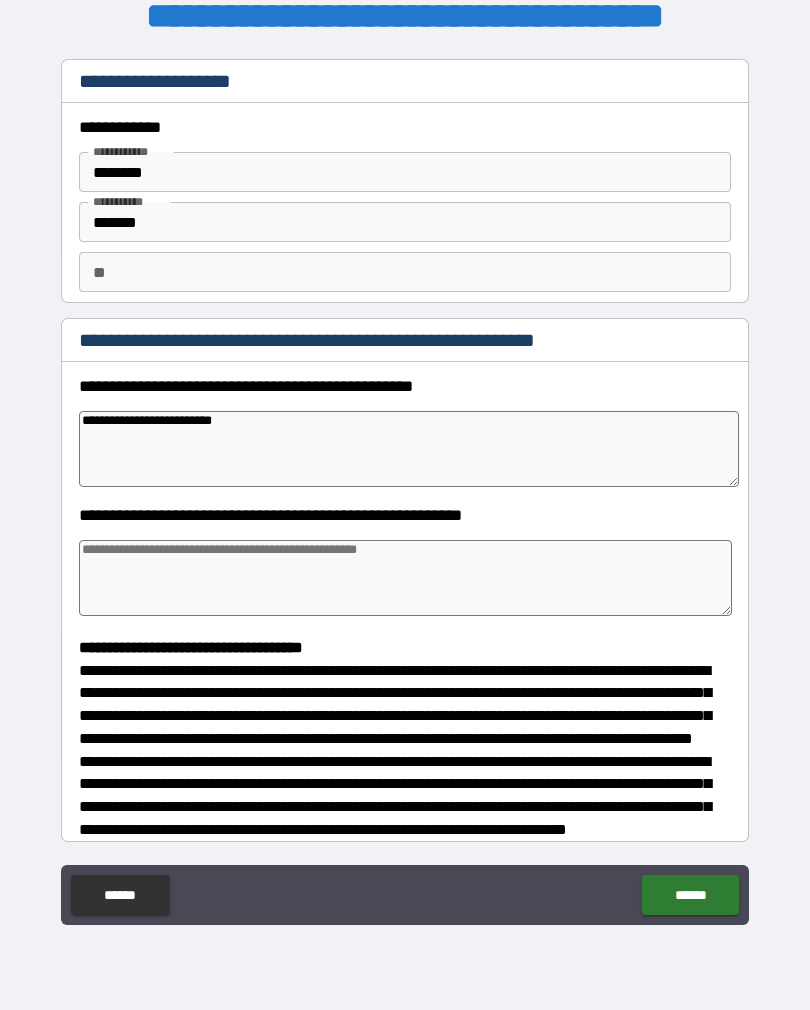 type on "*" 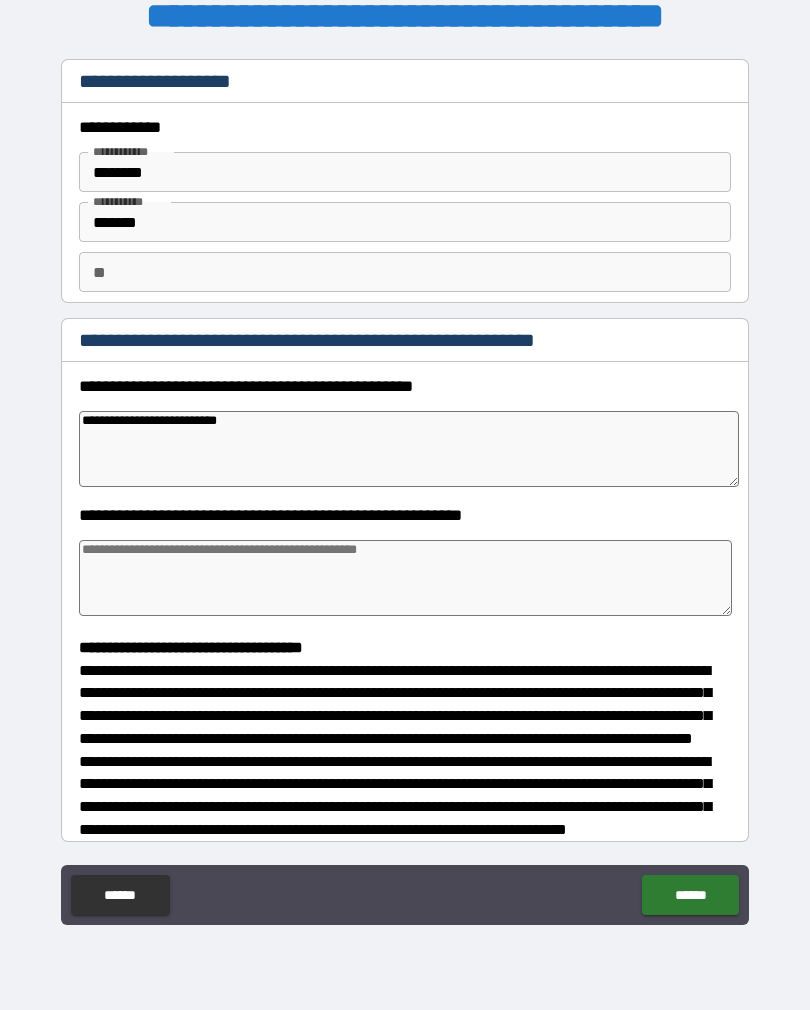 type on "*" 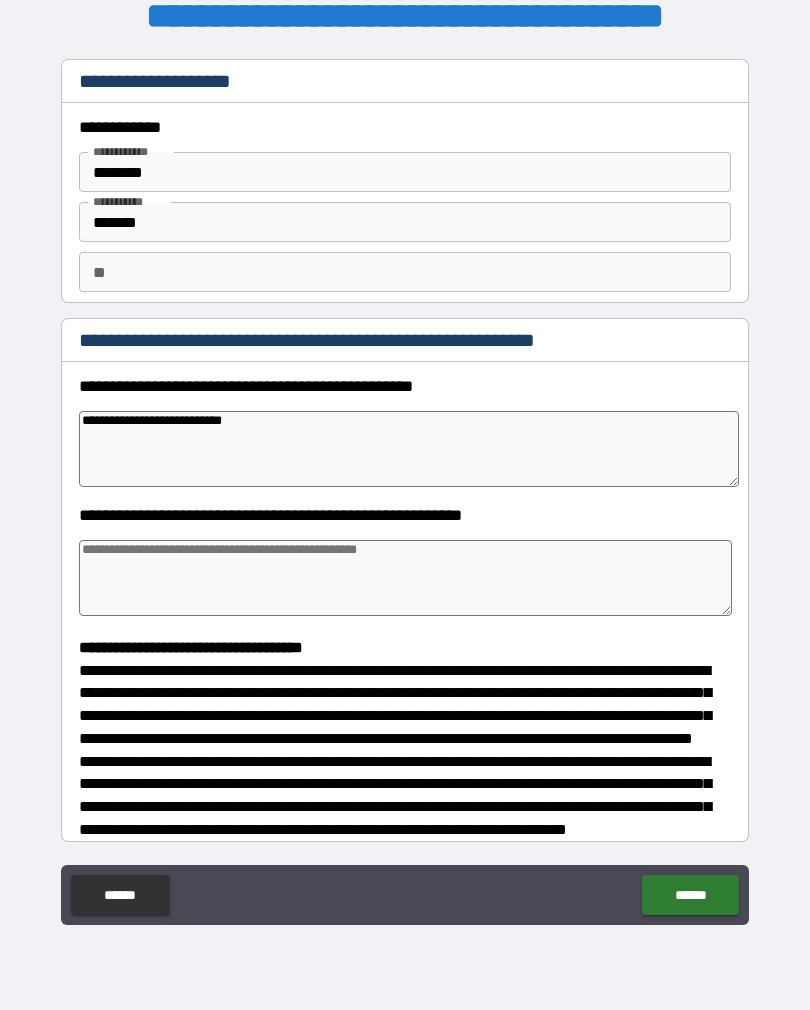 type on "*" 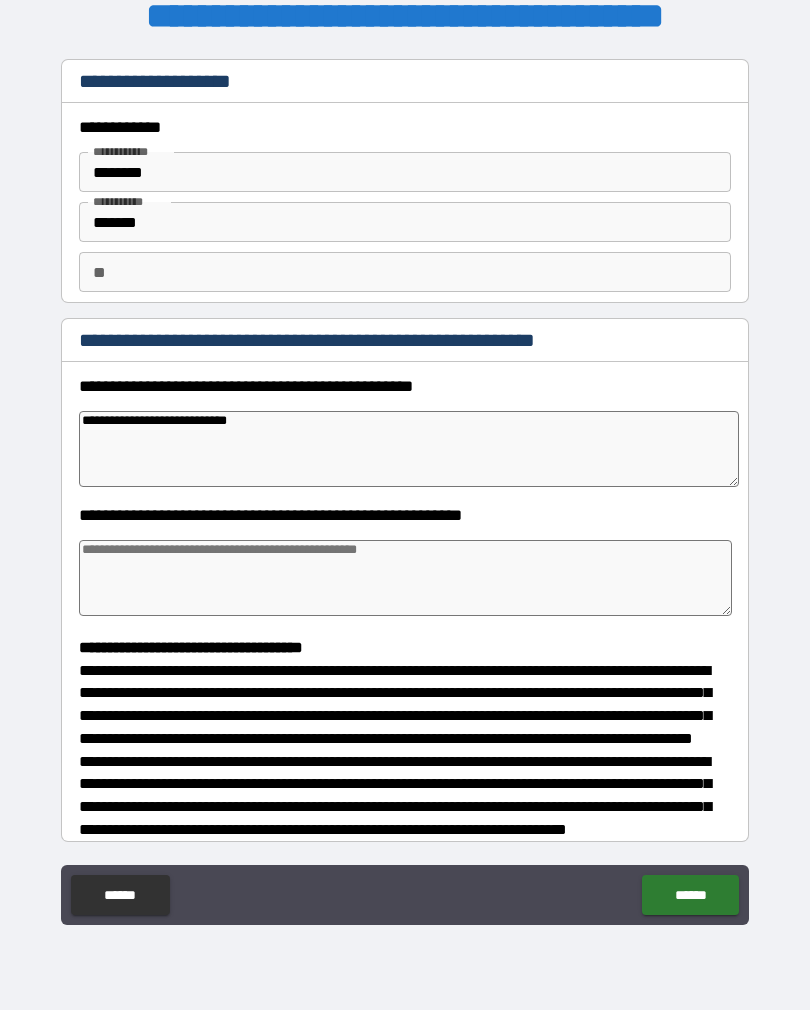type on "*" 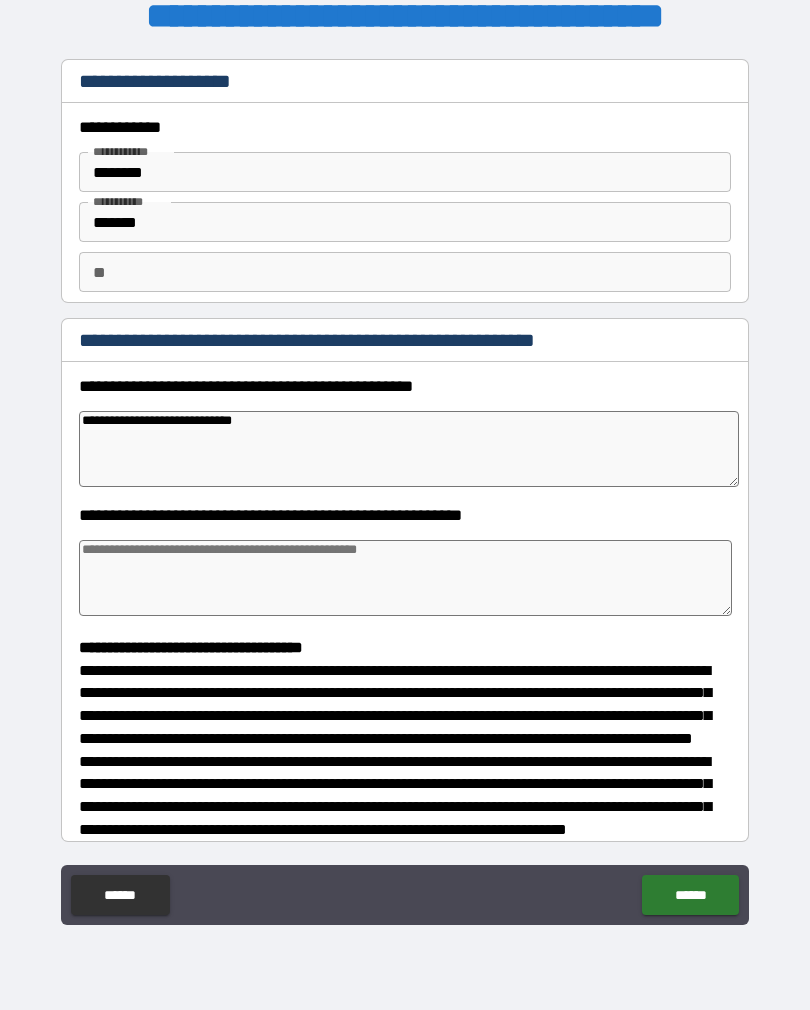 type on "*" 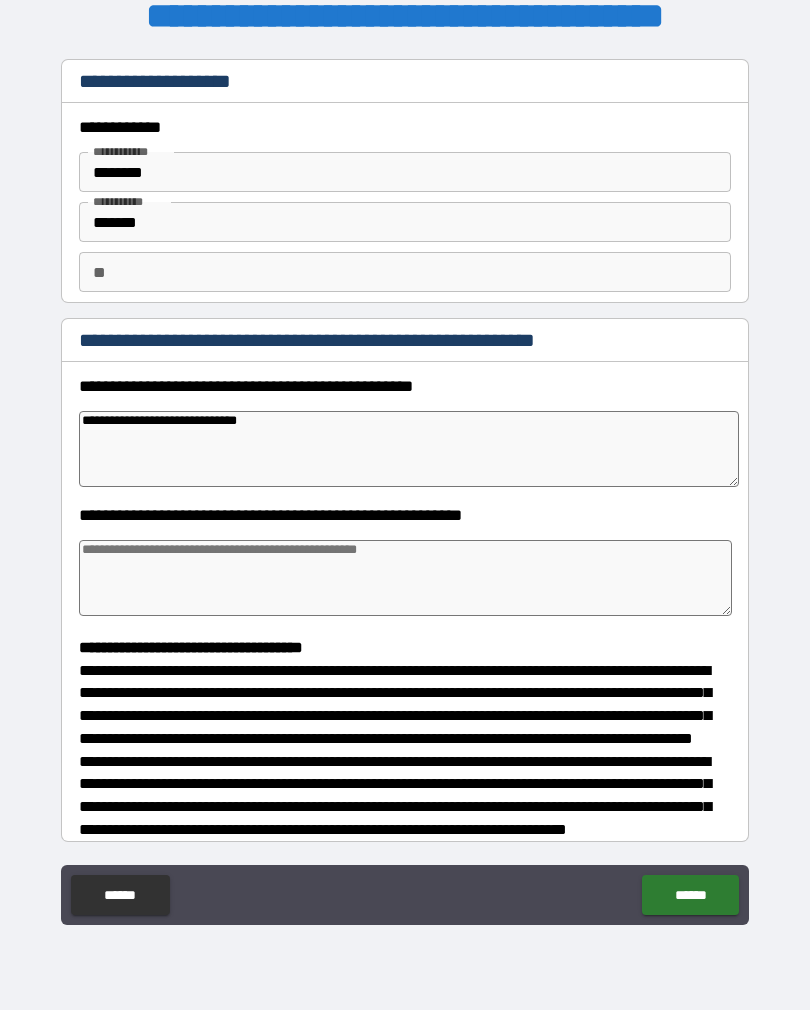 type on "*" 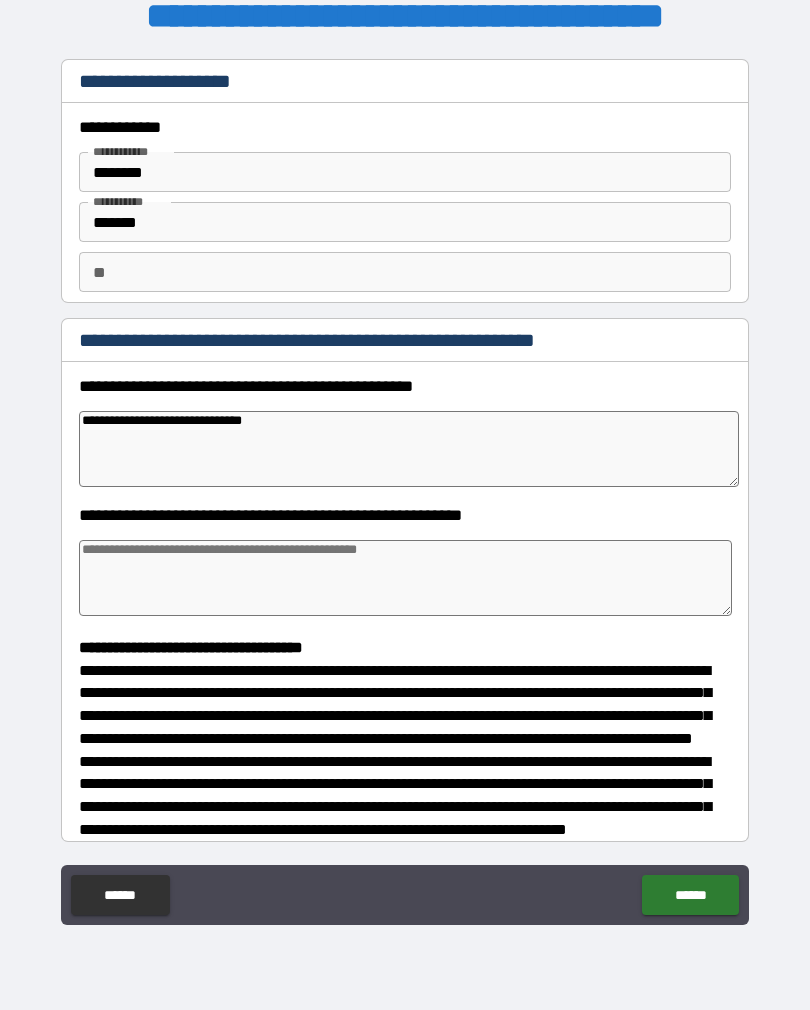 type on "*" 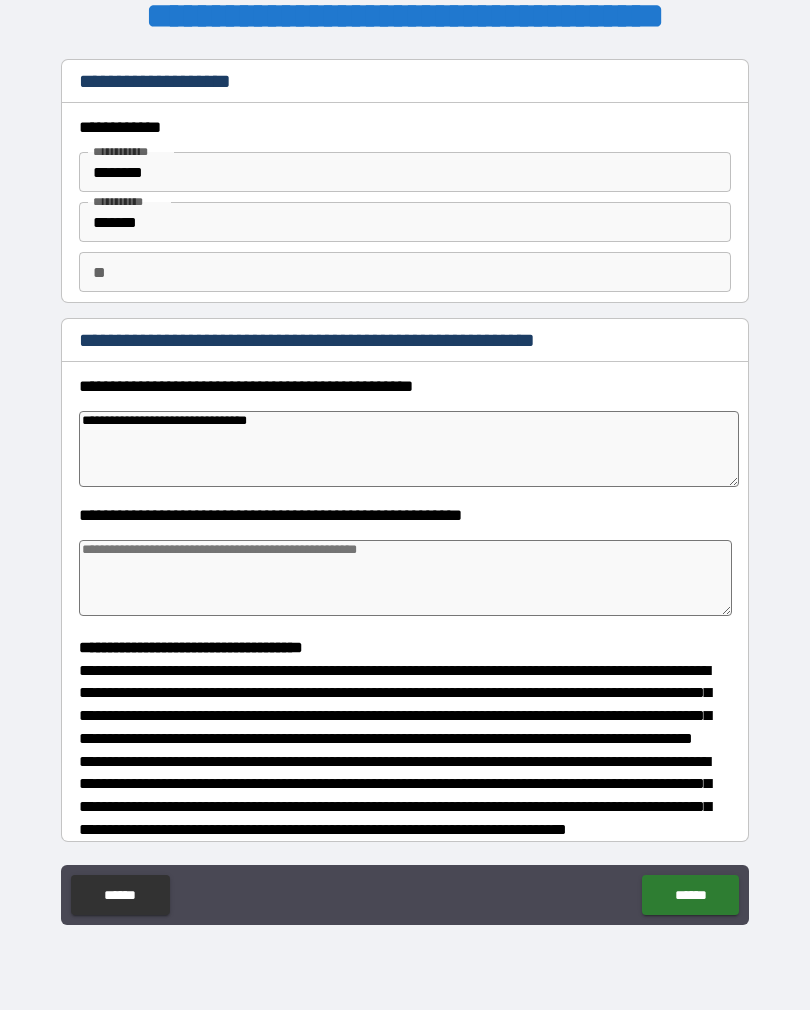 type on "*" 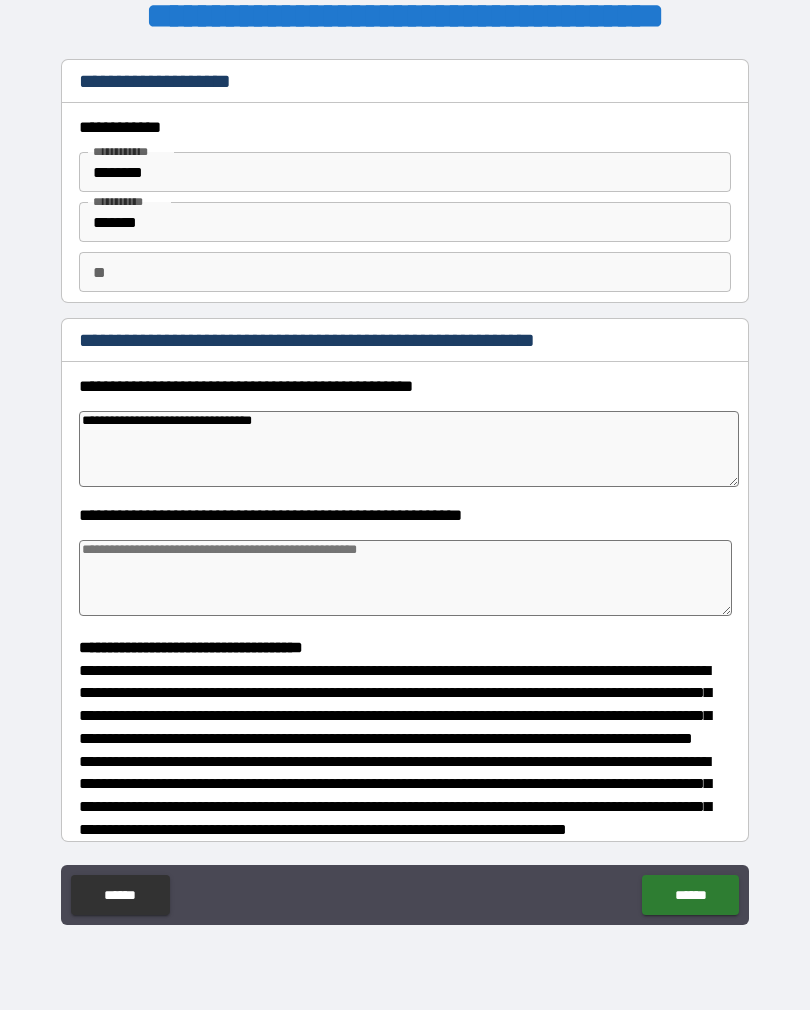 type on "*" 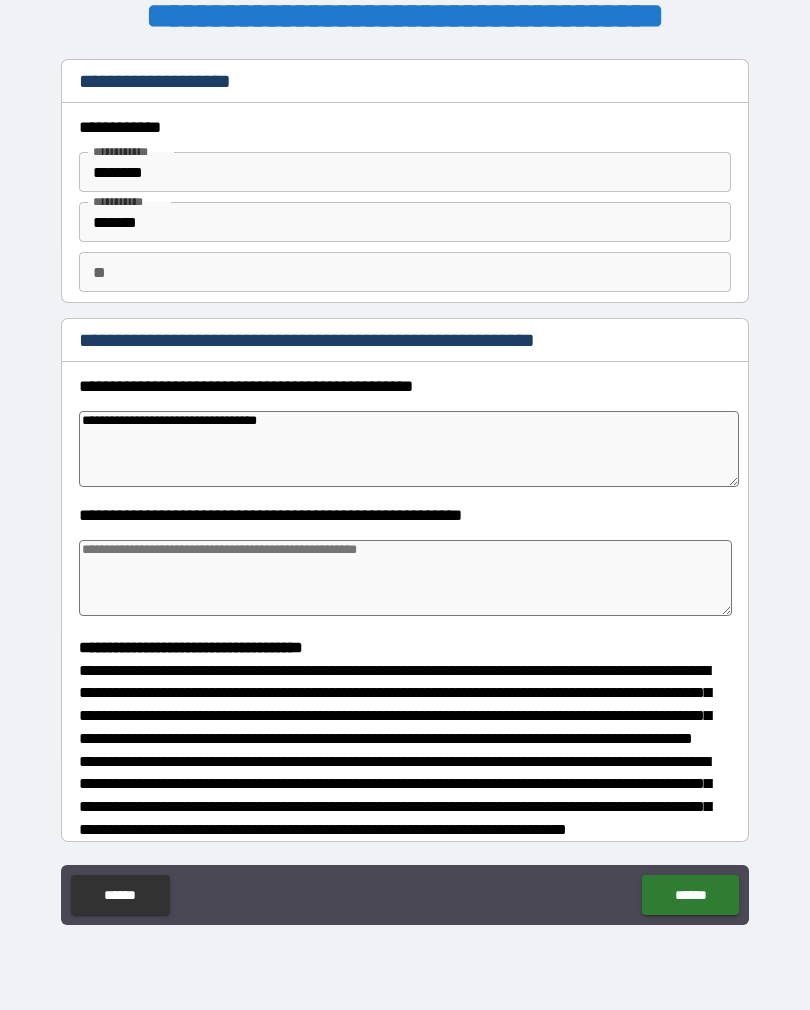 type on "*" 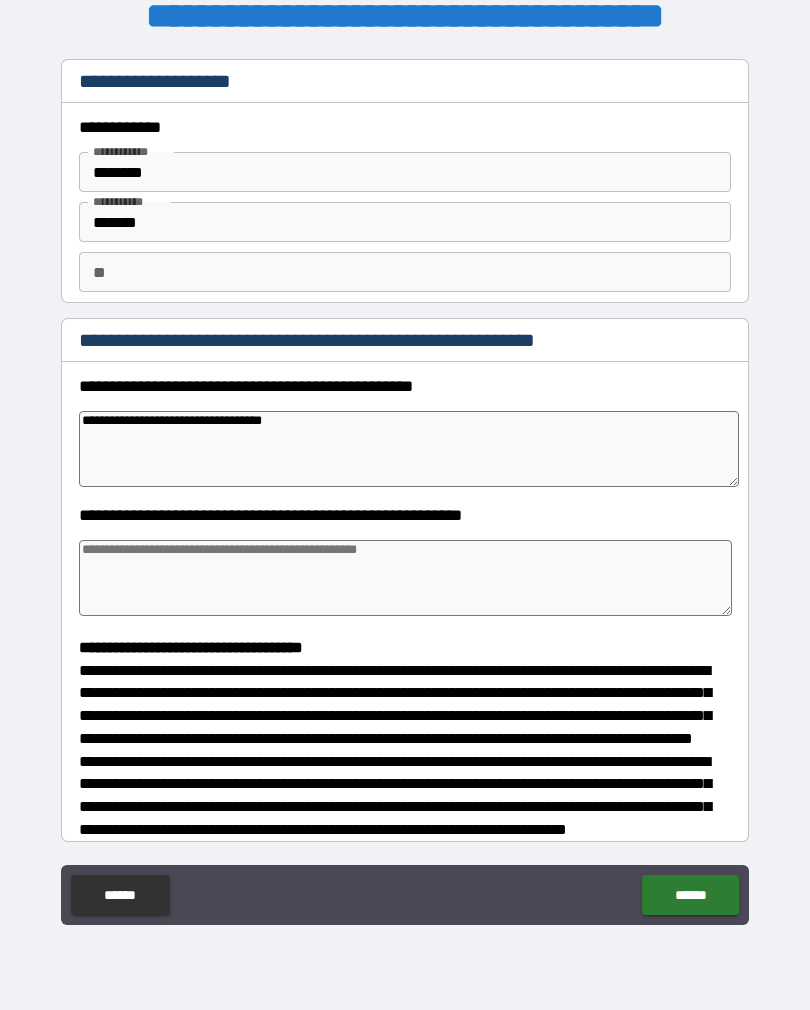 type on "*" 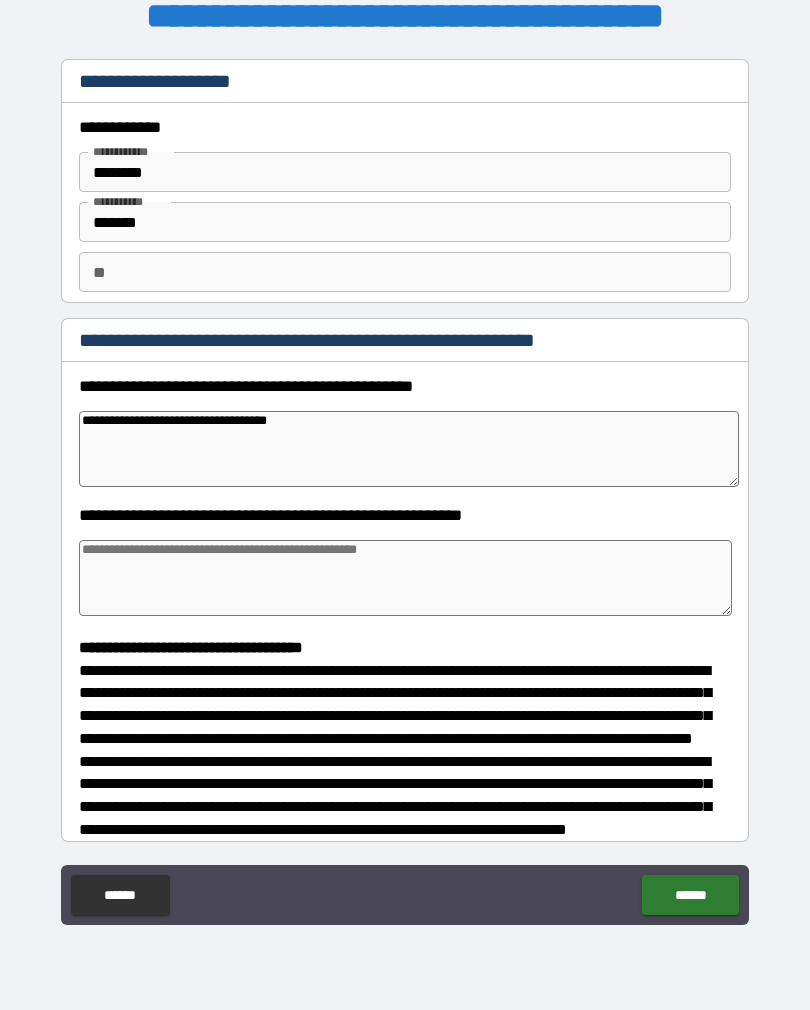 type on "*" 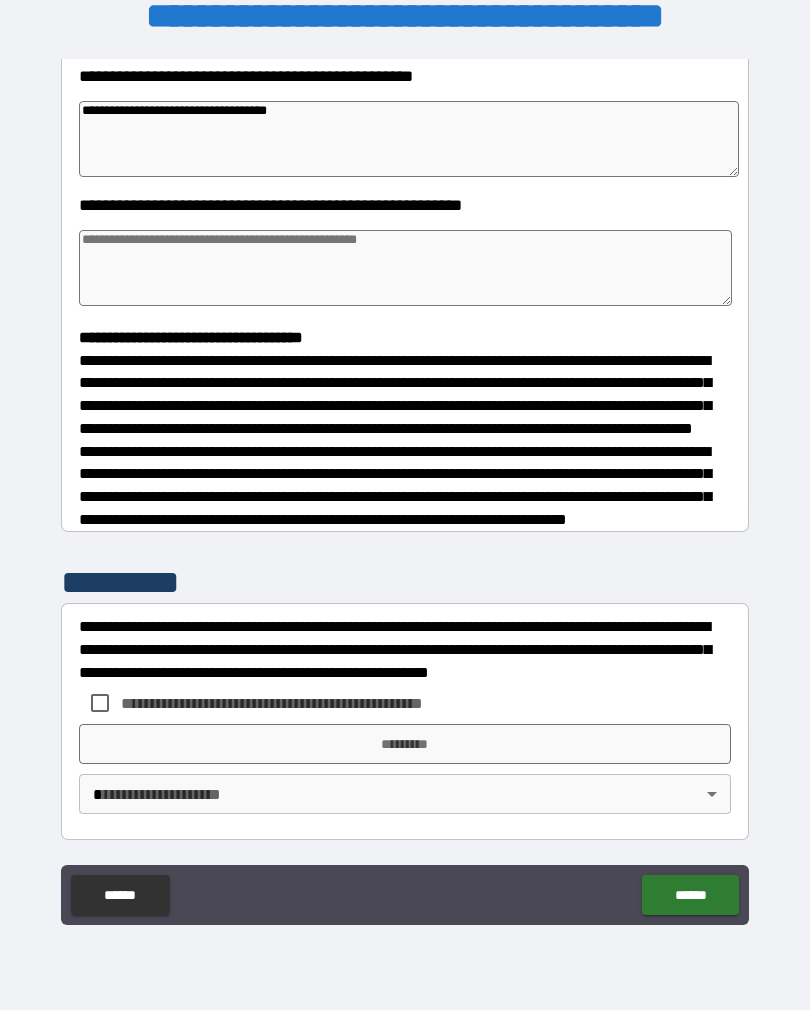 scroll, scrollTop: 348, scrollLeft: 0, axis: vertical 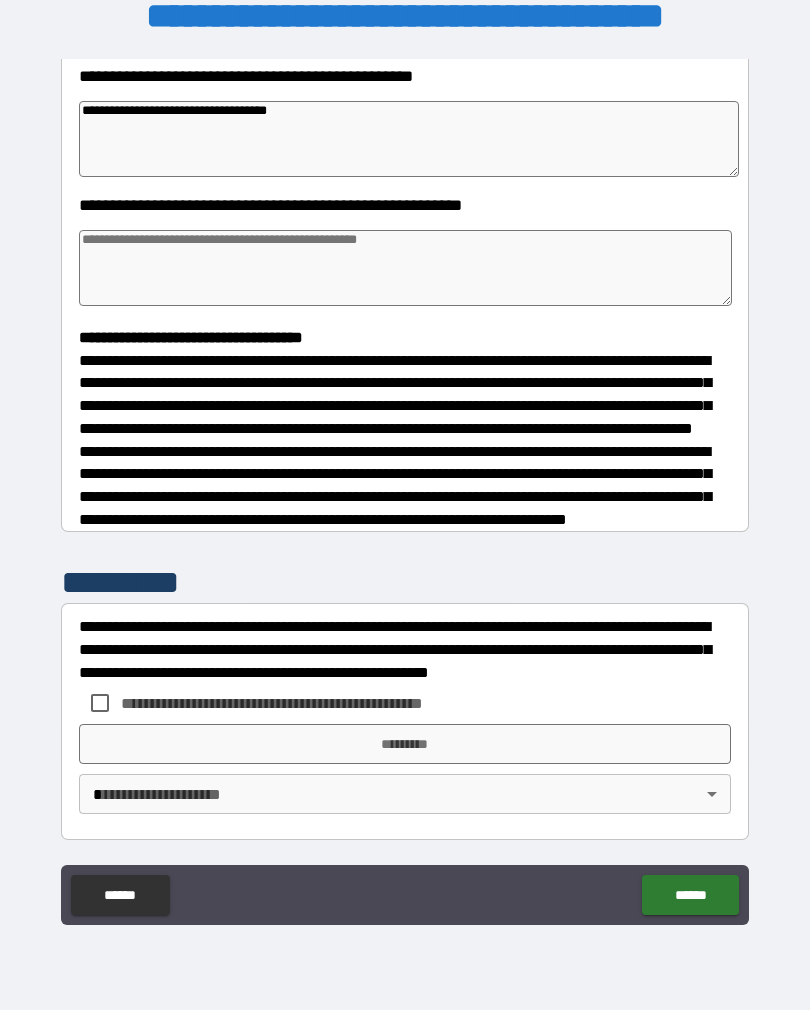 click on "*********" at bounding box center [405, 744] 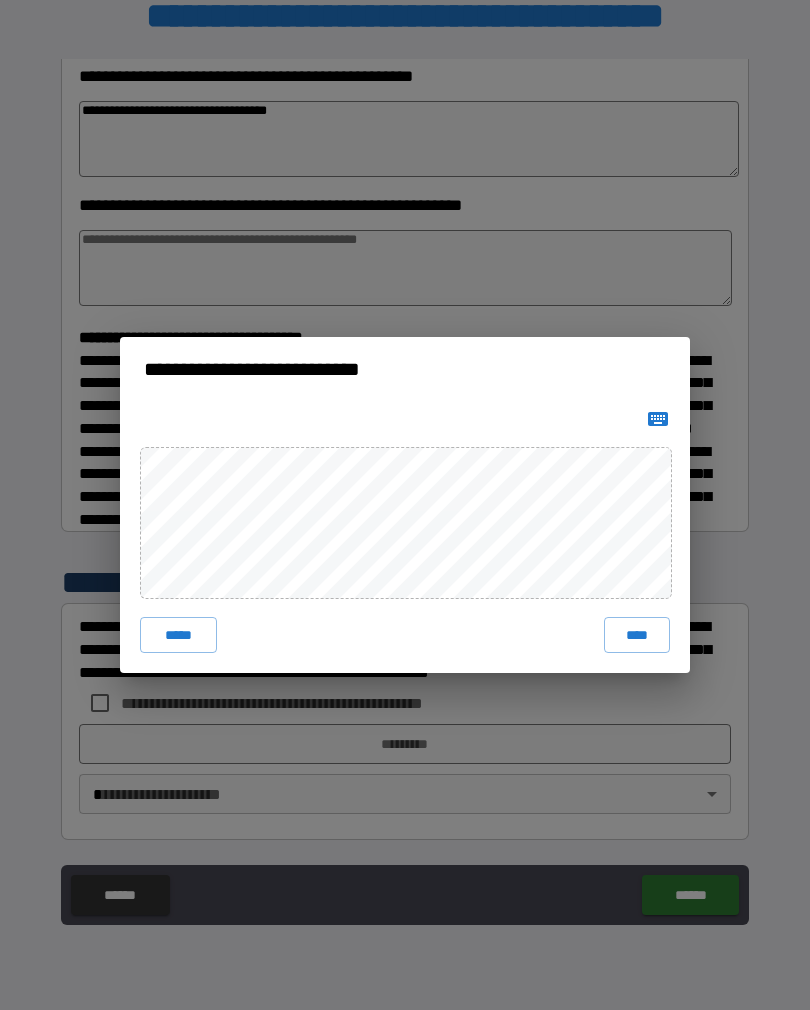 click on "****" at bounding box center (637, 635) 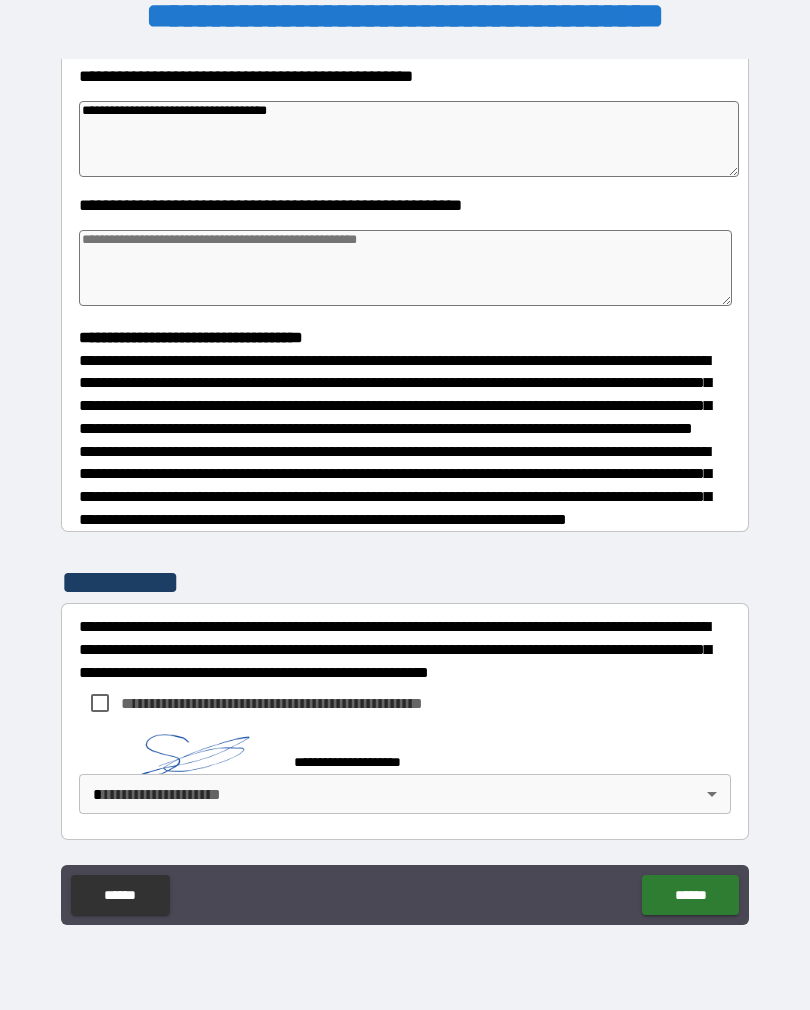 type on "*" 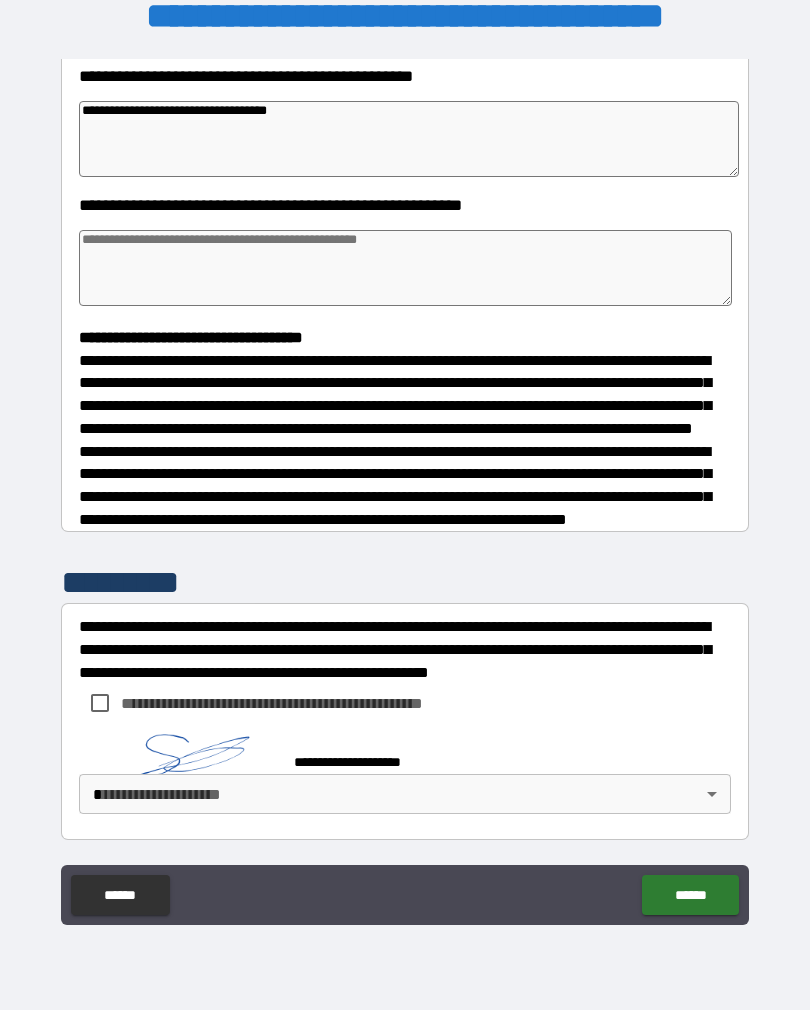 type on "*" 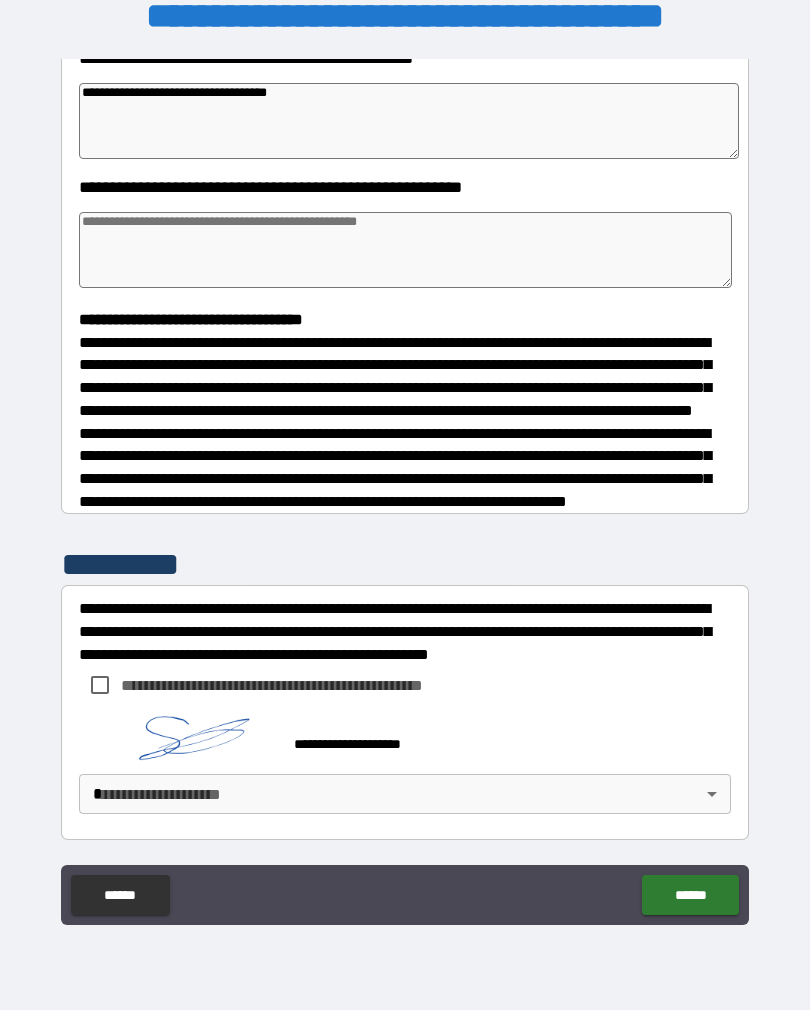 type on "*" 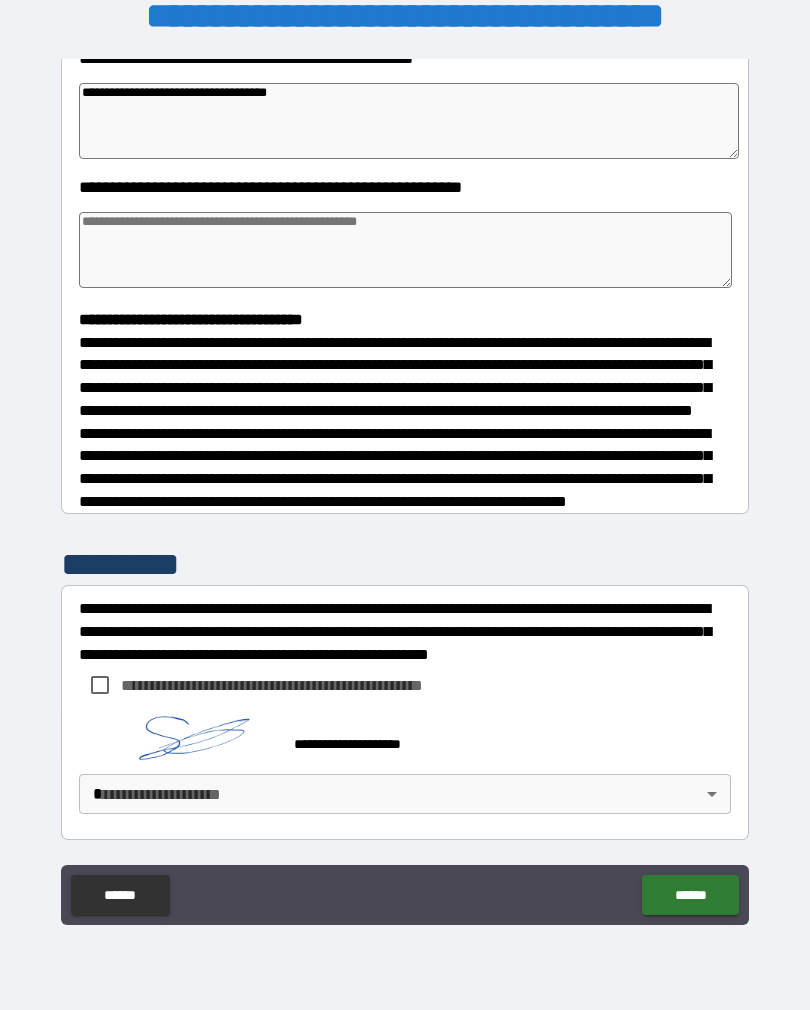 type on "*" 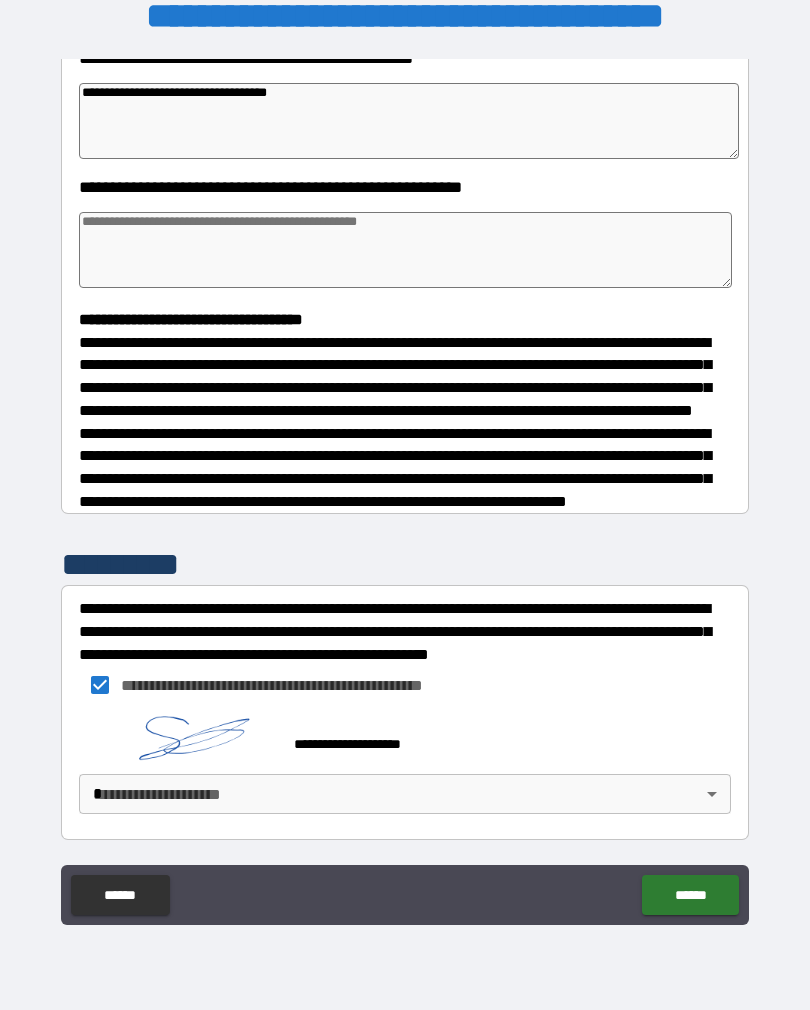 type on "*" 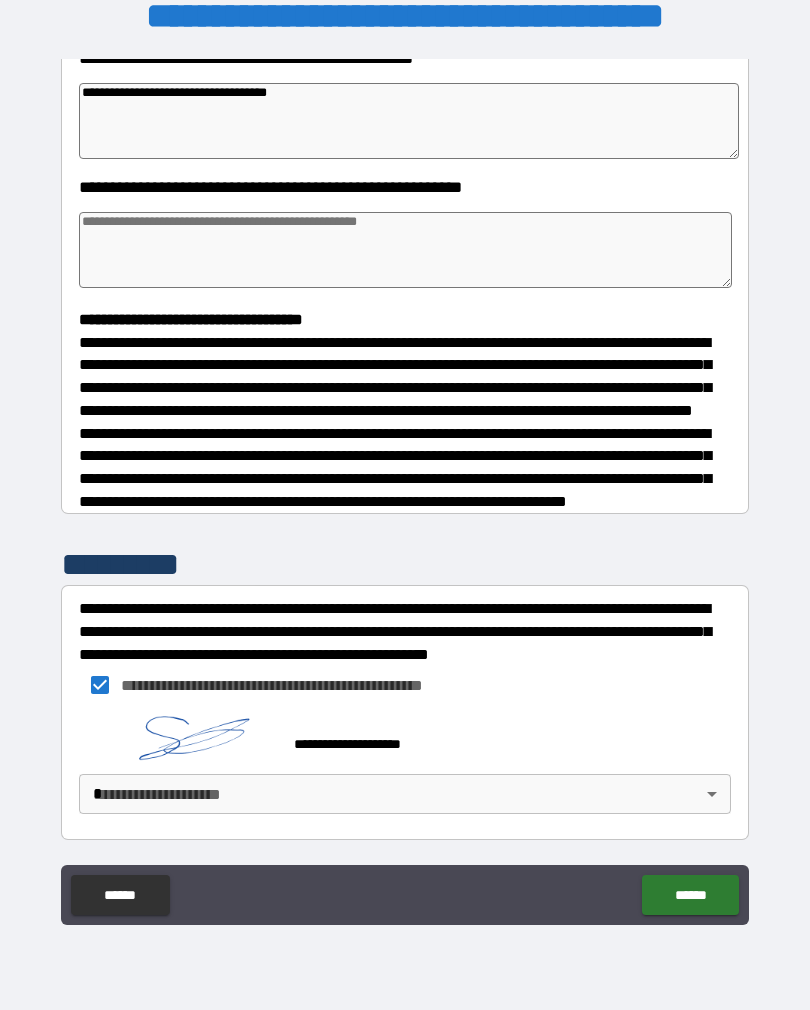 type on "*" 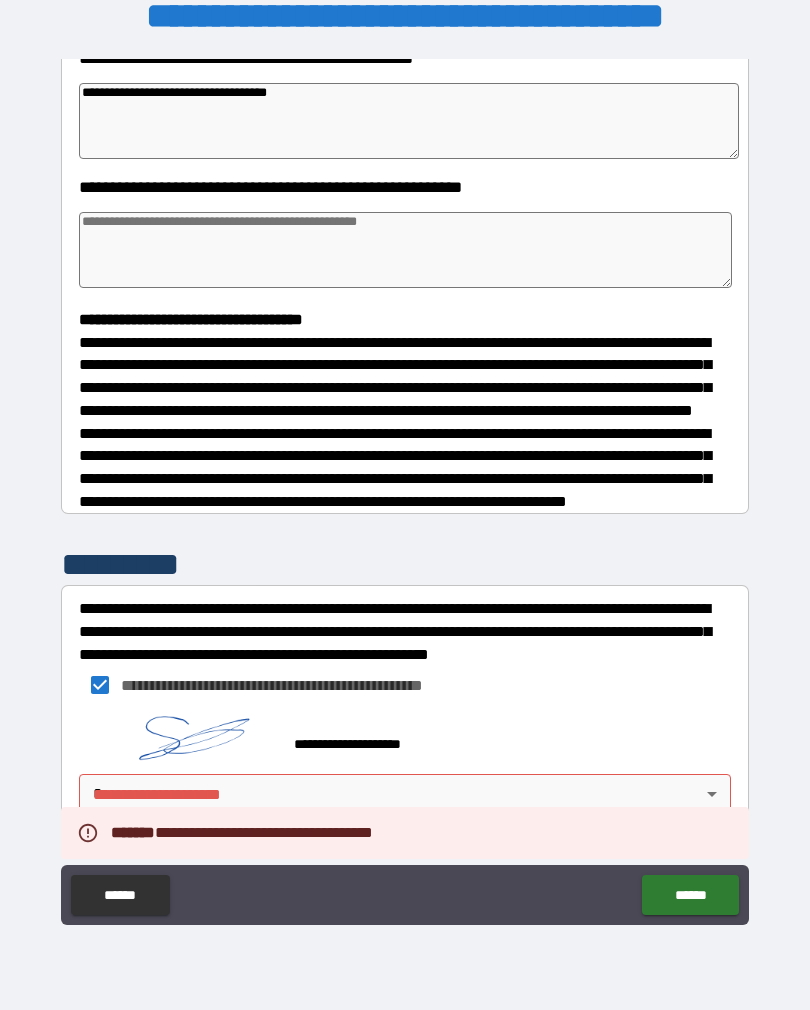 type on "*" 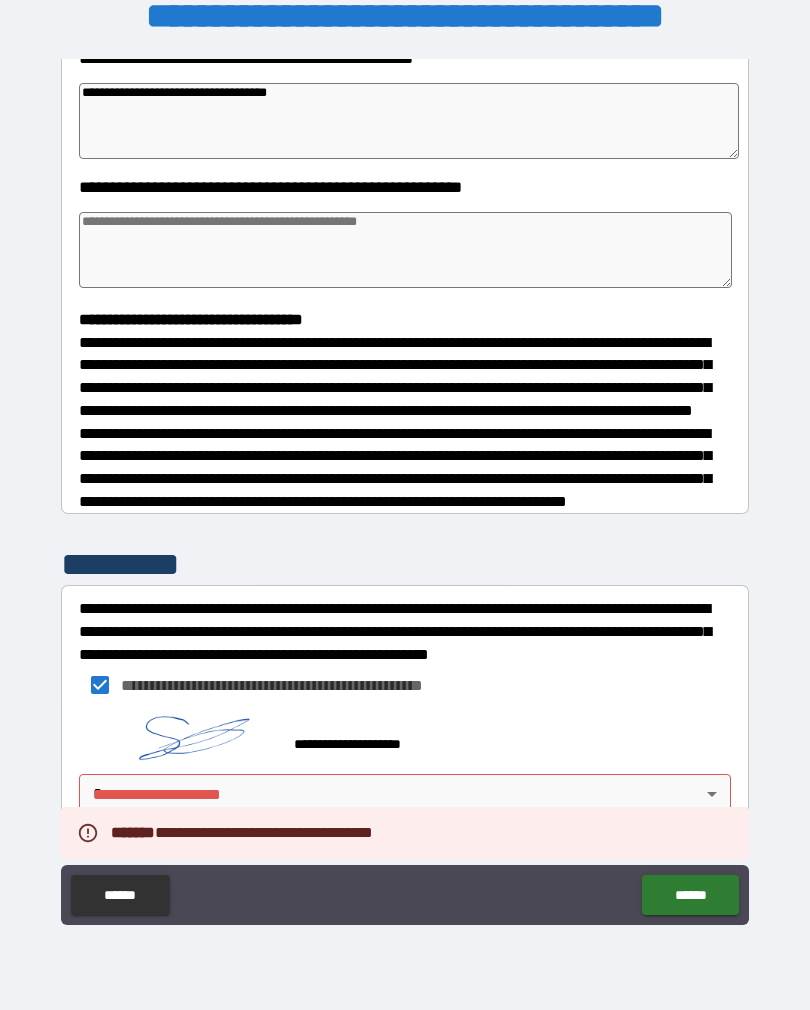 type on "*" 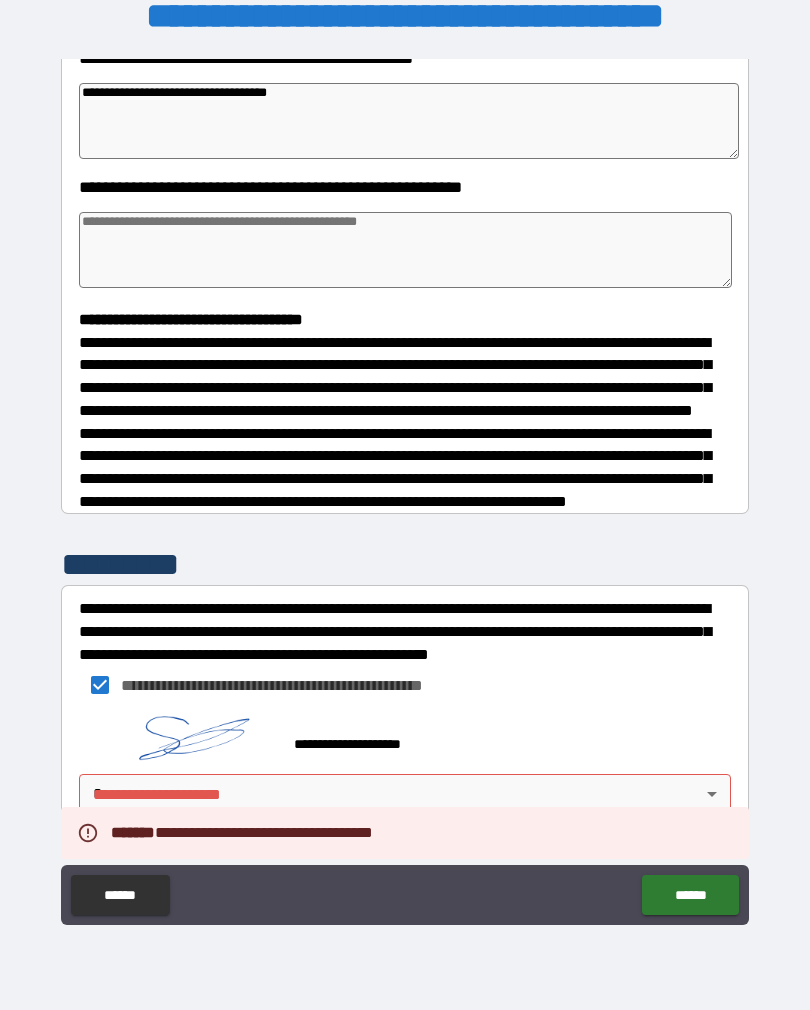 scroll, scrollTop: 365, scrollLeft: 0, axis: vertical 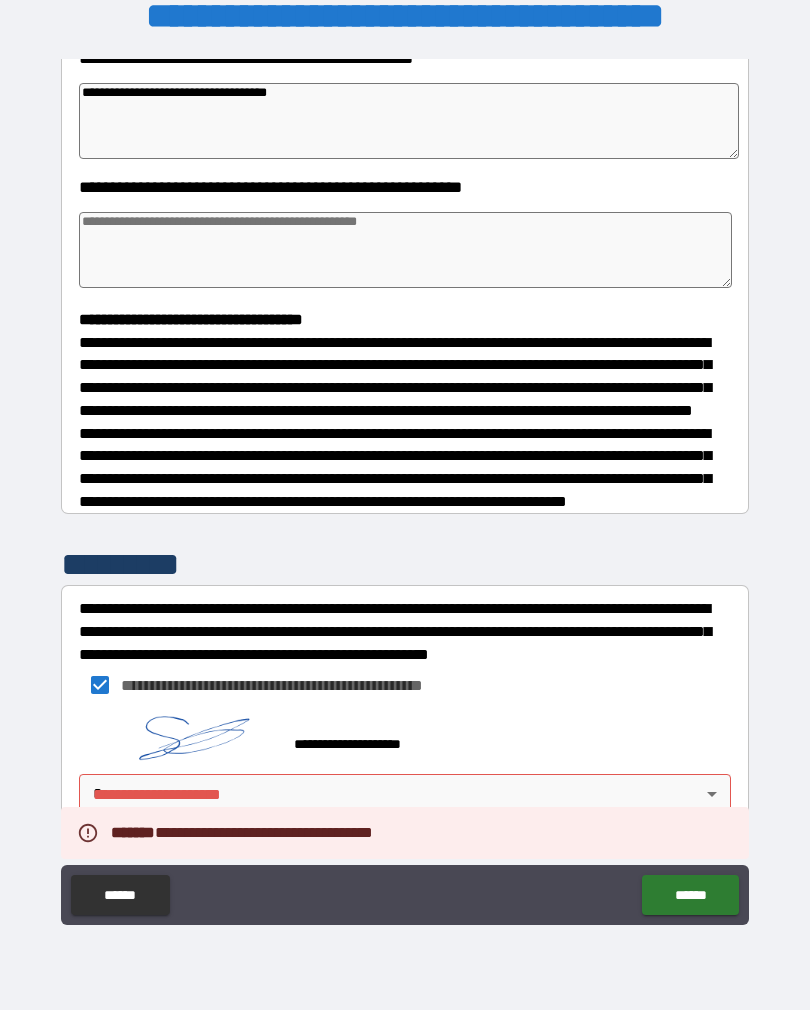 click on "**********" at bounding box center [405, 489] 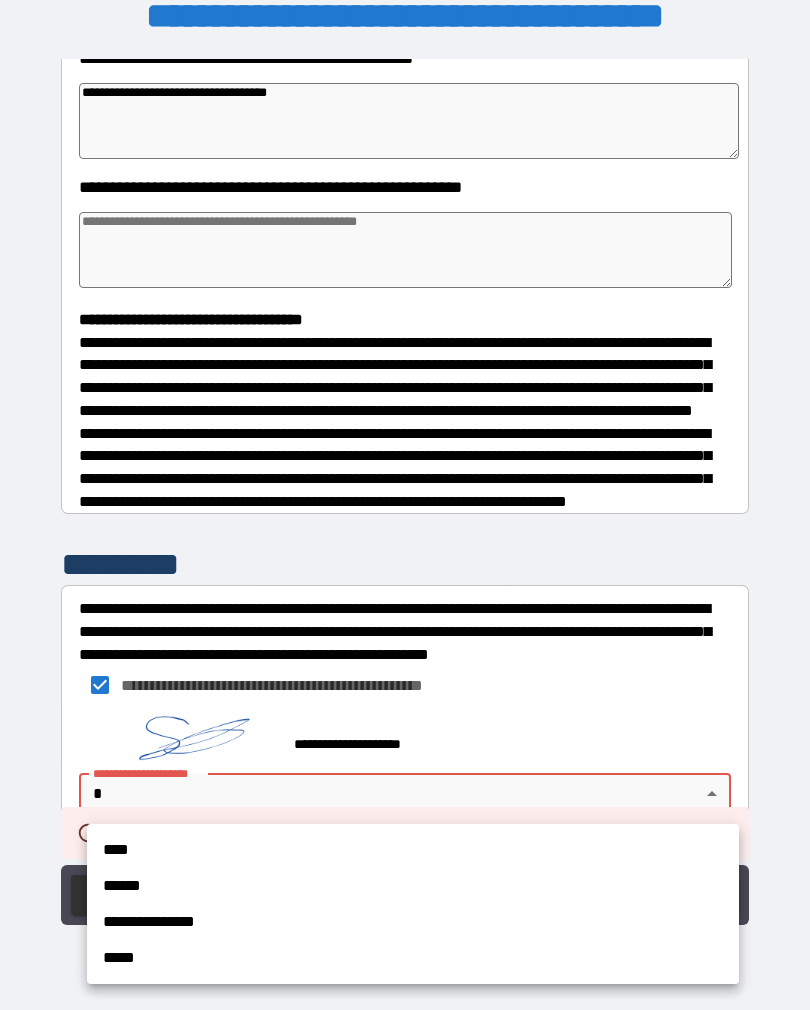 click on "****" at bounding box center [413, 850] 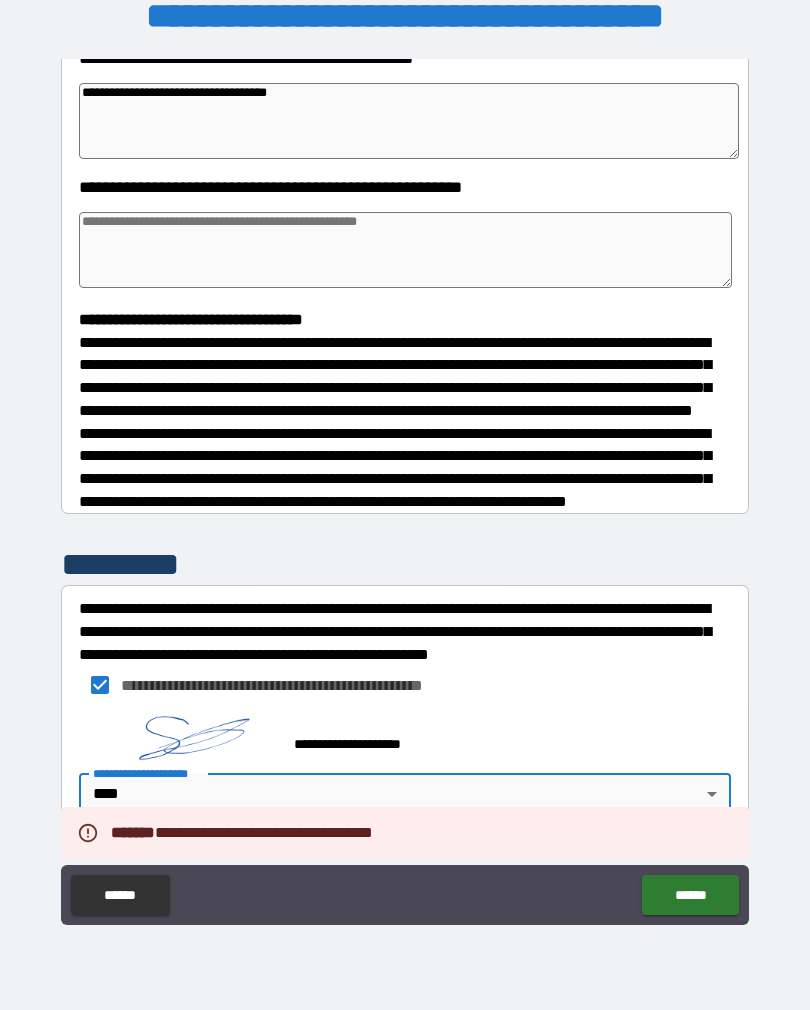 type on "*" 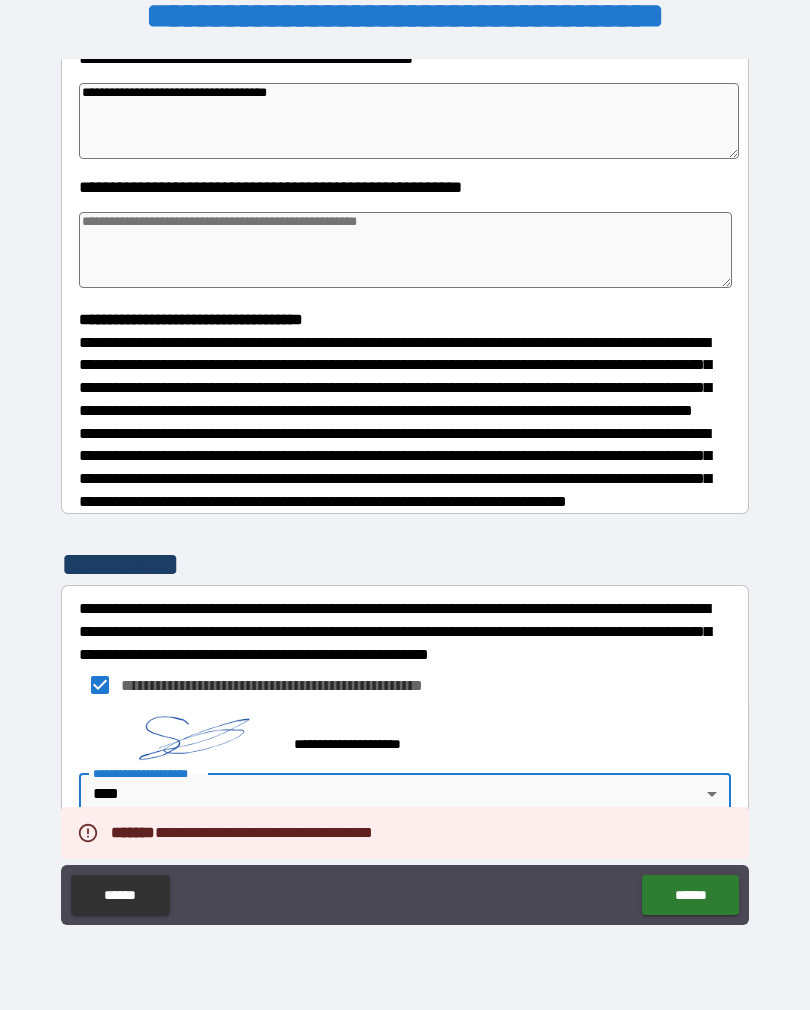 type on "*" 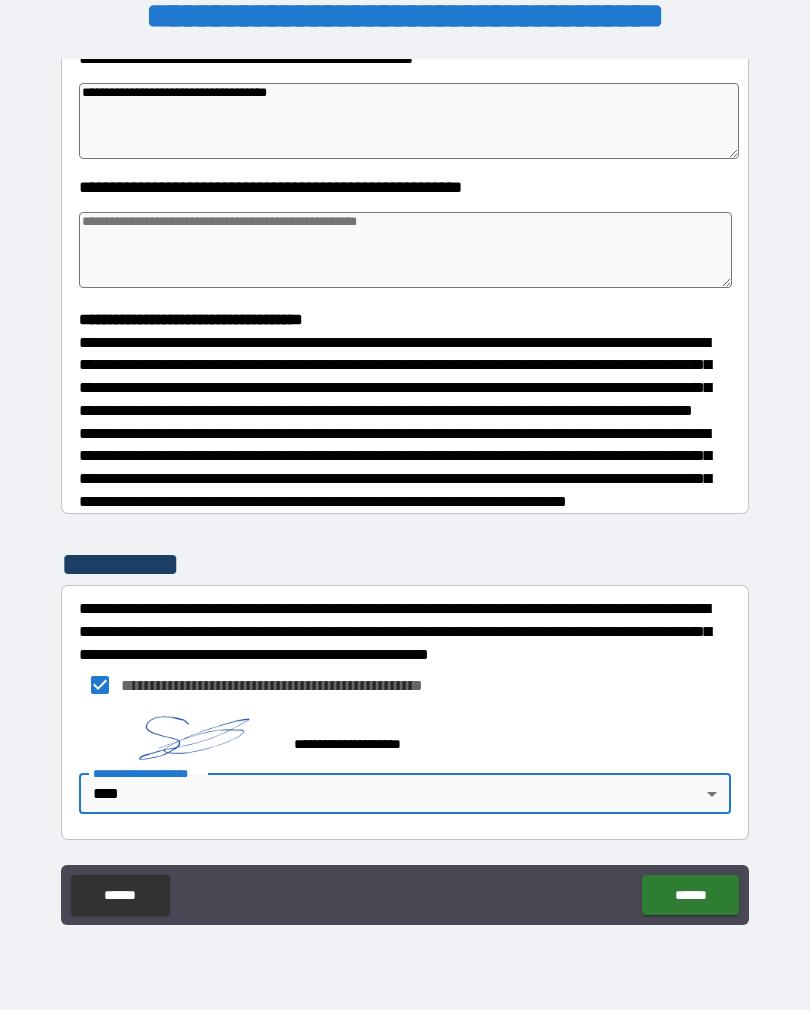 click on "******" at bounding box center [690, 895] 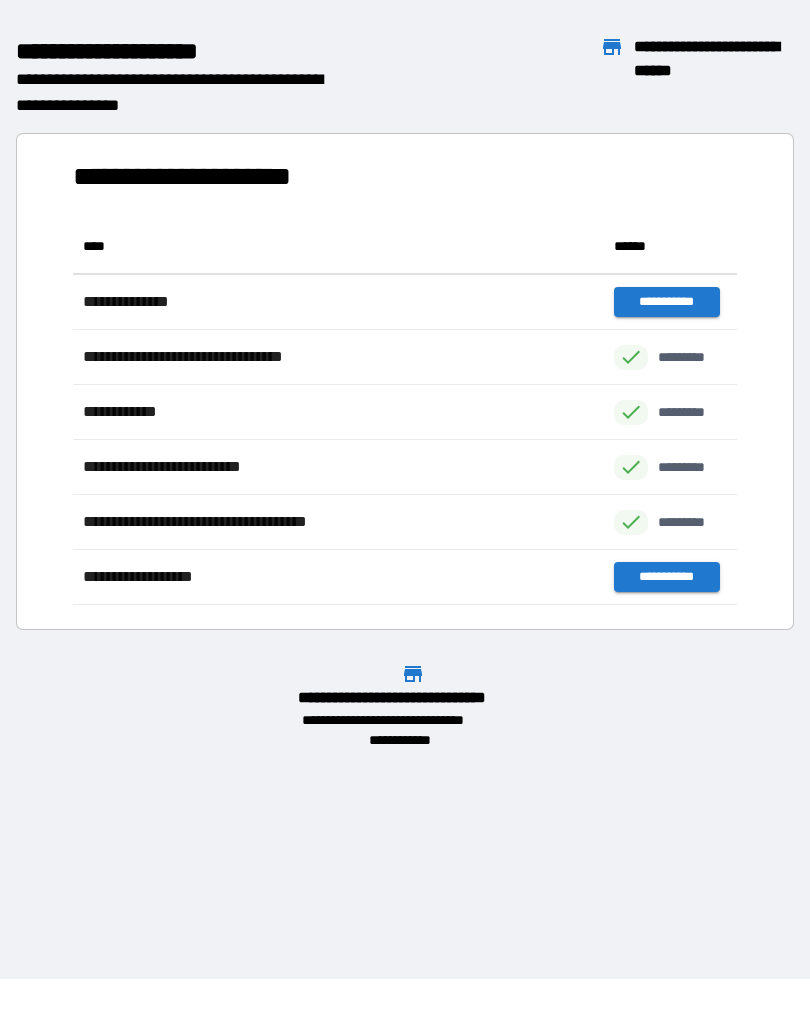 scroll, scrollTop: 1, scrollLeft: 1, axis: both 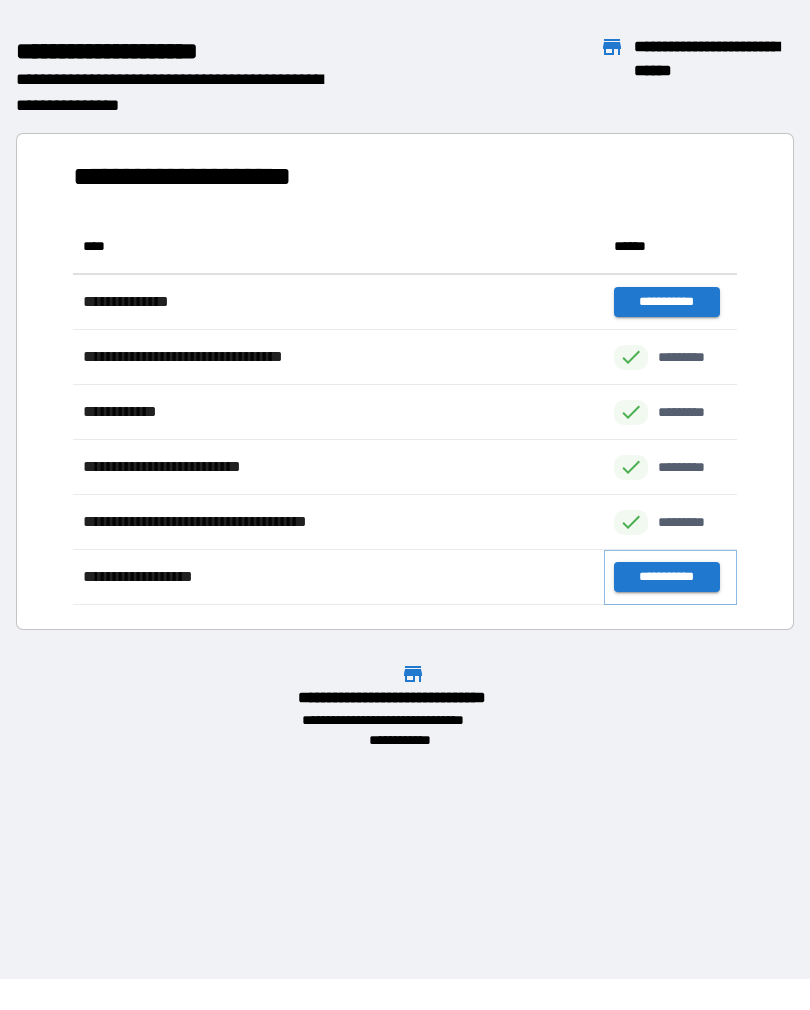 click on "**********" at bounding box center (666, 577) 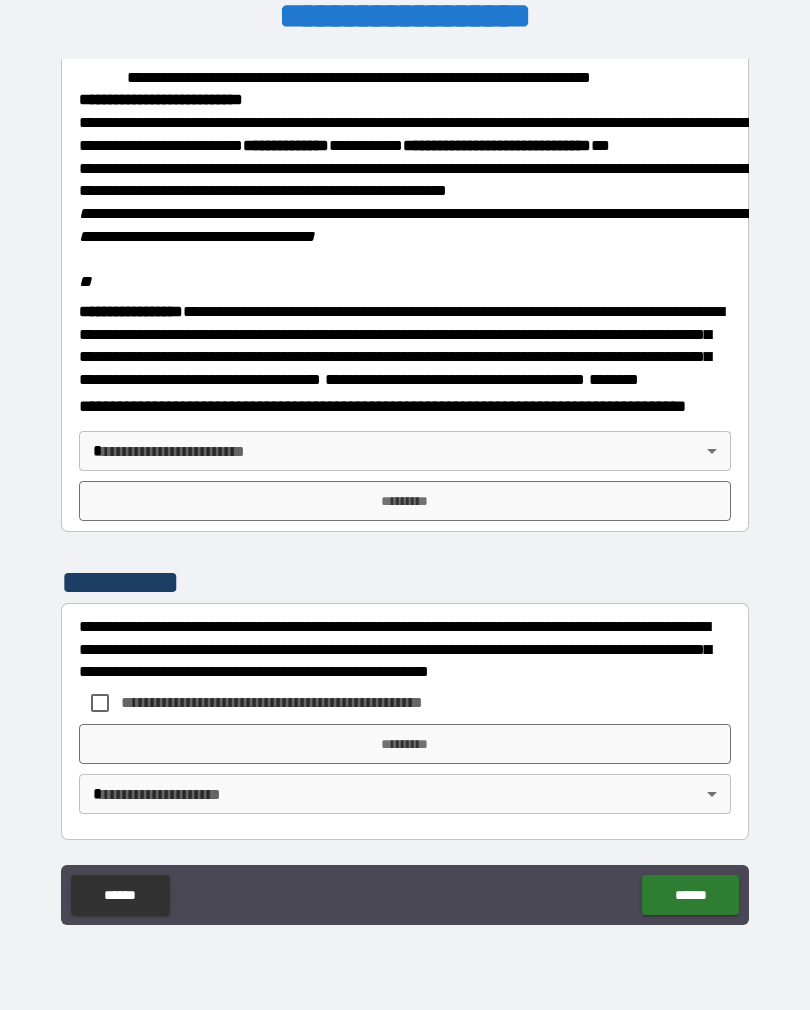 scroll, scrollTop: 2323, scrollLeft: 0, axis: vertical 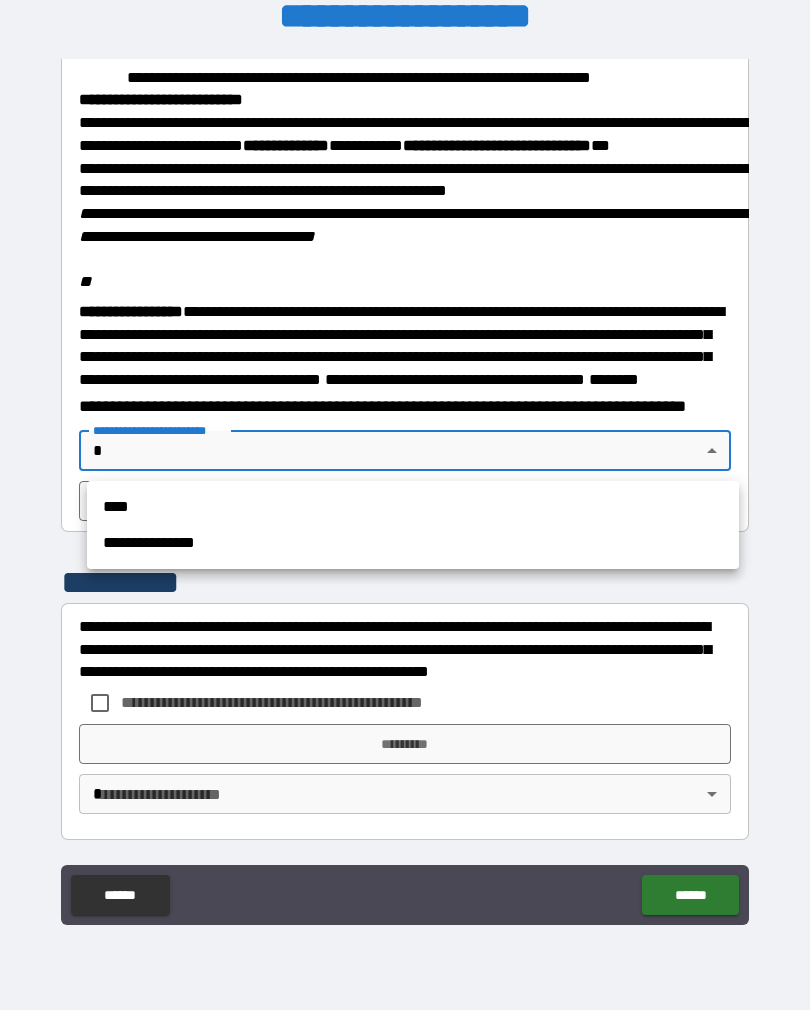 click on "****" at bounding box center [413, 507] 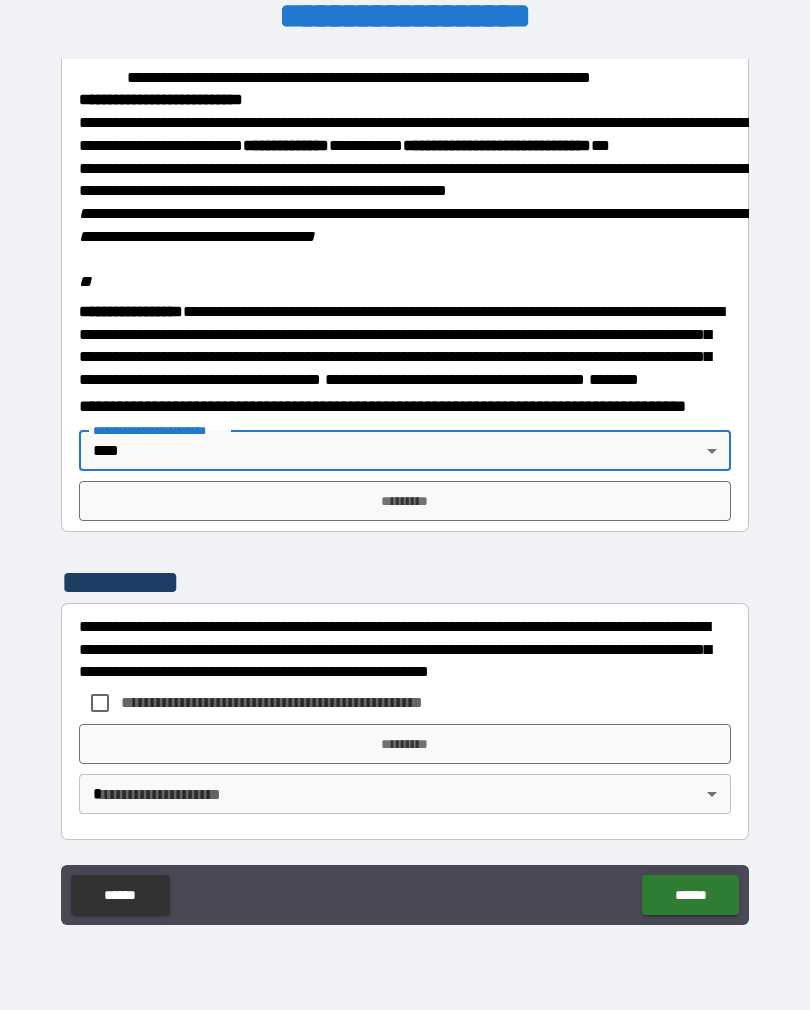 click on "*********" at bounding box center (405, 501) 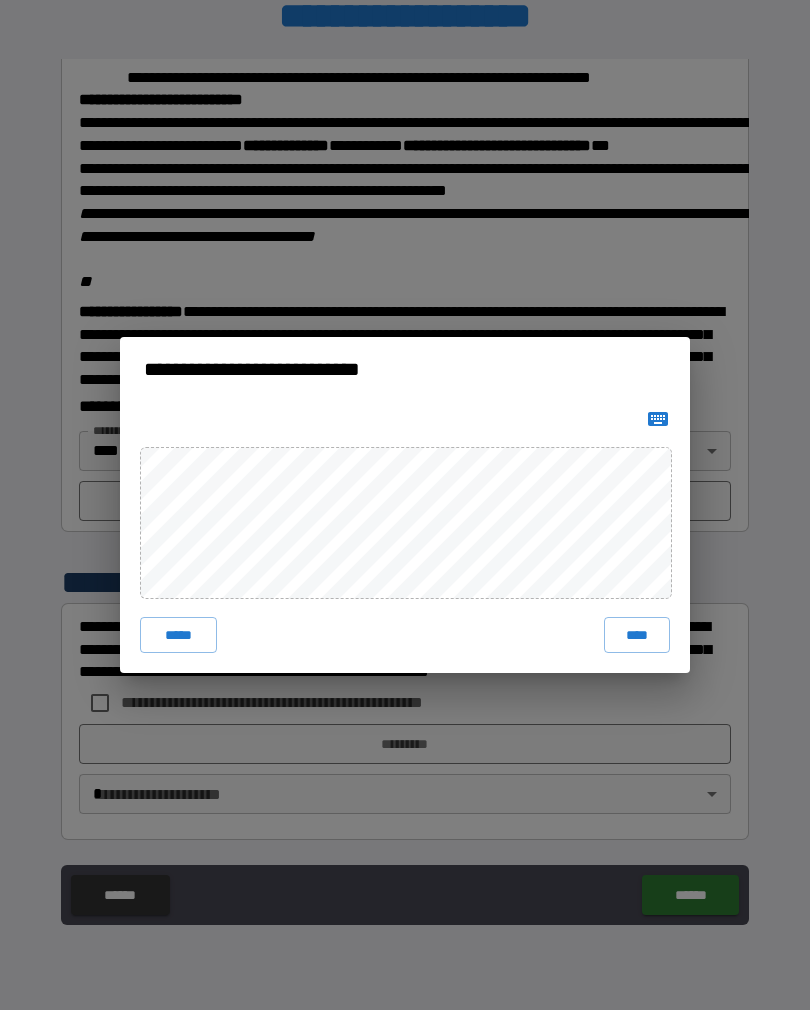 click on "*****" at bounding box center (178, 635) 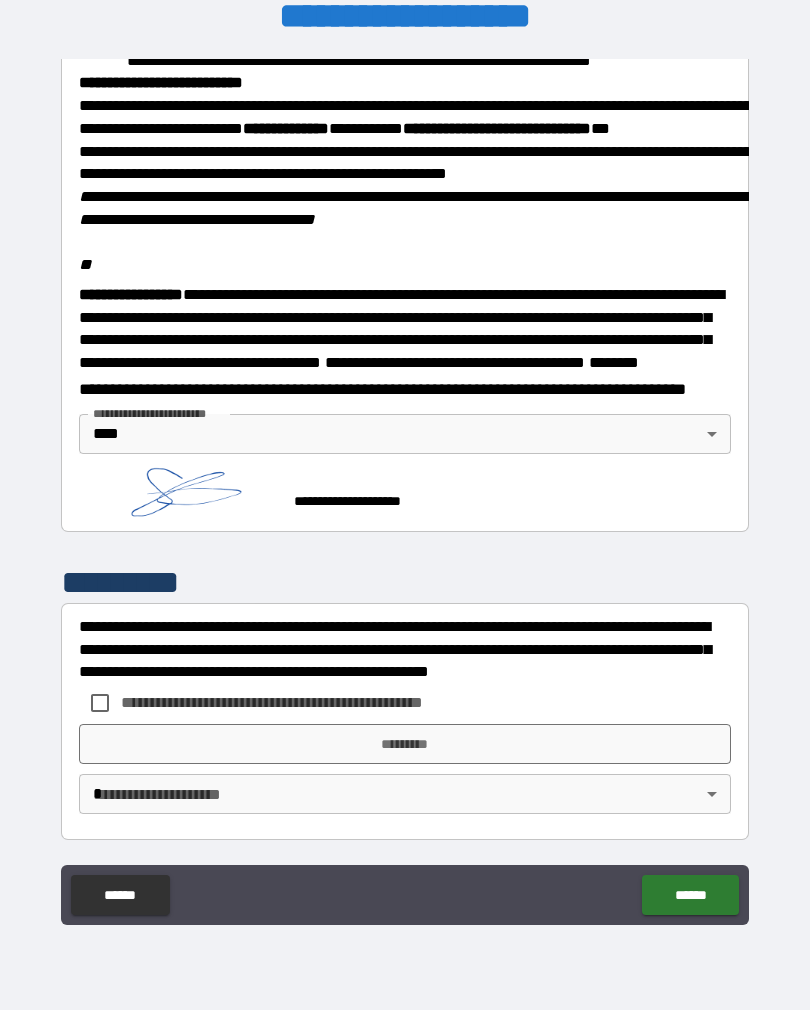 scroll, scrollTop: 2313, scrollLeft: 0, axis: vertical 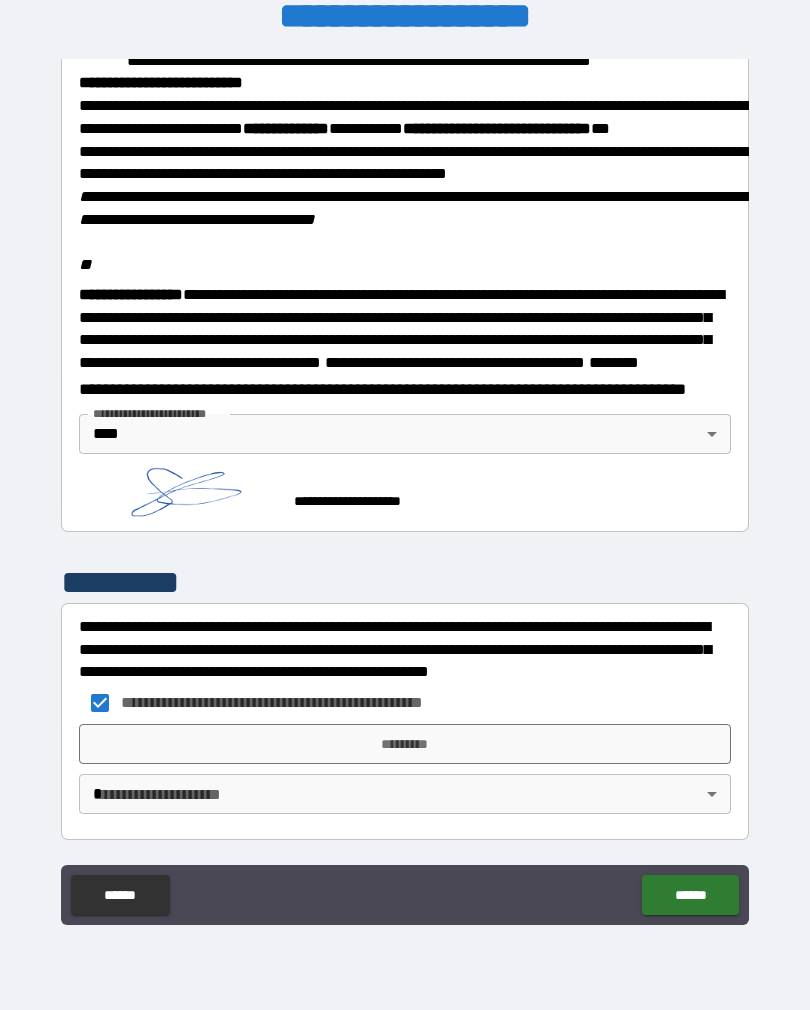 click on "*********" at bounding box center (405, 744) 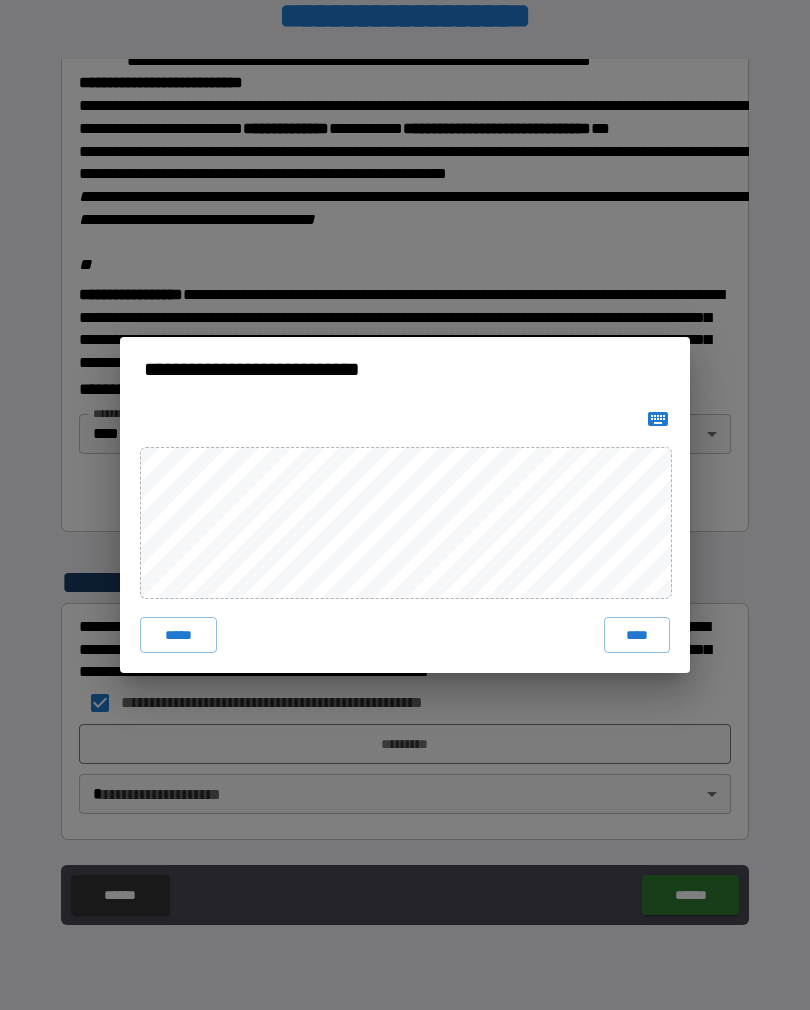click on "****" at bounding box center (637, 635) 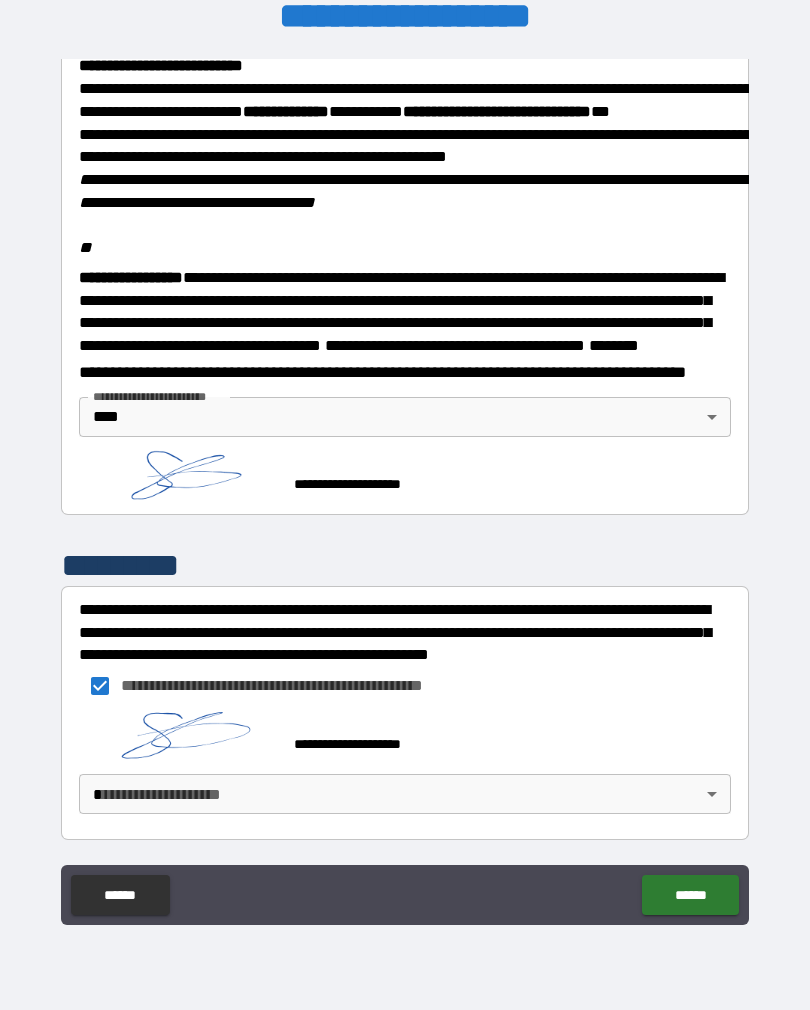 scroll, scrollTop: 2357, scrollLeft: 0, axis: vertical 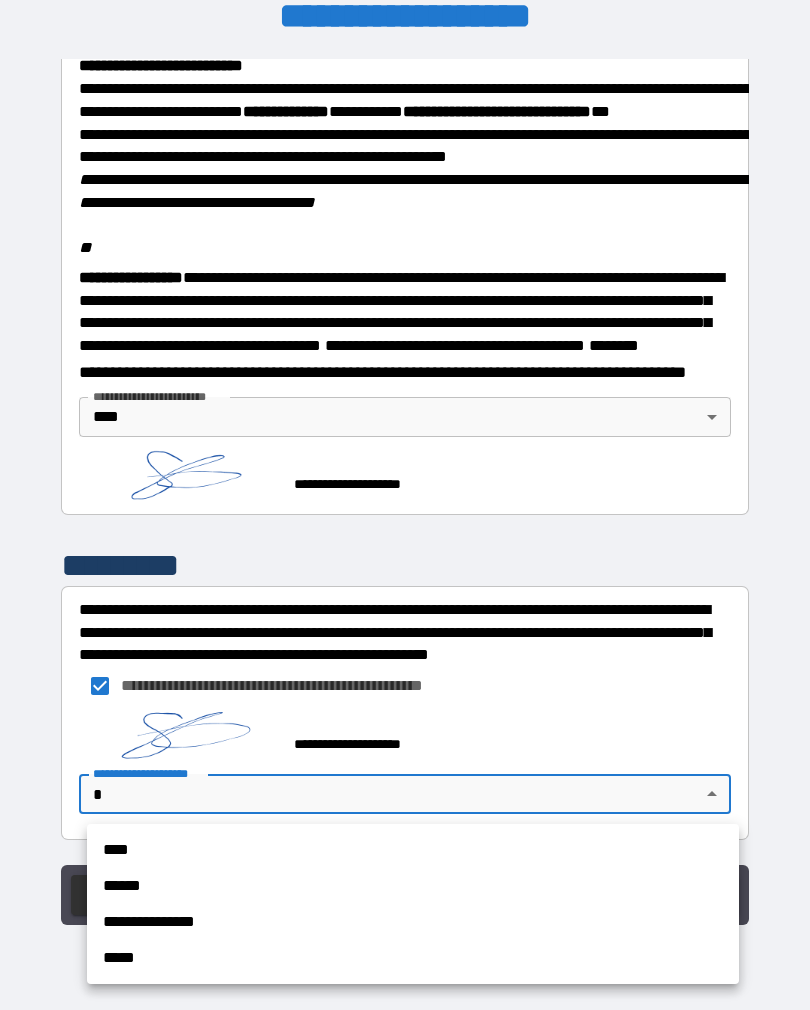 click on "****" at bounding box center (413, 850) 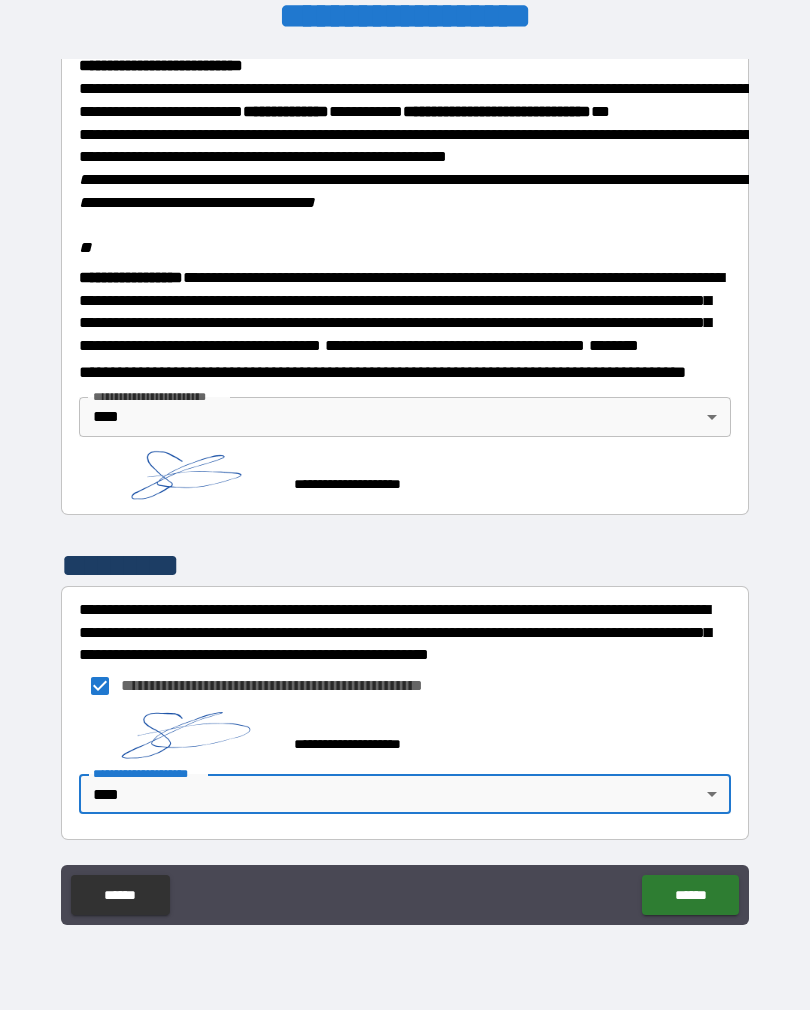 click on "******" at bounding box center [690, 895] 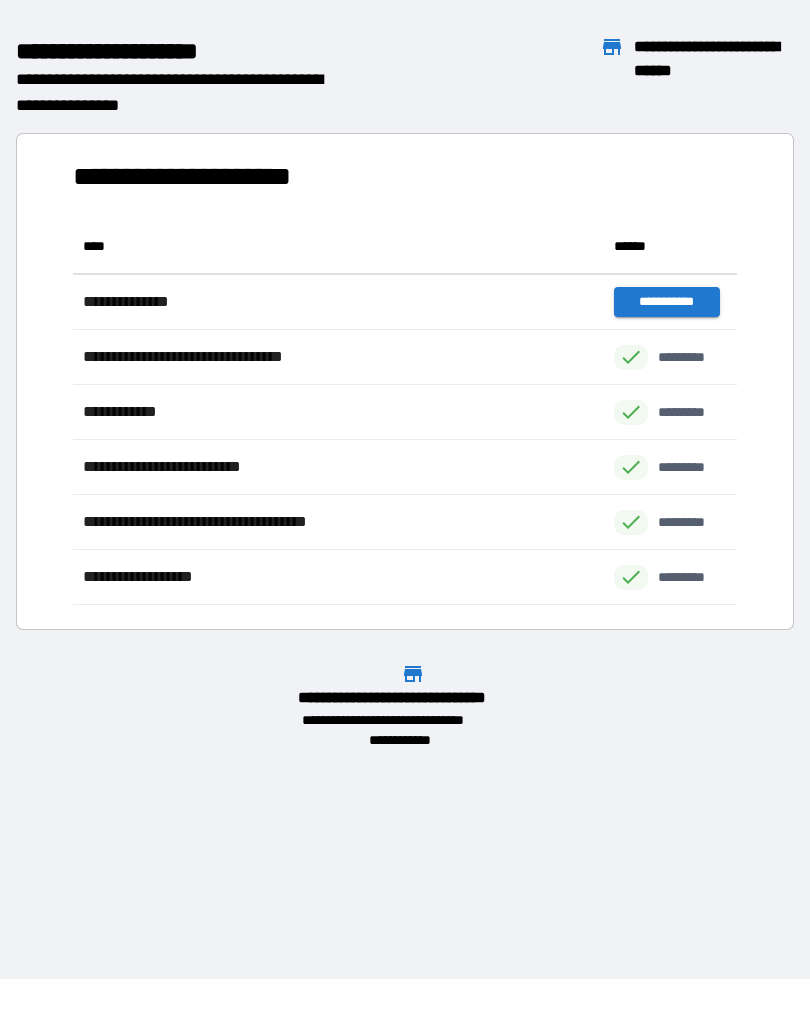 scroll, scrollTop: 1, scrollLeft: 1, axis: both 